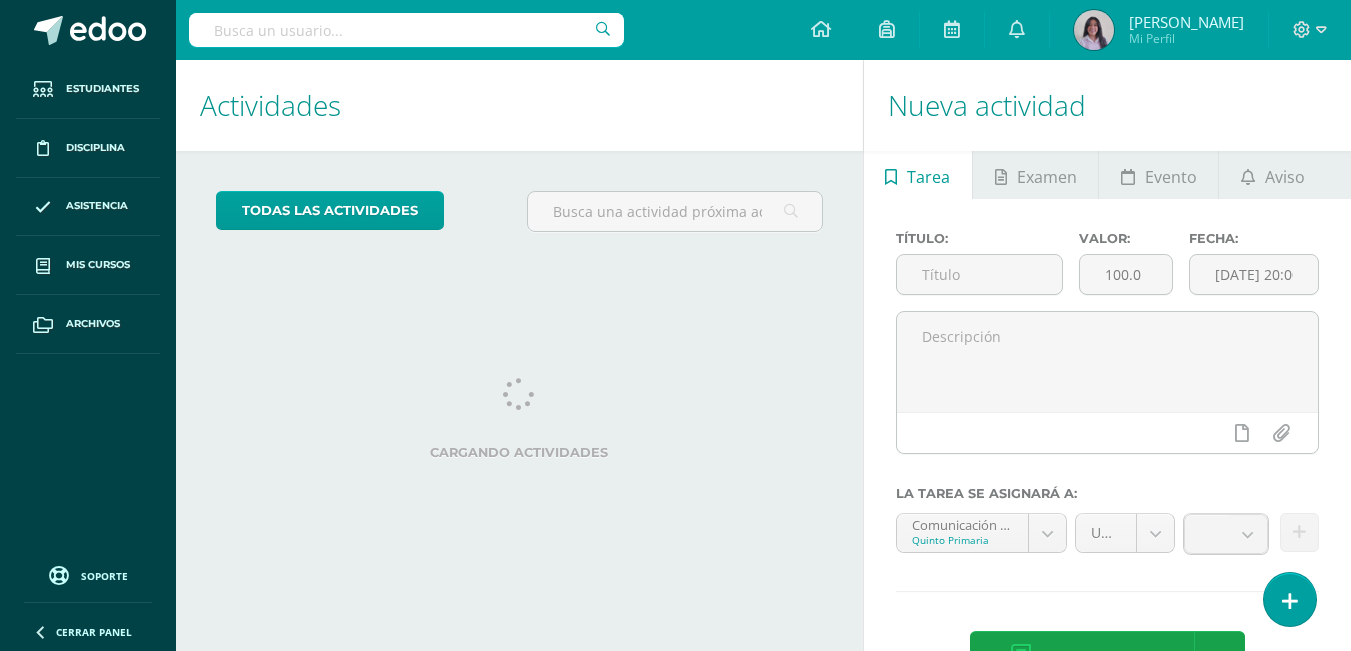 scroll, scrollTop: 0, scrollLeft: 0, axis: both 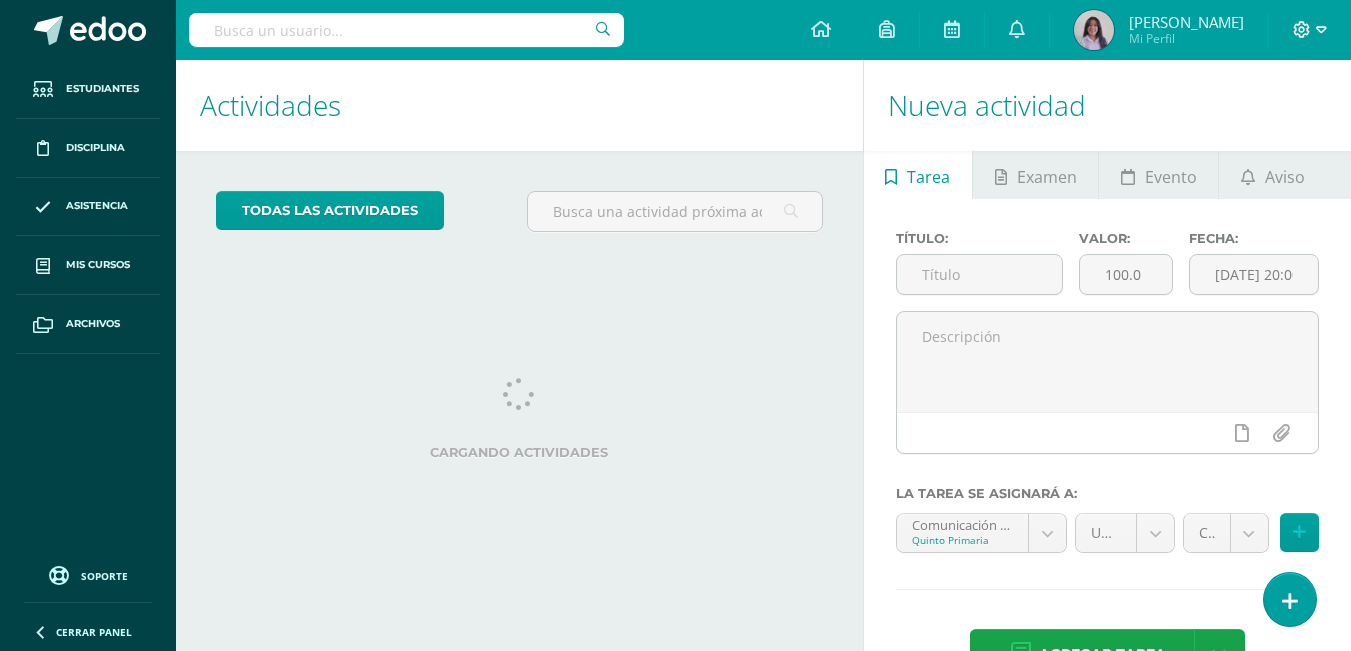 click 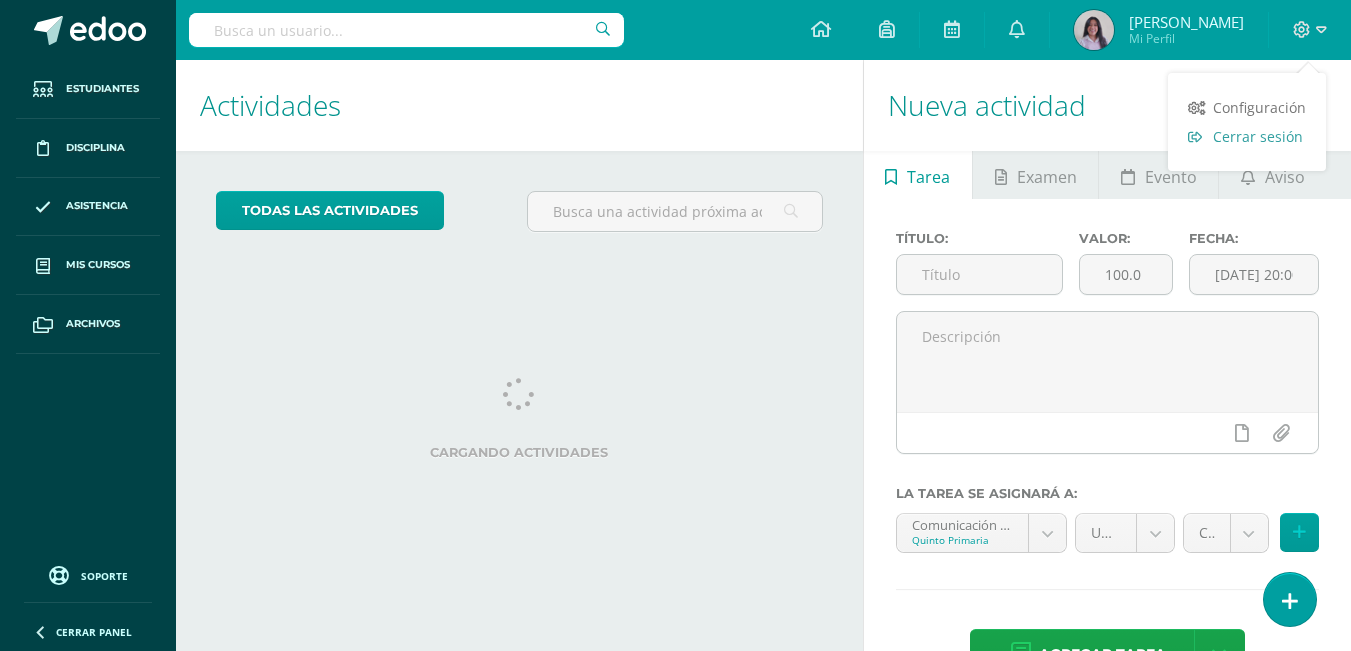 click on "Cerrar sesión" at bounding box center [1258, 136] 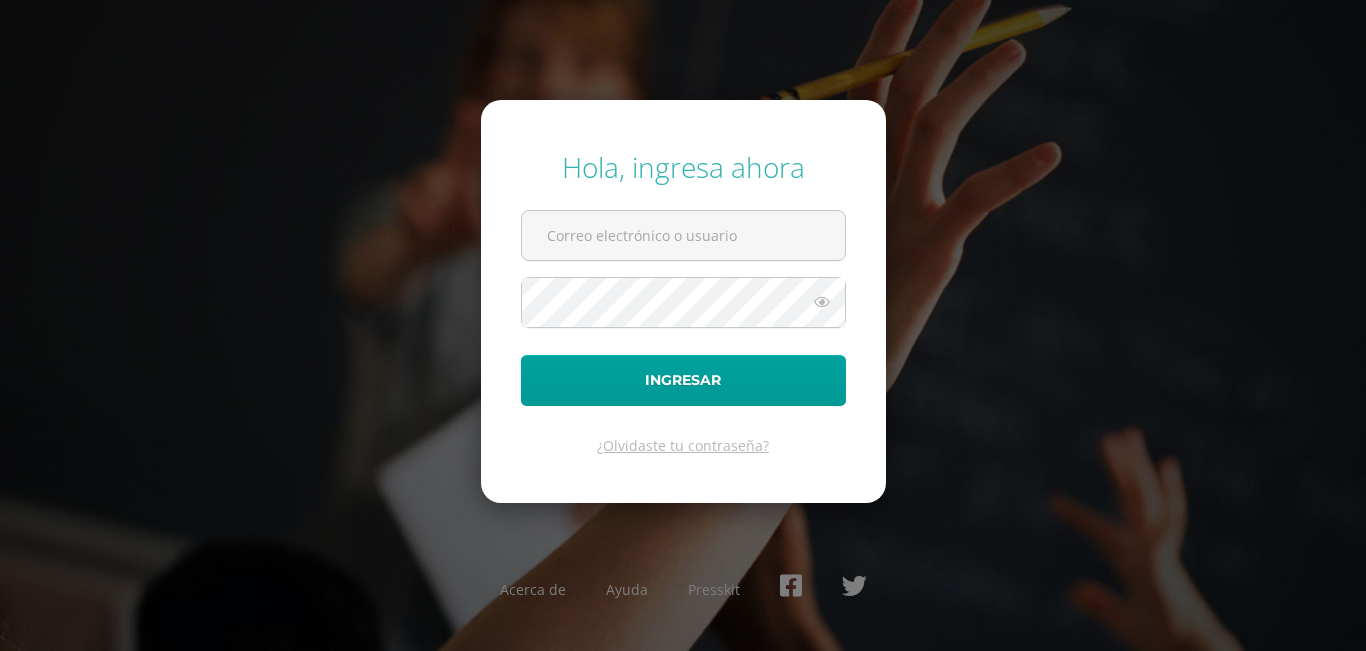 scroll, scrollTop: 0, scrollLeft: 0, axis: both 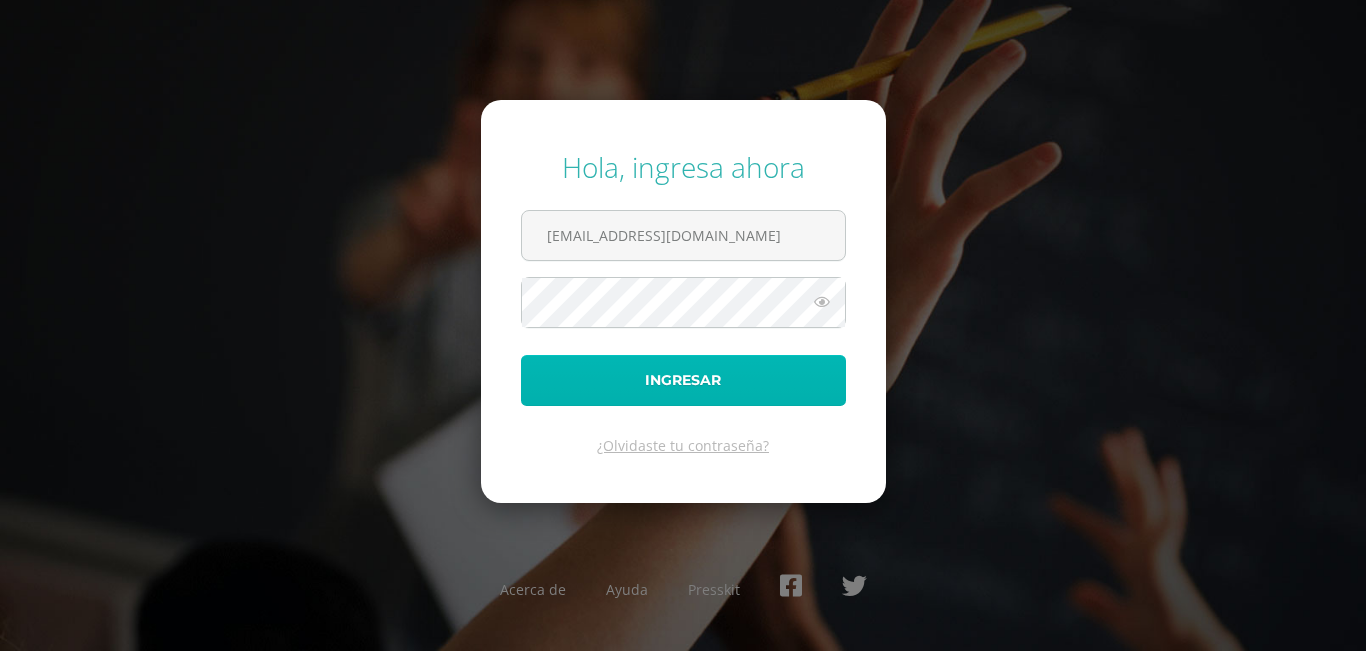click on "Ingresar" at bounding box center (683, 380) 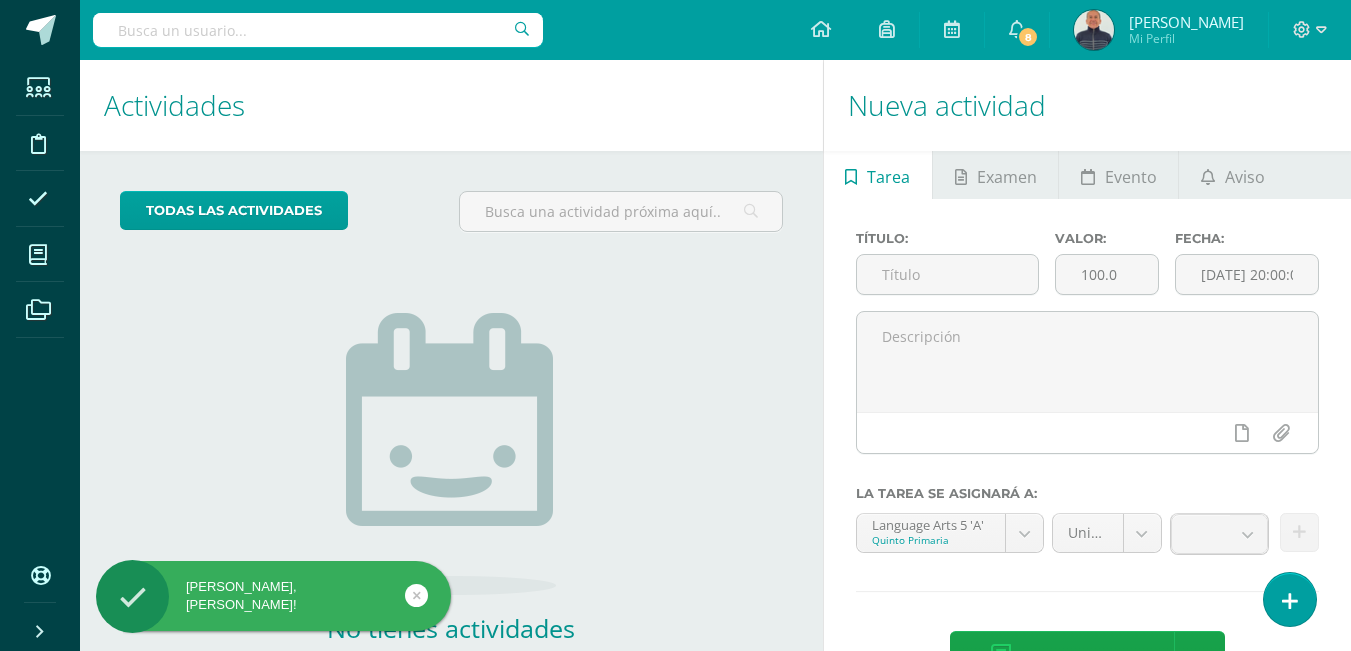 scroll, scrollTop: 0, scrollLeft: 0, axis: both 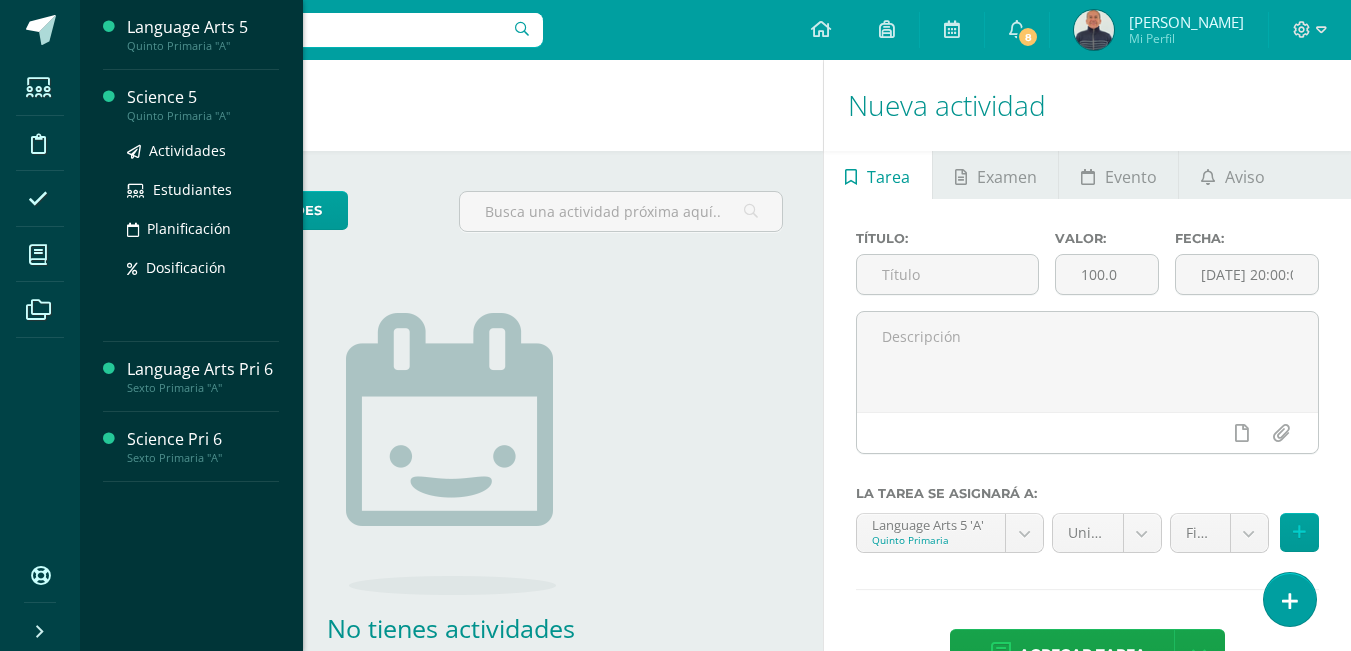 click on "Science  5" at bounding box center (203, 97) 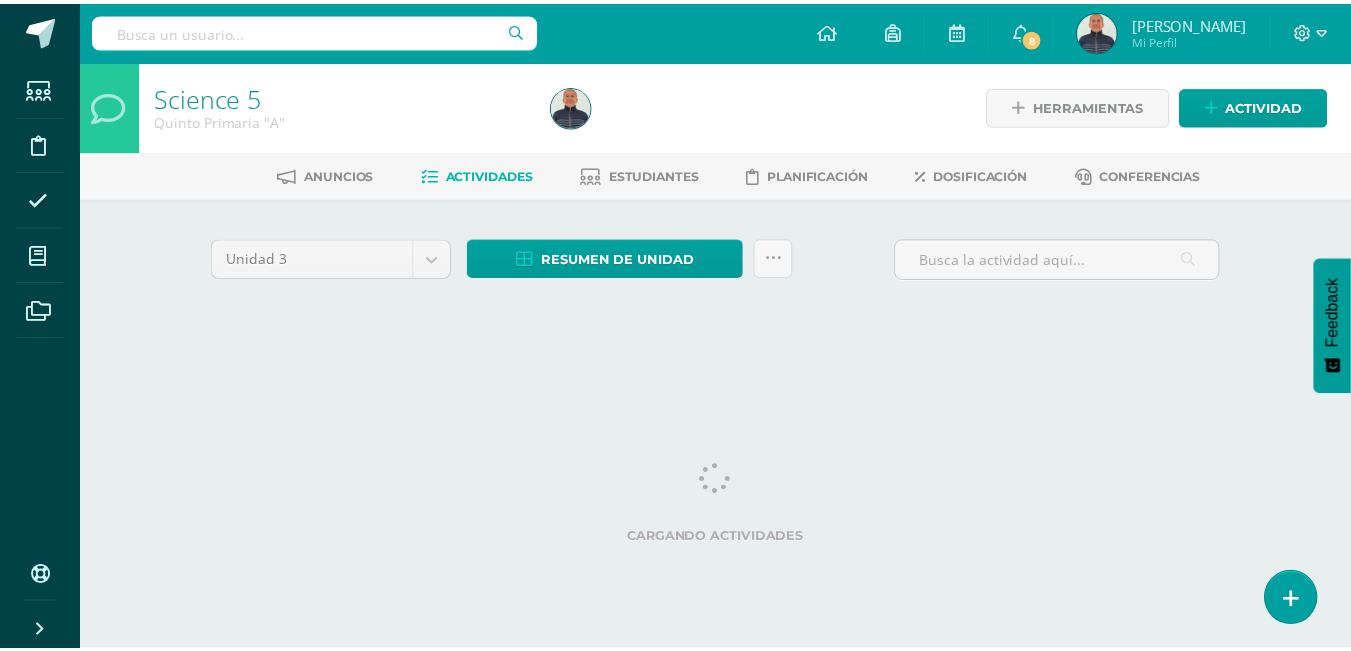 scroll, scrollTop: 0, scrollLeft: 0, axis: both 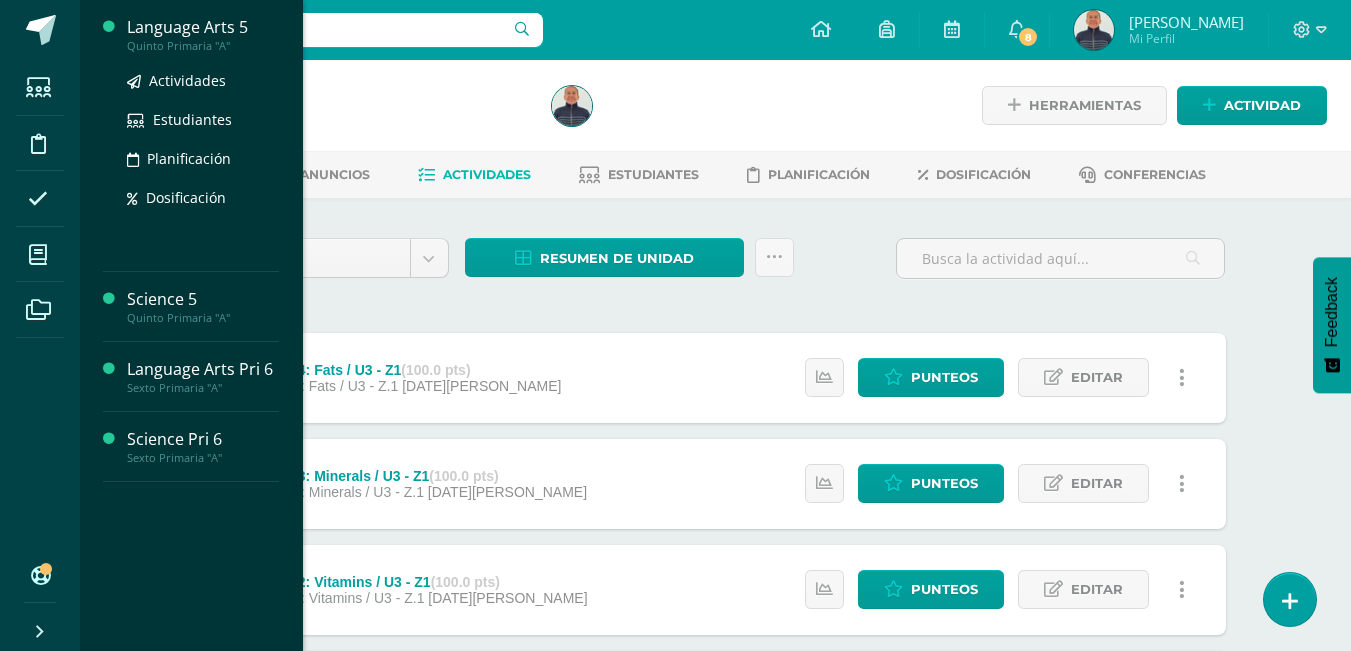 click on "Language Arts  5" at bounding box center (203, 27) 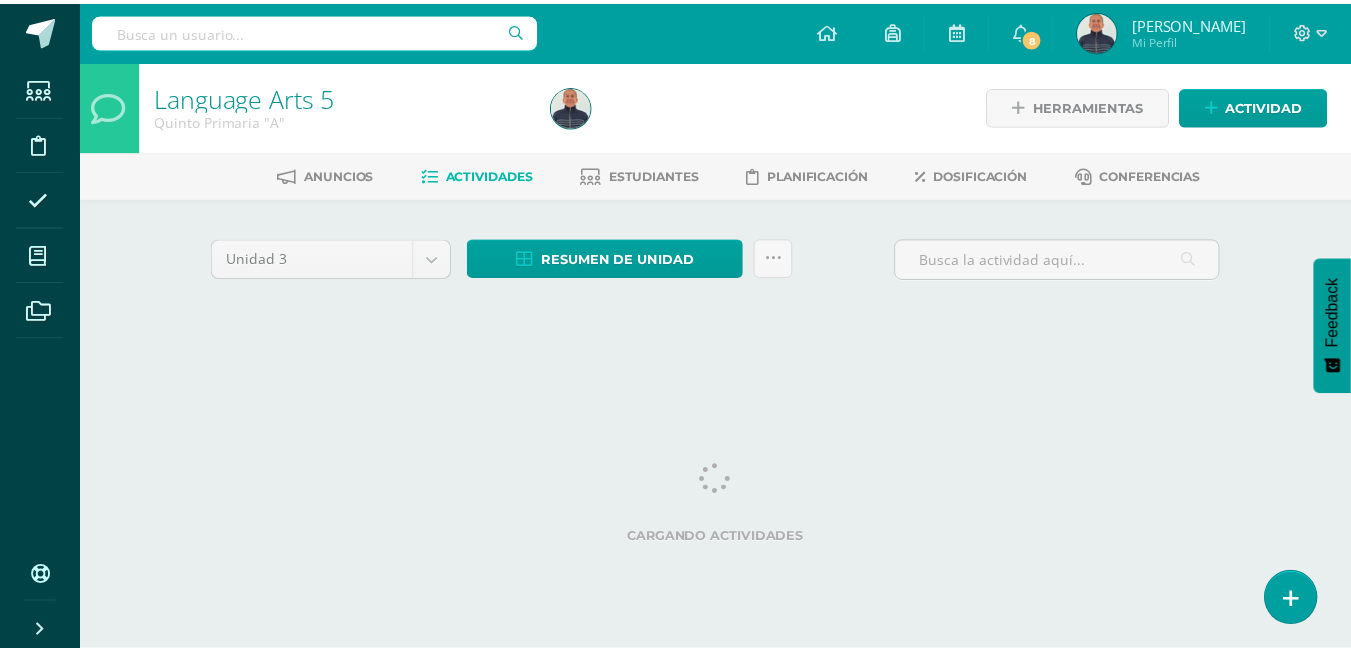 scroll, scrollTop: 0, scrollLeft: 0, axis: both 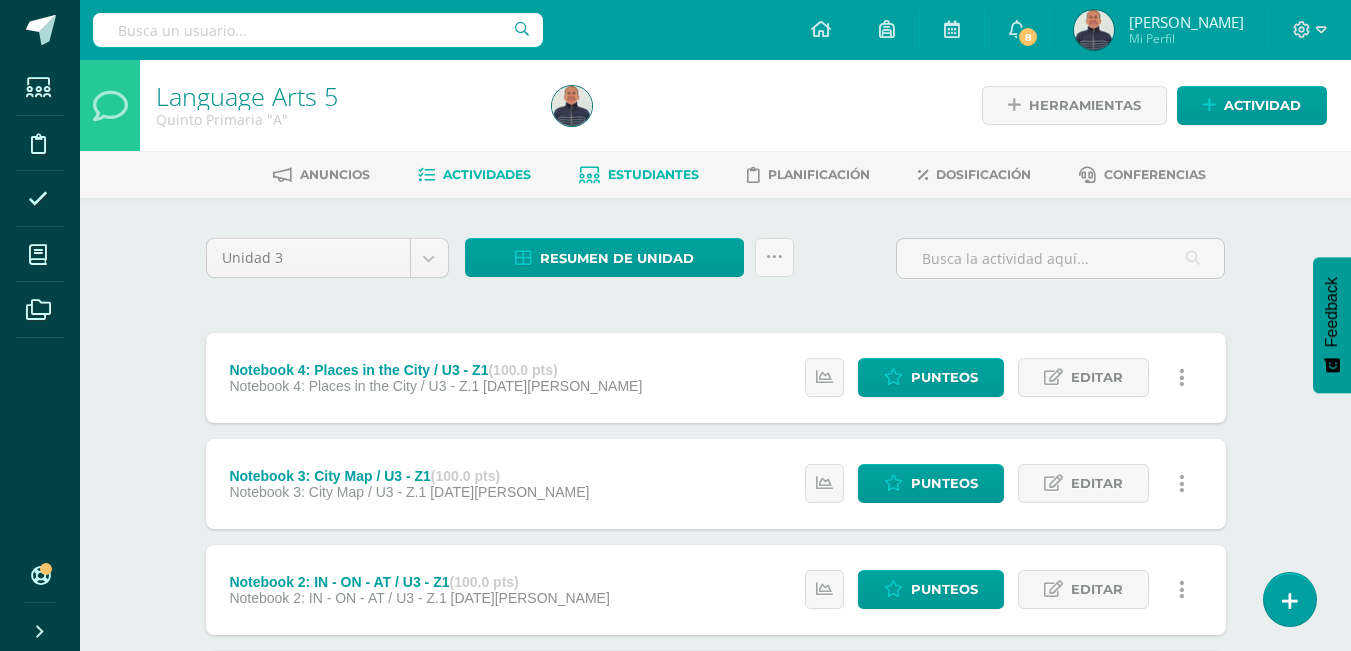 click on "Estudiantes" at bounding box center [653, 174] 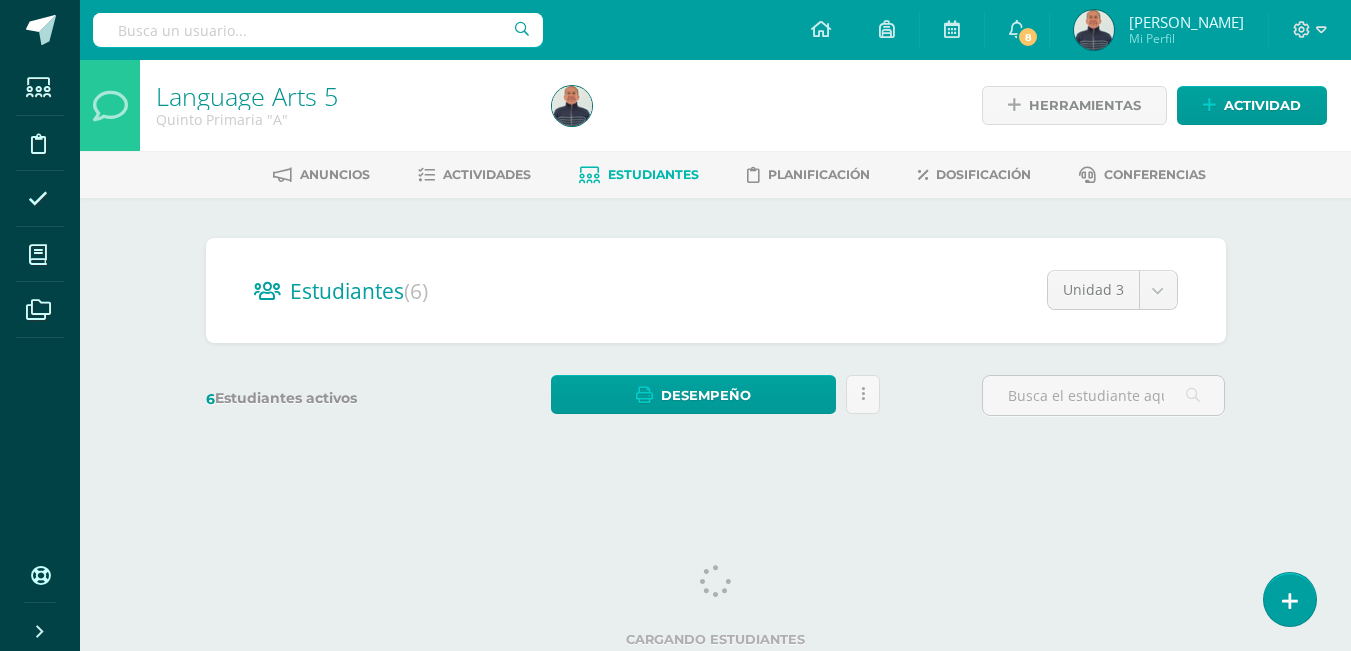 scroll, scrollTop: 0, scrollLeft: 0, axis: both 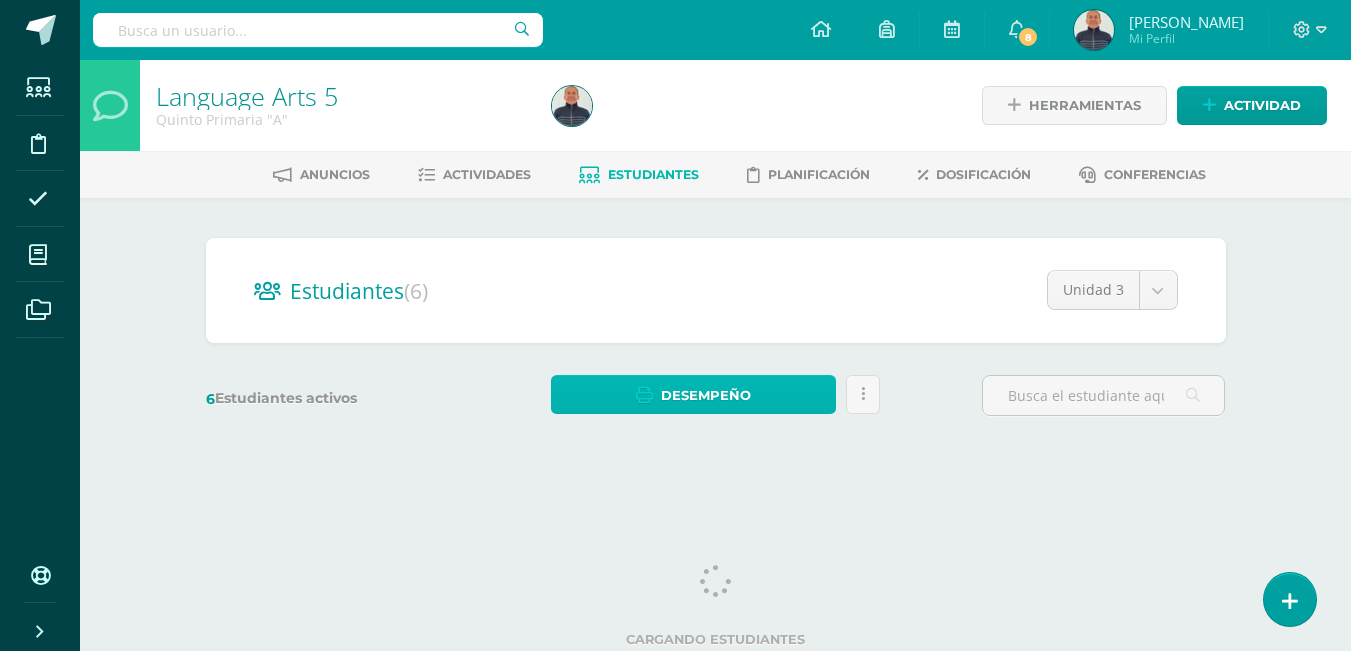 click on "Desempeño" at bounding box center [706, 395] 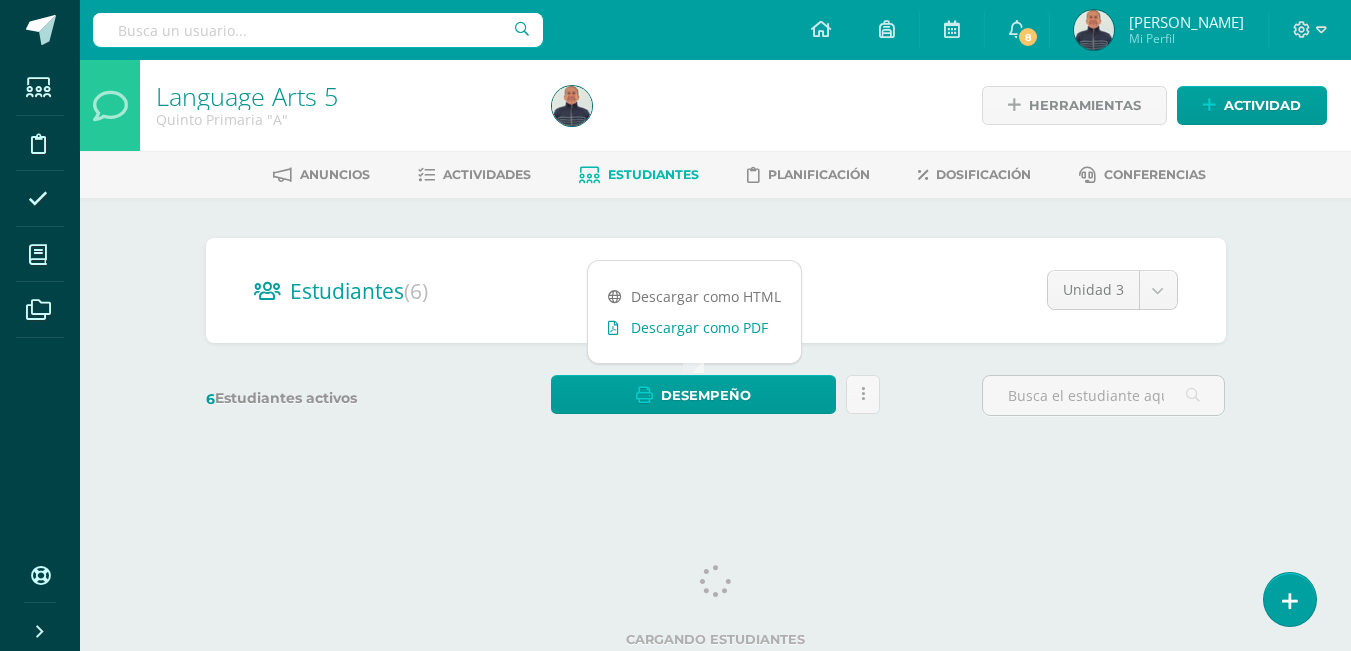 click on "Descargar como PDF" at bounding box center [694, 327] 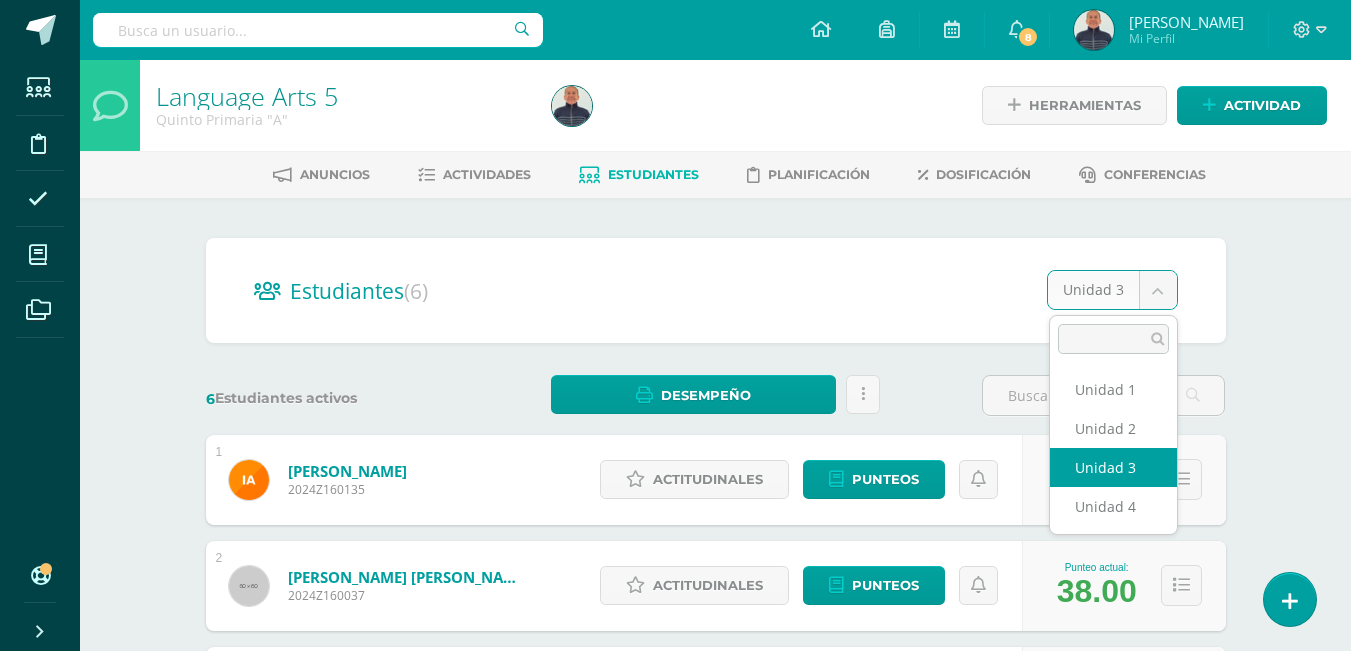 click on "Estudiantes Disciplina Asistencia Mis cursos Archivos Soporte
Centro de ayuda
Últimas actualizaciones
10+ Cerrar panel
Language Arts  5
Quinto
Primaria
"A"
Actividades Estudiantes Planificación Dosificación
Science  5
Quinto
Primaria
"A"
Actividades Estudiantes Planificación Dosificación
Language Arts  Pri 6
Sexto
Primaria
"A"
Actividades Estudiantes Planificación Dosificación
Science  Pri 6
Actividades Estudiantes Planificación Dosificación Mi Perfil 8" at bounding box center (675, 594) 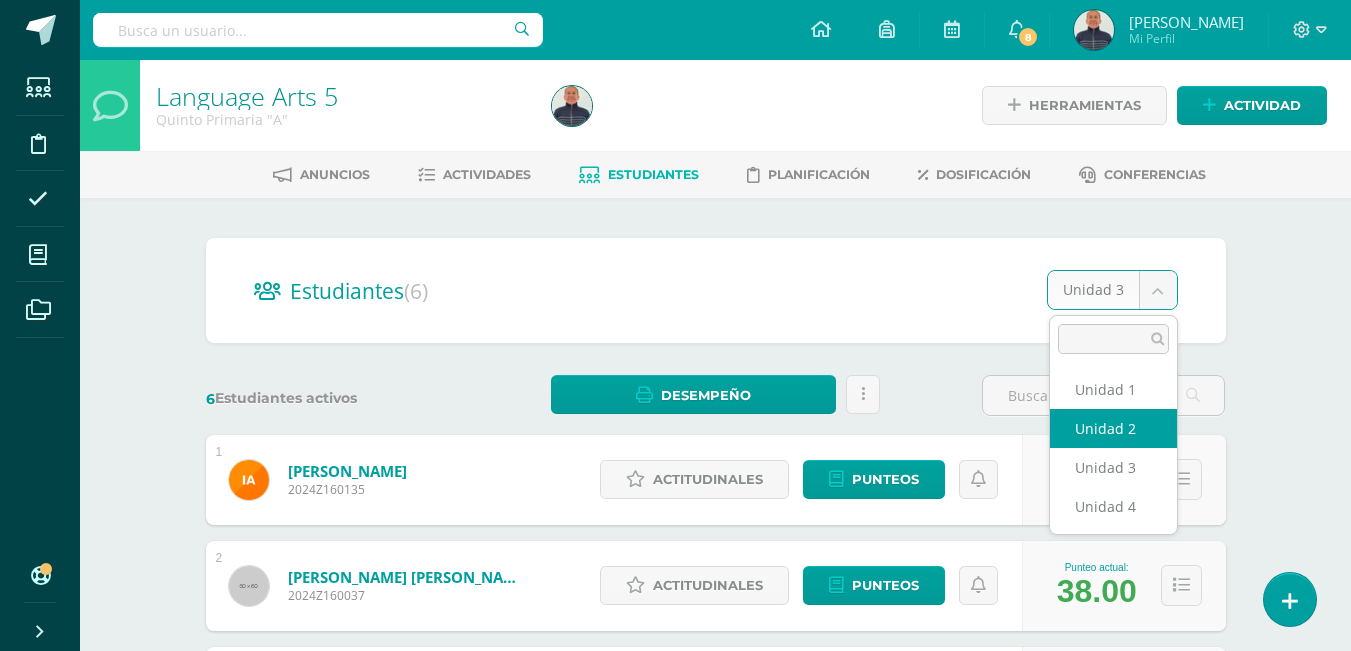 select on "/dashboard/teacher/section/990/students/?unit=21539" 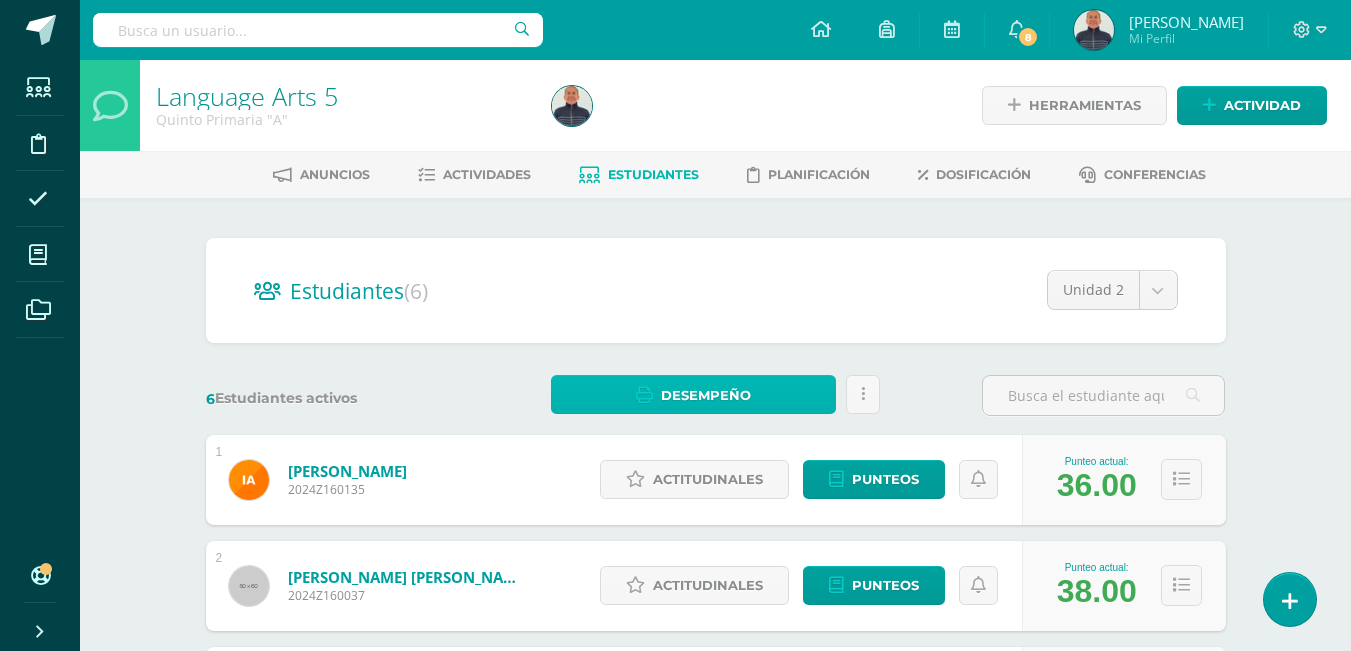 click on "Desempeño" at bounding box center (706, 395) 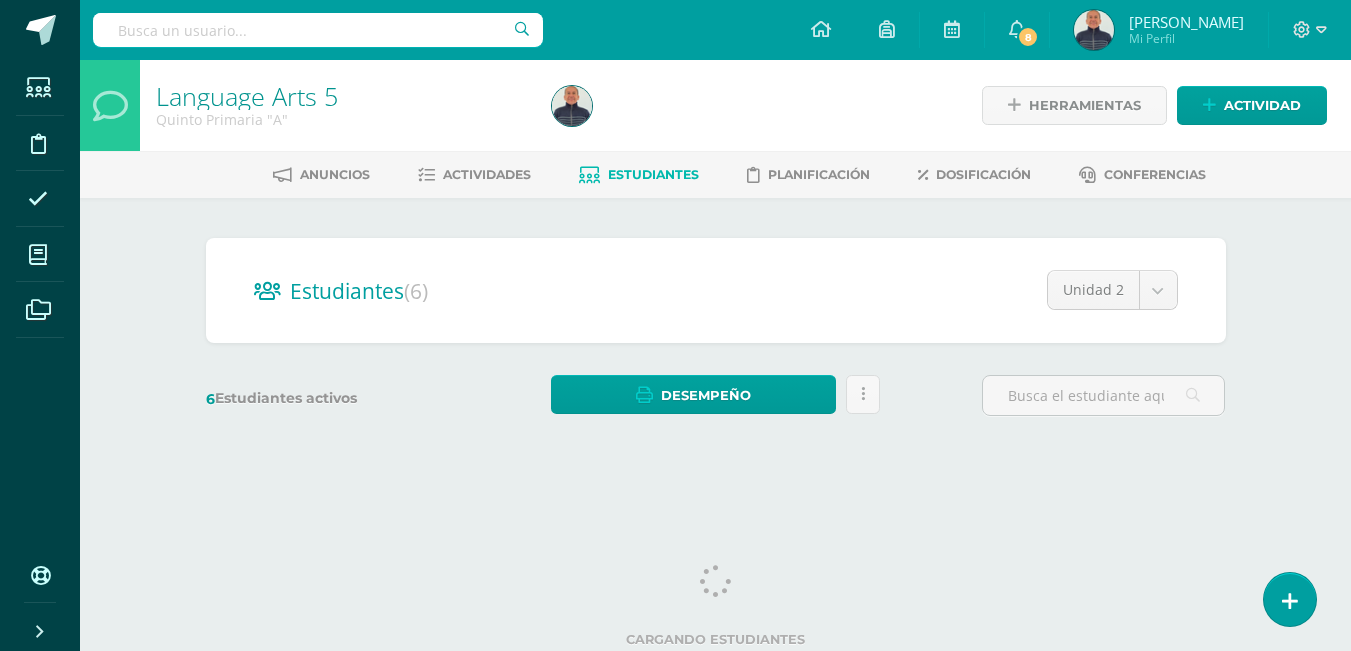 scroll, scrollTop: 0, scrollLeft: 0, axis: both 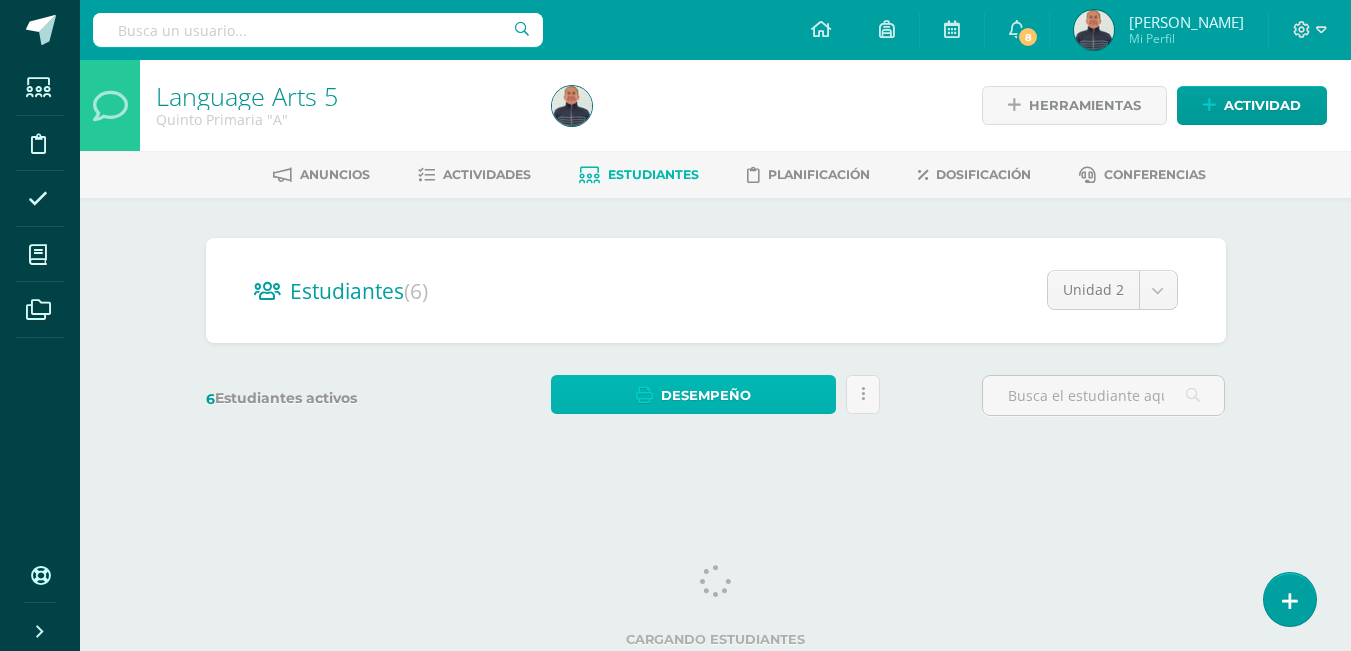 click on "Desempeño" at bounding box center (706, 395) 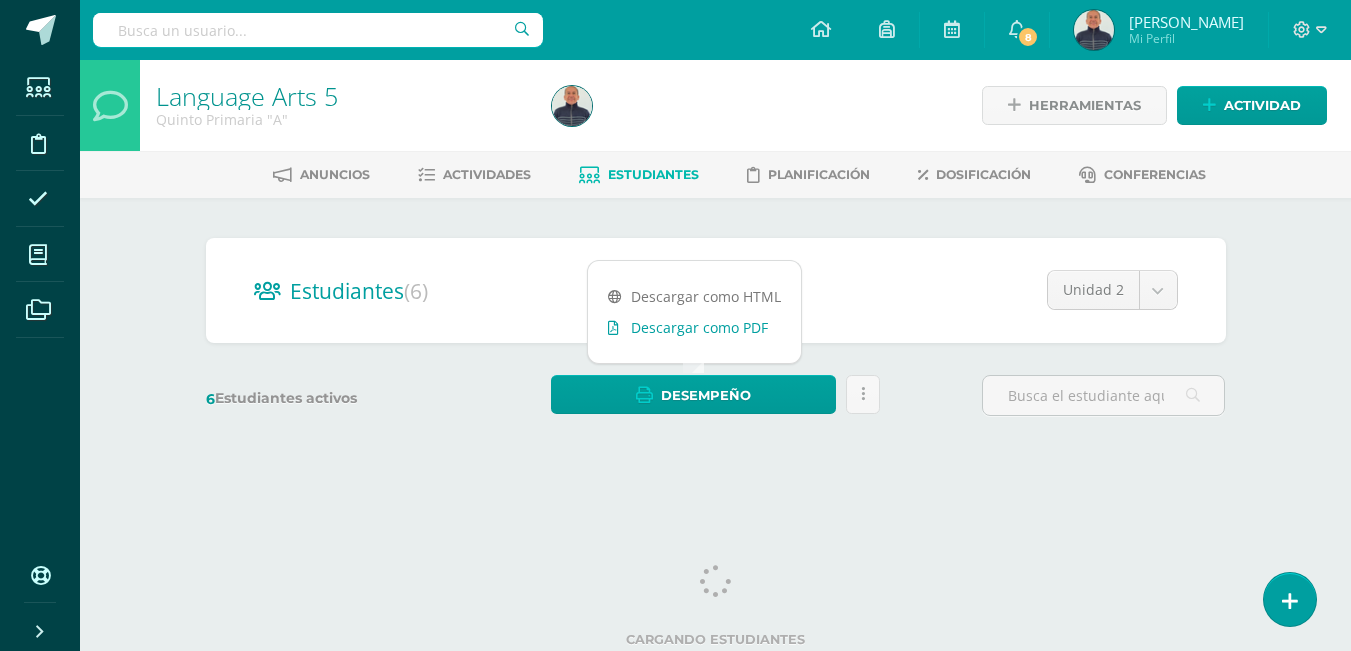 click on "Descargar como PDF" at bounding box center (694, 327) 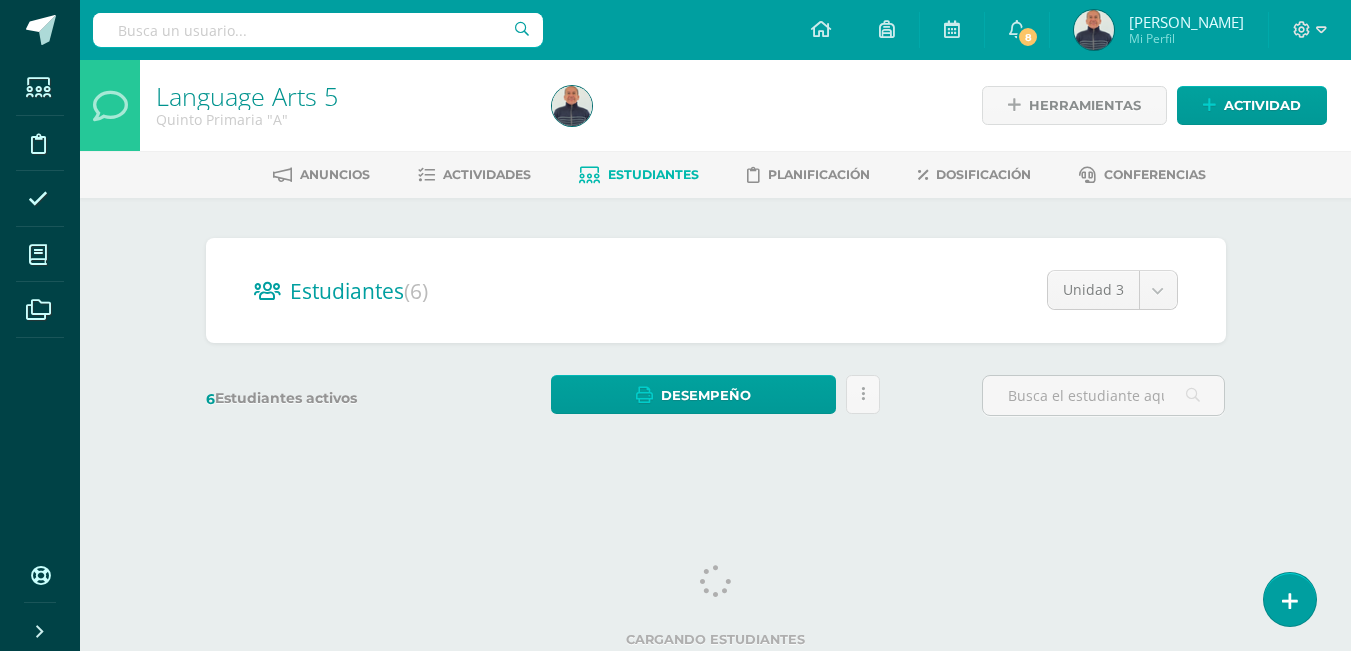 scroll, scrollTop: 0, scrollLeft: 0, axis: both 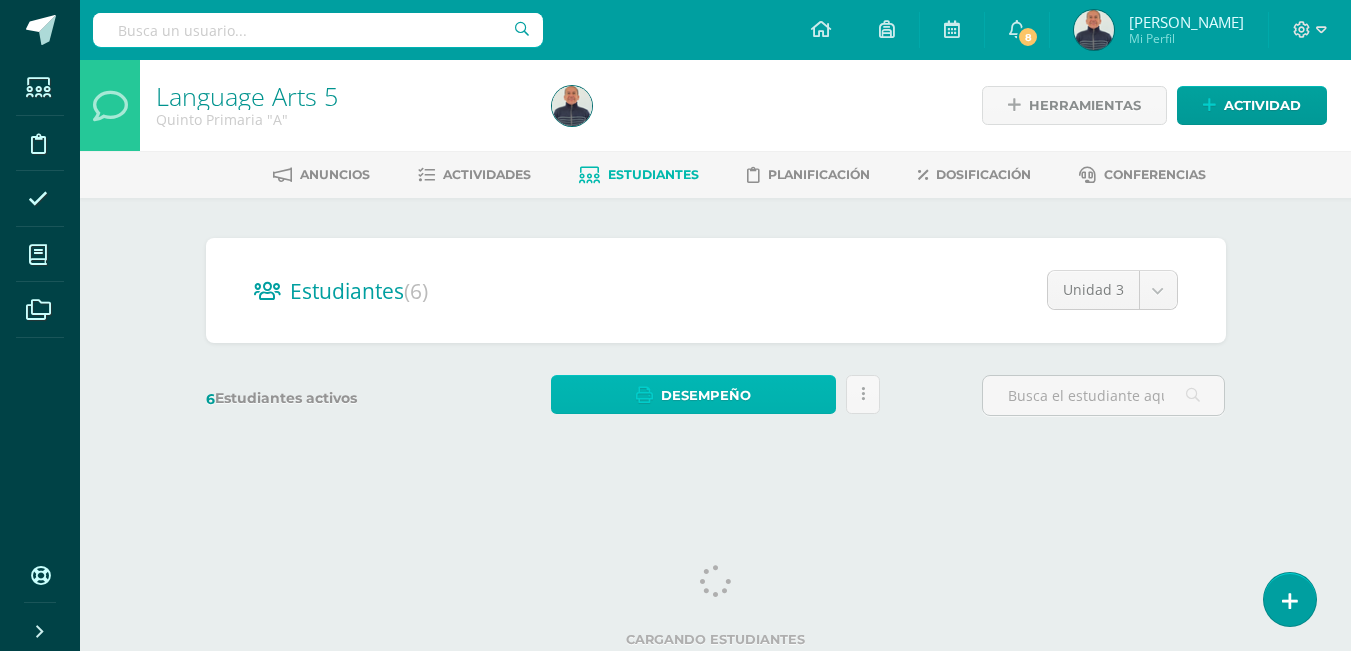 click on "Desempeño" at bounding box center [706, 395] 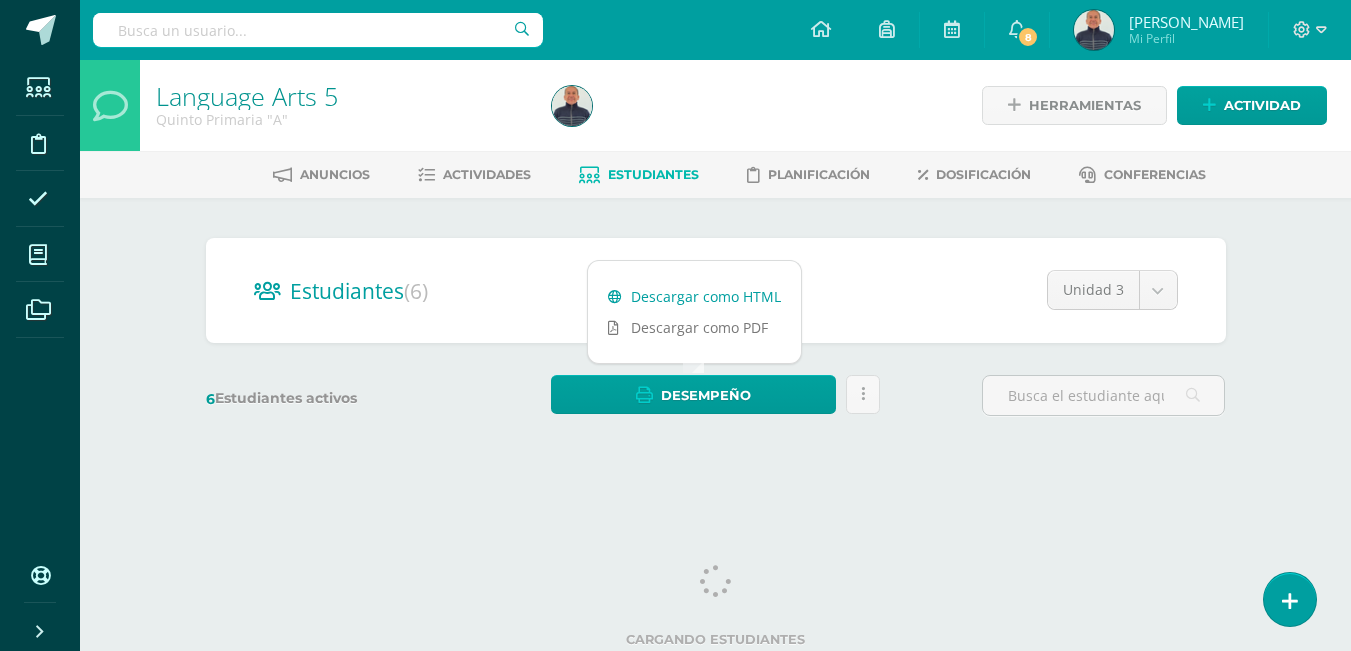 click on "Descargar como HTML" at bounding box center (694, 296) 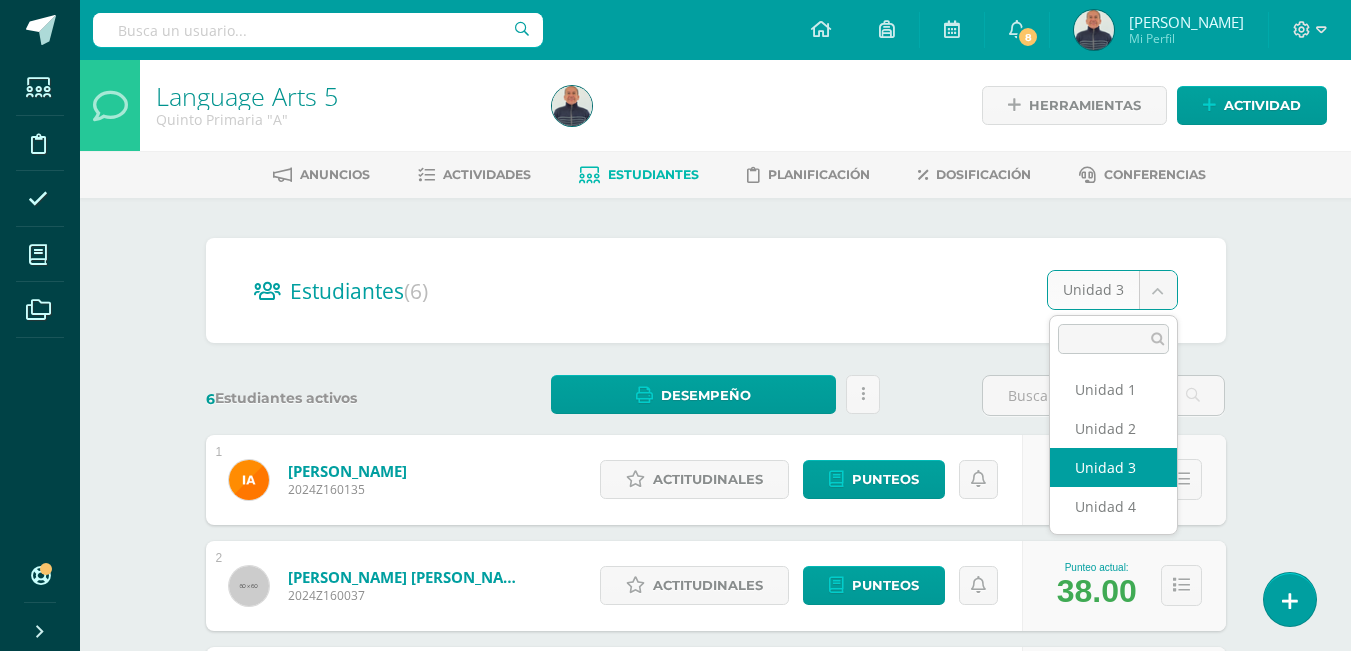 click on "Estudiantes Disciplina Asistencia Mis cursos Archivos Soporte
Centro de ayuda
Últimas actualizaciones
10+ Cerrar panel
Language Arts  5
Quinto
Primaria
"A"
Actividades Estudiantes Planificación Dosificación
Science  5
Quinto
Primaria
"A"
Actividades Estudiantes Planificación Dosificación
Language Arts  Pri 6
Sexto
Primaria
"A"
Actividades Estudiantes Planificación Dosificación
Science  Pri 6
Actividades Estudiantes Planificación Dosificación Mi Perfil 8" at bounding box center (675, 594) 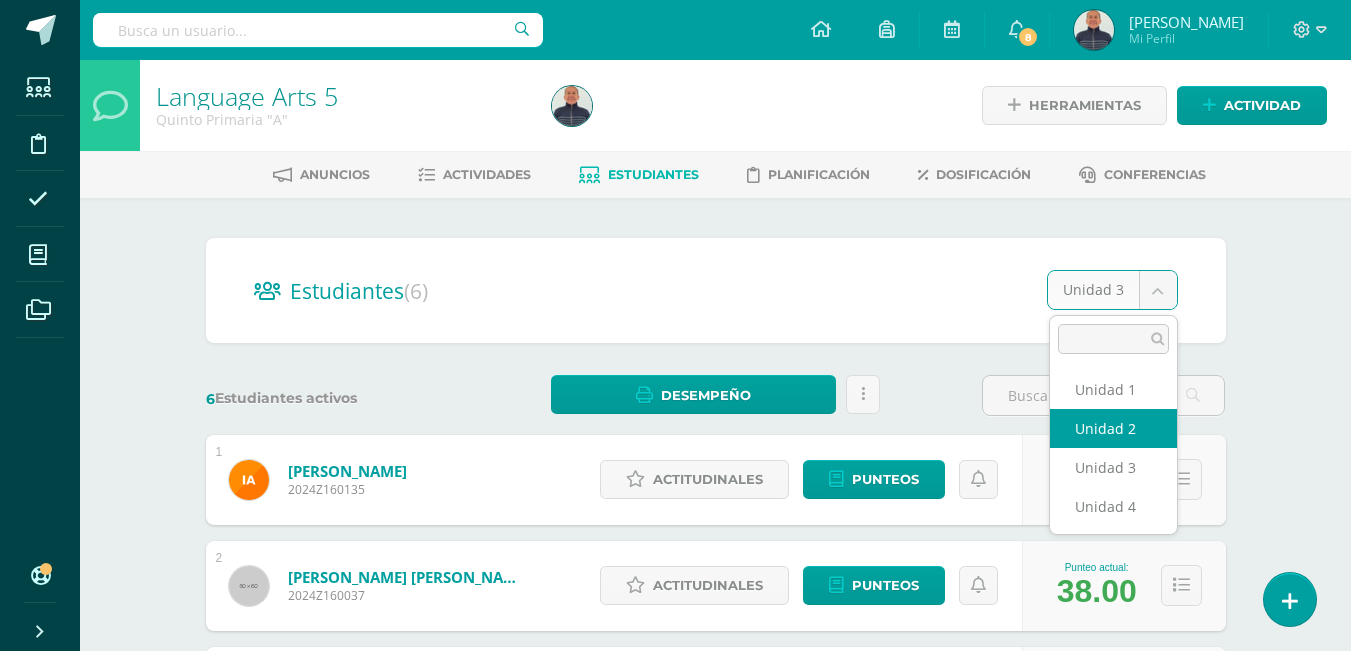 select on "/dashboard/teacher/section/990/students/?unit=21539" 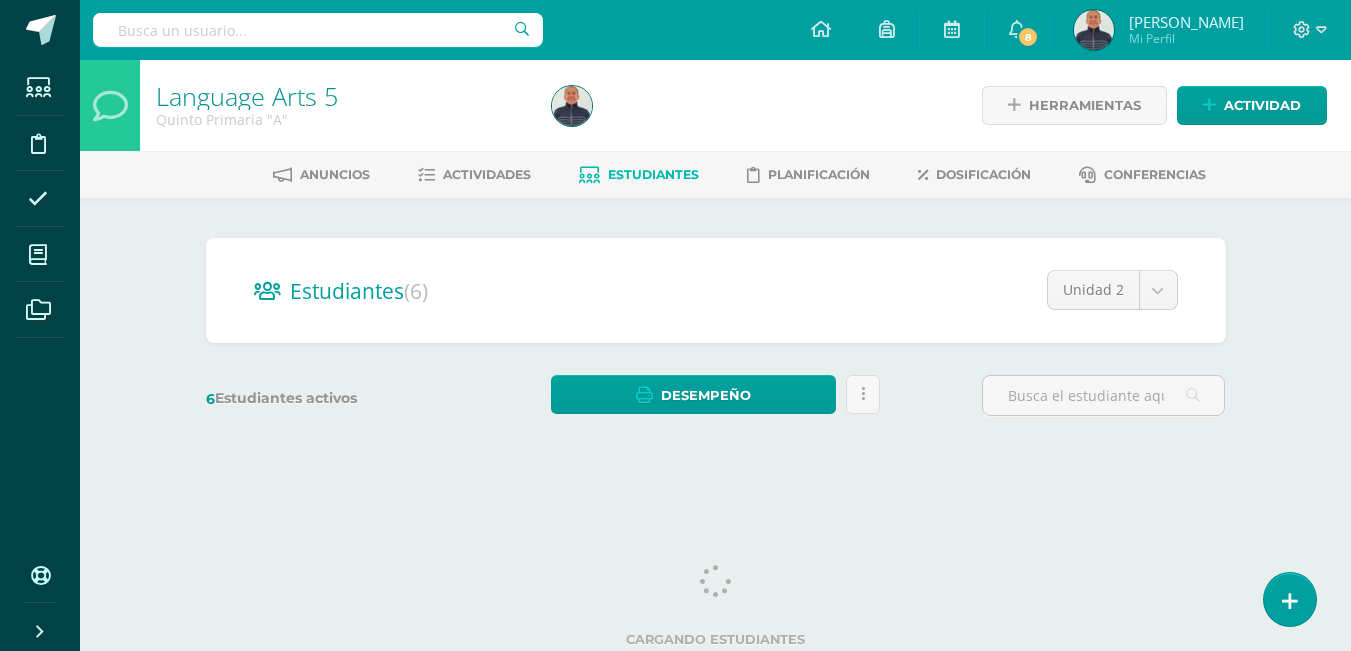 scroll, scrollTop: 0, scrollLeft: 0, axis: both 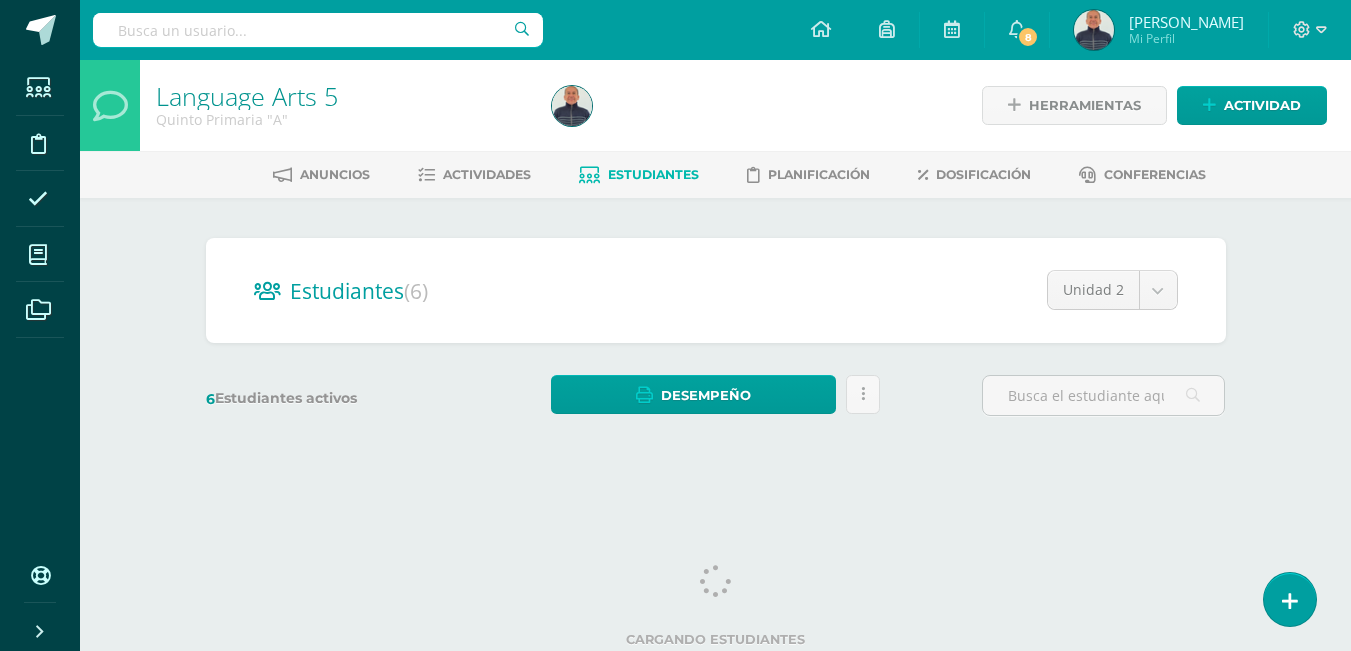 click on "Estudiantes" at bounding box center (653, 174) 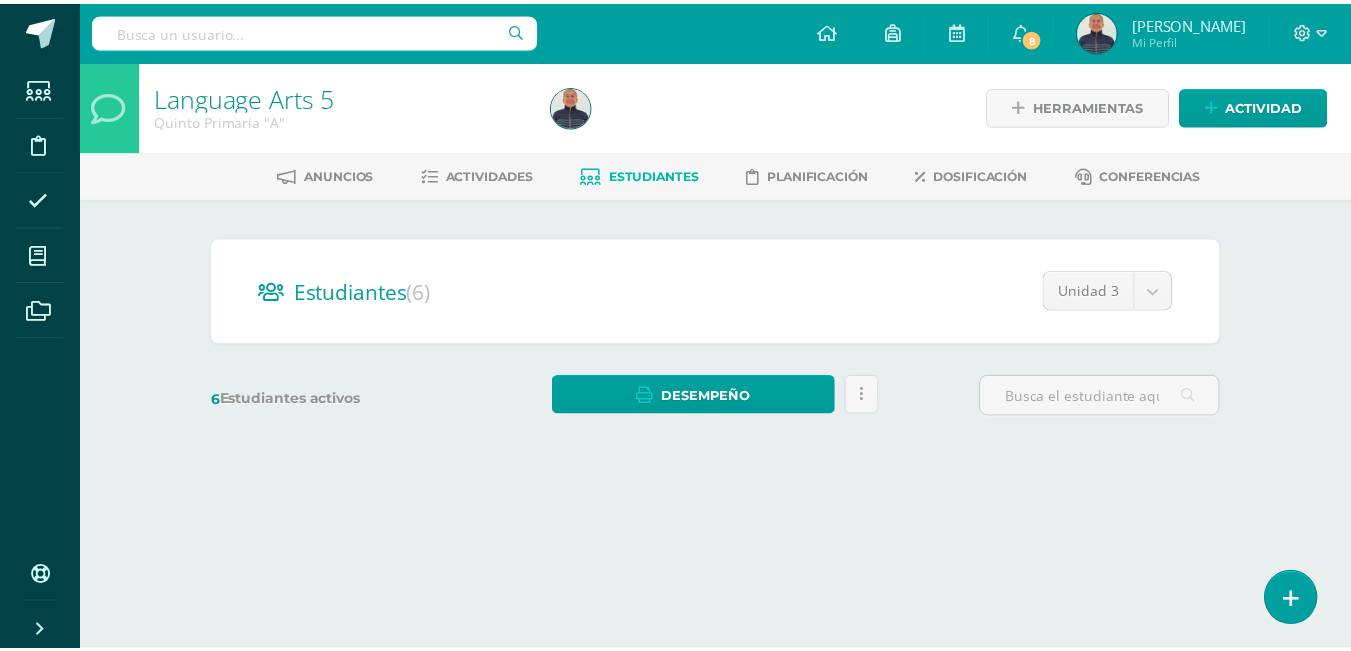 scroll, scrollTop: 0, scrollLeft: 0, axis: both 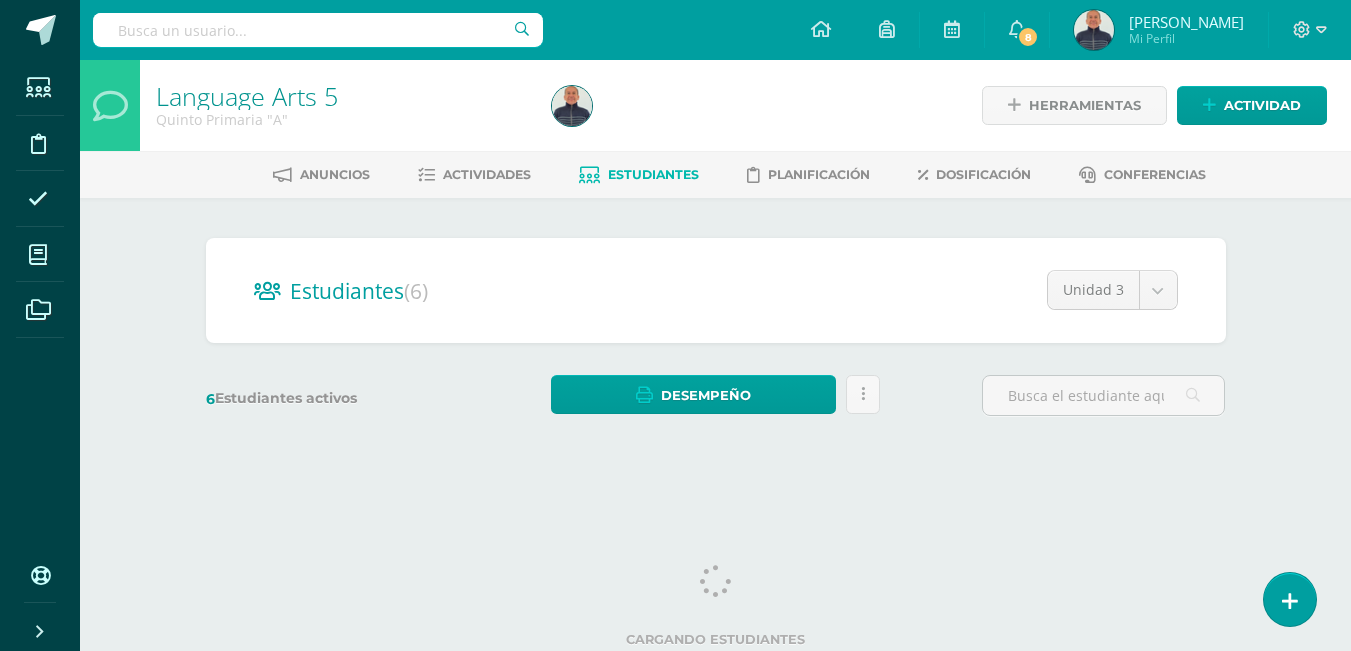 click on "Estudiantes Disciplina Asistencia Mis cursos Archivos Soporte
Centro de ayuda
Últimas actualizaciones
Cerrar panel
Language Arts  5
Quinto
Primaria
"A"
Actividades Estudiantes Planificación Dosificación
Science  5
Quinto
Primaria
"A"
Actividades Estudiantes Planificación Dosificación
Language Arts  Pri 6
Sexto
Primaria
"A"
Actividades Estudiantes Planificación Dosificación
Science  Pri 6
Actividades Estudiantes Planificación Dosificación Mi Perfil 8 8 6" at bounding box center [675, 237] 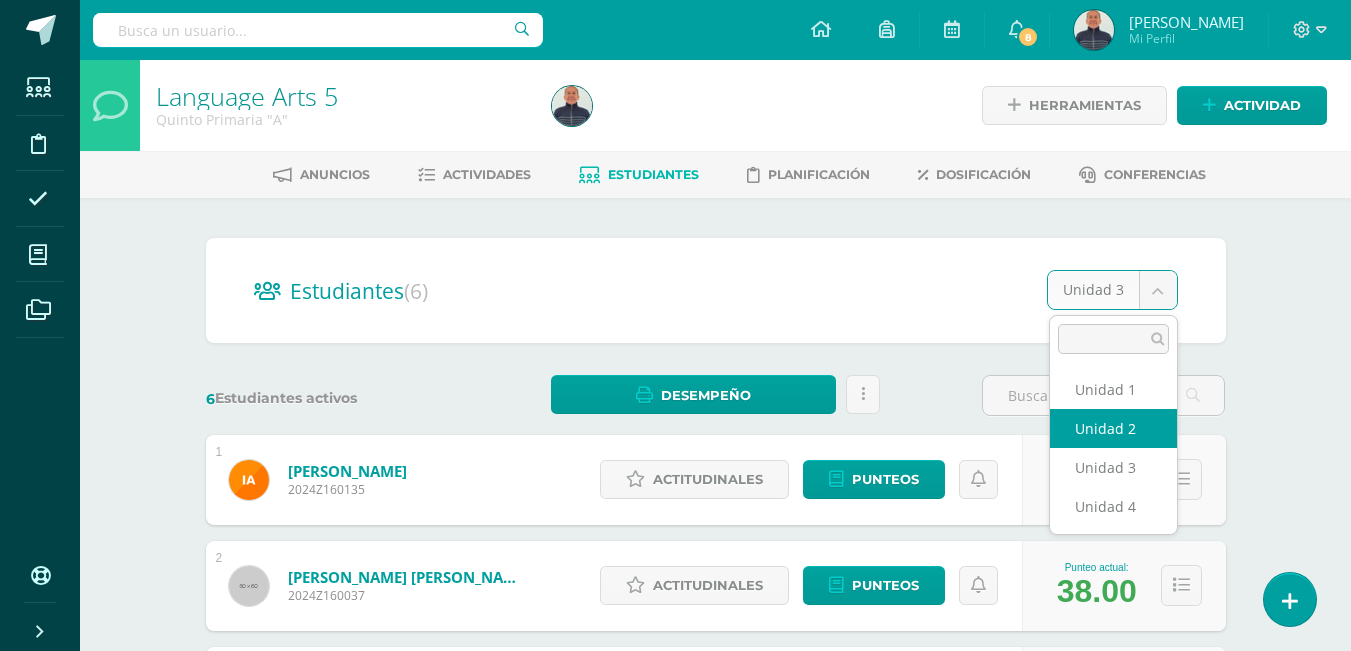 select on "/dashboard/teacher/section/990/students/?unit=21539" 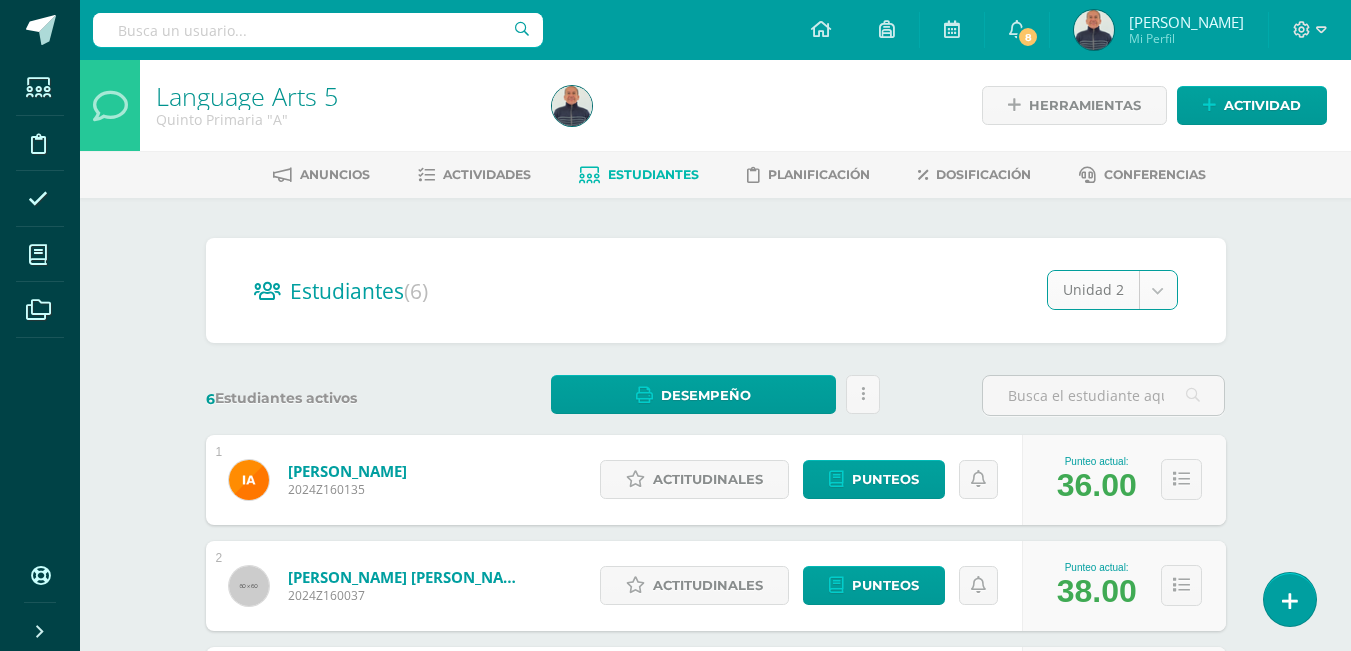 scroll, scrollTop: 0, scrollLeft: 0, axis: both 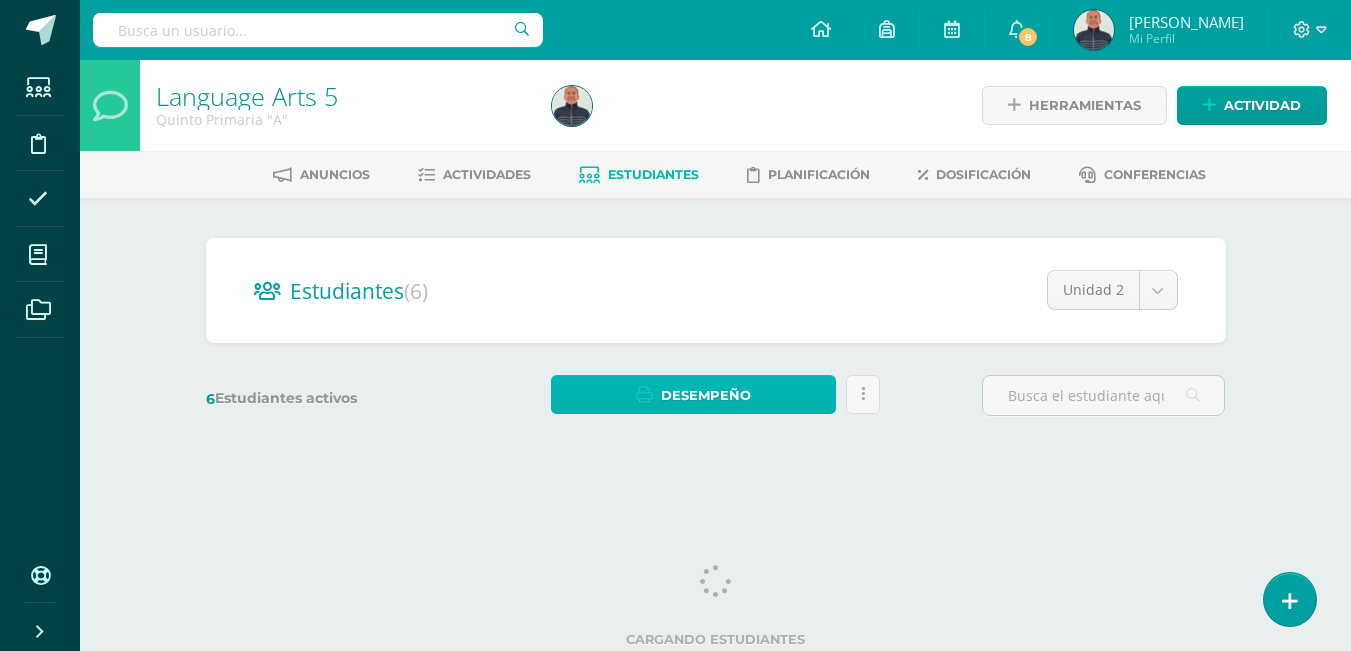 click on "Desempeño" at bounding box center (693, 394) 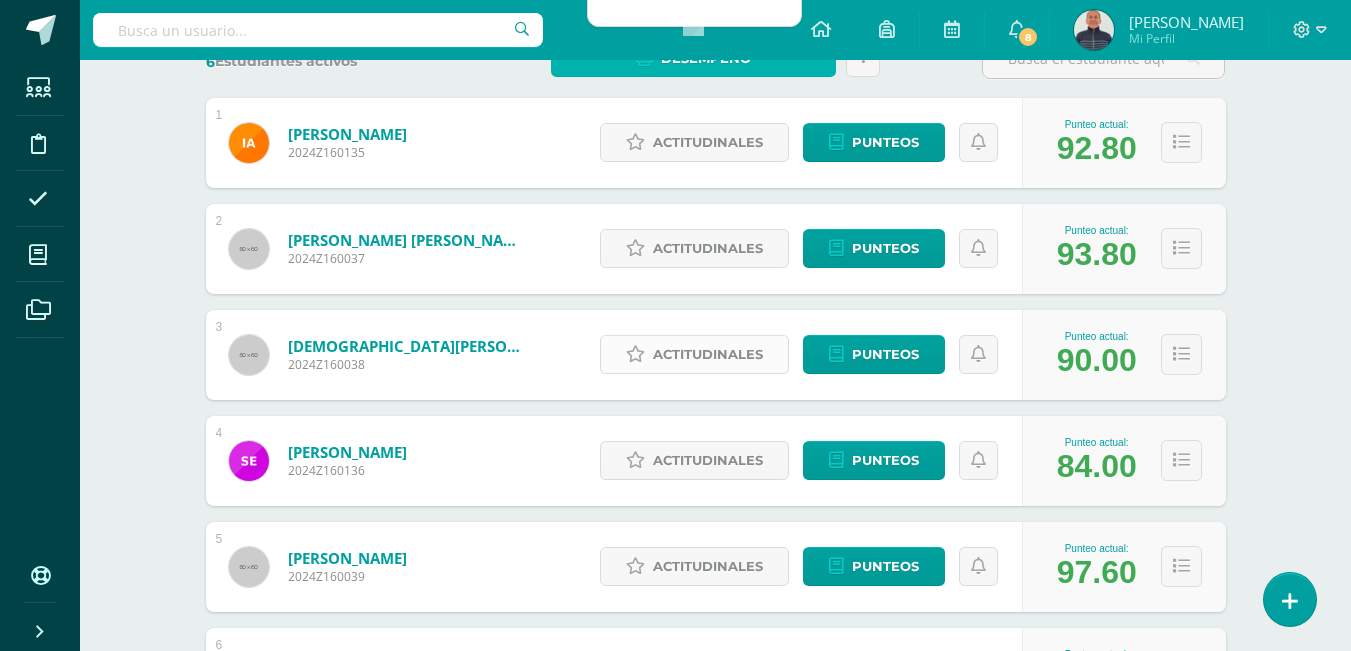 scroll, scrollTop: 437, scrollLeft: 0, axis: vertical 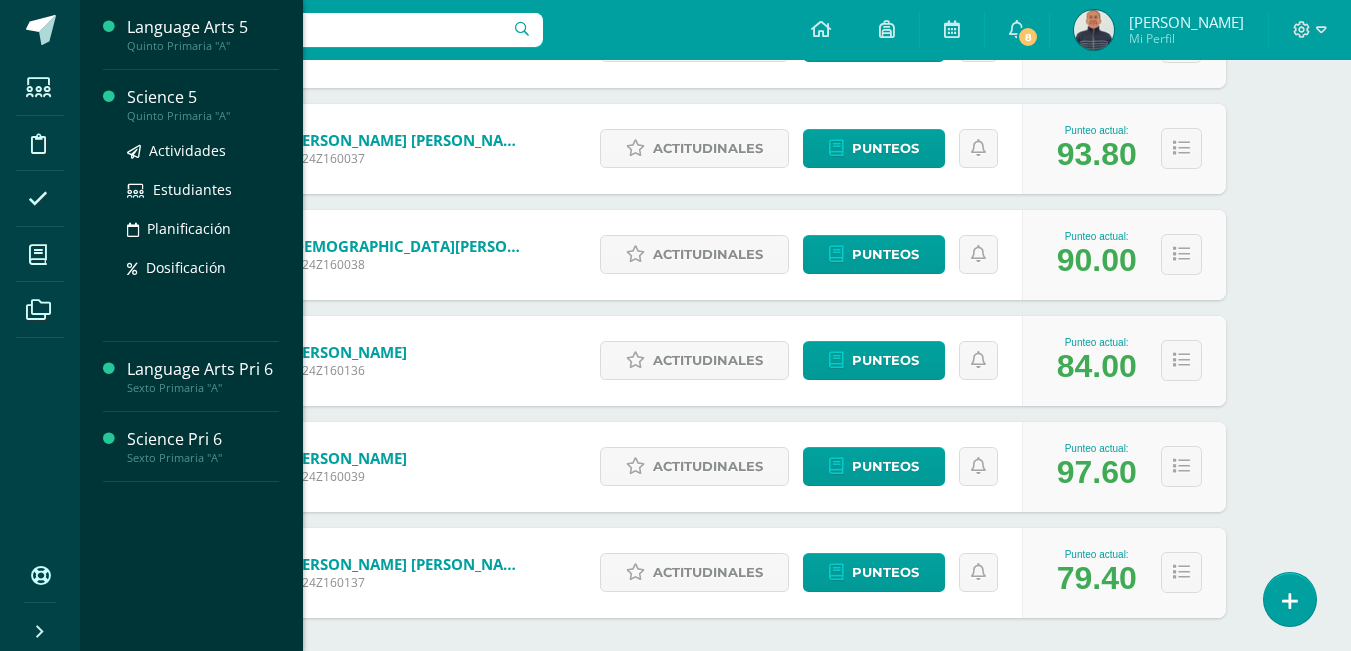 click on "Science  5" at bounding box center [203, 97] 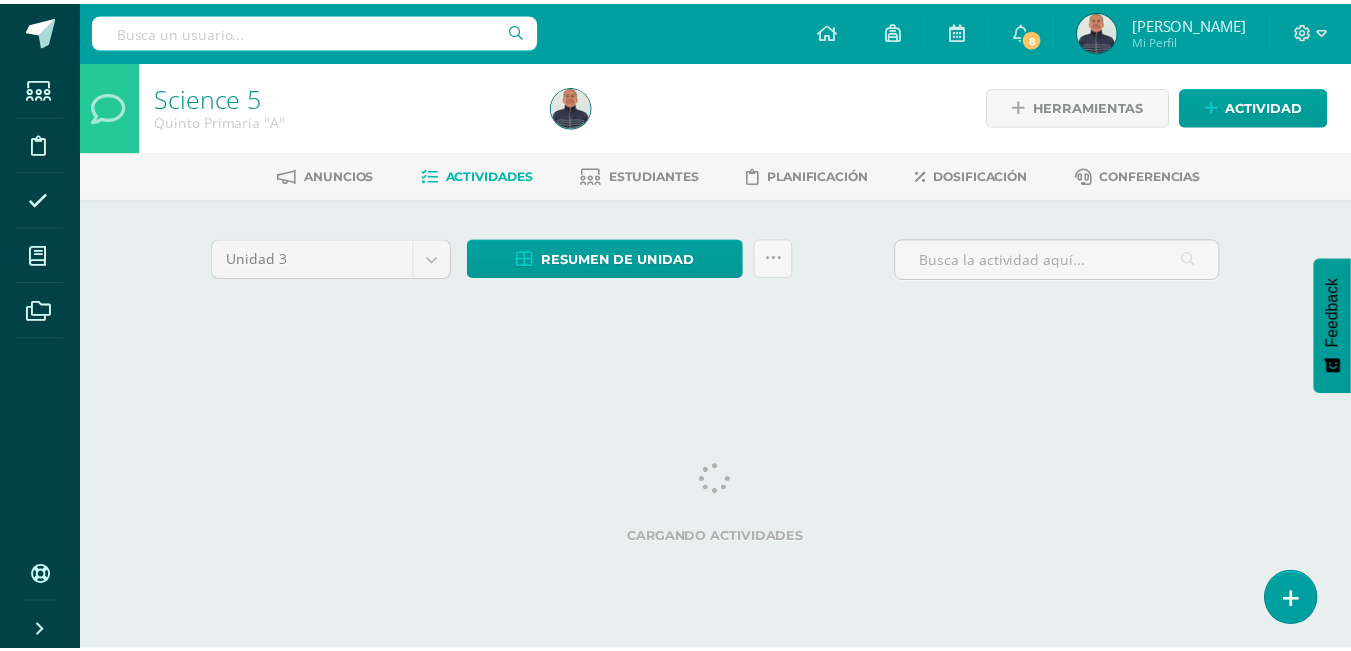 scroll, scrollTop: 0, scrollLeft: 0, axis: both 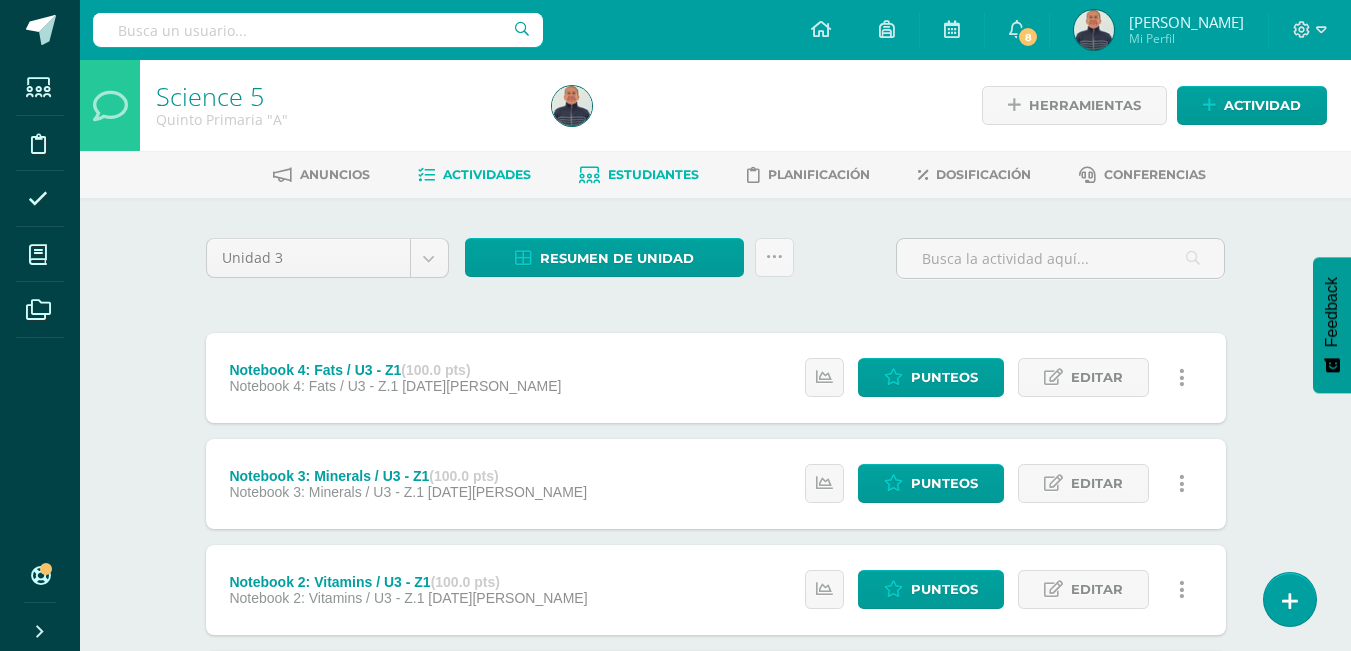 click on "Estudiantes" at bounding box center [639, 175] 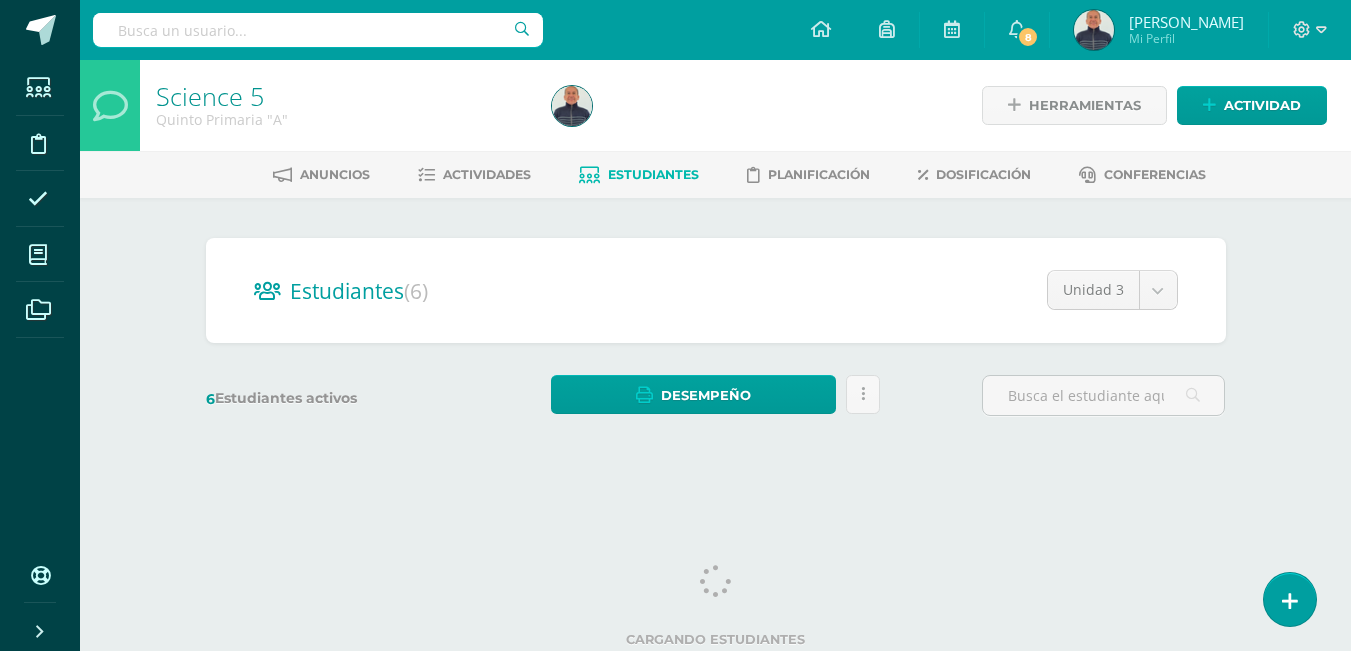 scroll, scrollTop: 0, scrollLeft: 0, axis: both 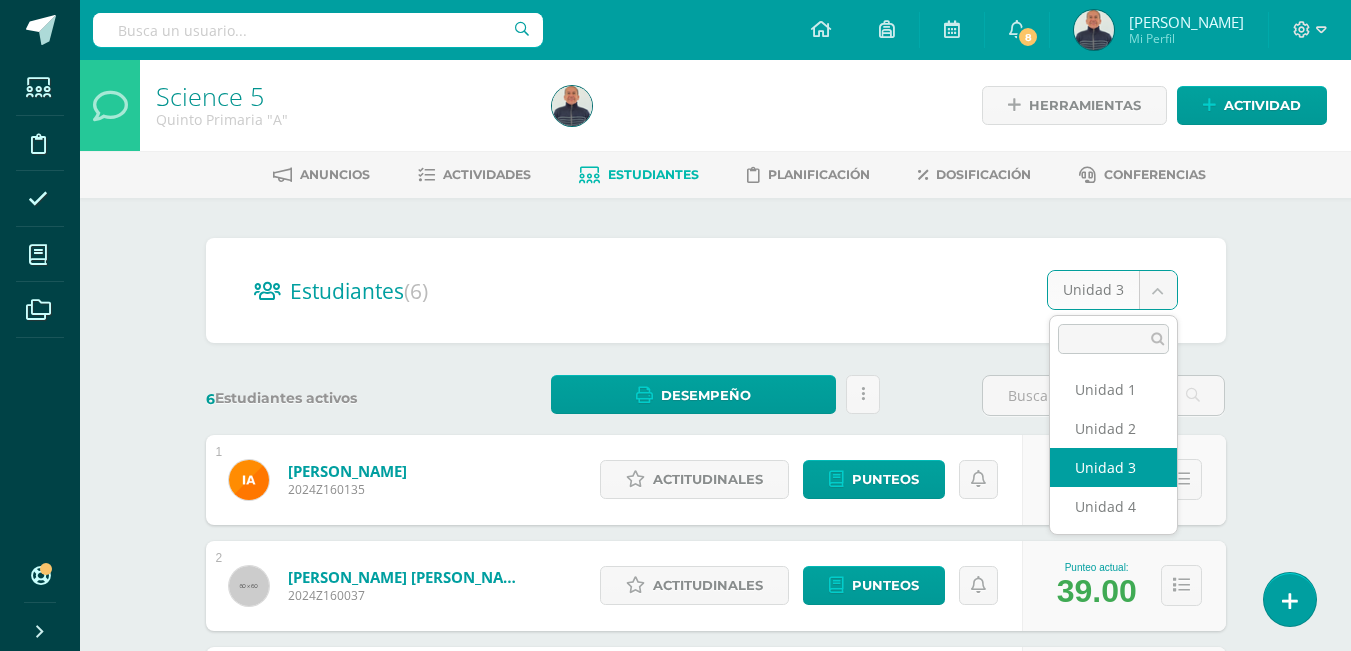 click on "Estudiantes Disciplina Asistencia Mis cursos Archivos Soporte
Centro de ayuda
Últimas actualizaciones
10+ Cerrar panel
Language Arts  5
Quinto
Primaria
"A"
Actividades Estudiantes Planificación Dosificación
Science  5
Quinto
Primaria
"A"
Actividades Estudiantes Planificación Dosificación
Language Arts  Pri 6
Sexto
Primaria
"A"
Actividades Estudiantes Planificación Dosificación
Science  Pri 6
Actividades Estudiantes Planificación Dosificación Mi Perfil 8" at bounding box center (675, 594) 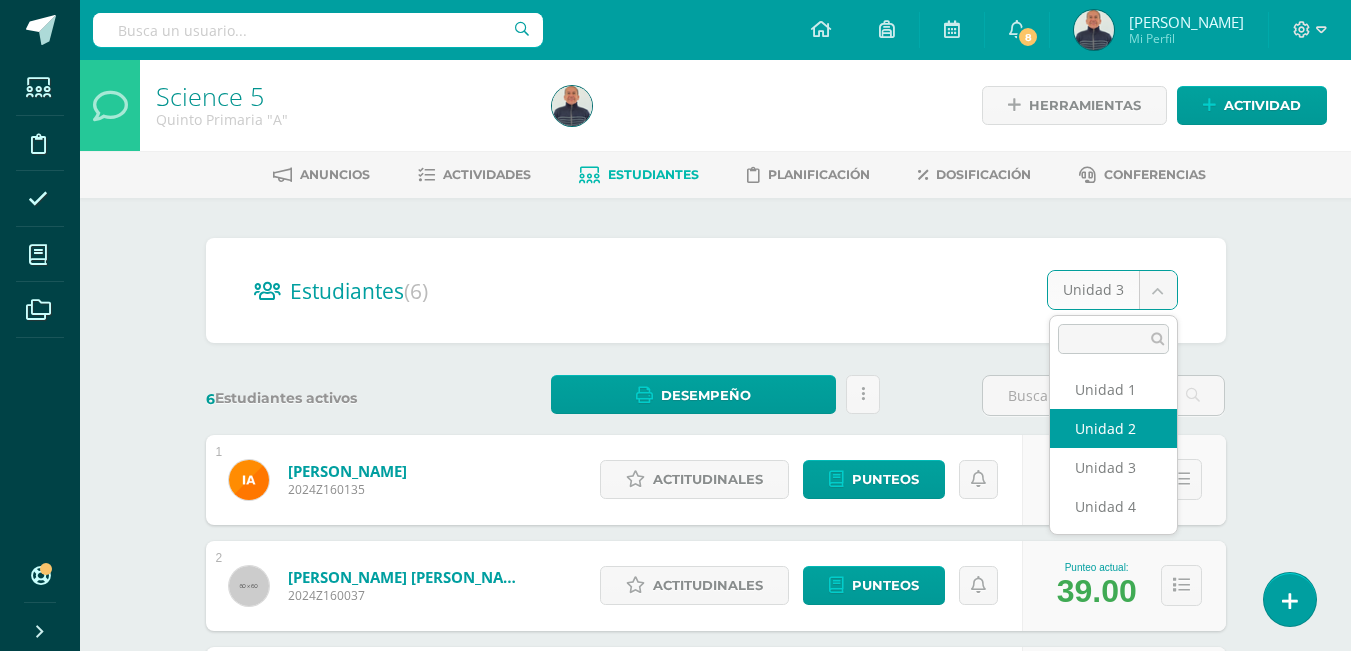 select on "/dashboard/teacher/section/994/students/?unit=21567" 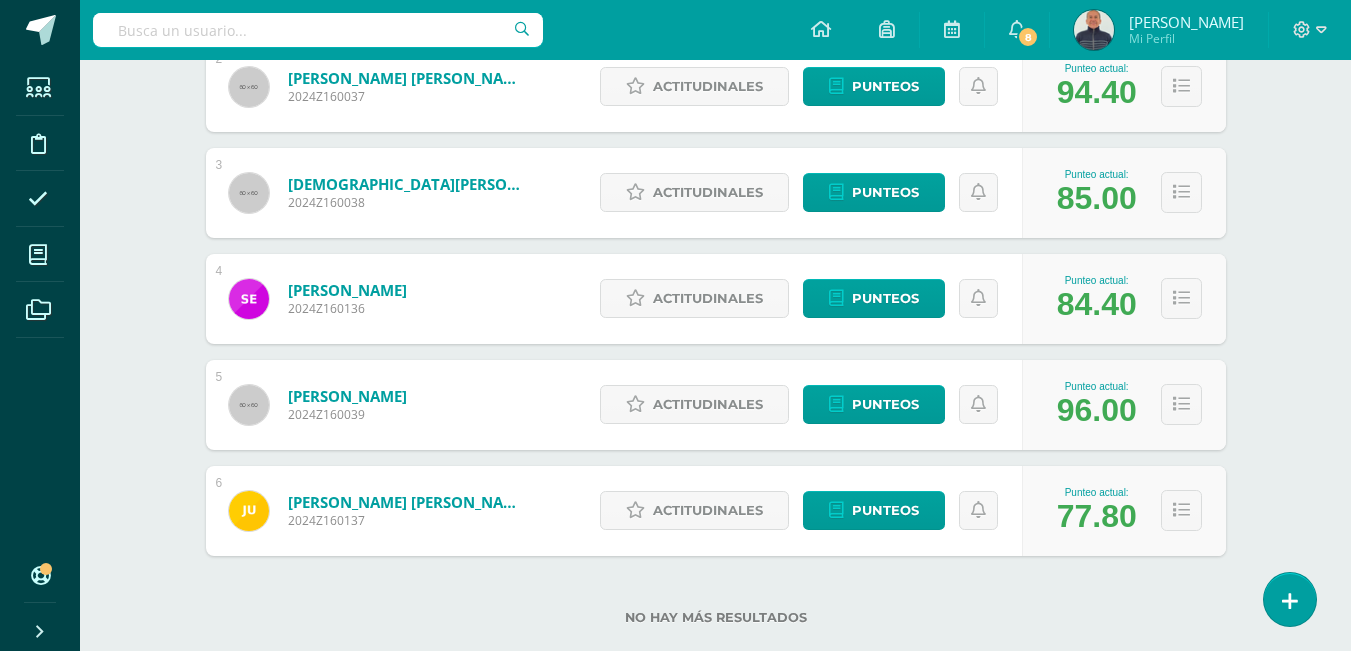scroll, scrollTop: 500, scrollLeft: 0, axis: vertical 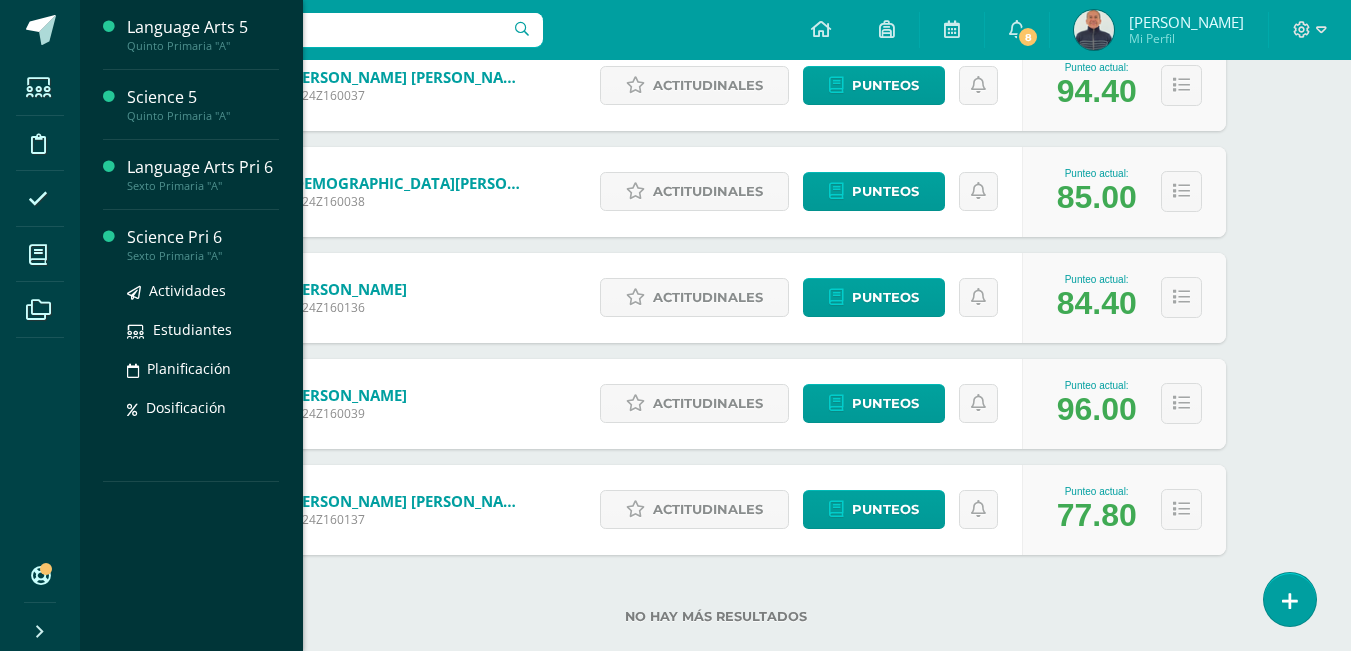 click on "Science  Pri 6" at bounding box center (203, 237) 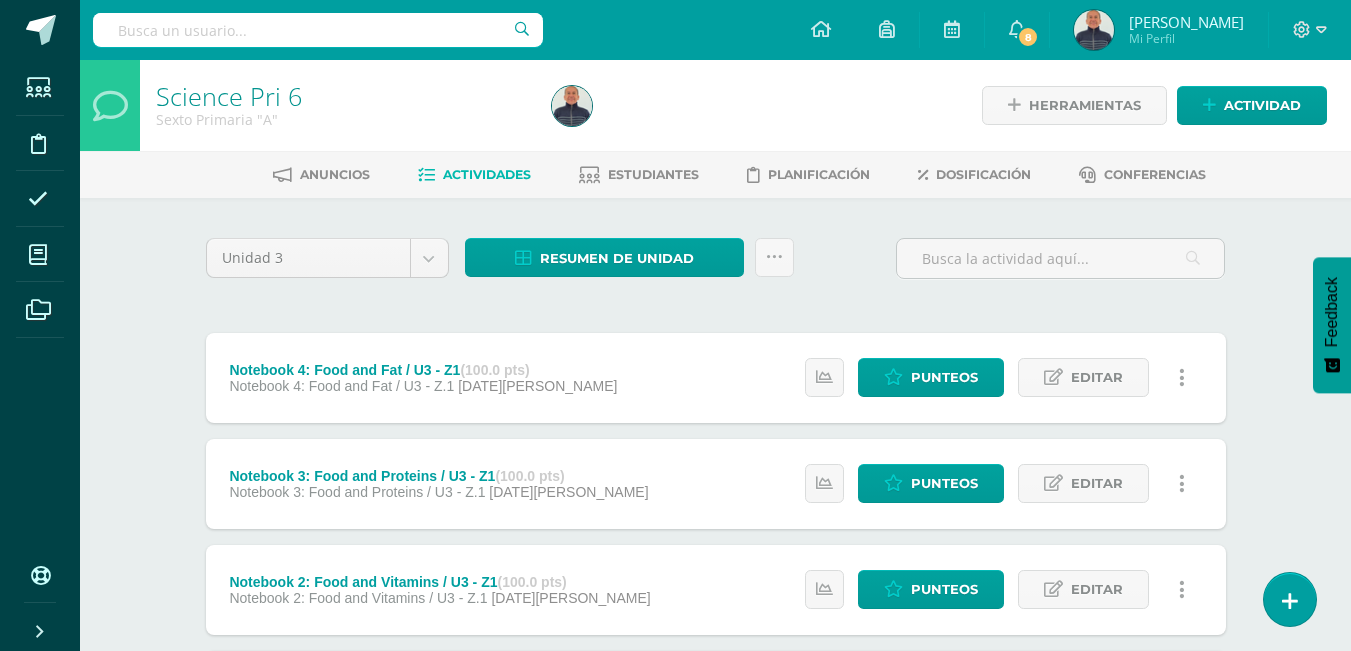 scroll, scrollTop: 0, scrollLeft: 0, axis: both 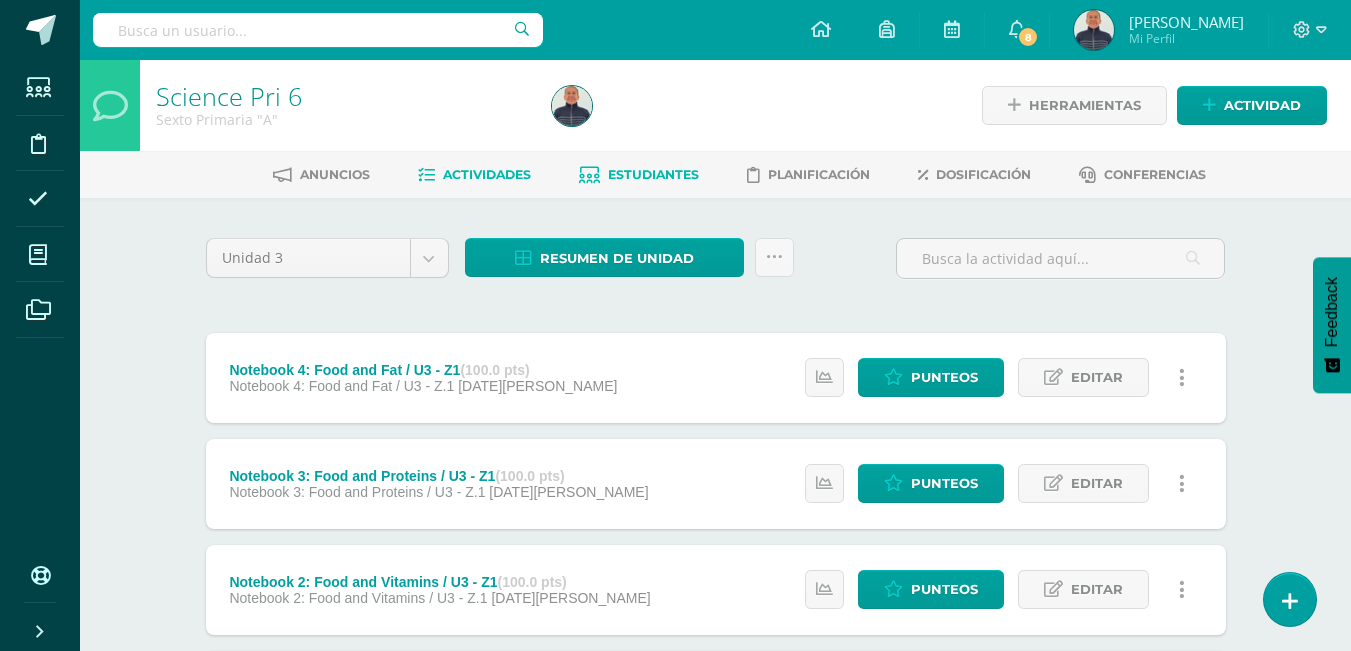 click on "Estudiantes" at bounding box center (653, 174) 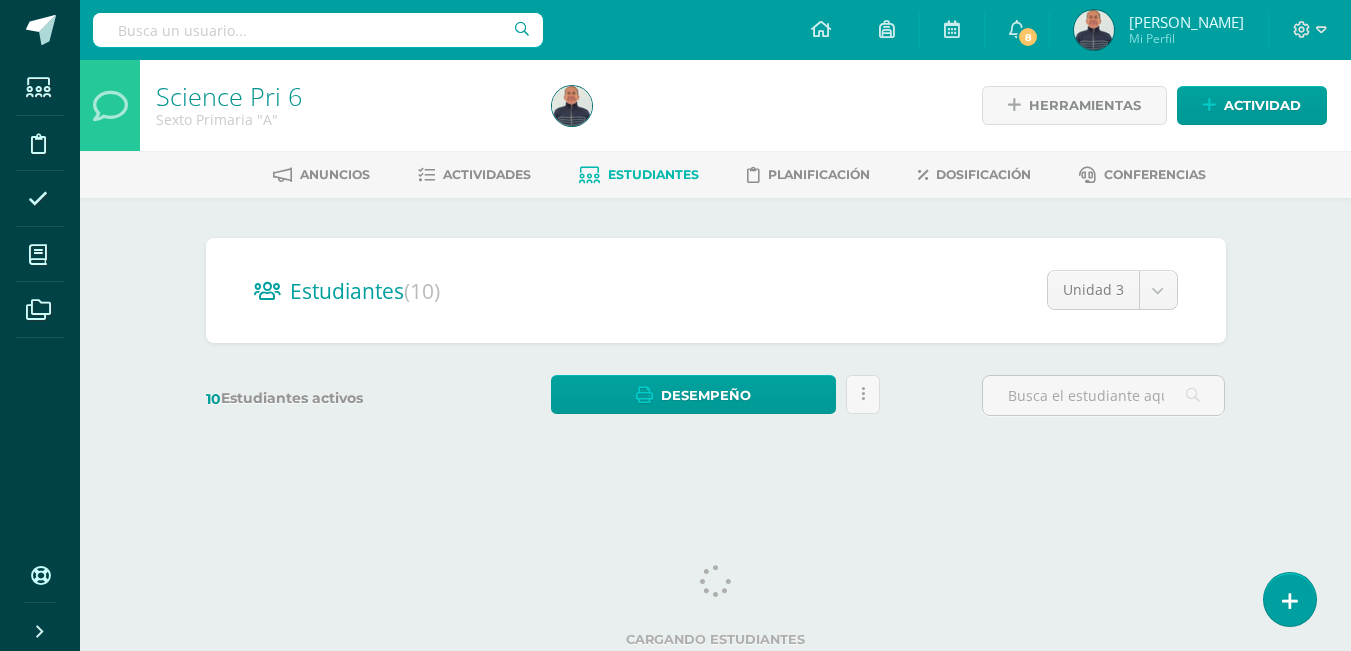 scroll, scrollTop: 0, scrollLeft: 0, axis: both 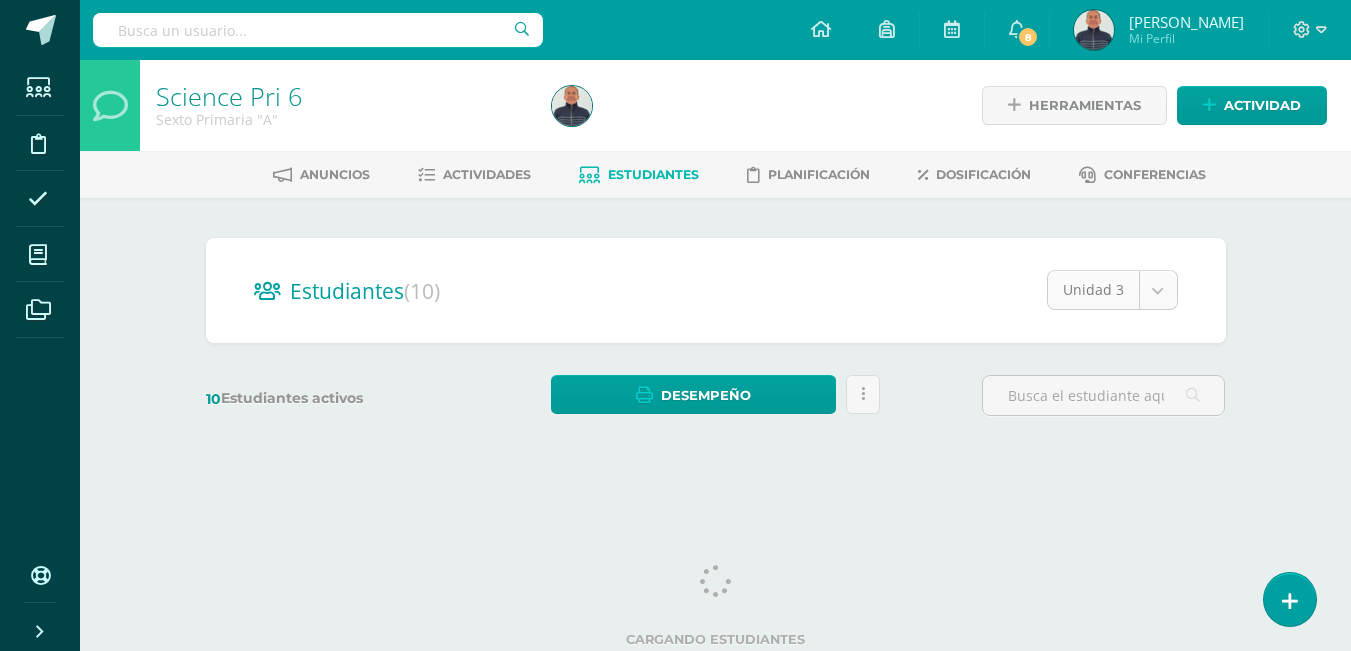 click on "Estudiantes Disciplina Asistencia Mis cursos Archivos Soporte
Centro de ayuda
Últimas actualizaciones
10+ Cerrar panel
Language Arts  5
Quinto
Primaria
"A"
Actividades Estudiantes Planificación Dosificación
Science  5
Quinto
Primaria
"A"
Actividades Estudiantes Planificación Dosificación
Language Arts  Pri 6
Sexto
Primaria
"A"
Actividades Estudiantes Planificación Dosificación
Science  Pri 6
Actividades Estudiantes Planificación Dosificación Mi Perfil 8" at bounding box center [675, 237] 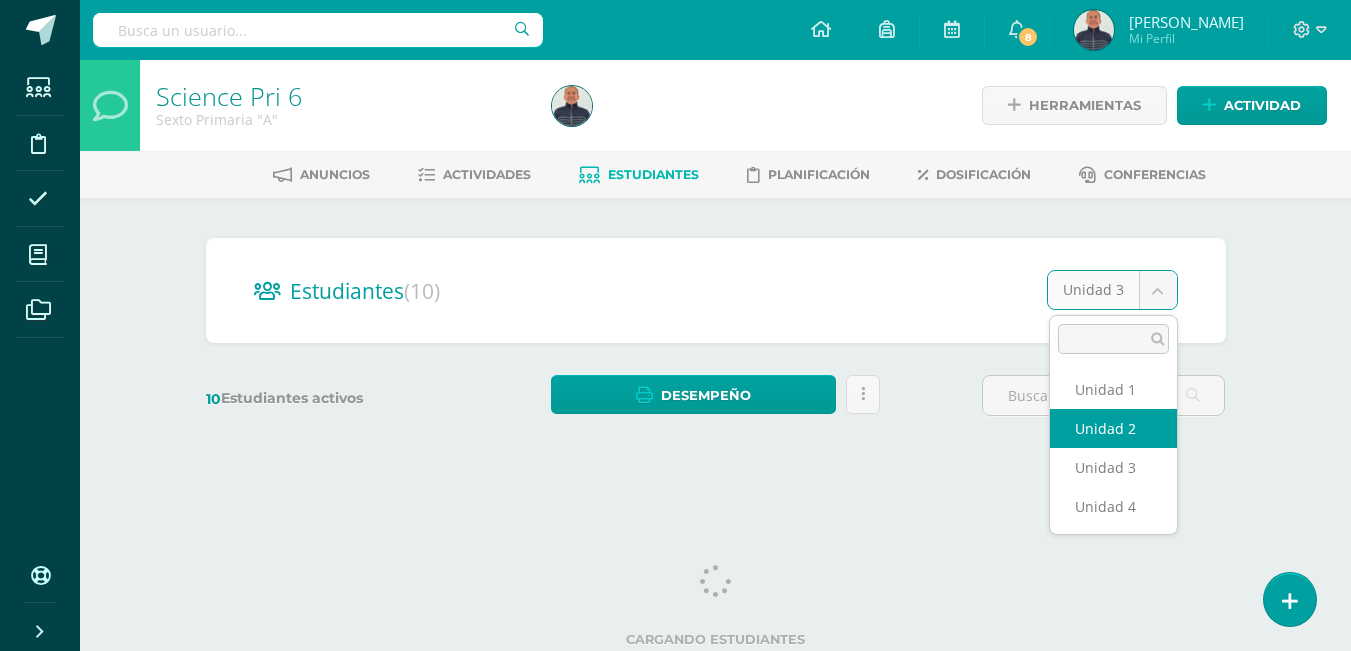 select on "/dashboard/teacher/section/1007/students/?unit=21658" 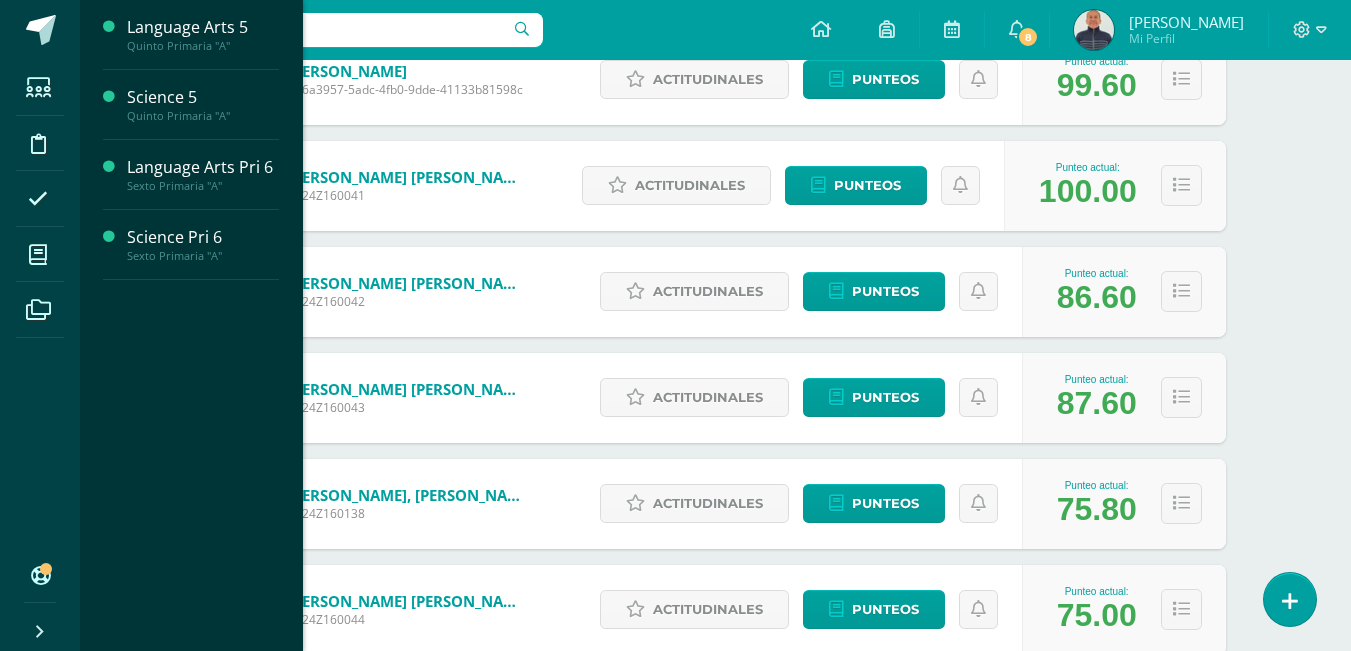 scroll, scrollTop: 0, scrollLeft: 0, axis: both 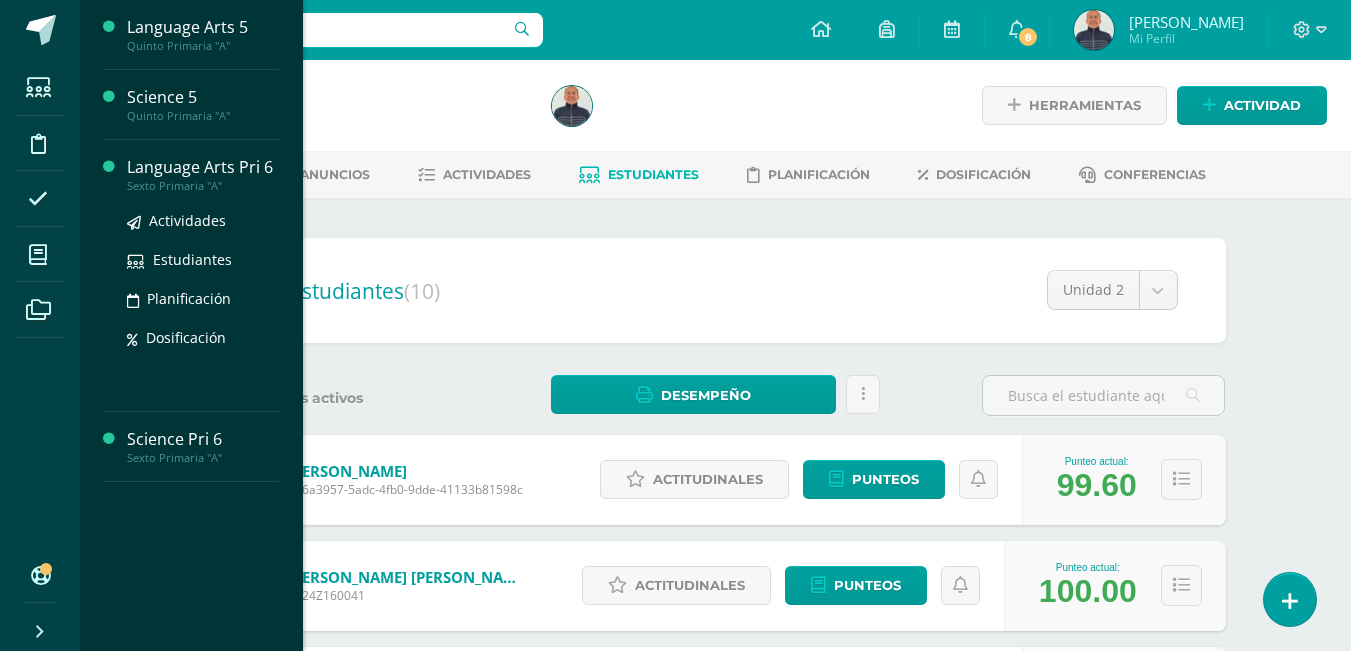 click on "Language Arts  Pri 6" at bounding box center (203, 167) 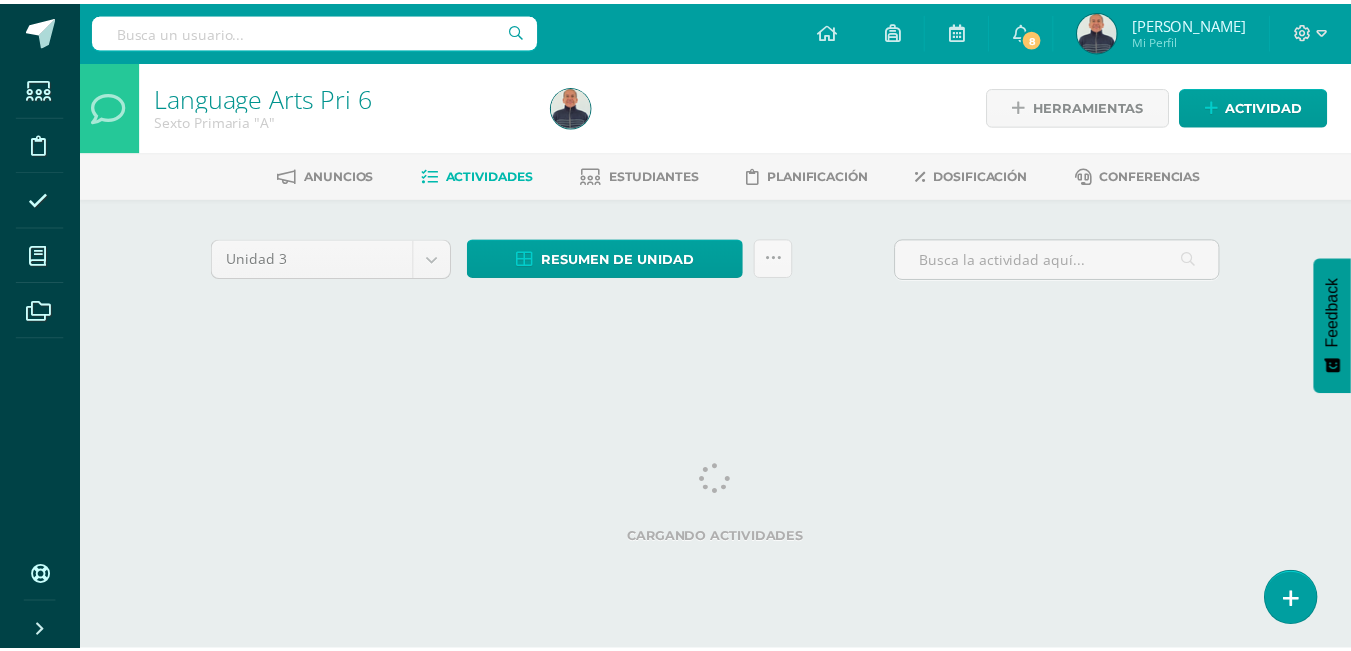 scroll, scrollTop: 0, scrollLeft: 0, axis: both 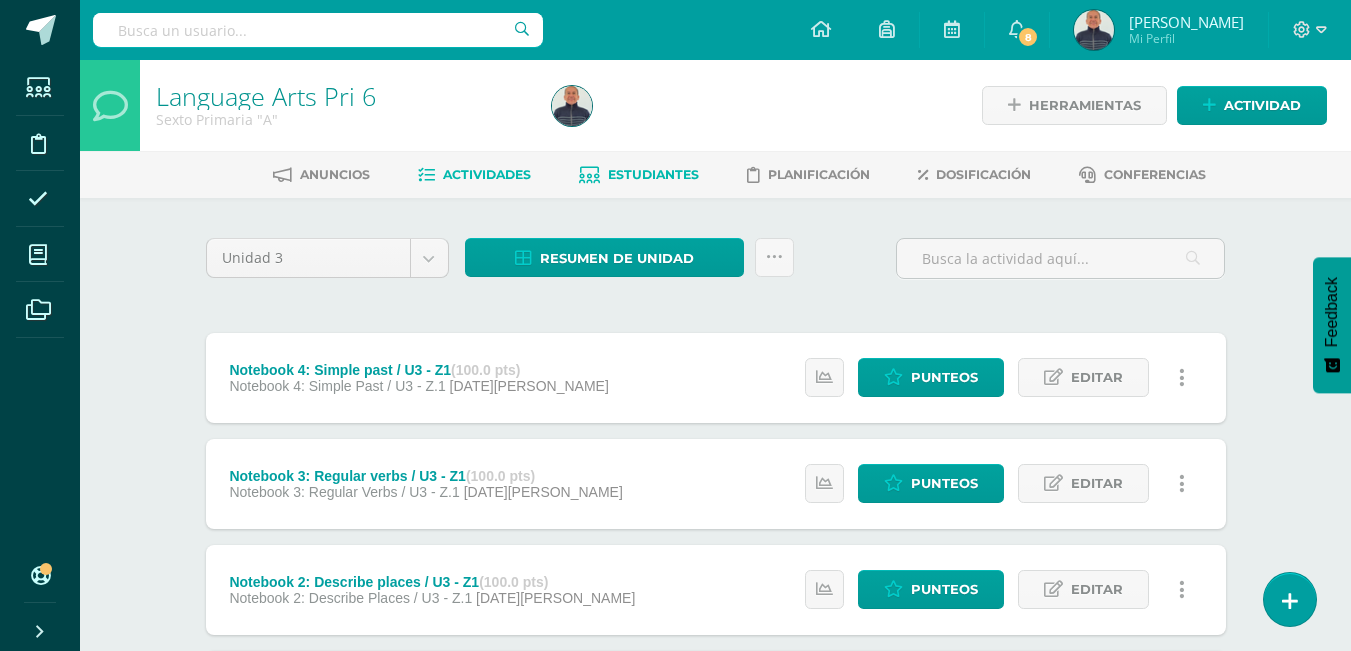 click on "Estudiantes" at bounding box center [653, 174] 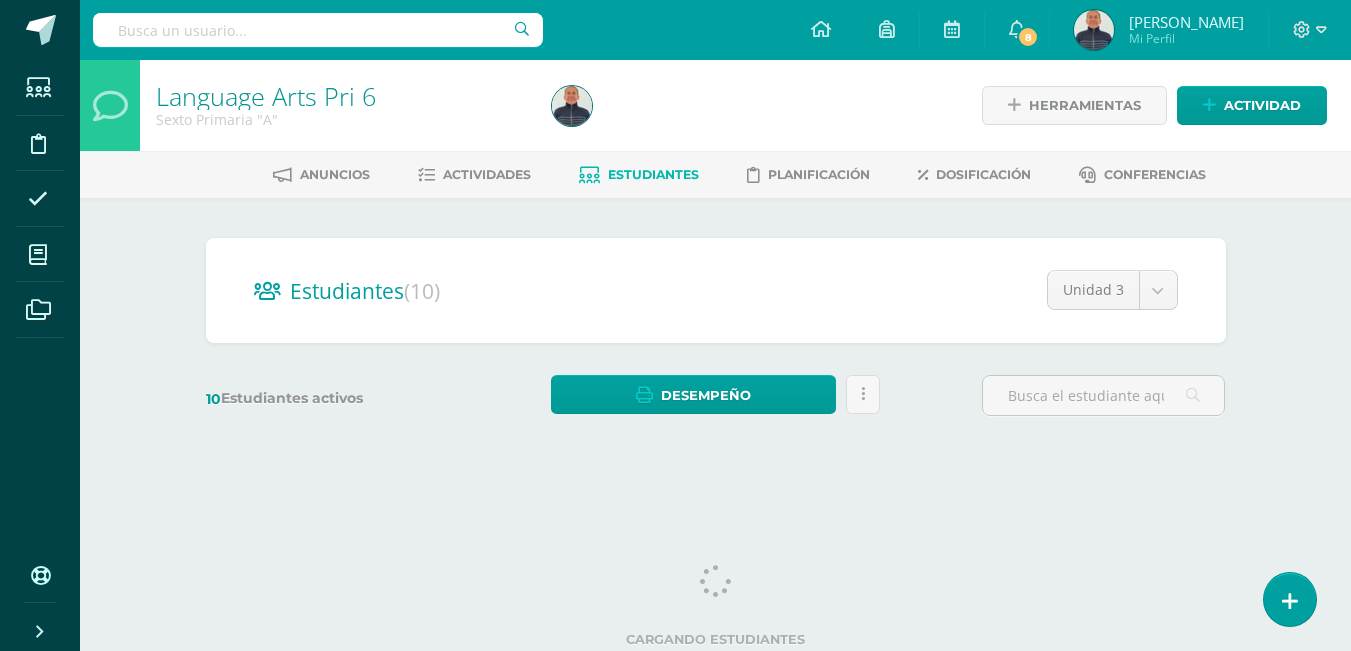scroll, scrollTop: 0, scrollLeft: 0, axis: both 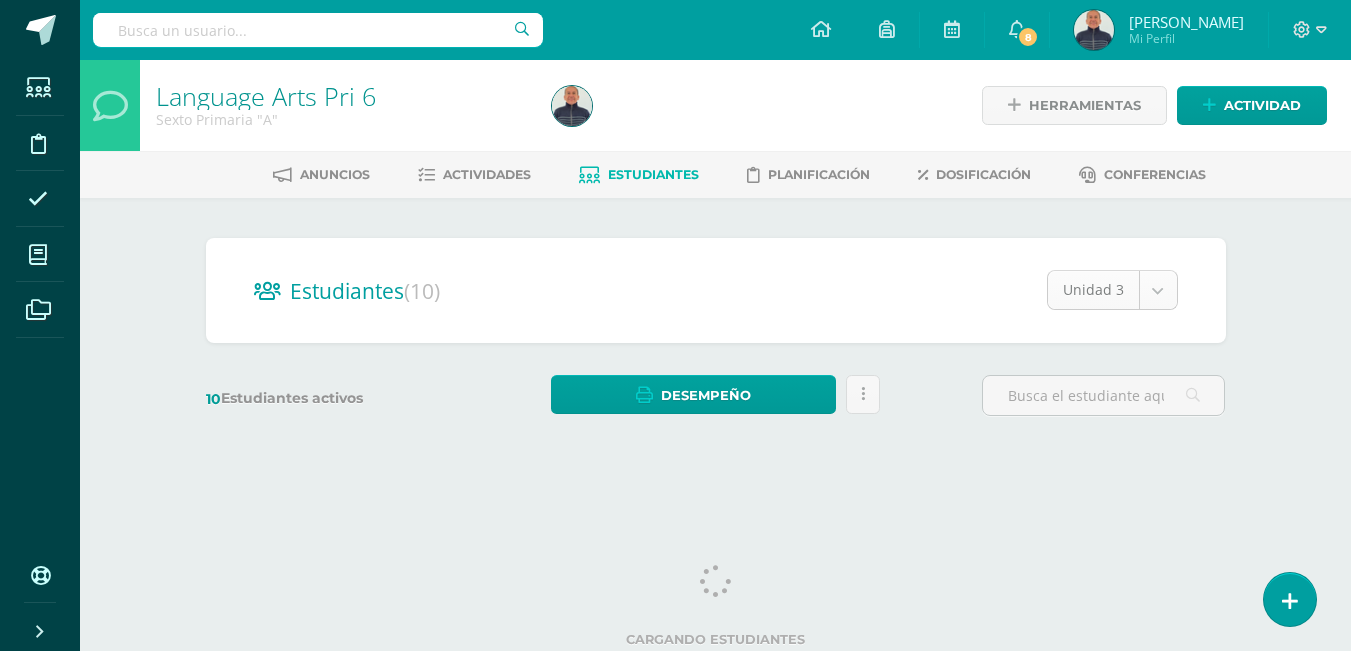 click on "Estudiantes Disciplina Asistencia Mis cursos Archivos Soporte
Centro de ayuda
Últimas actualizaciones
10+ Cerrar panel
Language Arts  5
Quinto
Primaria
"A"
Actividades Estudiantes Planificación Dosificación
Science  5
Quinto
Primaria
"A"
Actividades Estudiantes Planificación Dosificación
Language Arts  Pri 6
Sexto
Primaria
"A"
Actividades Estudiantes Planificación Dosificación
Science  Pri 6
Actividades Estudiantes Planificación Dosificación Mi Perfil 8" at bounding box center [675, 237] 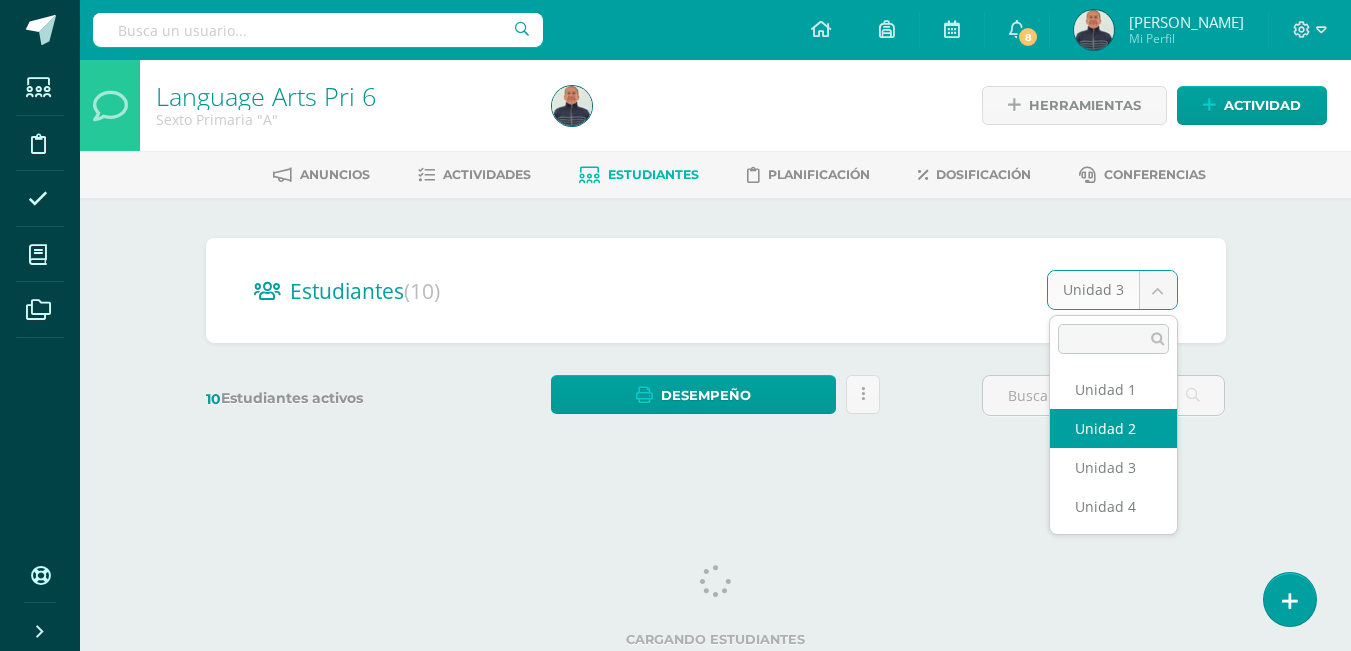 select on "/dashboard/teacher/section/1001/students/?unit=21616" 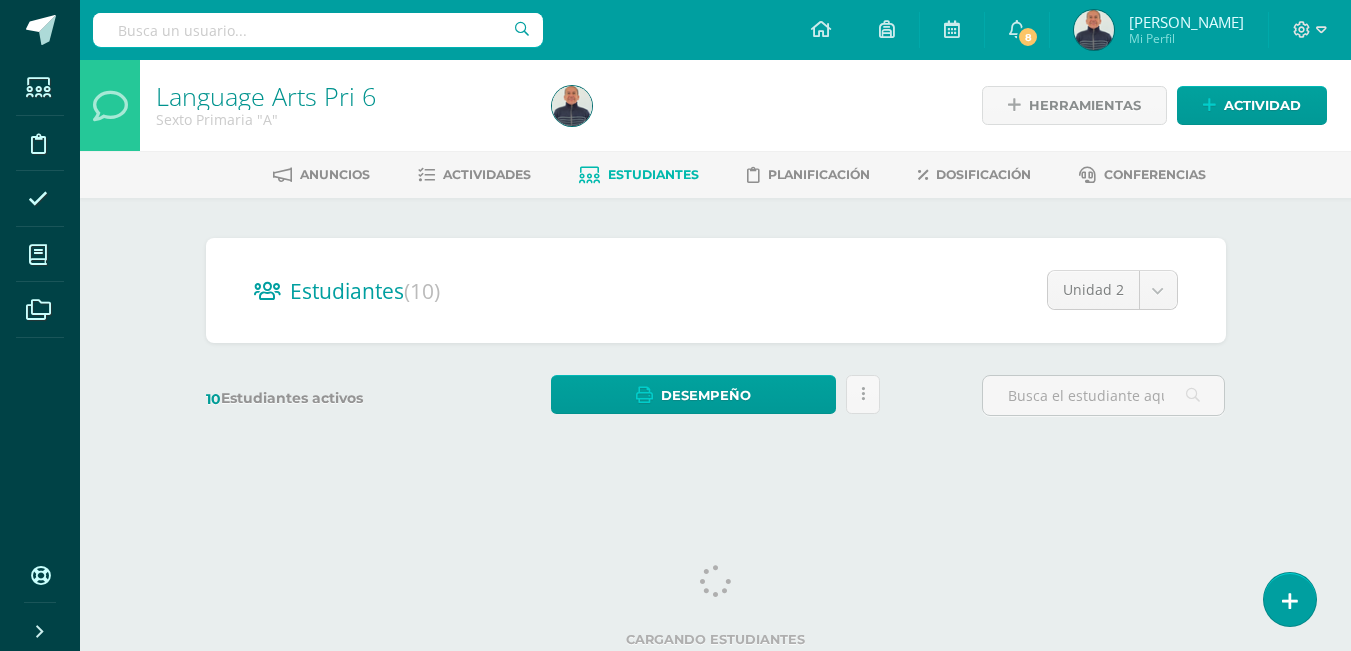 scroll, scrollTop: 0, scrollLeft: 0, axis: both 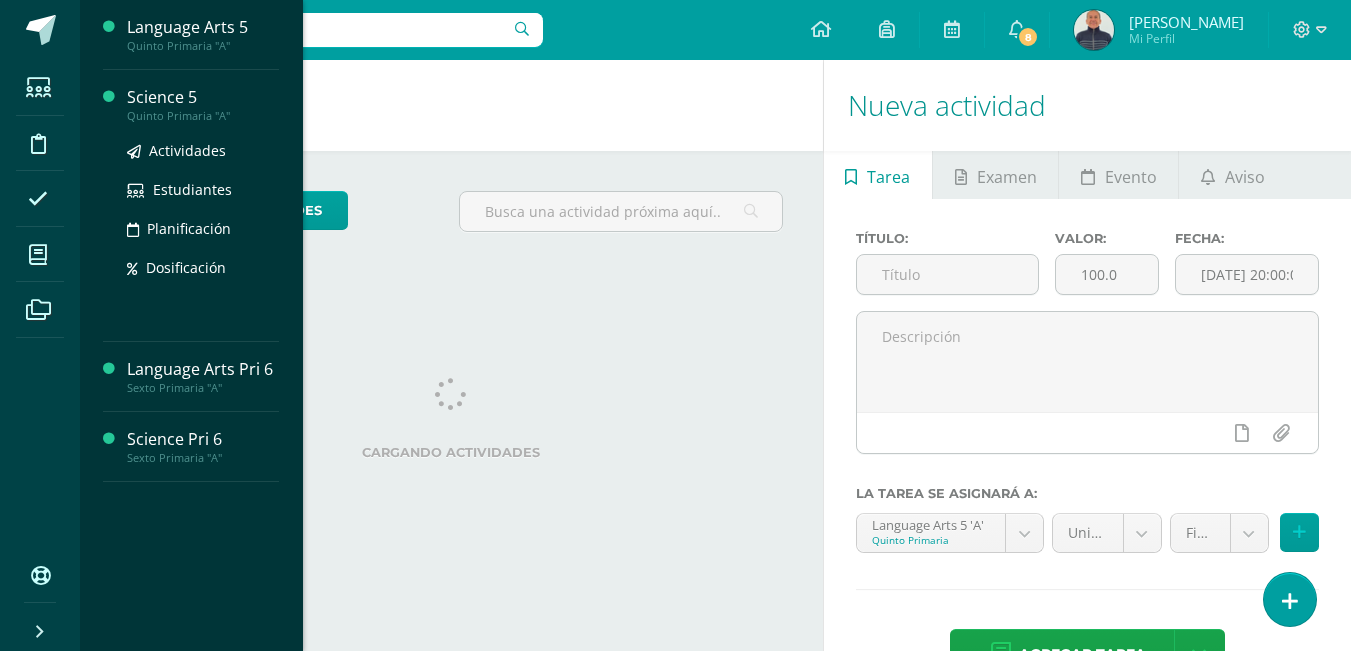 click on "Science  5" at bounding box center (203, 97) 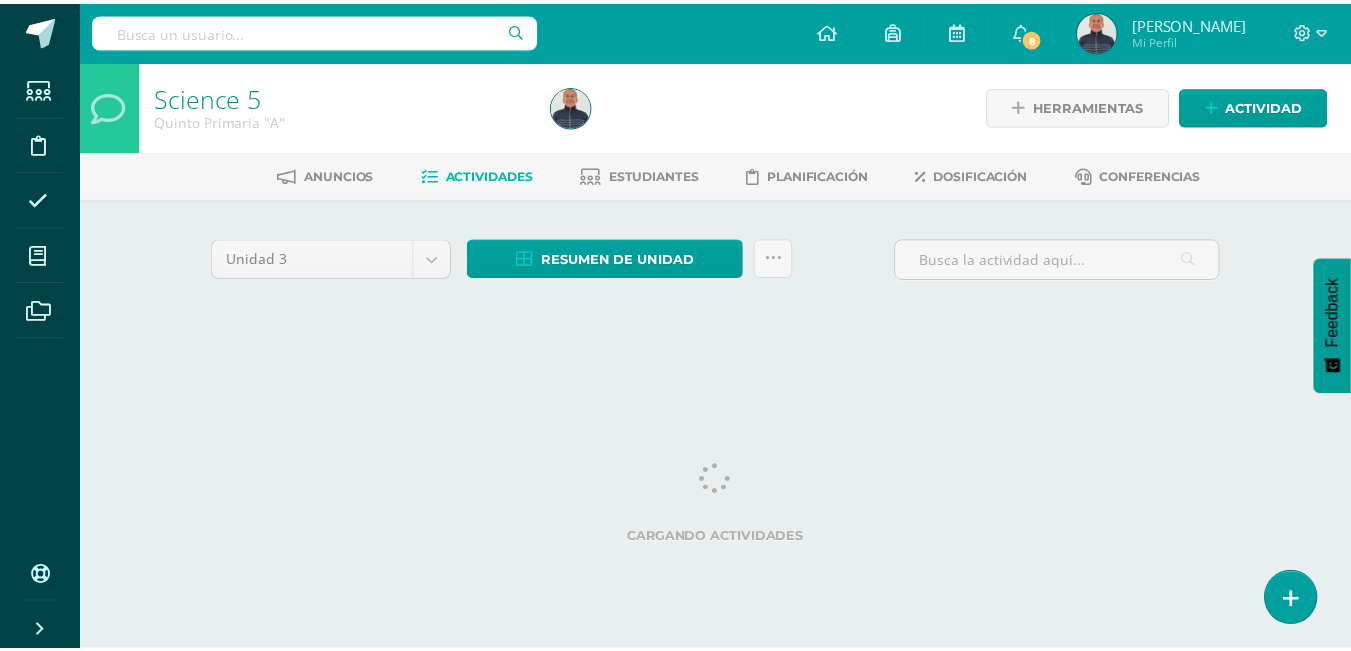 scroll, scrollTop: 0, scrollLeft: 0, axis: both 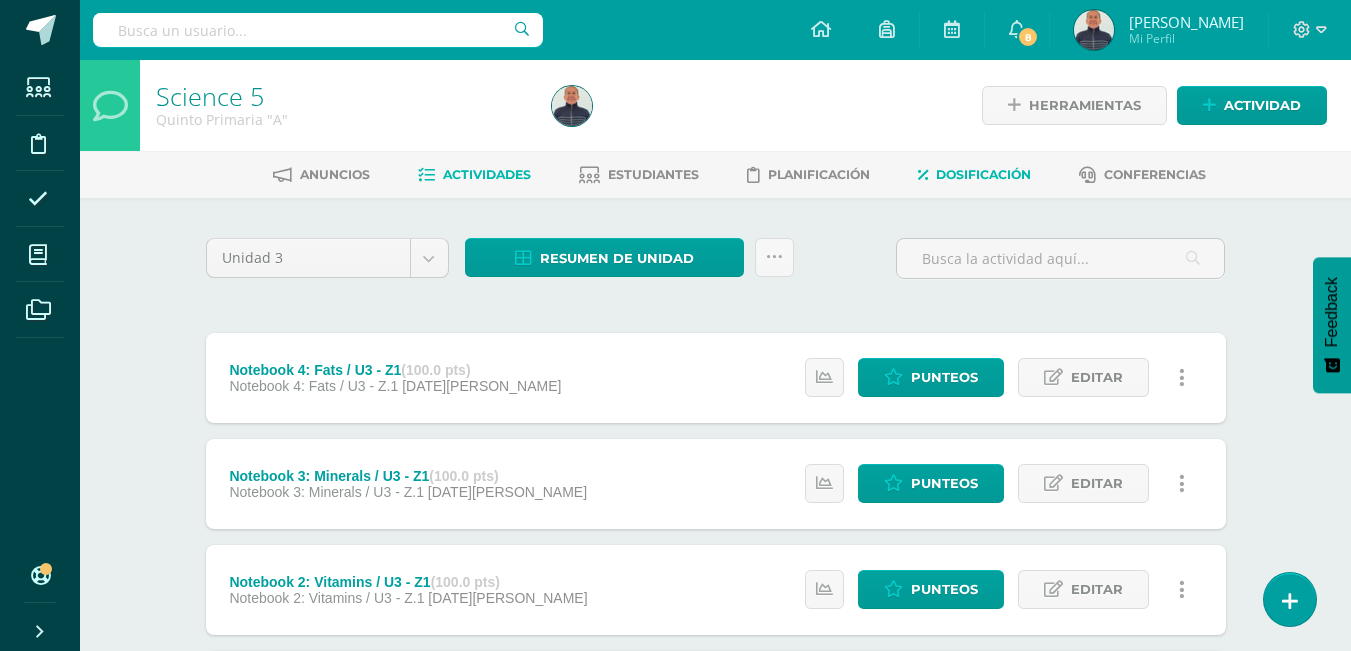 click on "Dosificación" at bounding box center (983, 174) 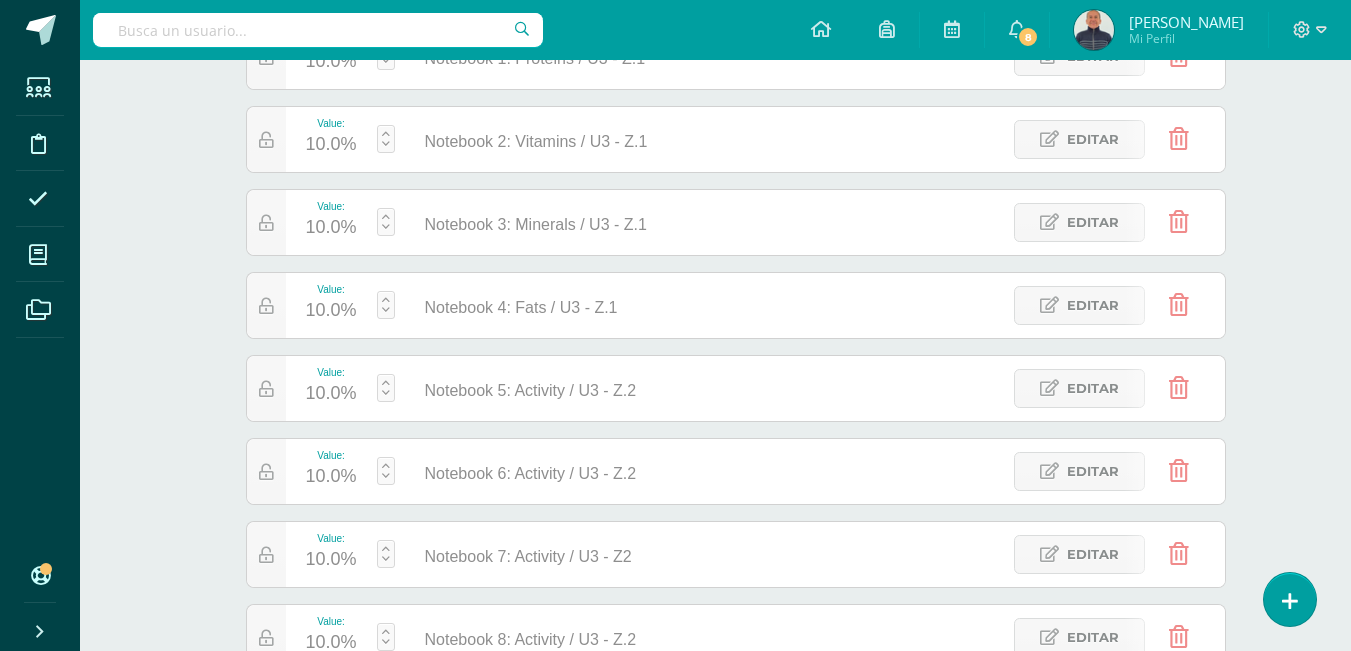 scroll, scrollTop: 561, scrollLeft: 0, axis: vertical 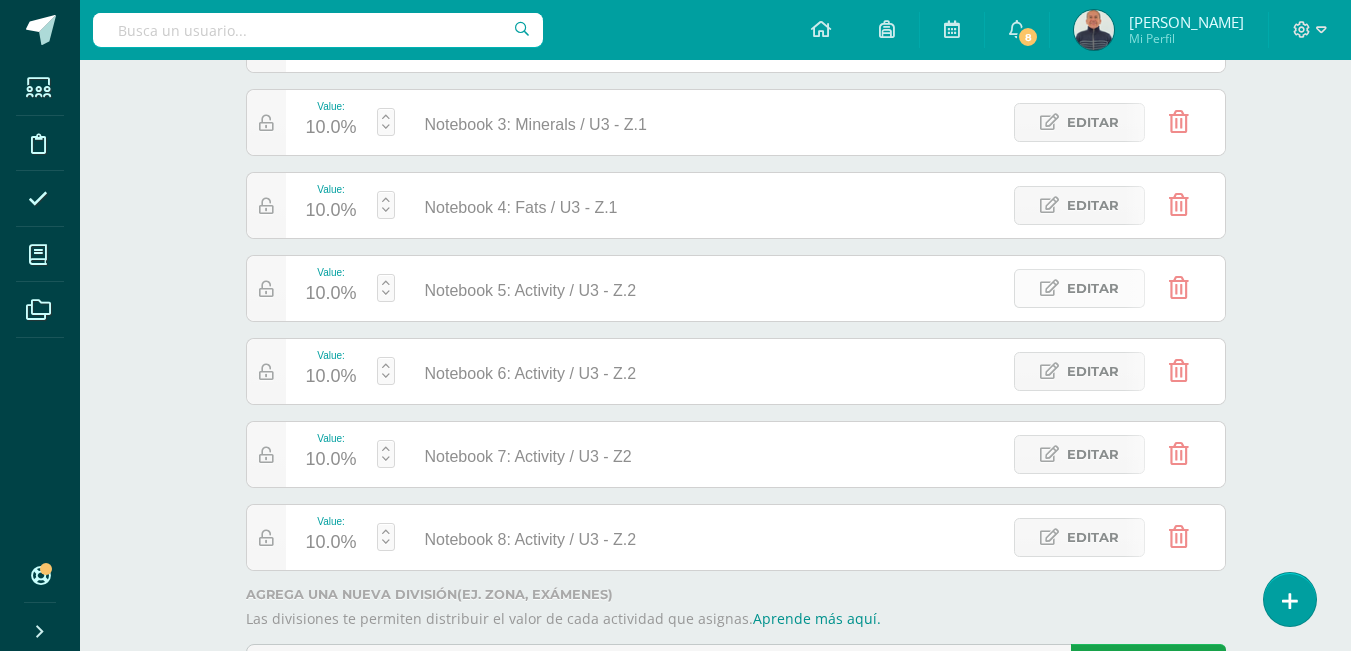 click on "Editar" at bounding box center (1093, 288) 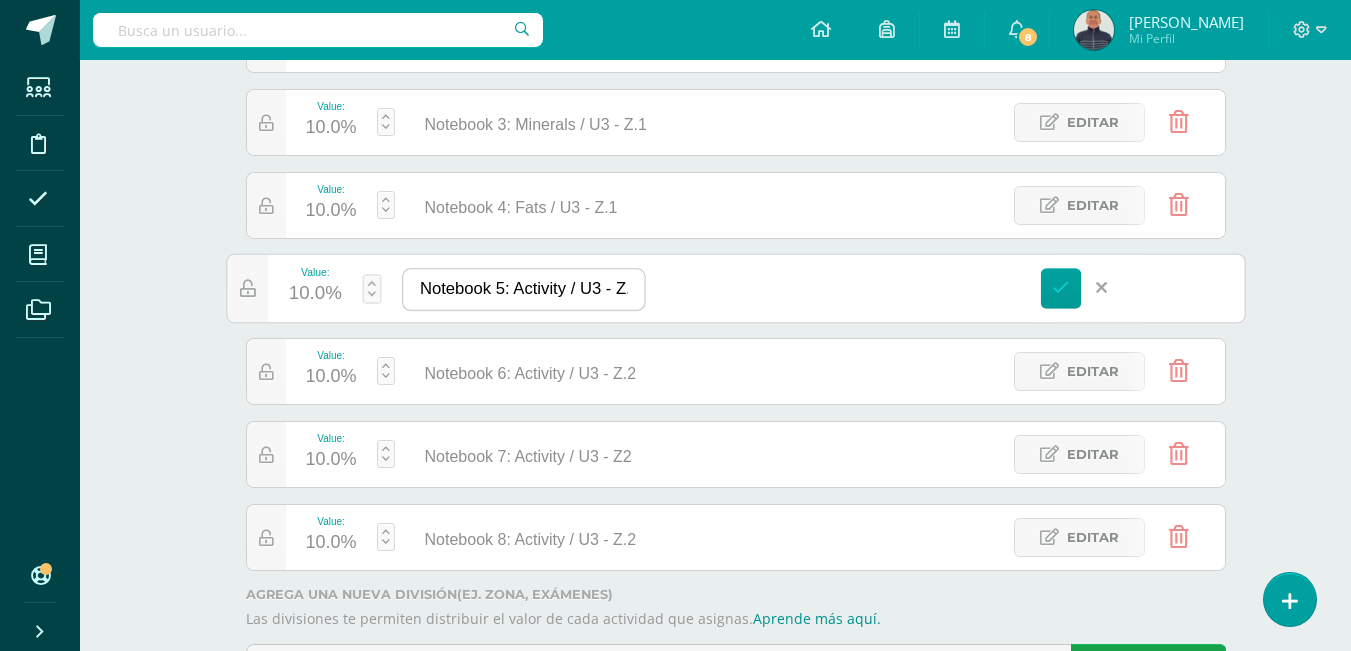 click on "Notebook 5: Activity / U3 - Z.2" at bounding box center [523, 289] 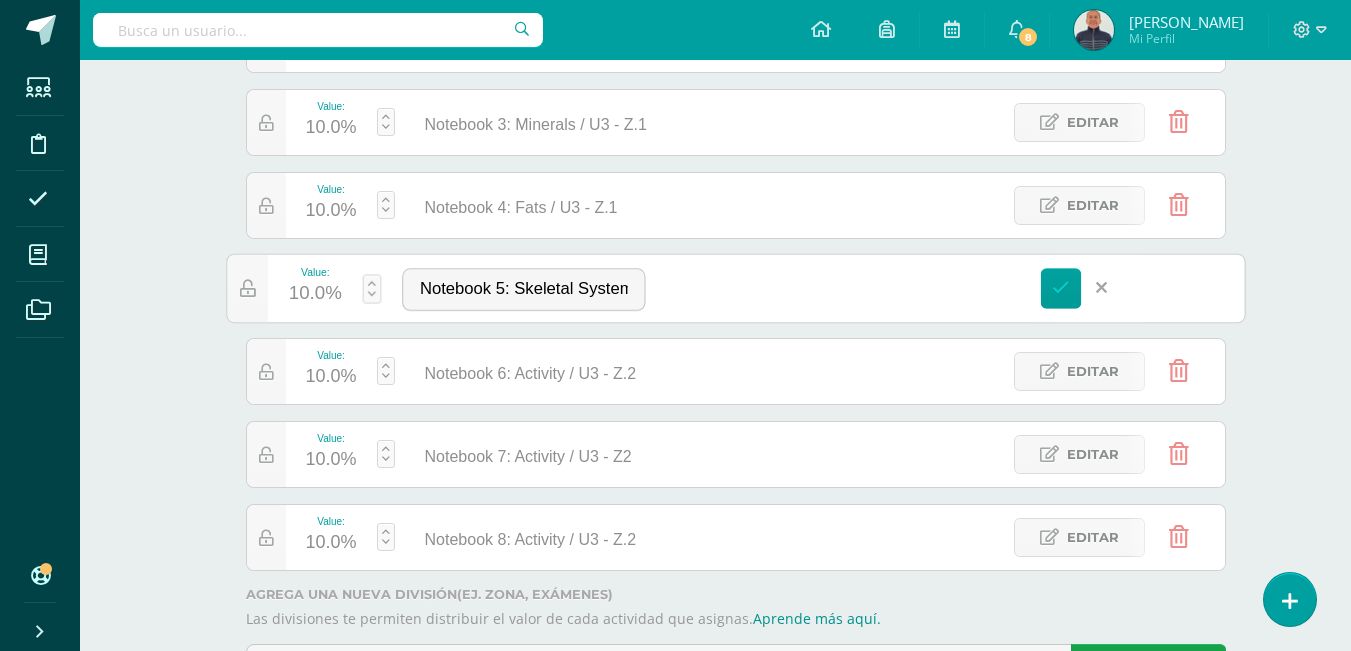scroll, scrollTop: 0, scrollLeft: 11, axis: horizontal 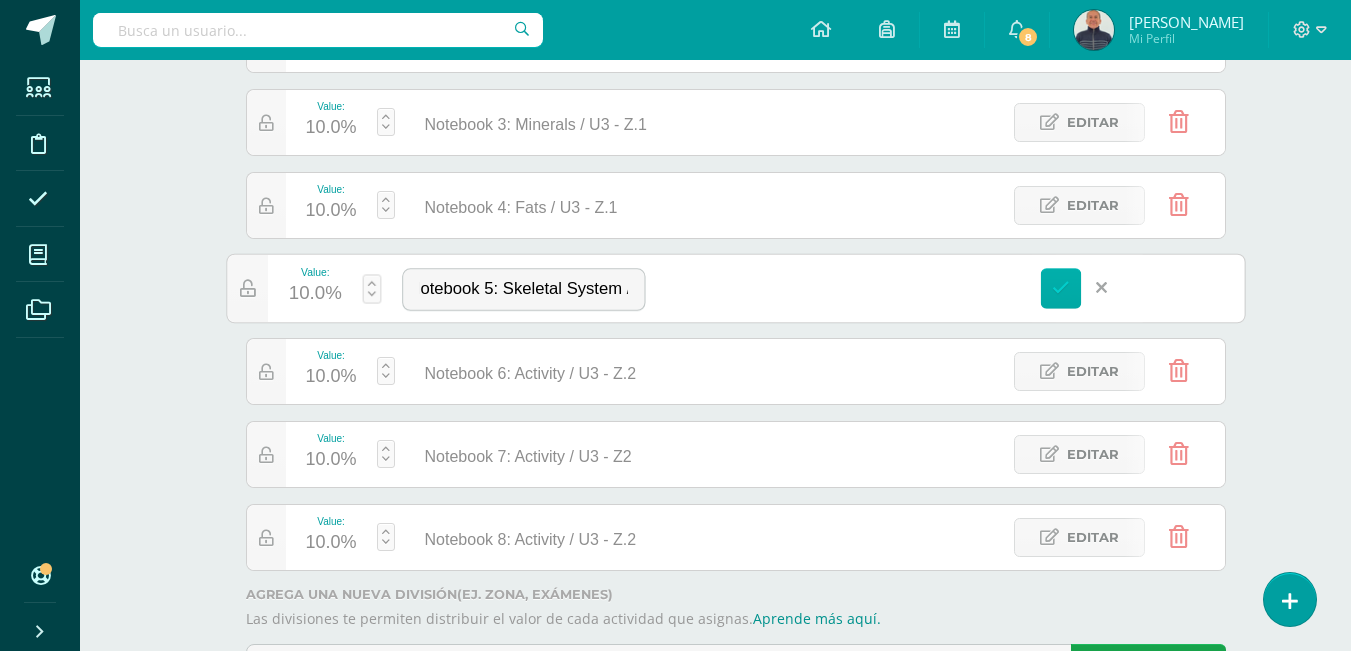 type on "Notebook 5: Skeletal System / U3 - Z.2" 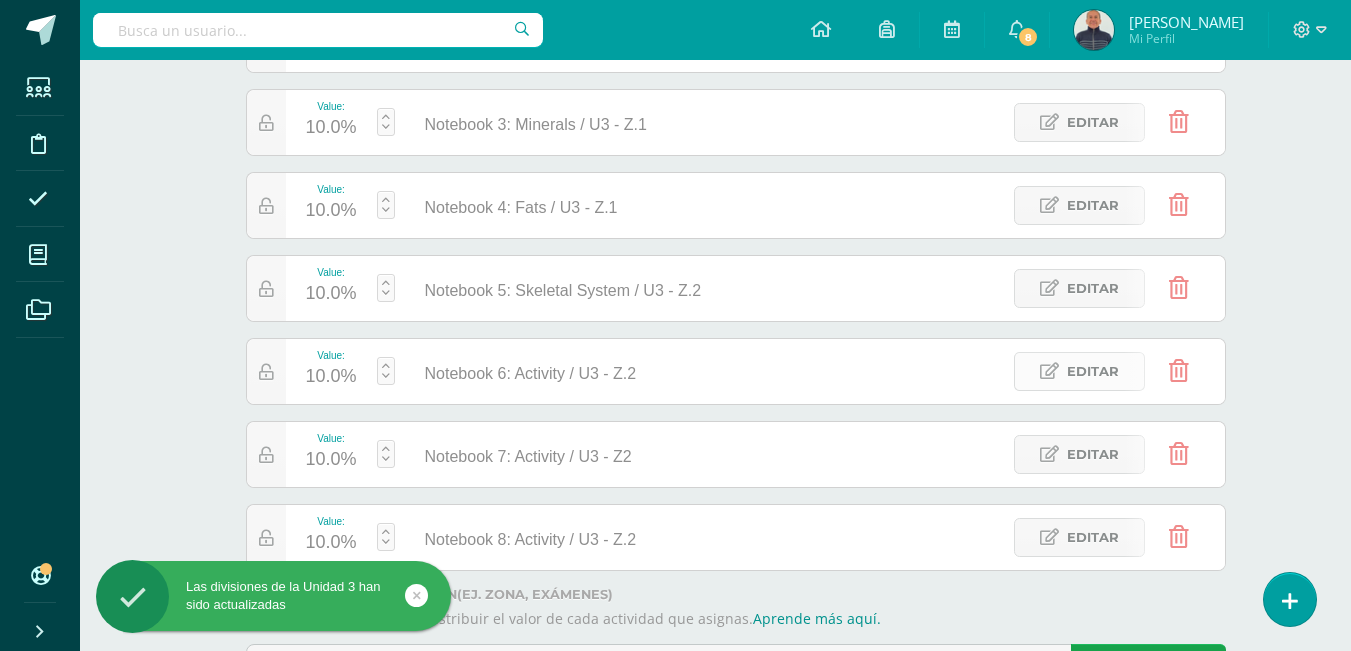 click on "Editar" at bounding box center (1093, 371) 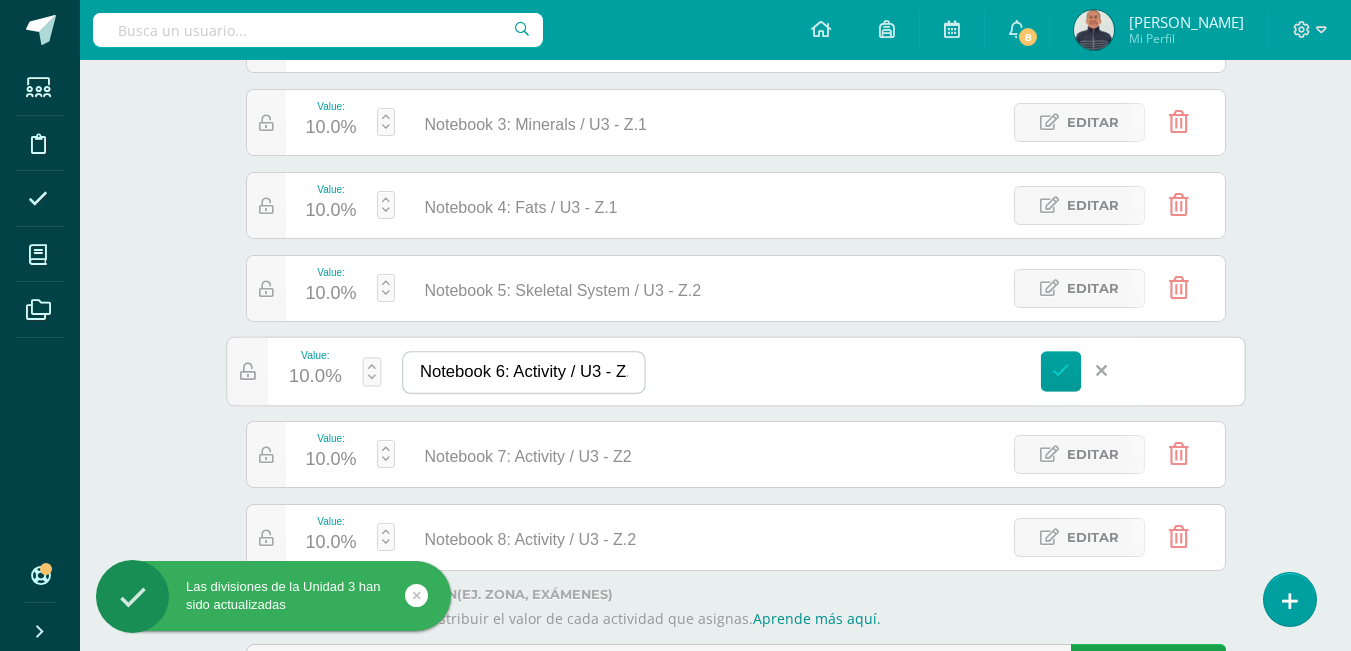 click on "Notebook 6: Activity / U3 - Z.2" at bounding box center (523, 372) 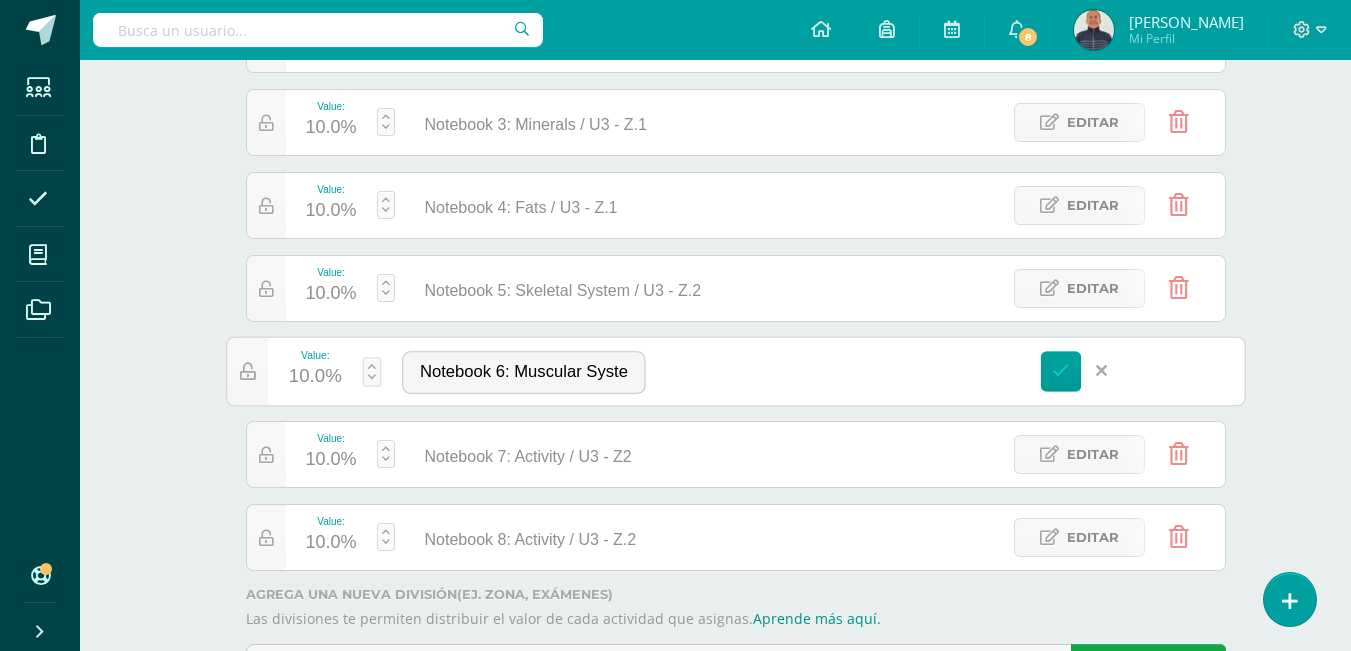 scroll, scrollTop: 0, scrollLeft: 19, axis: horizontal 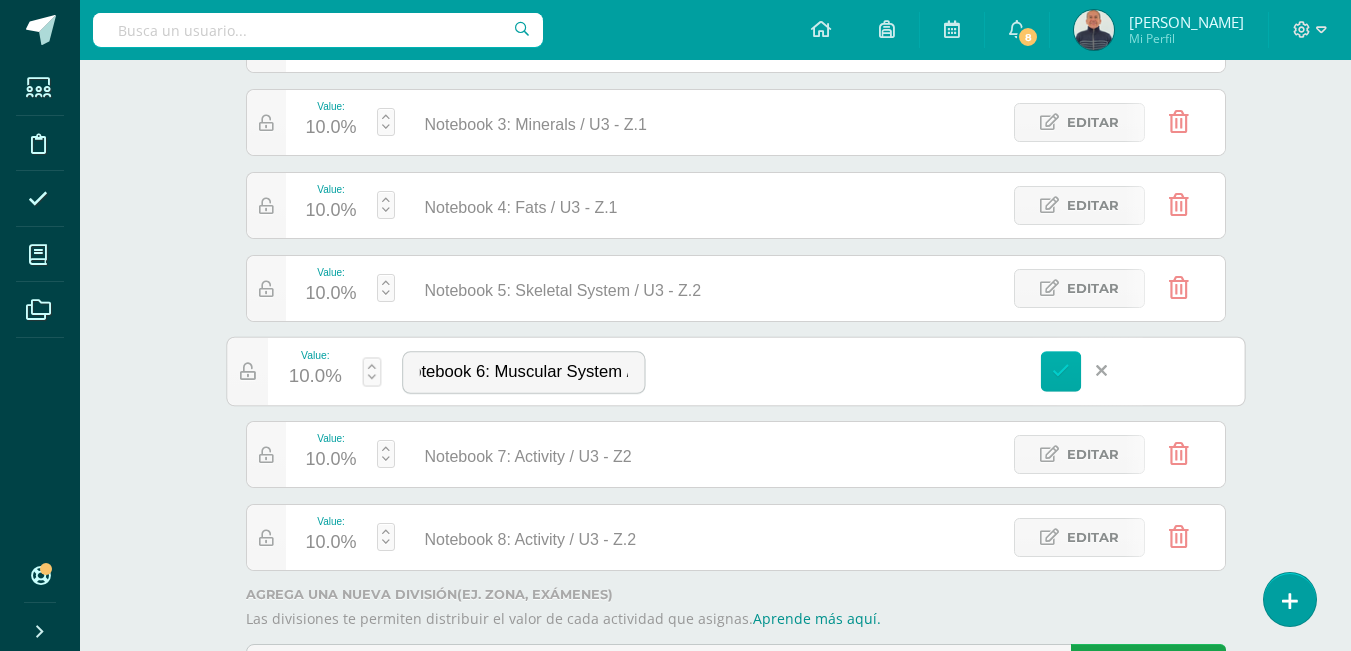 type on "Notebook 6: Muscular System / U3 - Z.2" 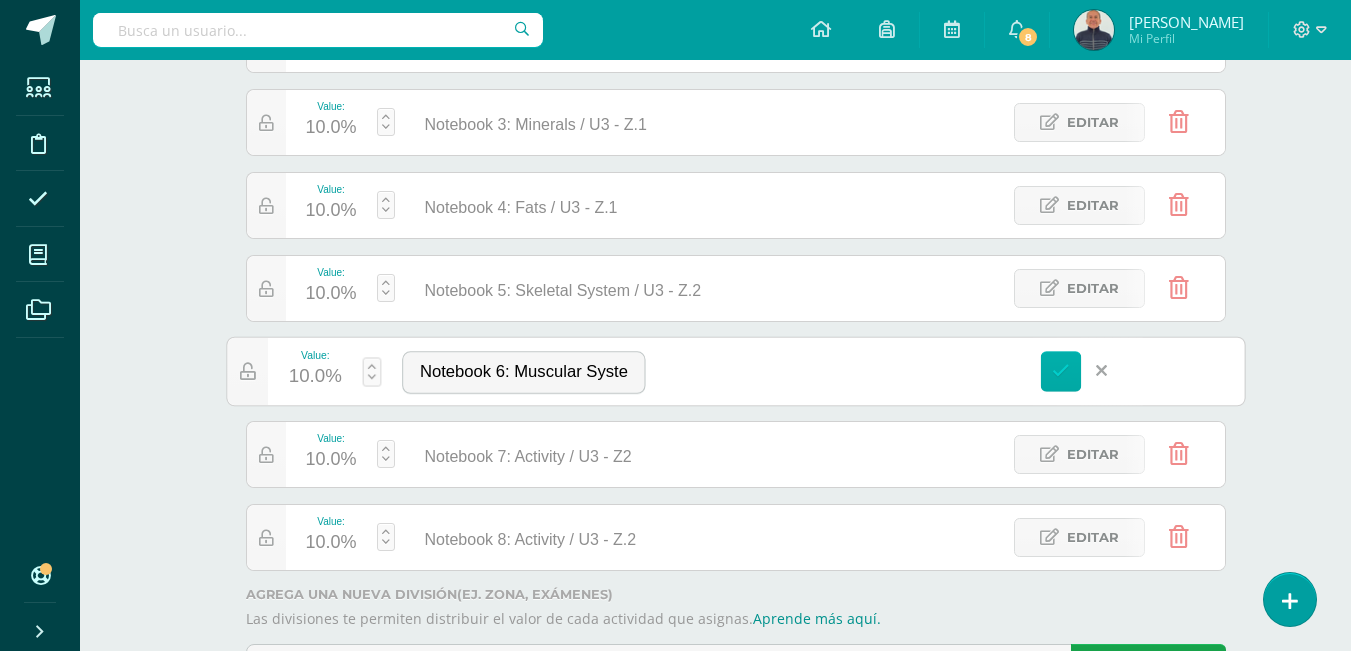 click at bounding box center [1060, 371] 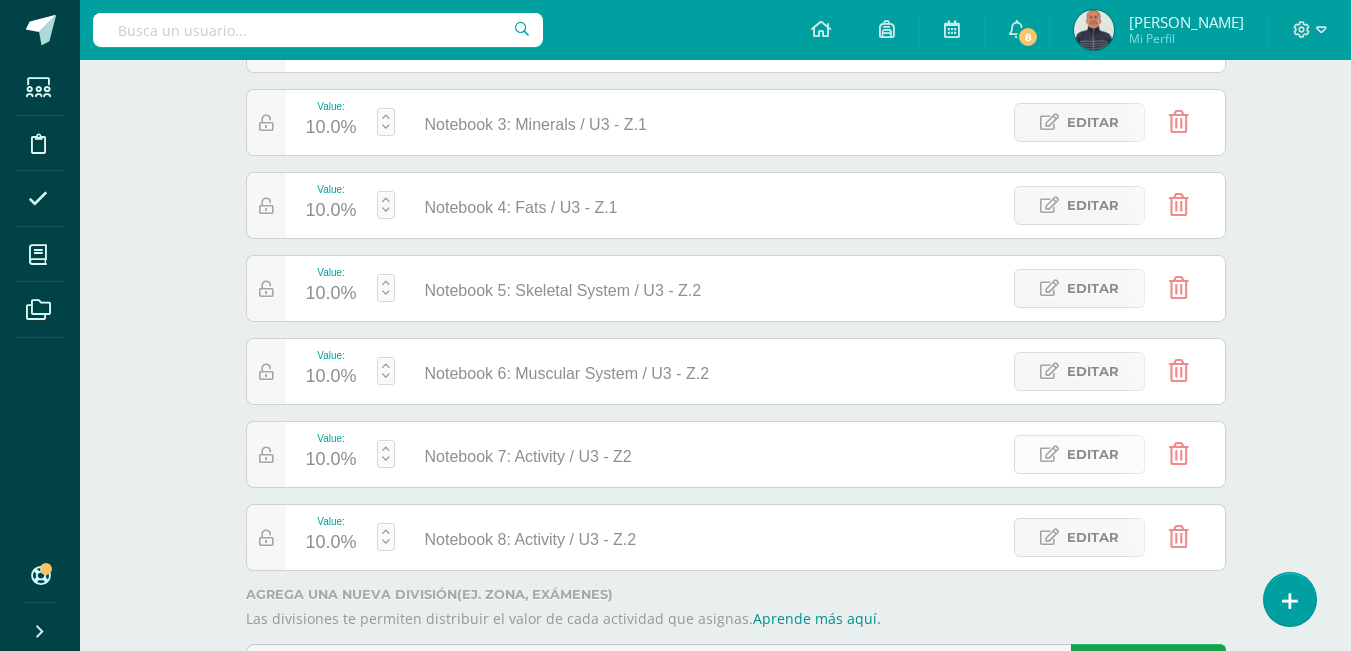click on "Editar" at bounding box center [1093, 454] 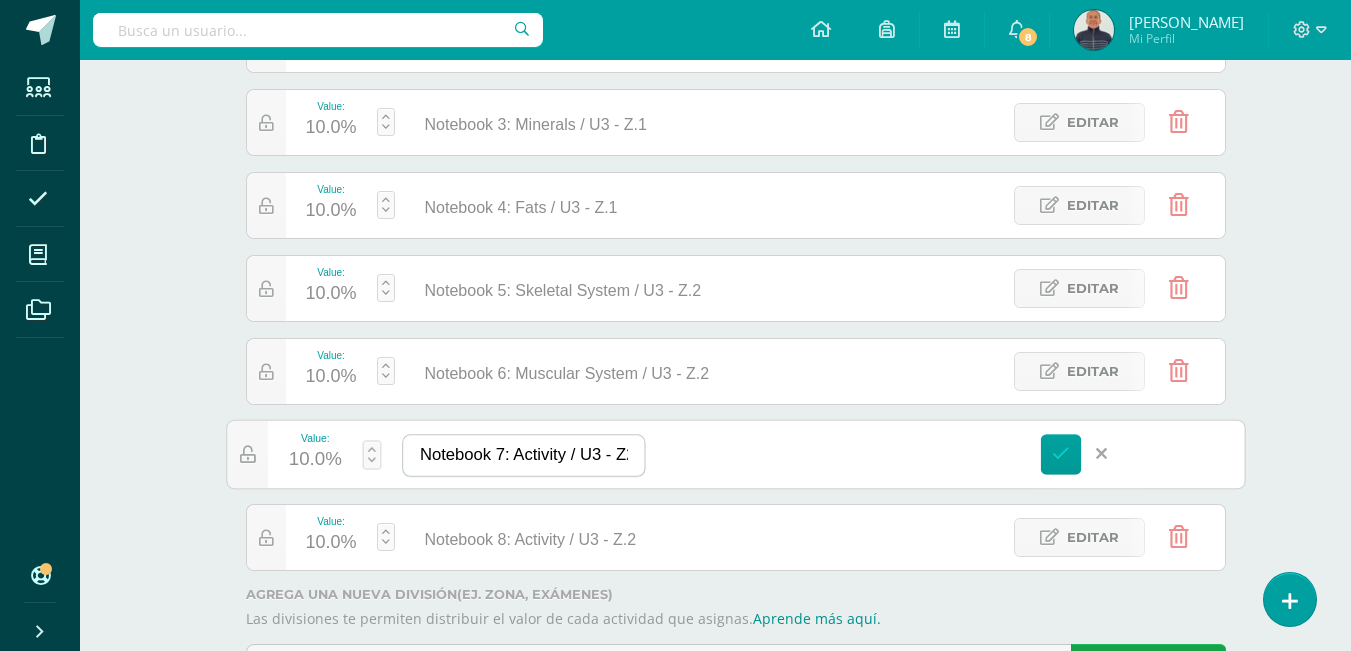 click on "Notebook 7: Activity / U3 - Z2" at bounding box center [523, 455] 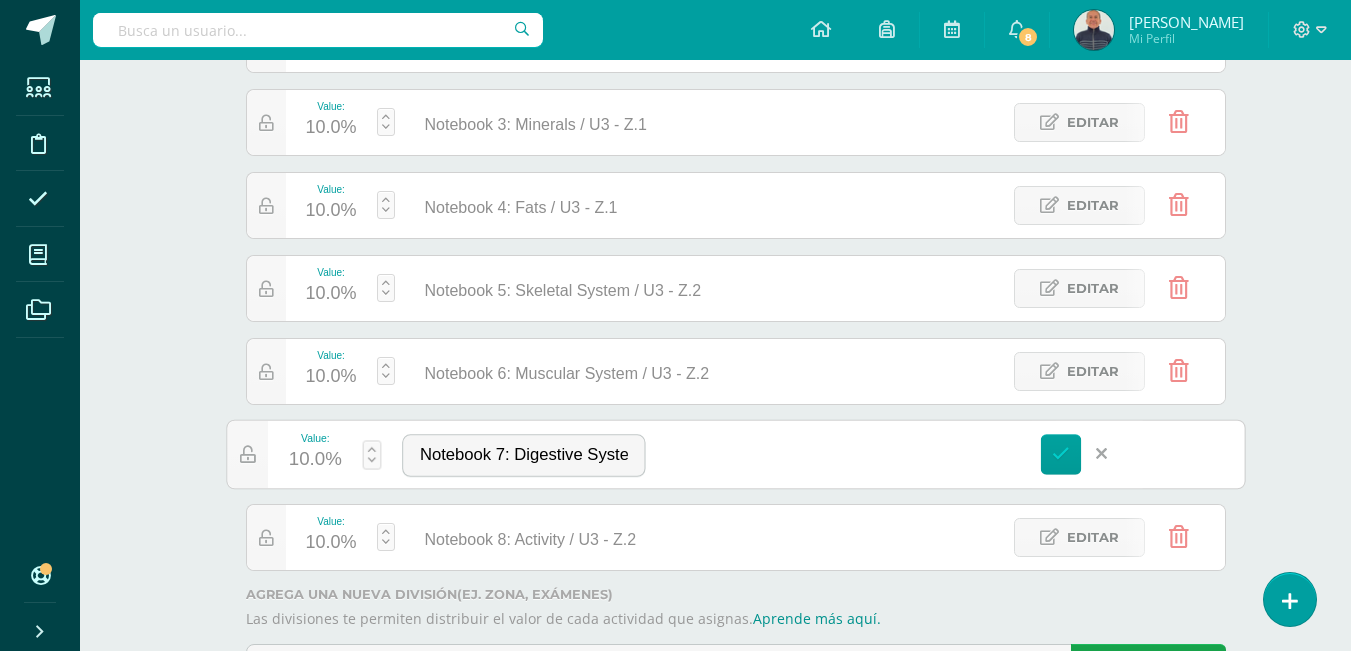 scroll, scrollTop: 0, scrollLeft: 20, axis: horizontal 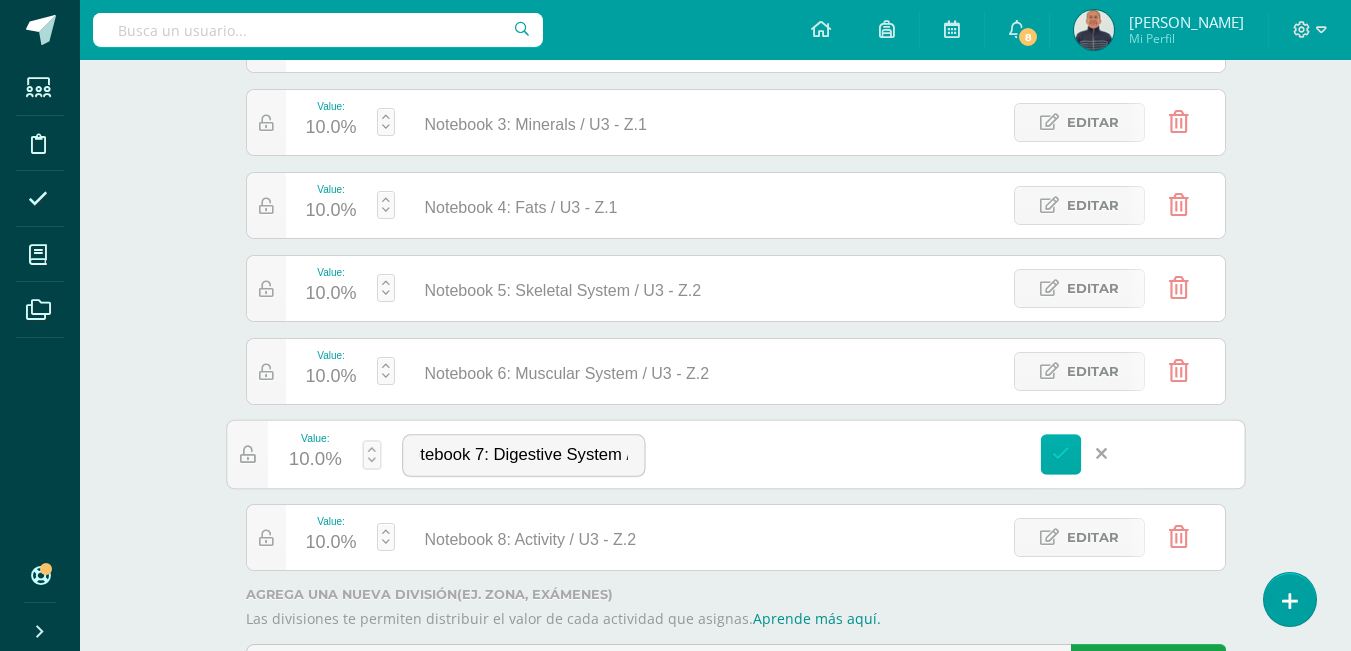 type on "Notebook 7: Digestive System / U3 - Z2" 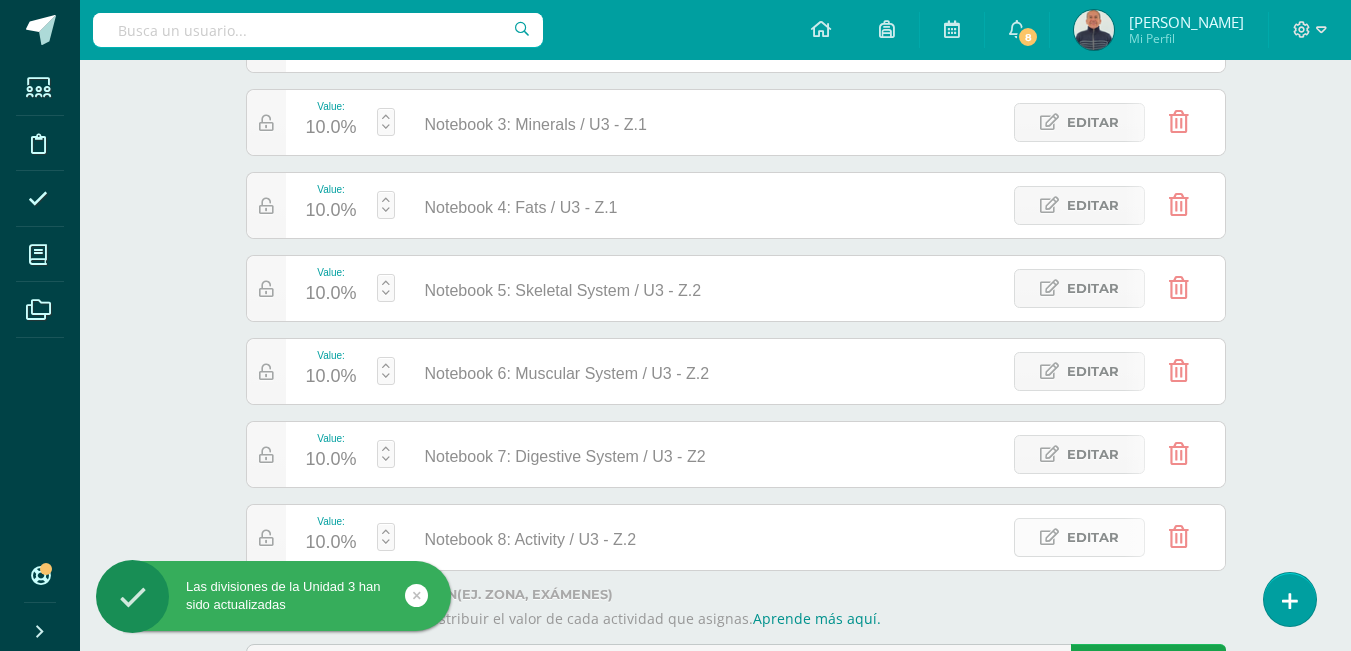 click on "Editar" at bounding box center [1093, 537] 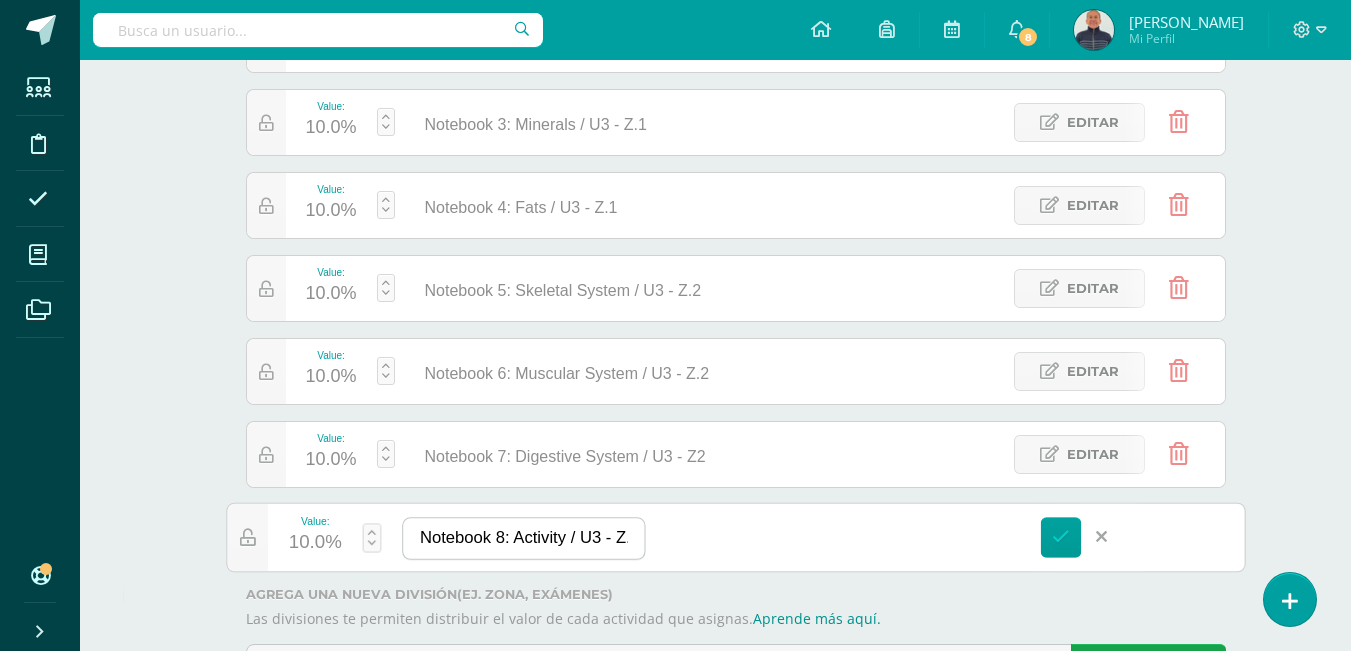 click on "Notebook 8: Activity / U3 - Z.2" at bounding box center (523, 538) 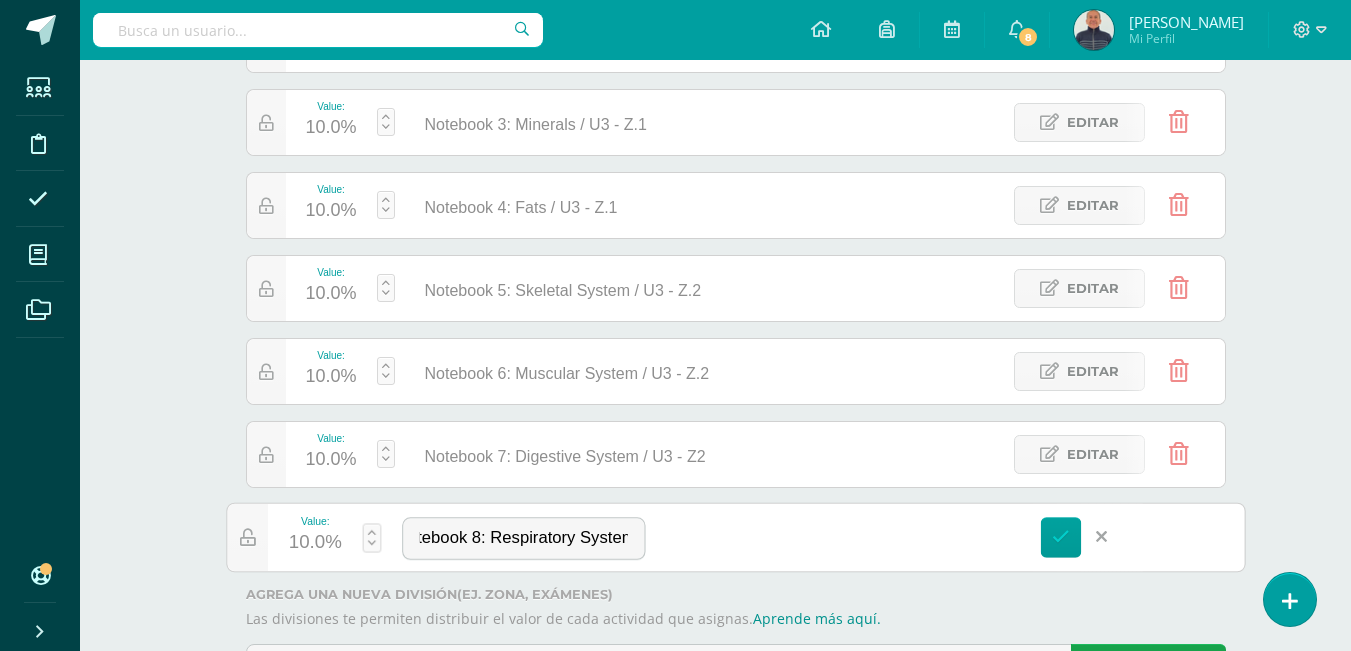 scroll, scrollTop: 0, scrollLeft: 36, axis: horizontal 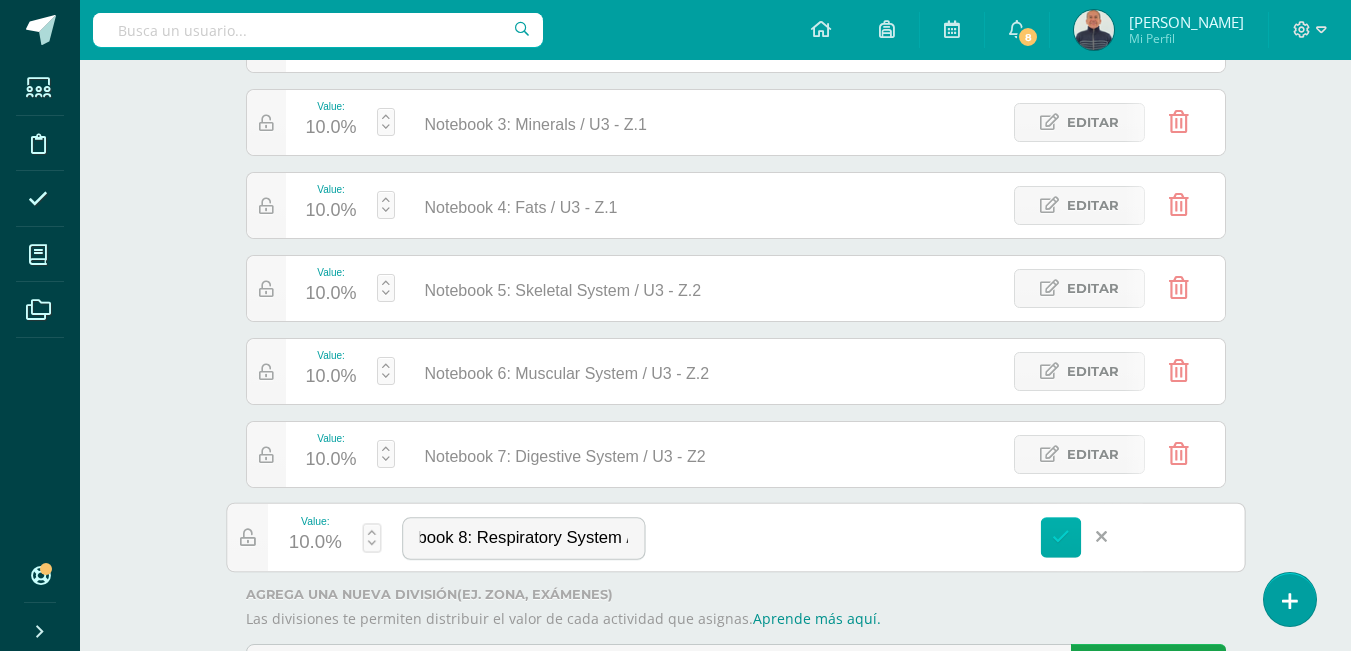 type on "Notebook 8: Respiratory System / U3 - Z.2" 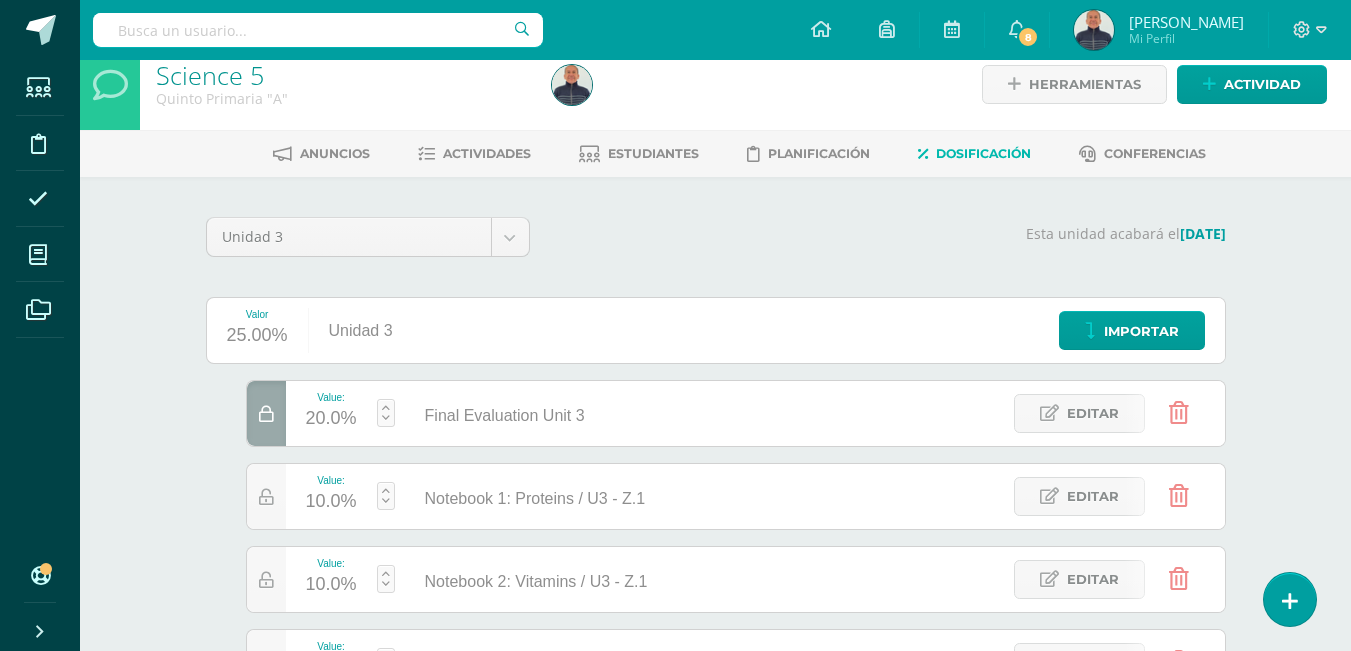 scroll, scrollTop: 0, scrollLeft: 0, axis: both 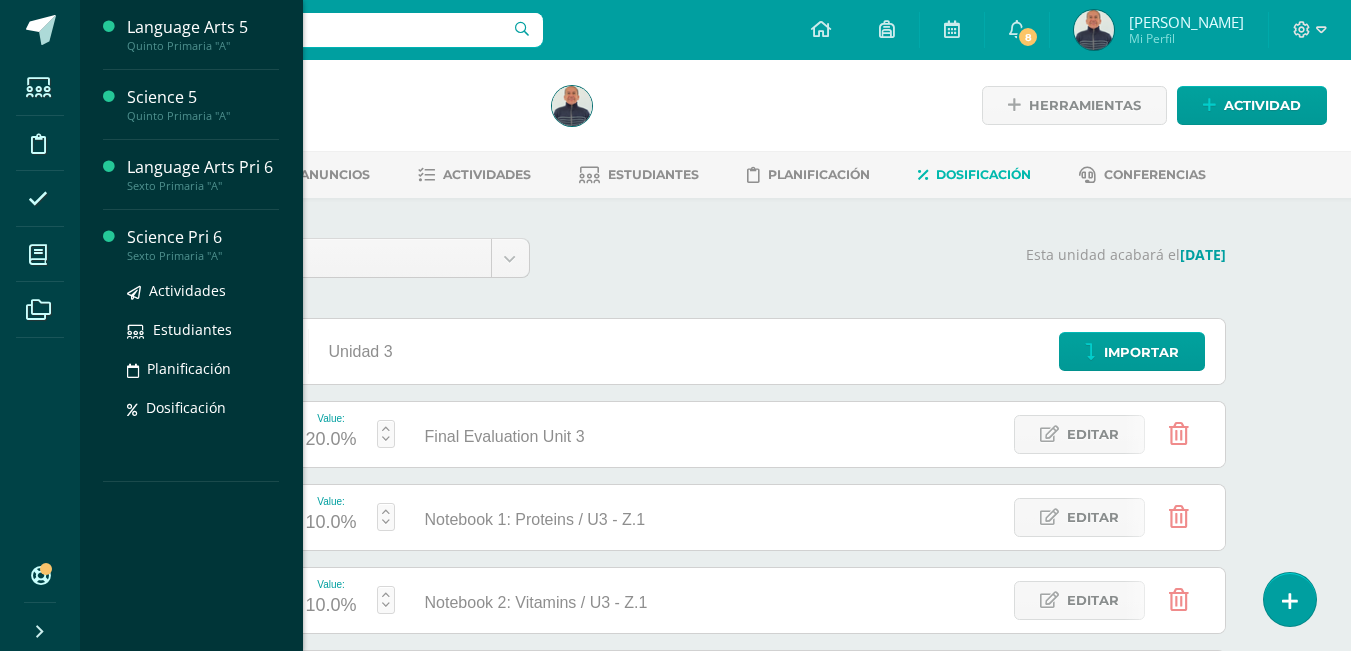 click on "Science  Pri 6" at bounding box center [203, 237] 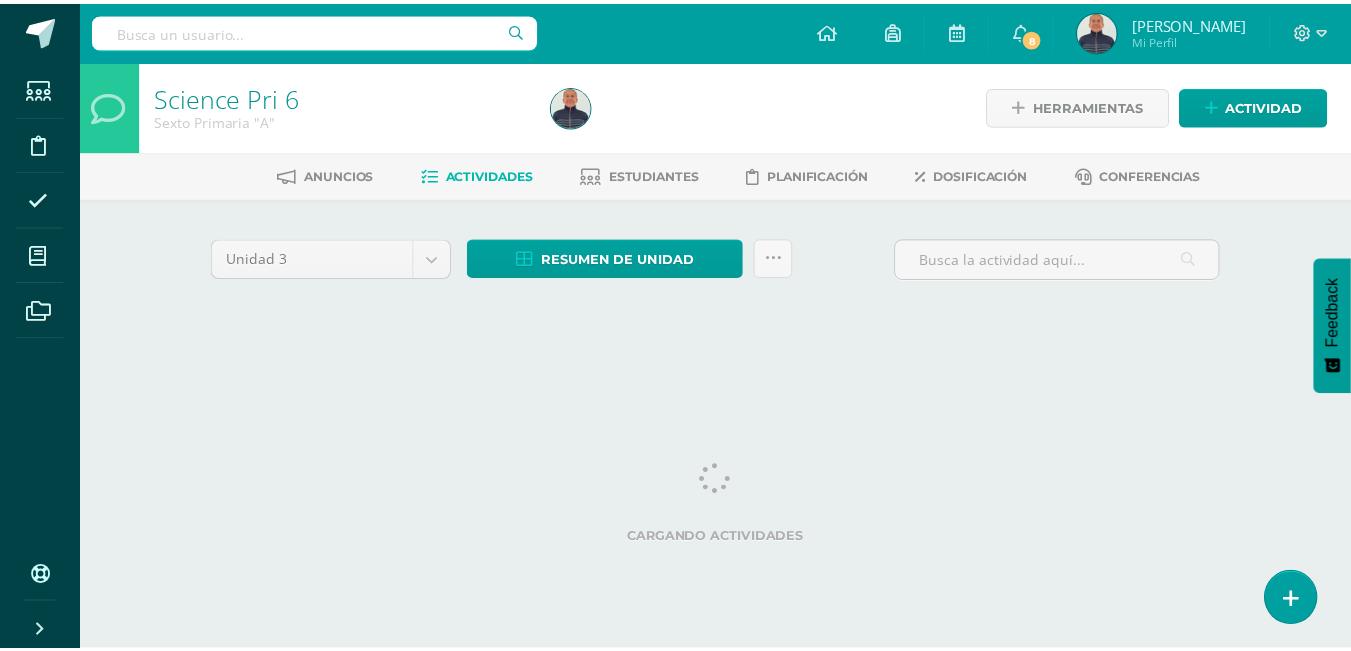 scroll, scrollTop: 0, scrollLeft: 0, axis: both 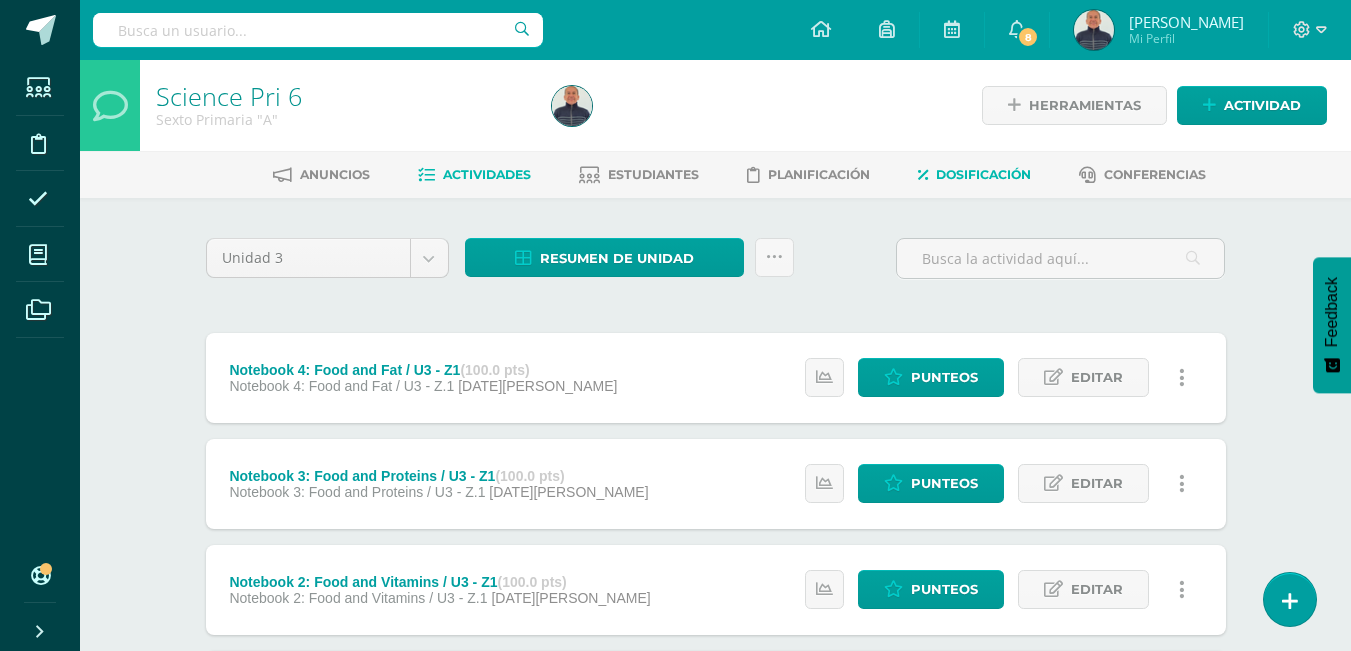 click on "Dosificación" at bounding box center (983, 174) 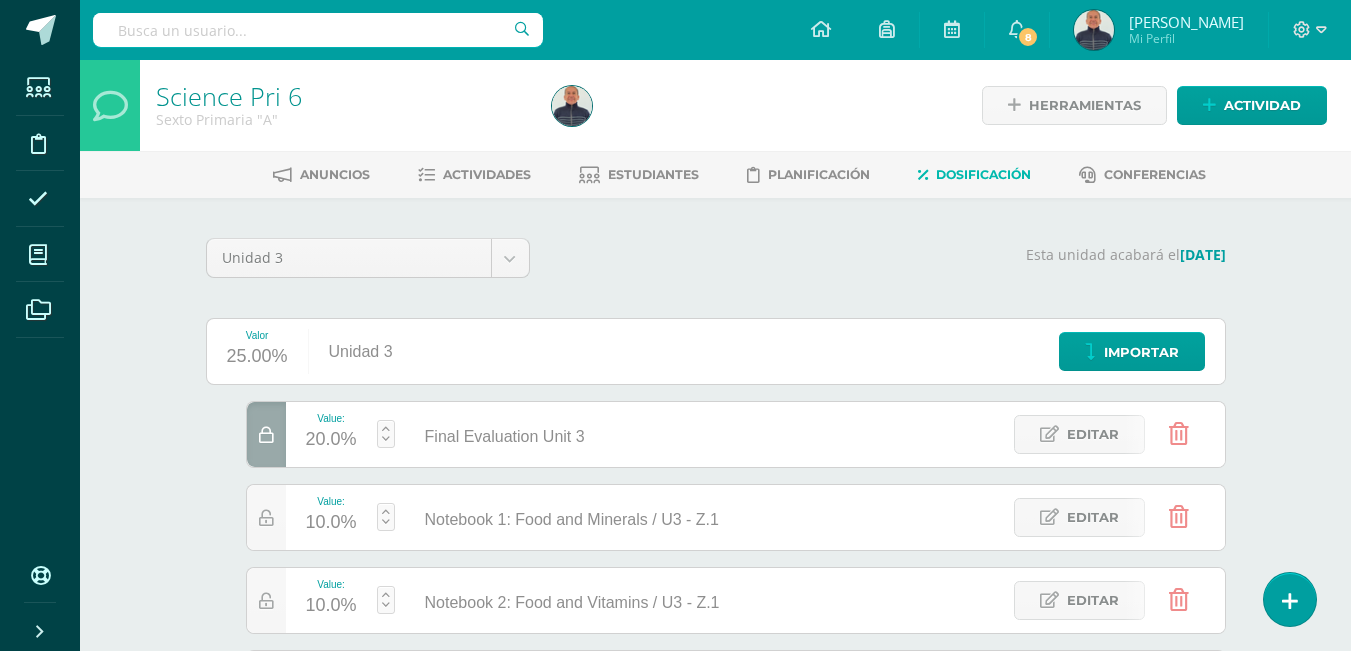scroll, scrollTop: 0, scrollLeft: 0, axis: both 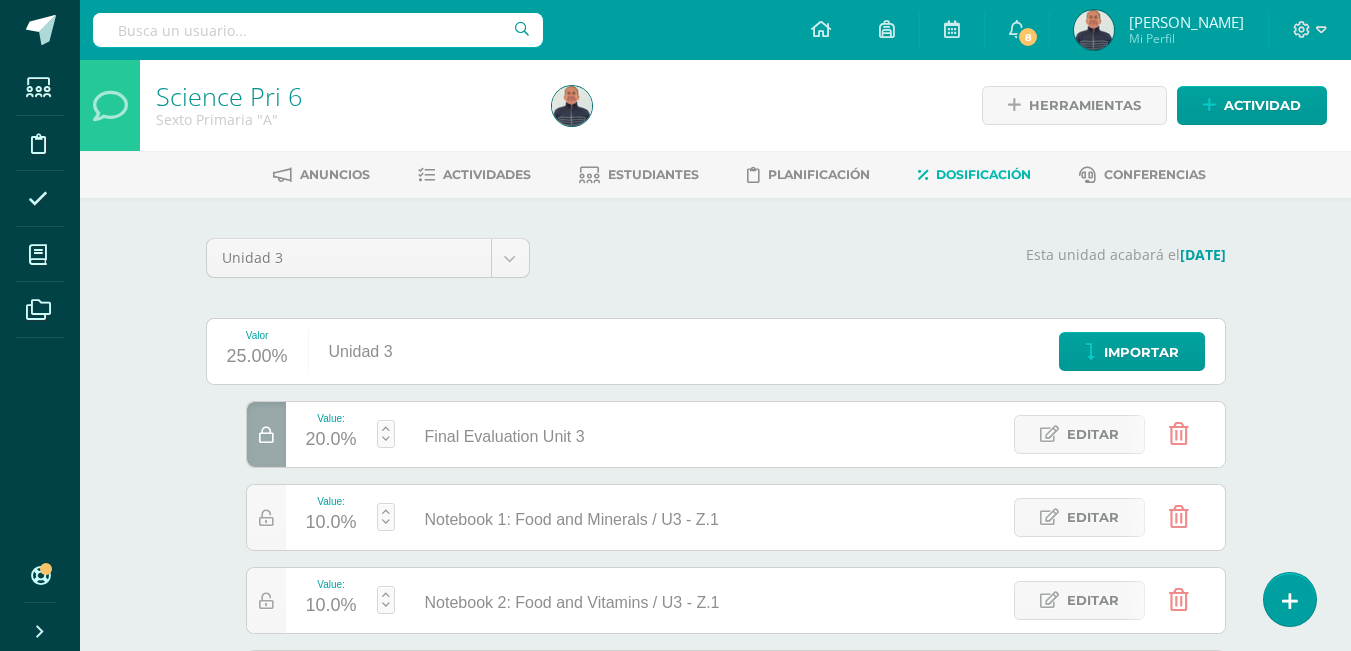 click on "Dosificación" at bounding box center (983, 174) 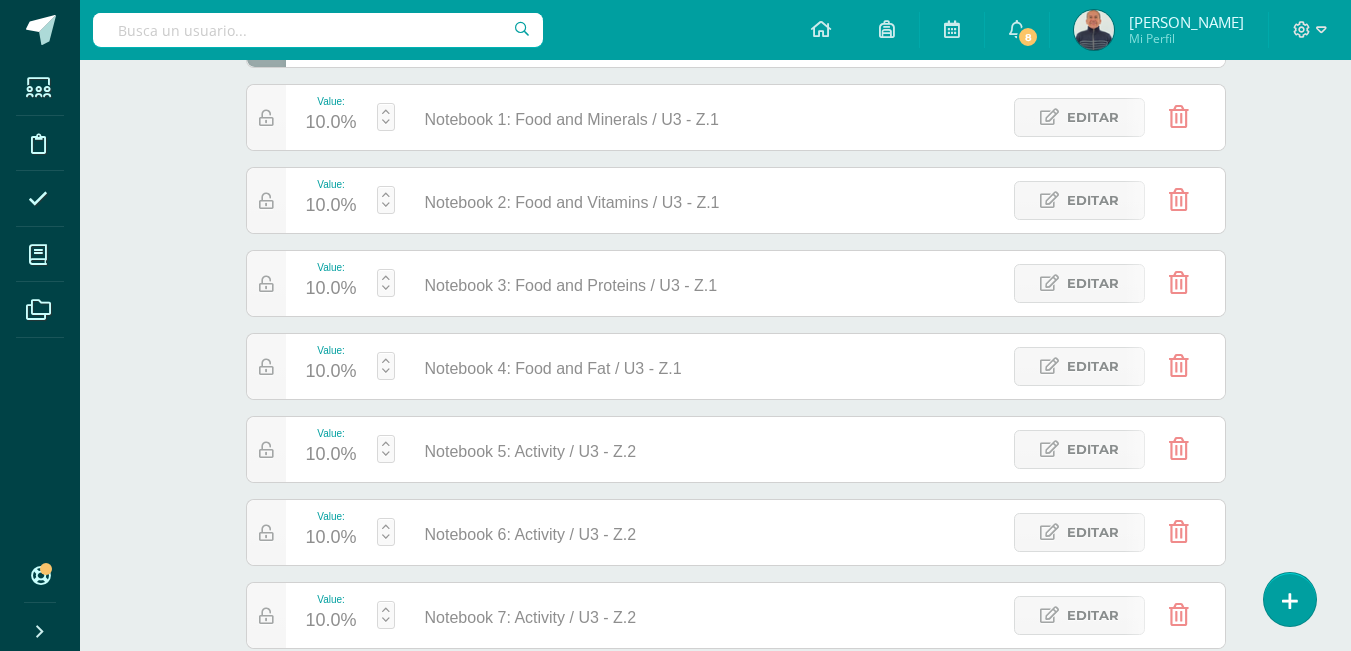 scroll, scrollTop: 500, scrollLeft: 0, axis: vertical 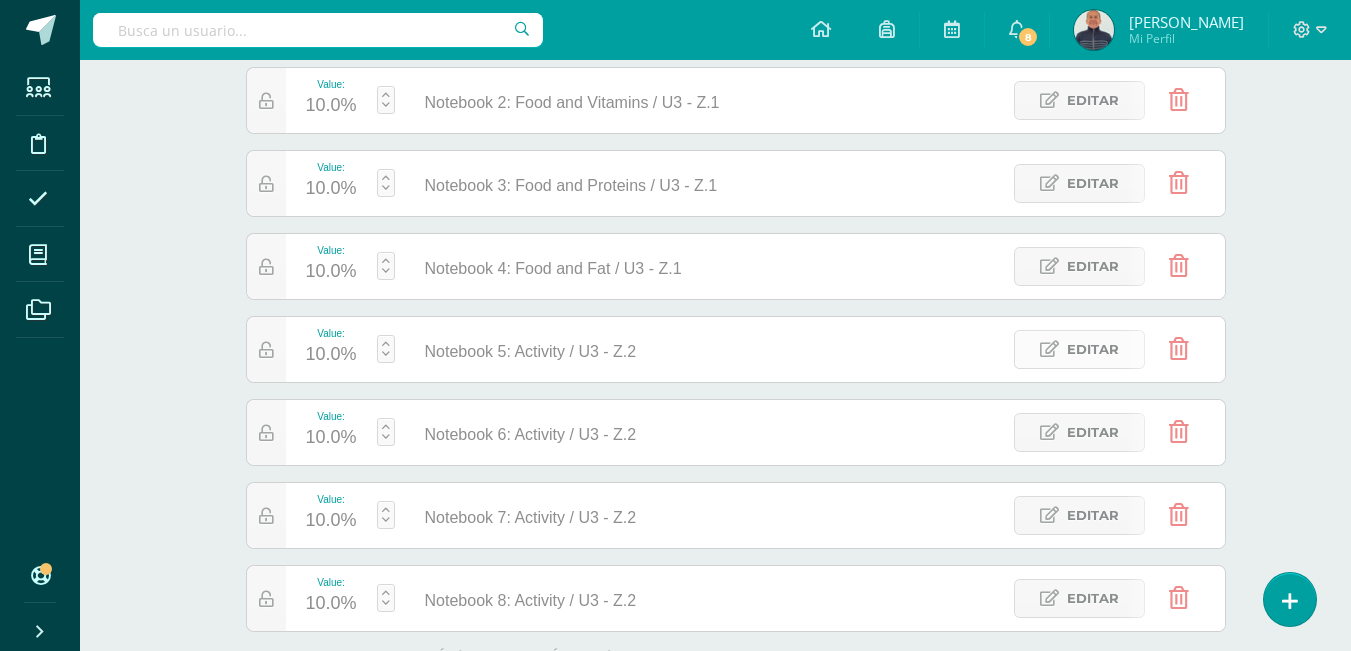 click on "Editar" at bounding box center (1093, 349) 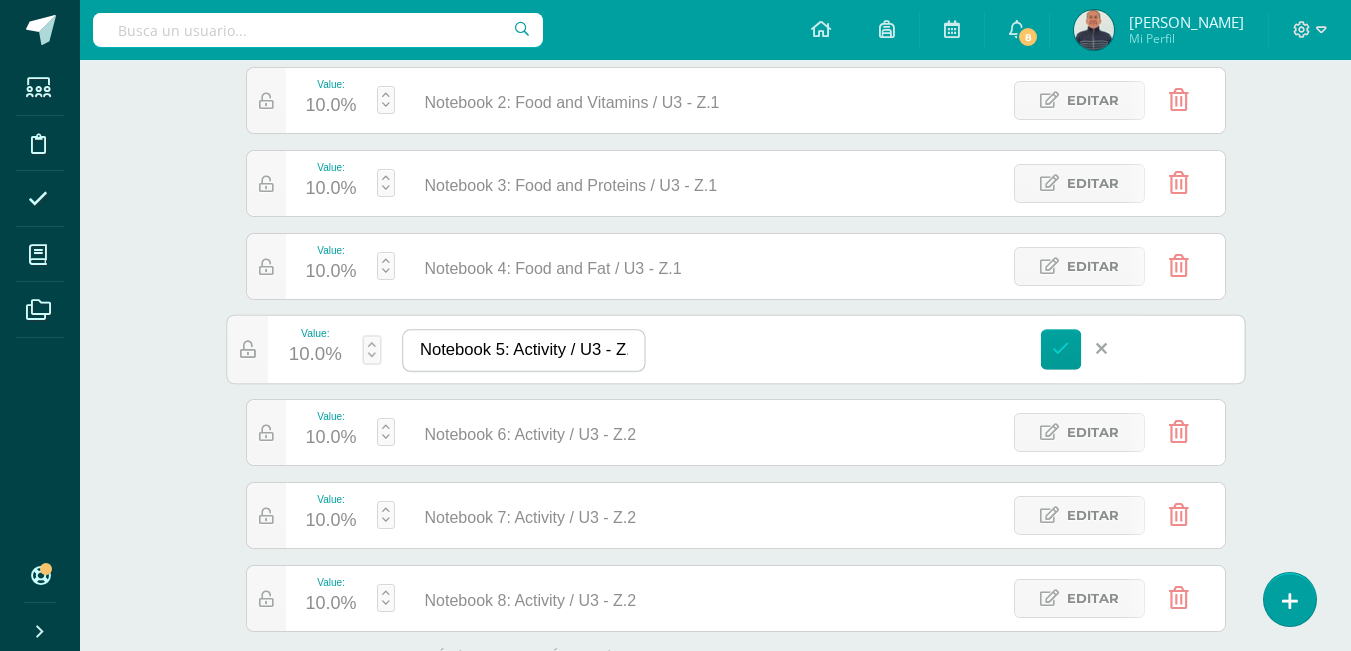 click on "Notebook 5: Activity / U3 - Z.2" at bounding box center (523, 350) 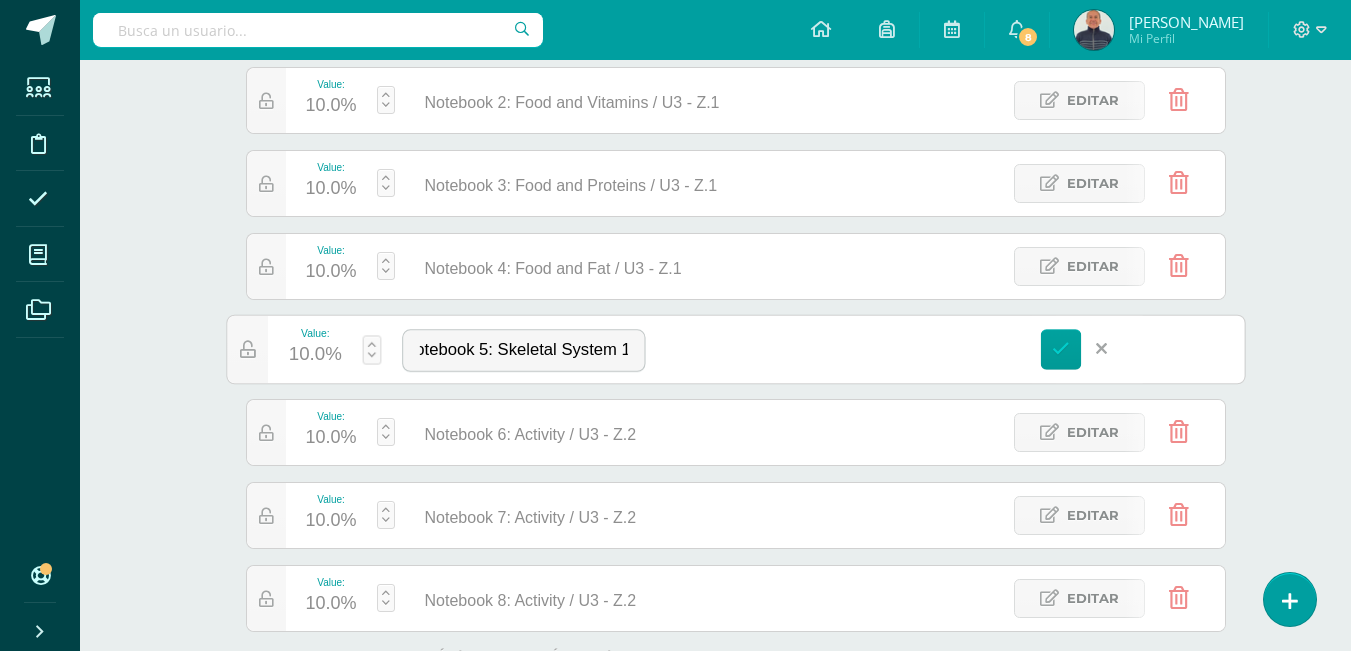 scroll, scrollTop: 0, scrollLeft: 24, axis: horizontal 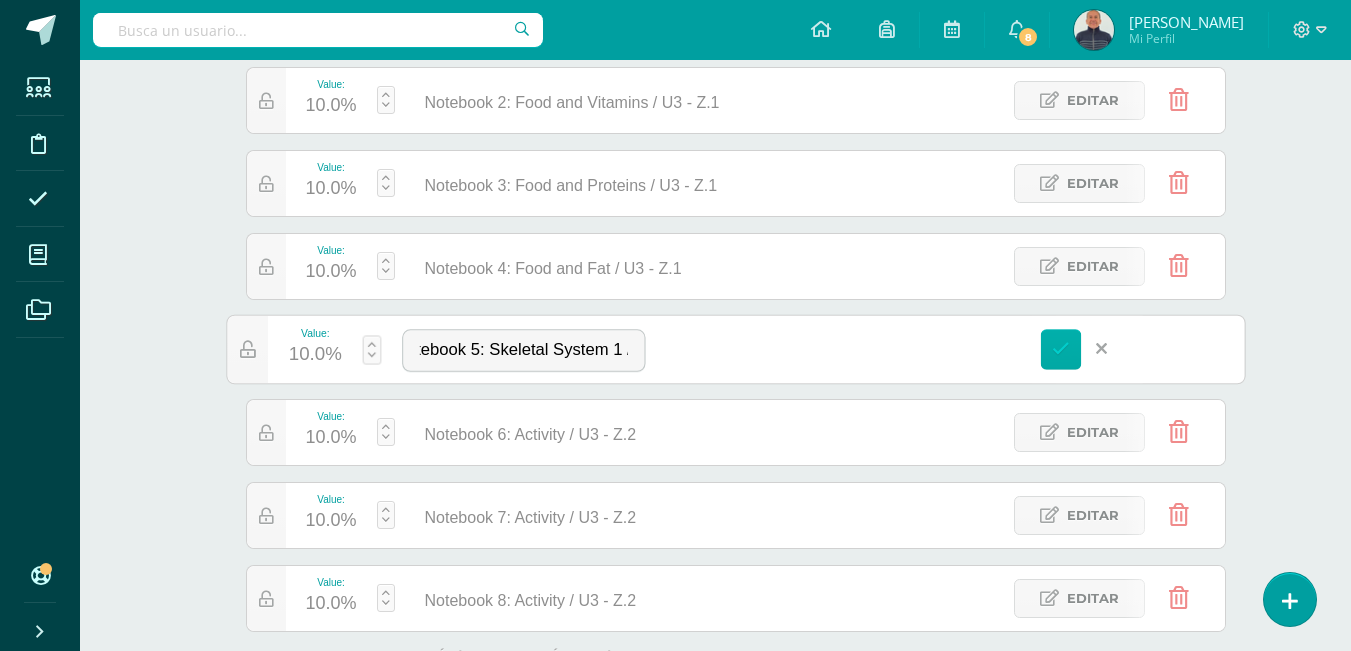 type on "Notebook 5: Skeletal System 1 / U3 - Z.2" 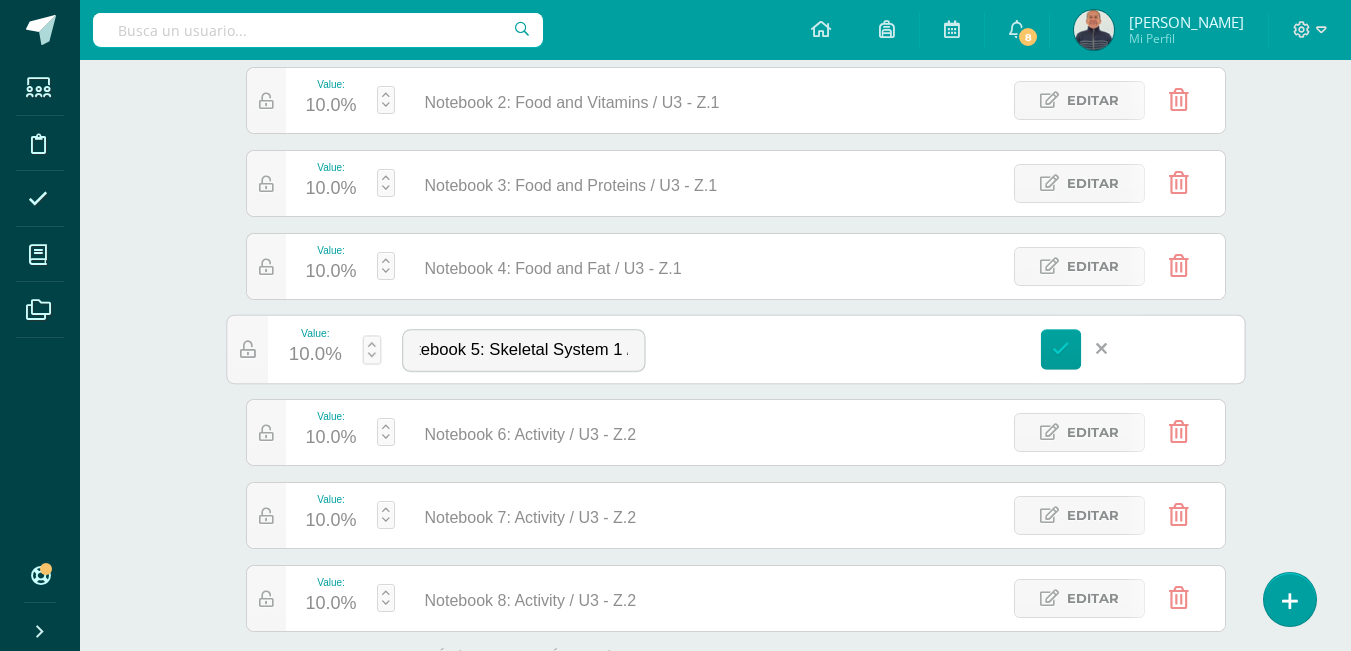 click at bounding box center [1061, 349] 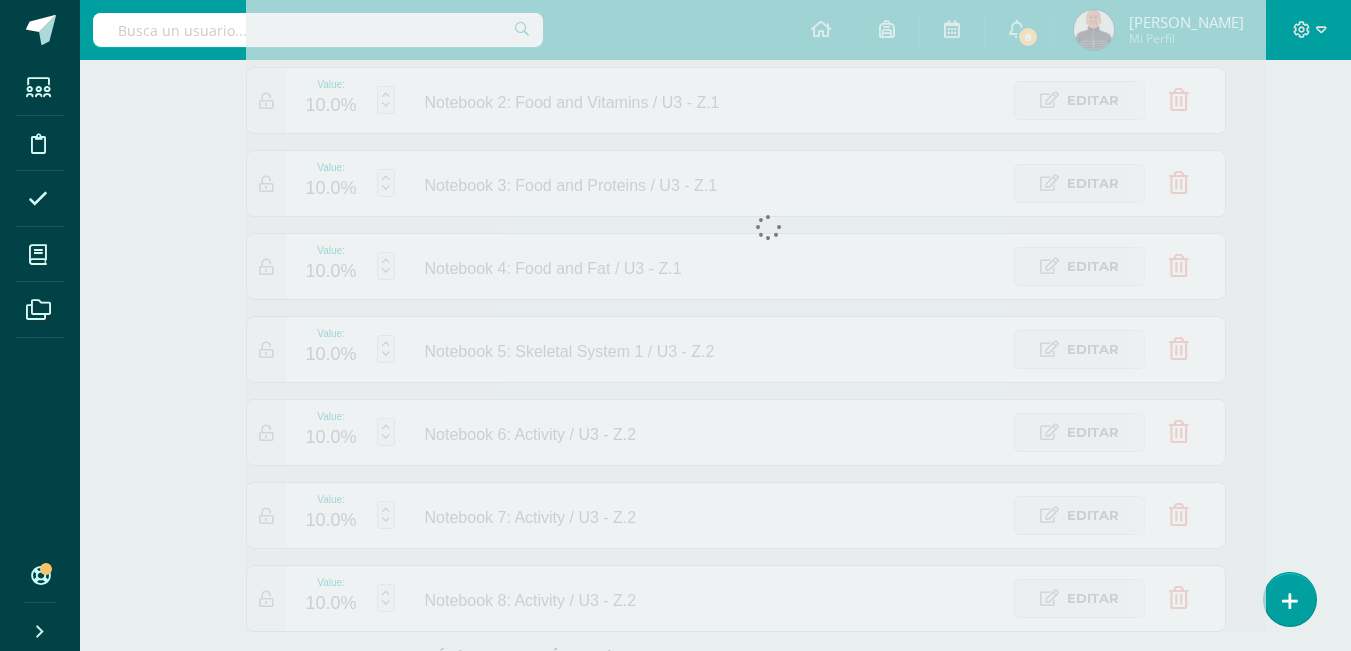 scroll, scrollTop: 0, scrollLeft: 0, axis: both 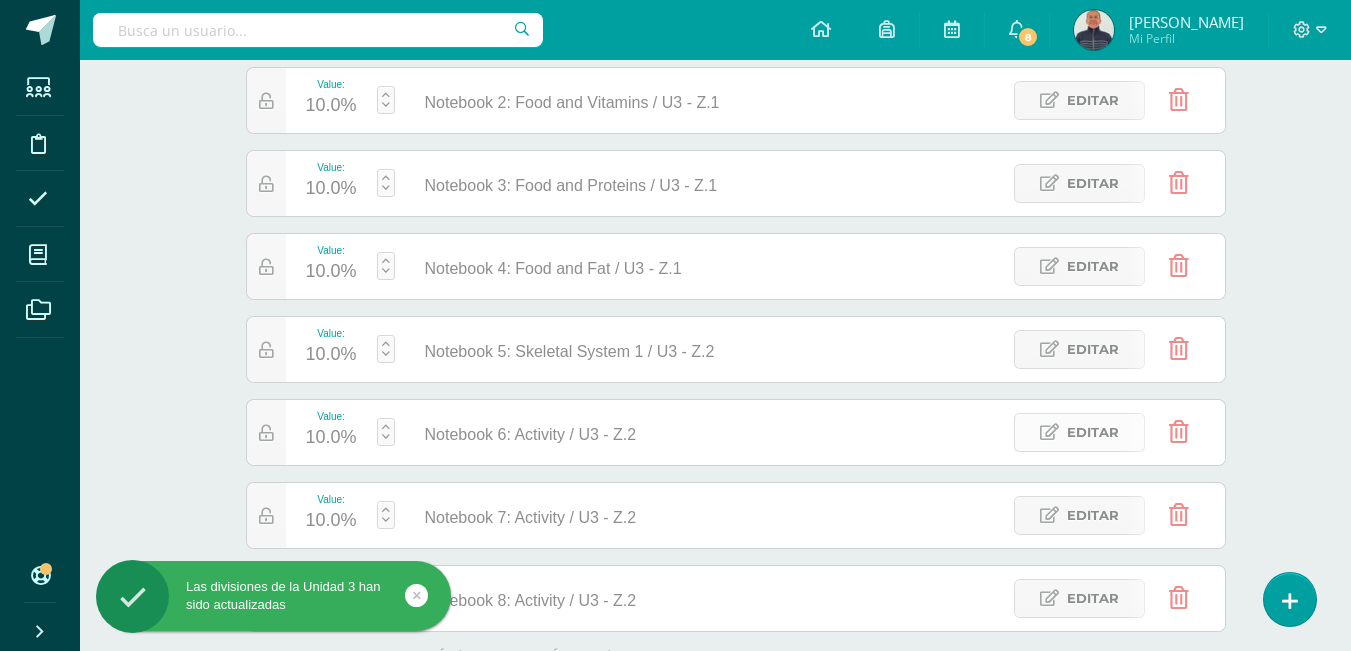 click on "Editar" at bounding box center [1093, 432] 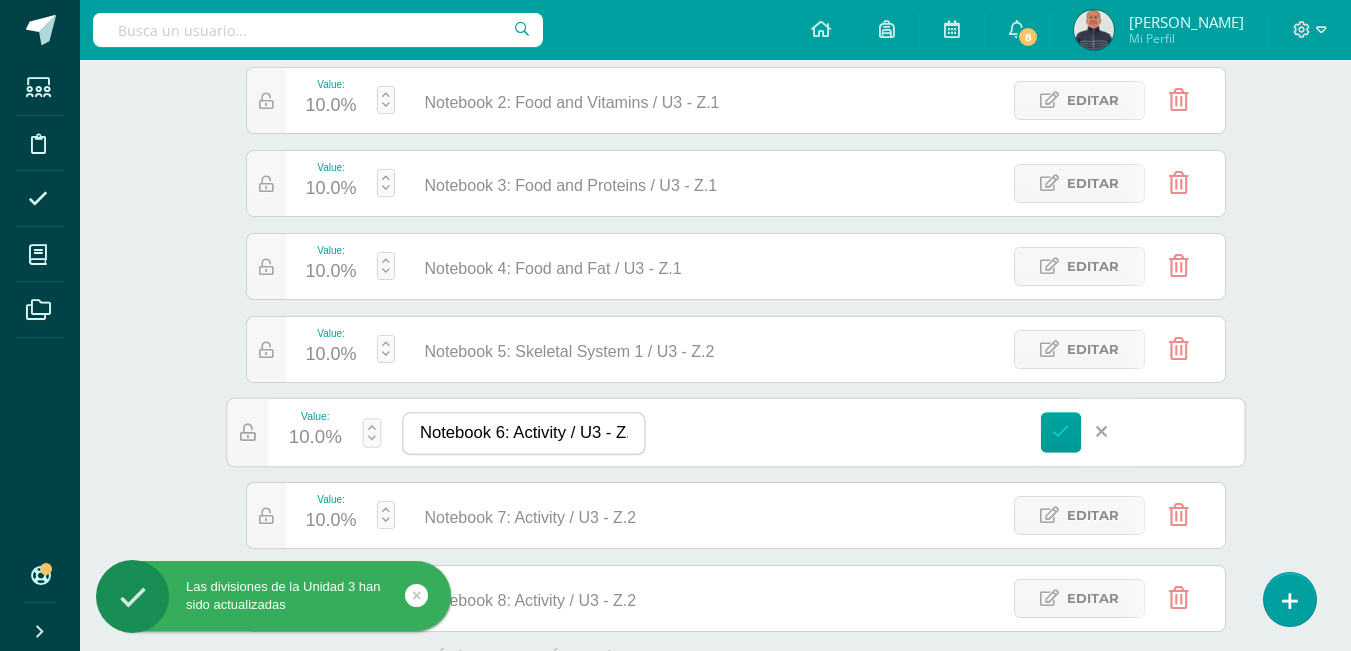 click on "Notebook 6: Activity / U3 - Z.2" at bounding box center (523, 433) 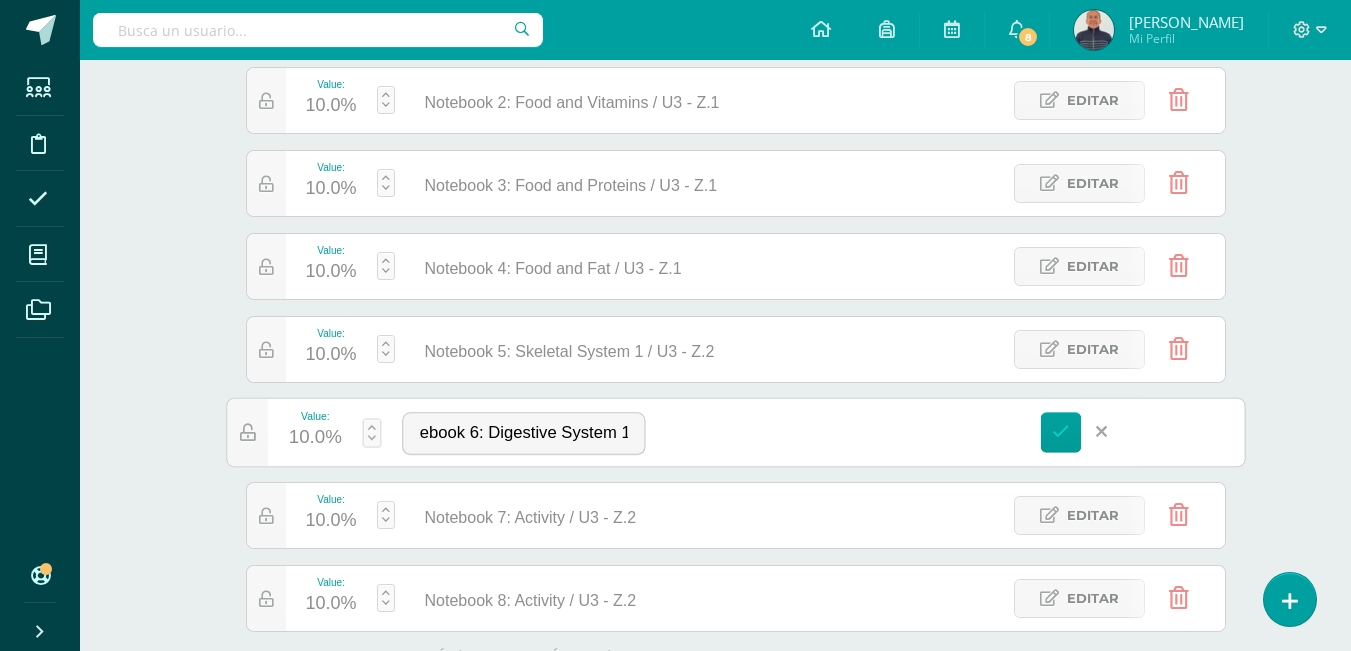 scroll, scrollTop: 0, scrollLeft: 33, axis: horizontal 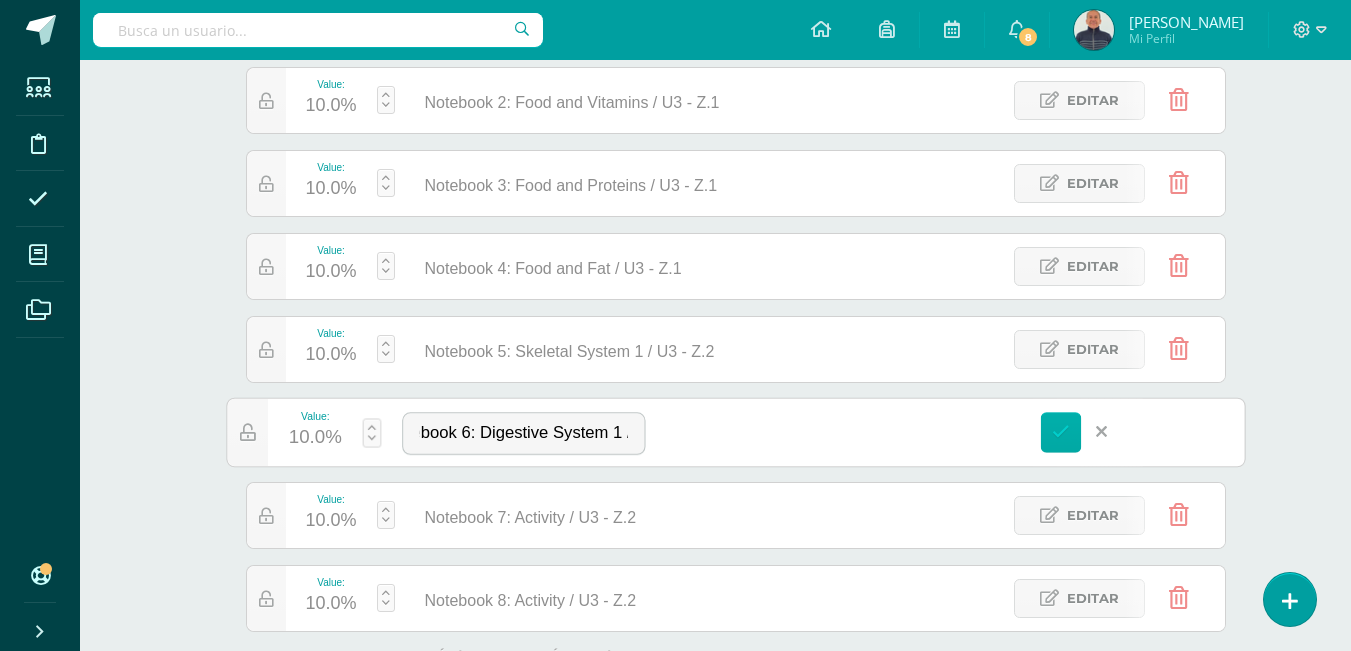 type on "Notebook 6: Digestive System 1 / U3 - Z.2" 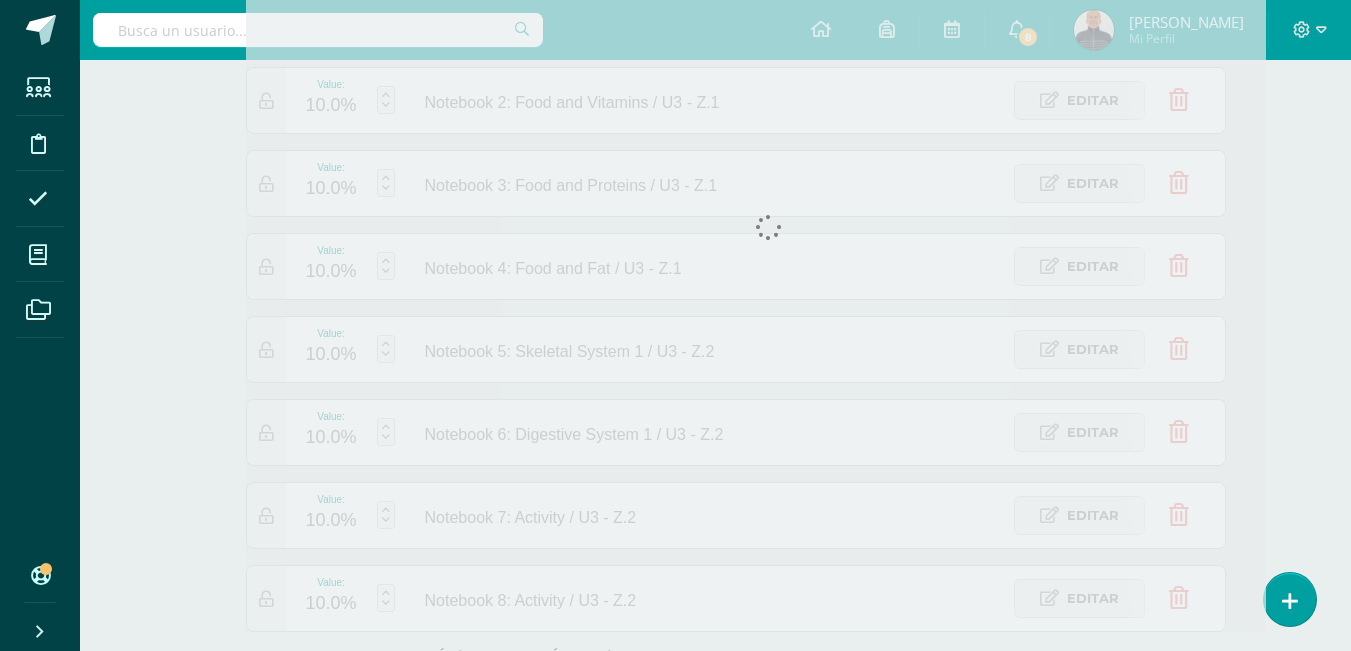 scroll, scrollTop: 0, scrollLeft: 0, axis: both 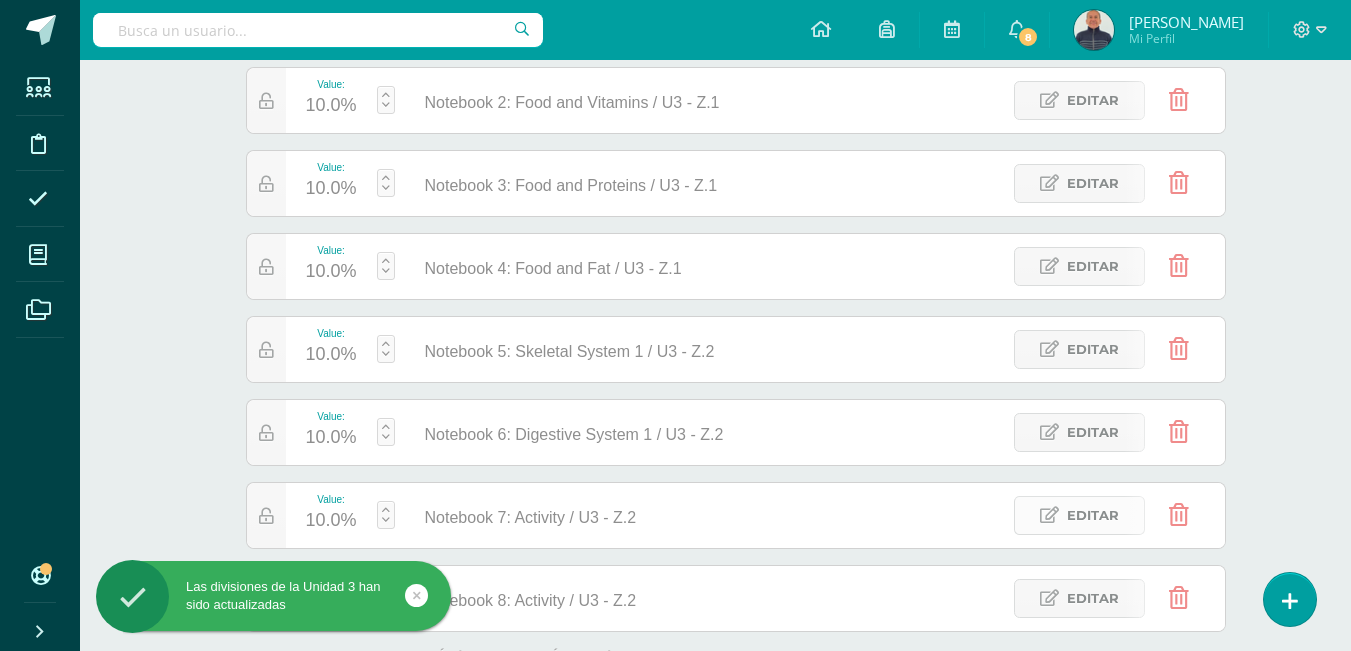 click on "Editar" at bounding box center (1093, 515) 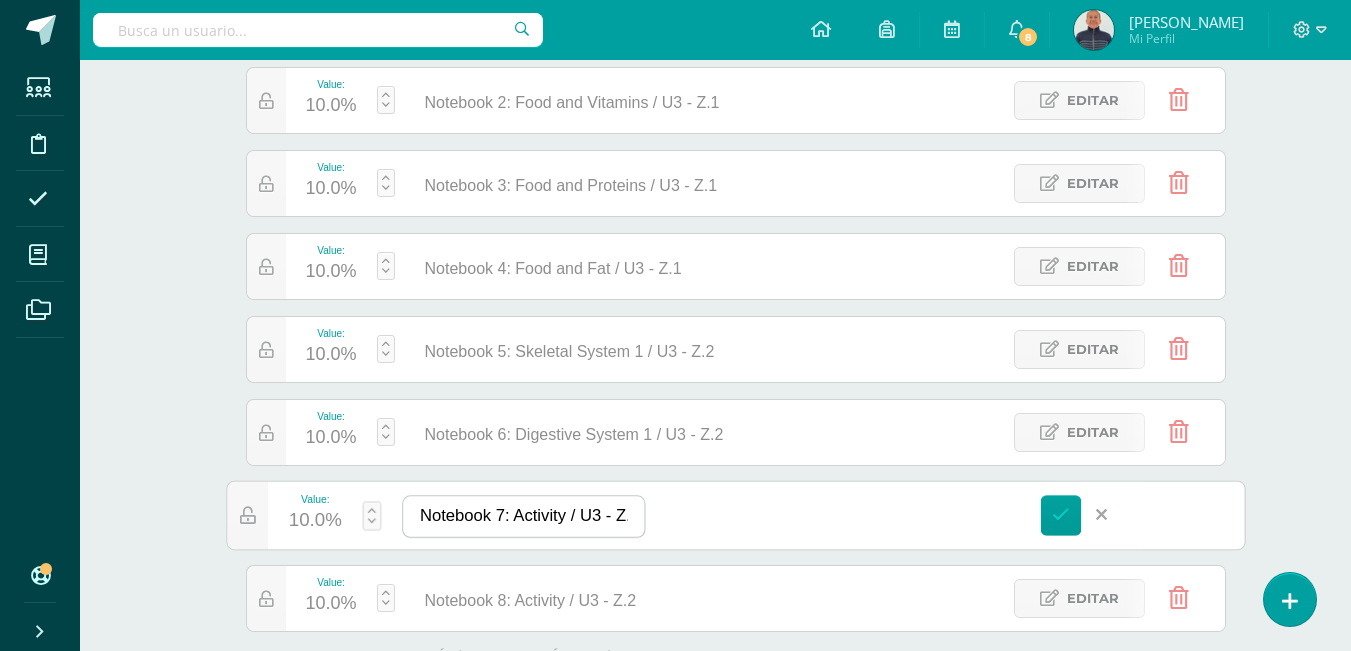 click on "Notebook 7: Activity / U3 - Z.2" at bounding box center (523, 516) 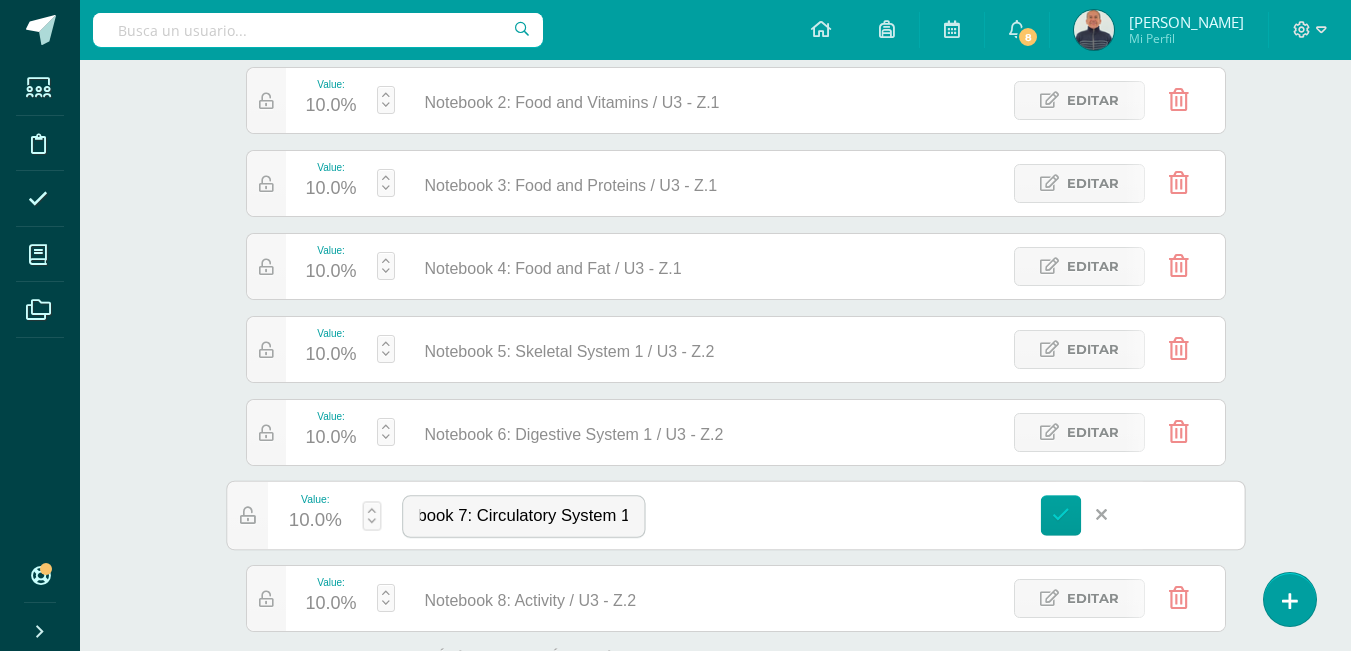 scroll, scrollTop: 0, scrollLeft: 44, axis: horizontal 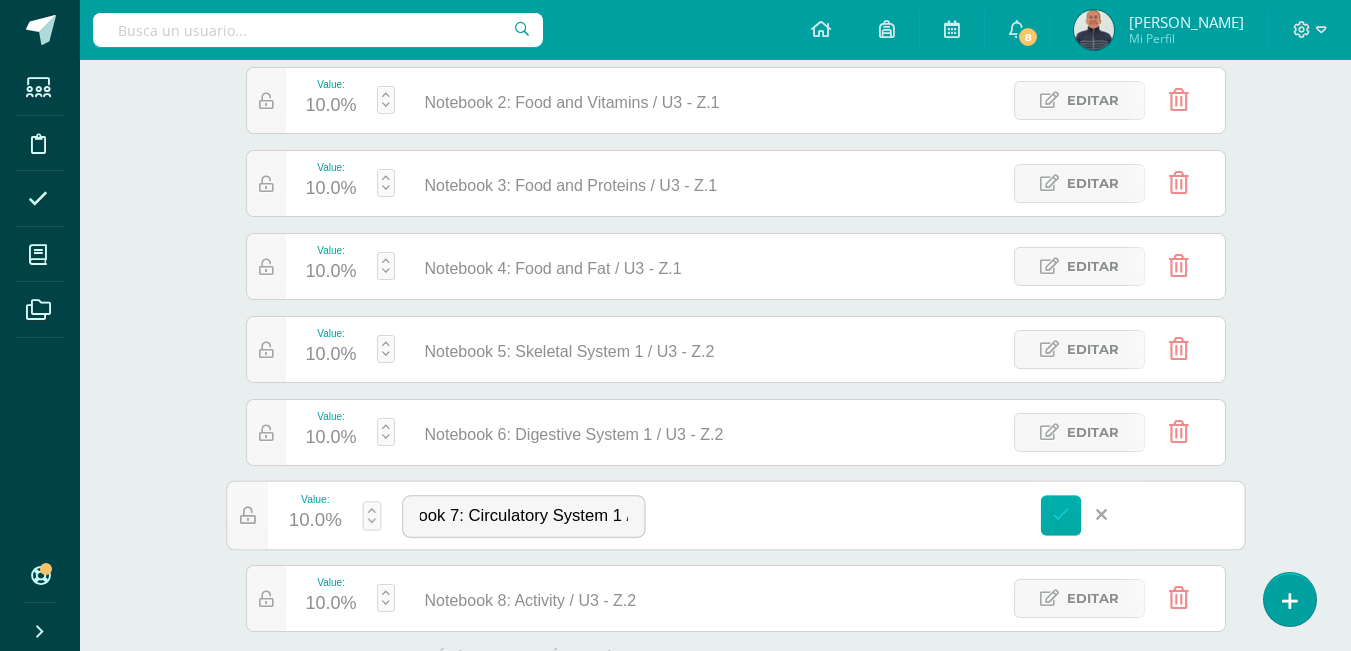 type on "Notebook 7: Circulatory System 1 / U3 - Z.2" 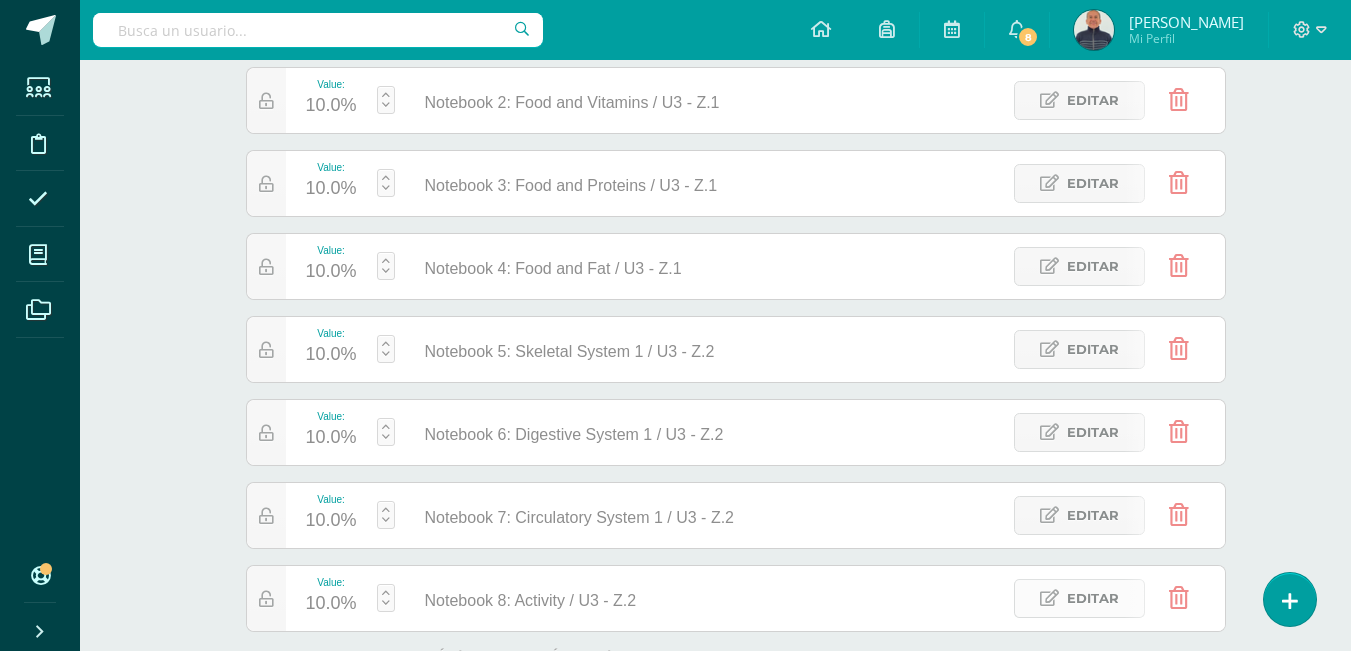 click on "Editar" at bounding box center (1093, 598) 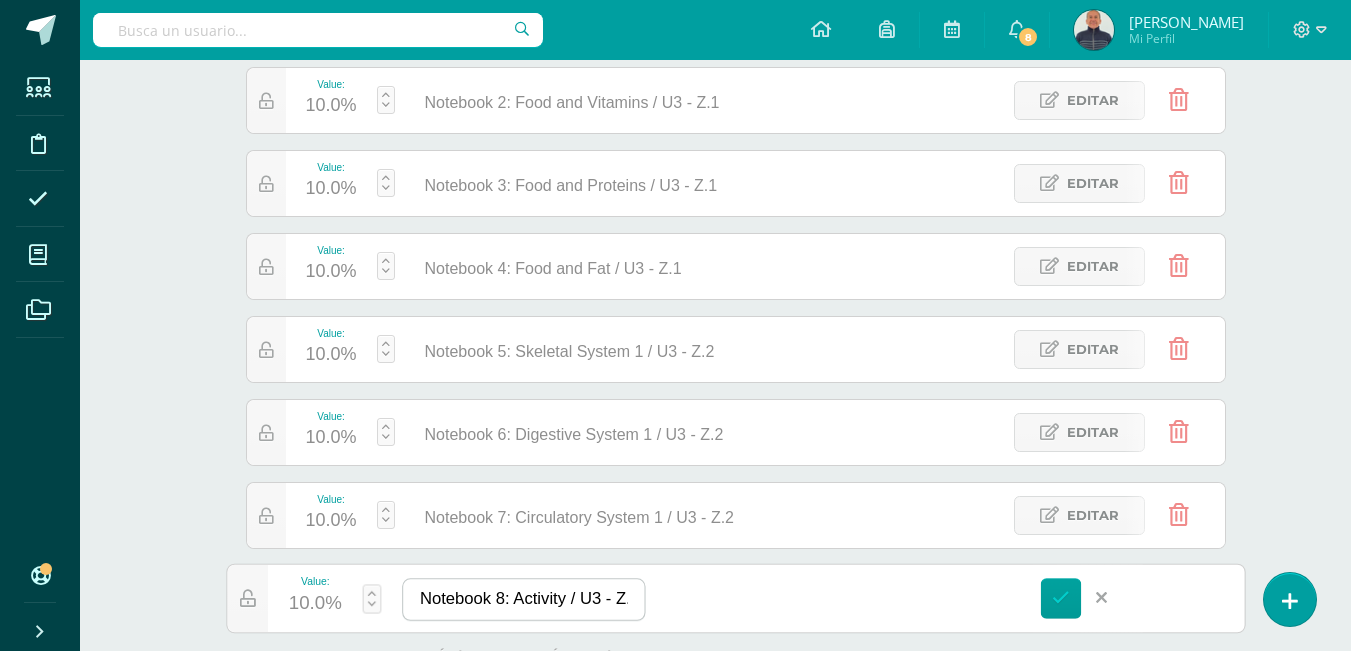 click on "Notebook 8: Activity / U3 - Z.2" at bounding box center [523, 599] 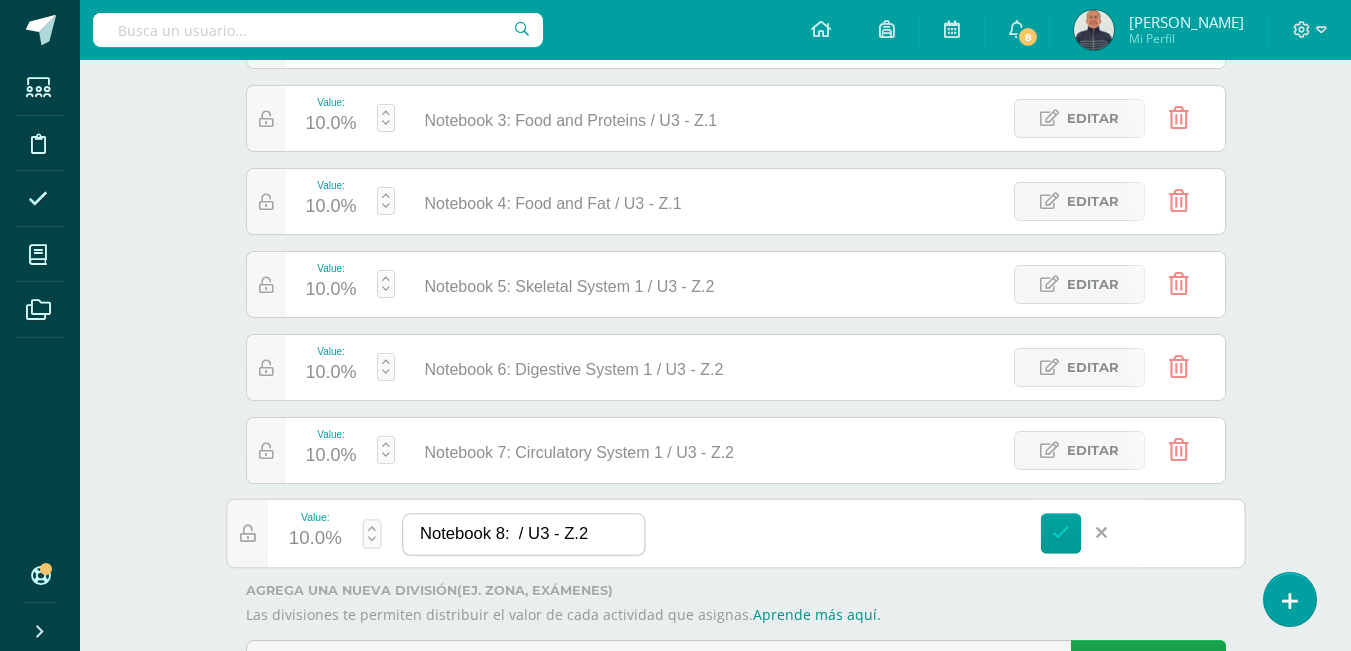 scroll, scrollTop: 600, scrollLeft: 0, axis: vertical 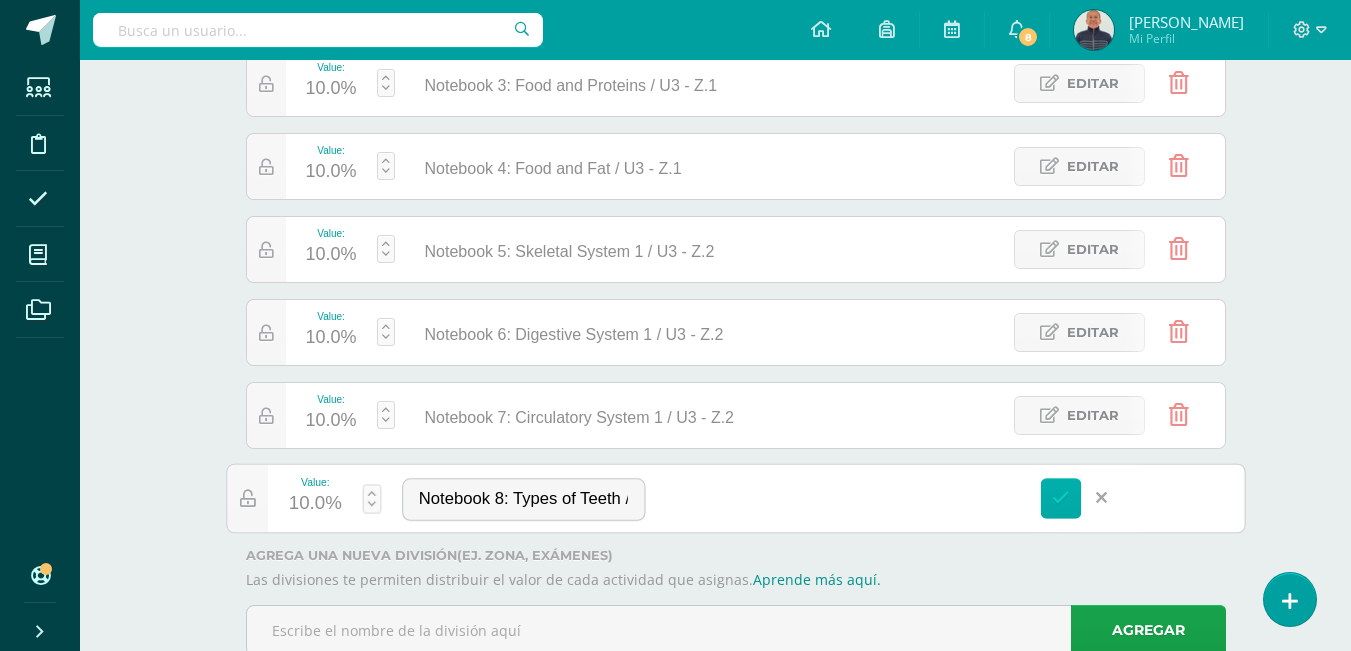 type on "Notebook 8: Types of Teeth / U3 - Z.2" 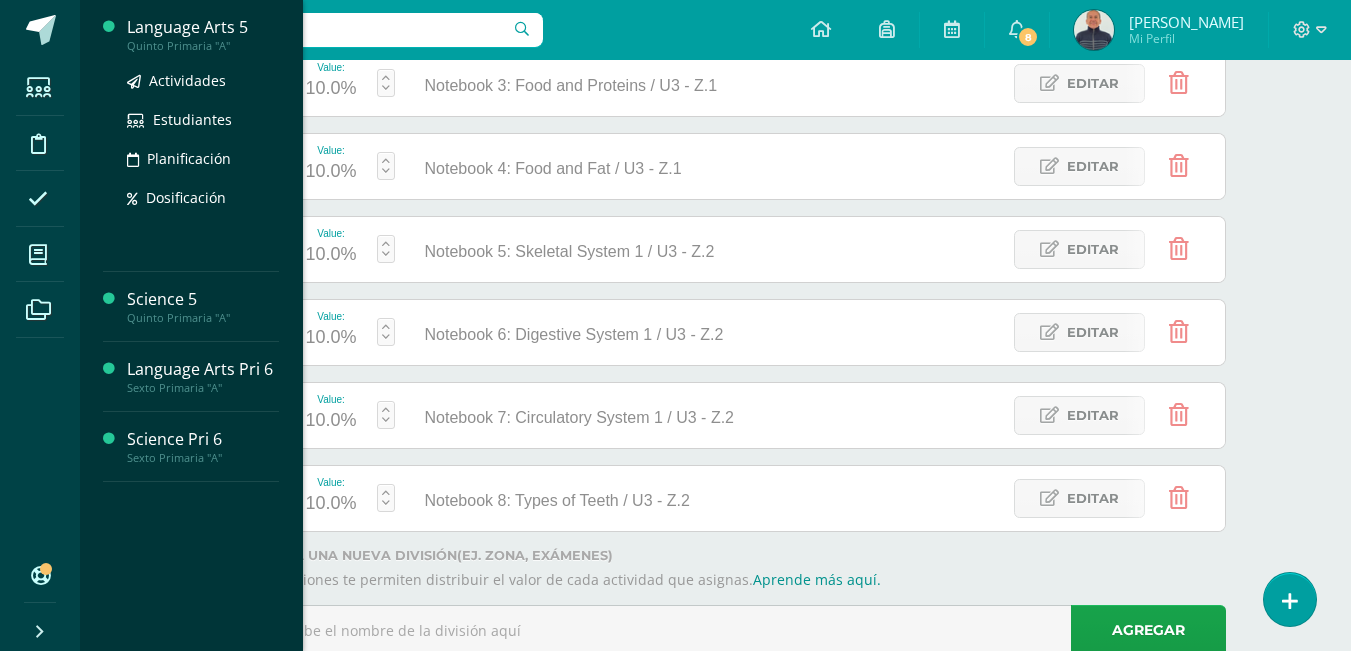 click on "Language Arts  5" at bounding box center [203, 27] 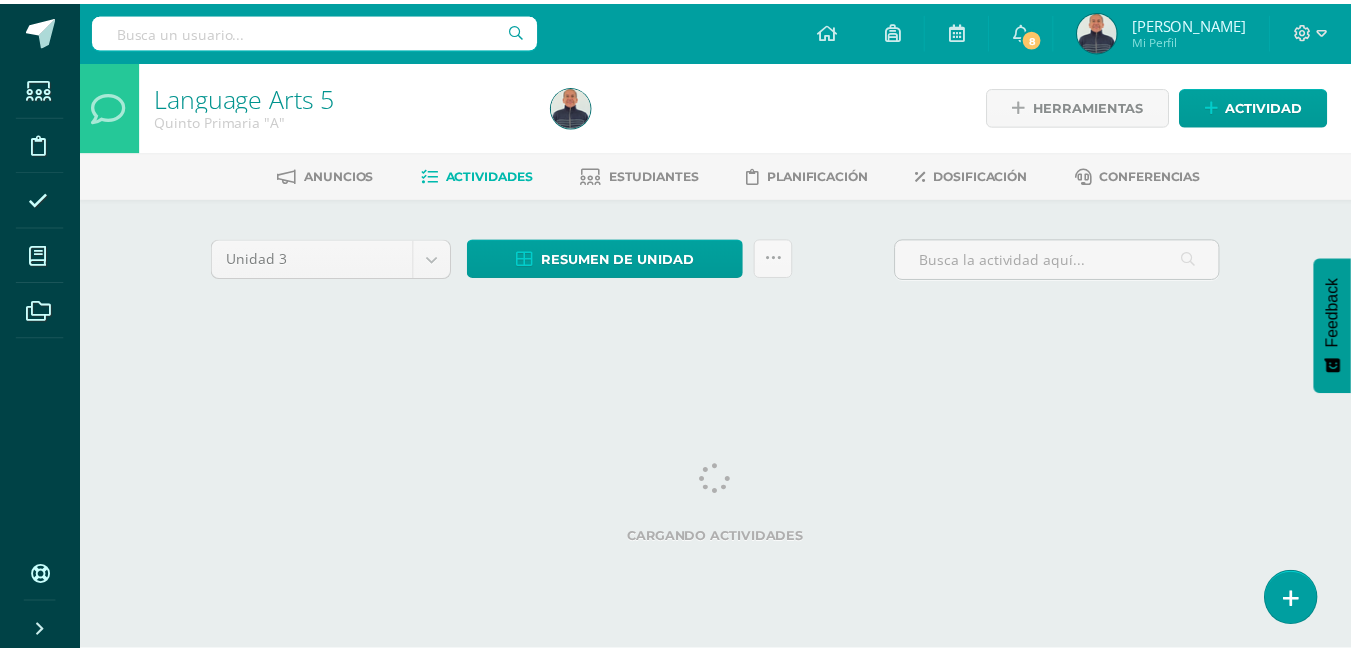scroll, scrollTop: 0, scrollLeft: 0, axis: both 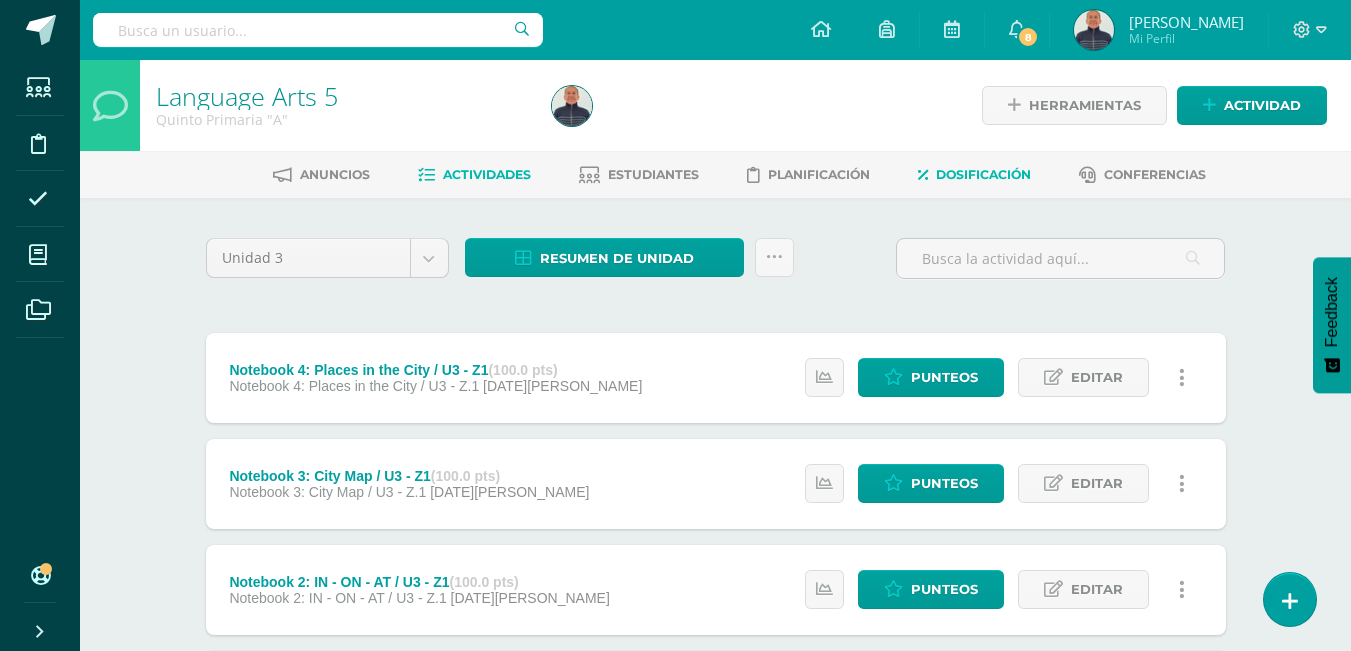 click on "Dosificación" at bounding box center [983, 174] 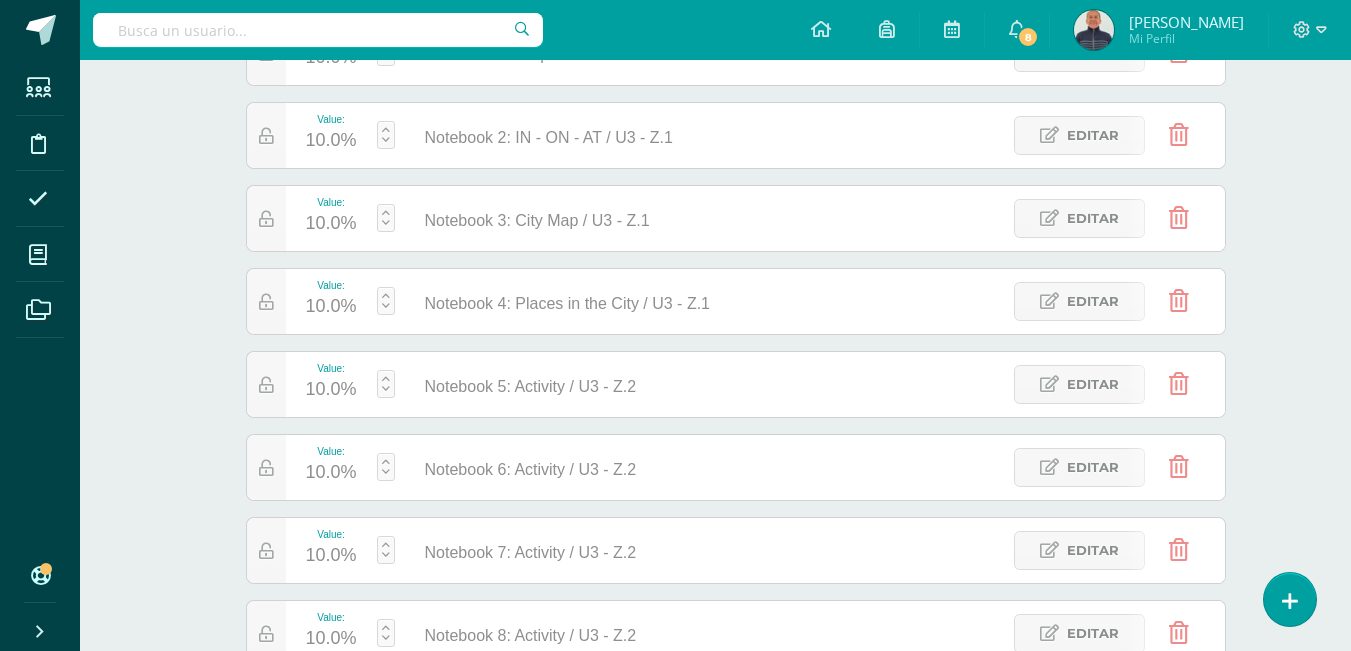 scroll, scrollTop: 500, scrollLeft: 0, axis: vertical 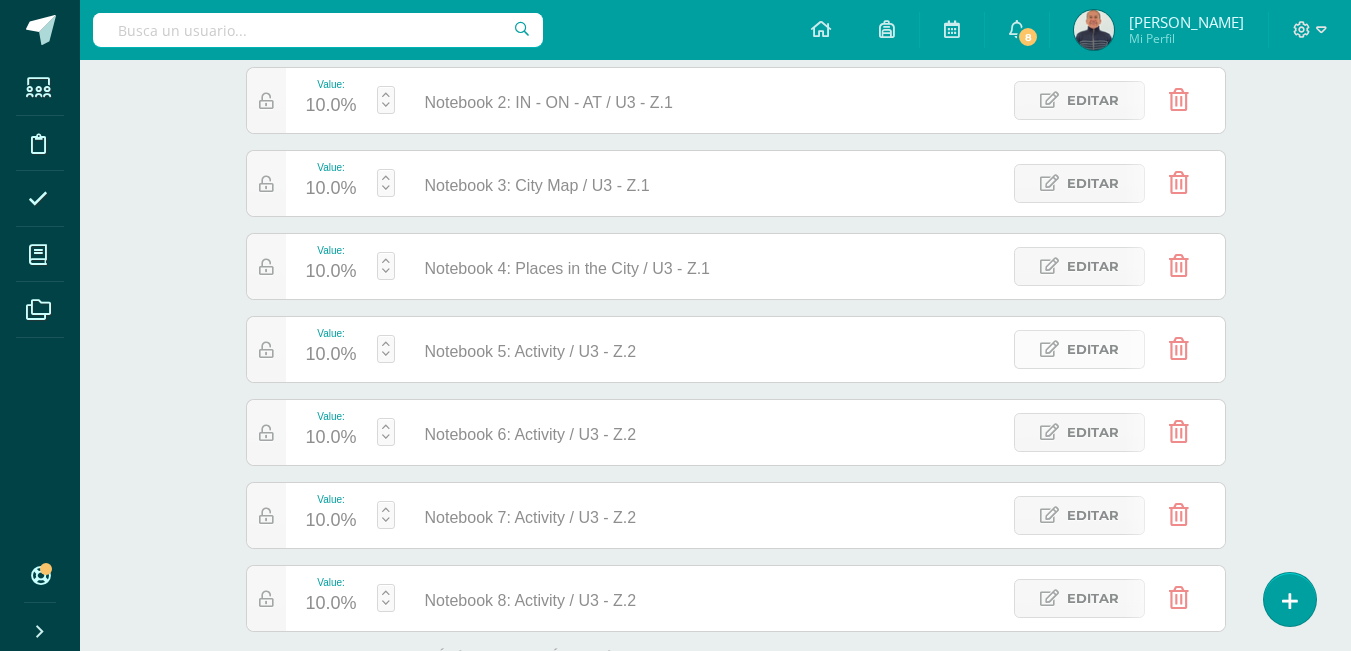 click on "Editar" at bounding box center (1093, 349) 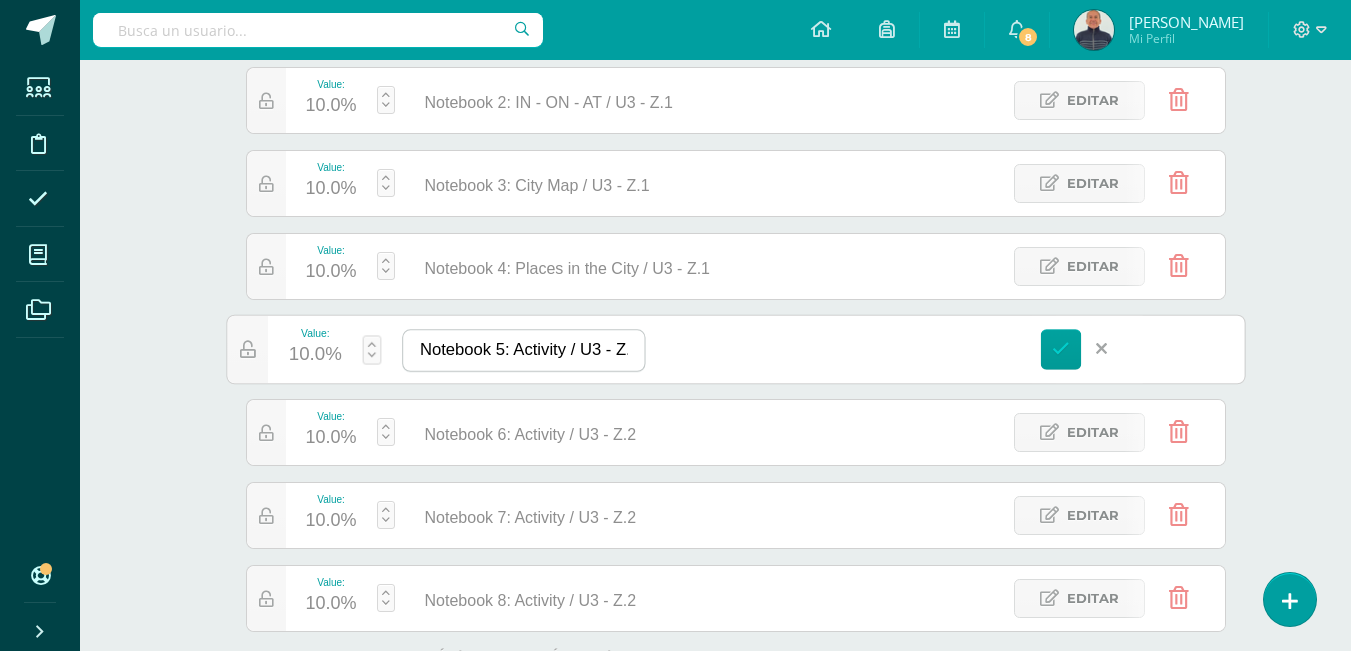 click on "Notebook 5: Activity / U3 - Z.2" at bounding box center [523, 350] 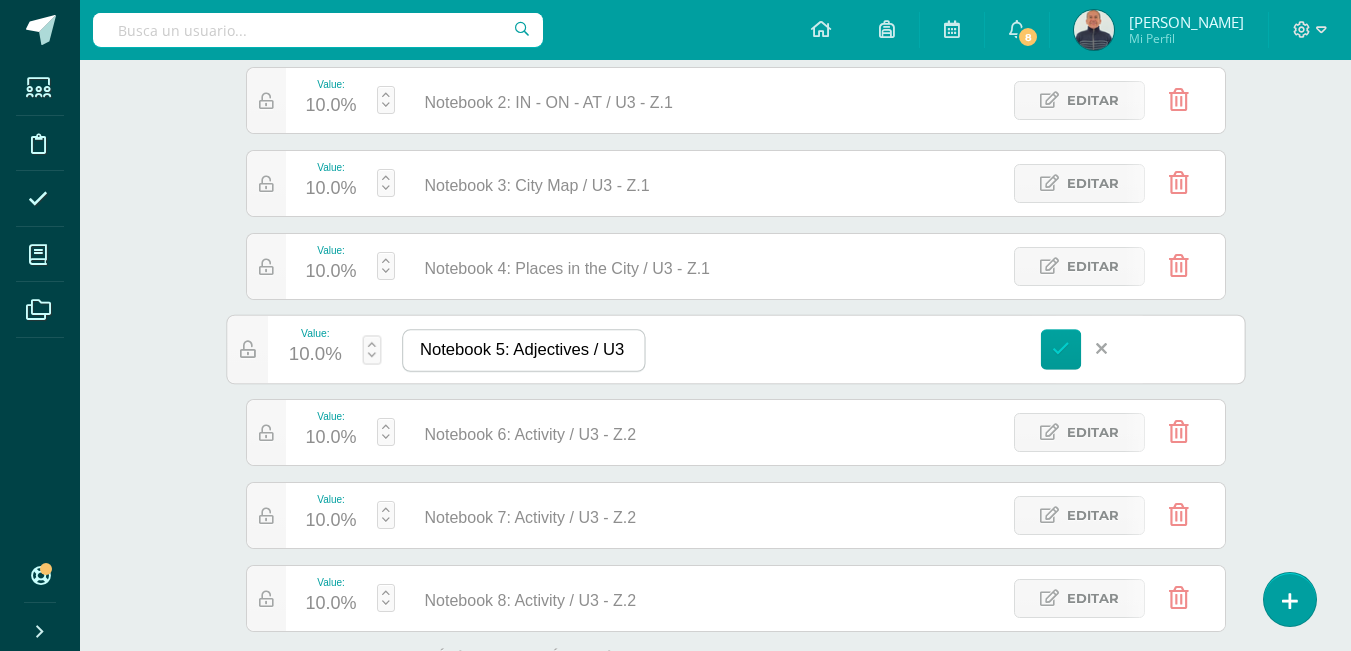 click on "Notebook 5: Adjectives / U3 - Z.2" at bounding box center [523, 350] 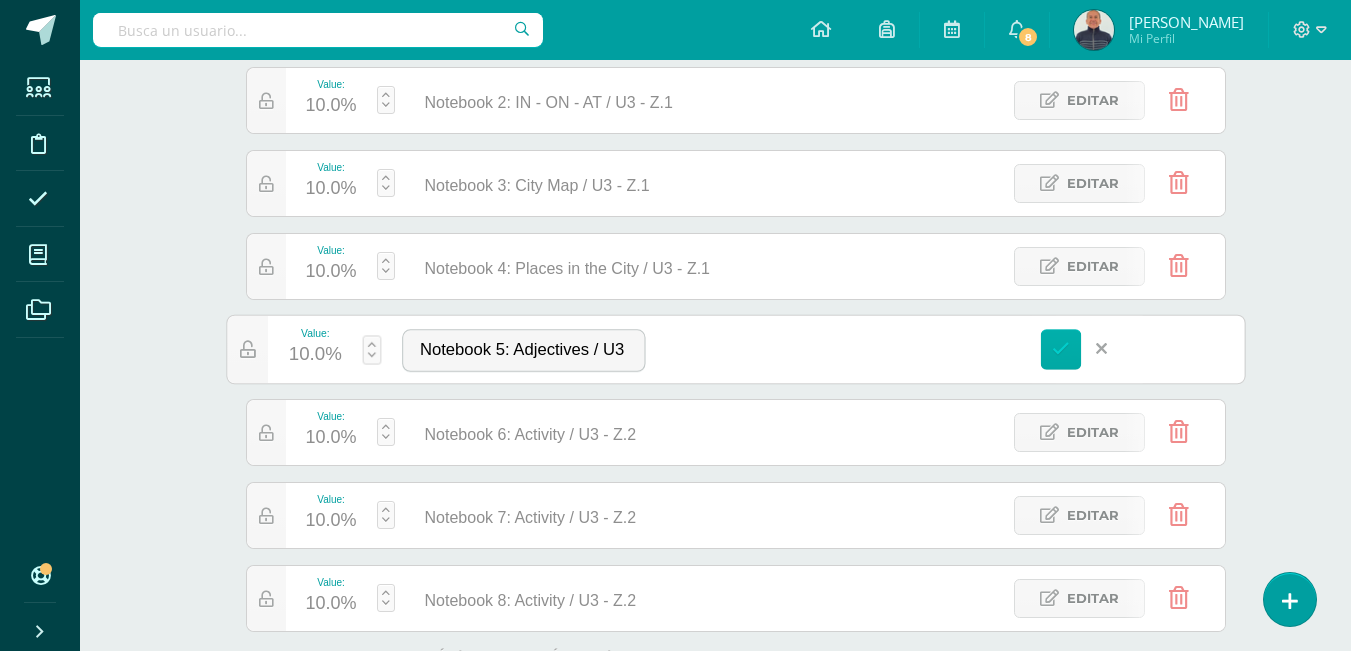 type on "Notebook 5: Adjectives / U3 - Z.2" 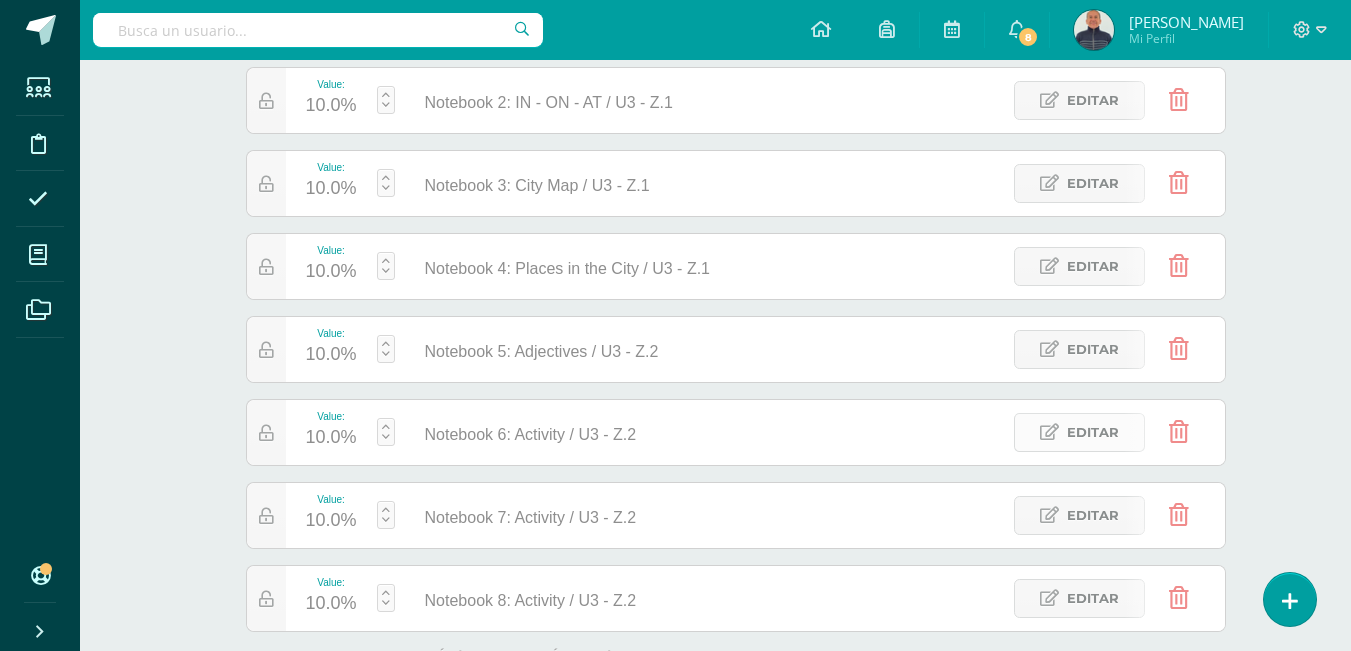 click on "Editar" at bounding box center (1093, 432) 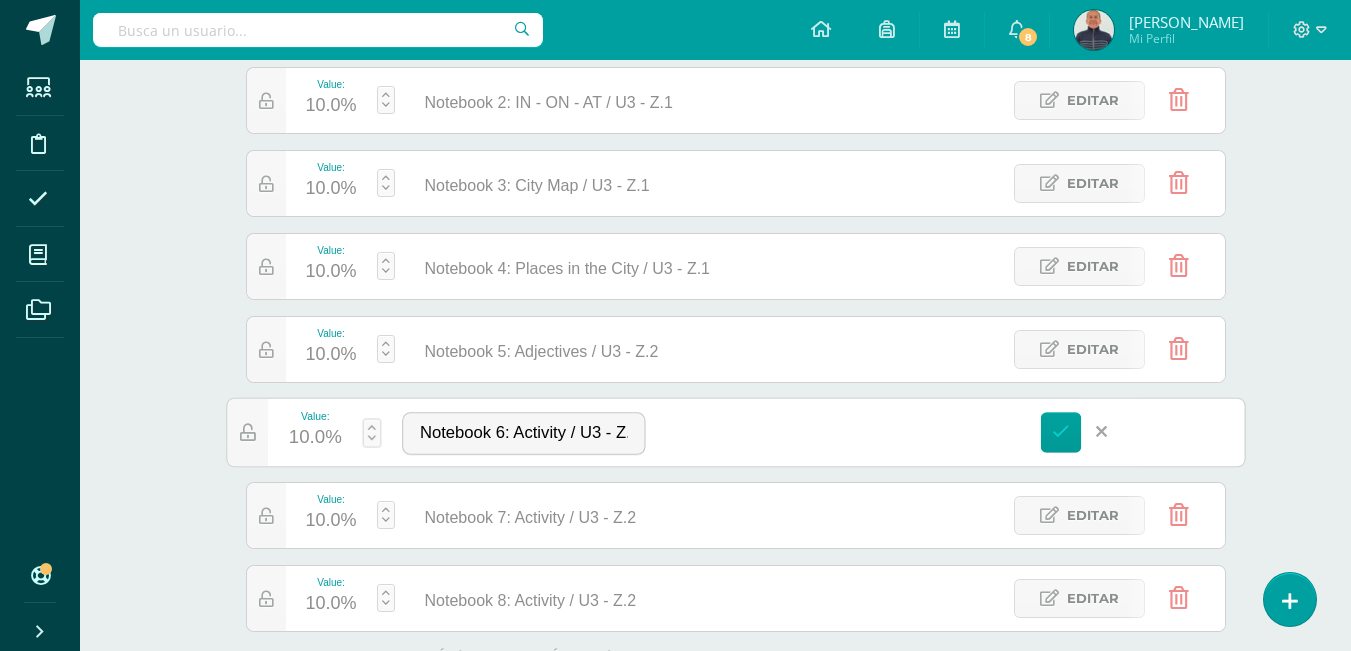 click on "Notebook 6: Activity / U3 - Z.2" at bounding box center [523, 433] 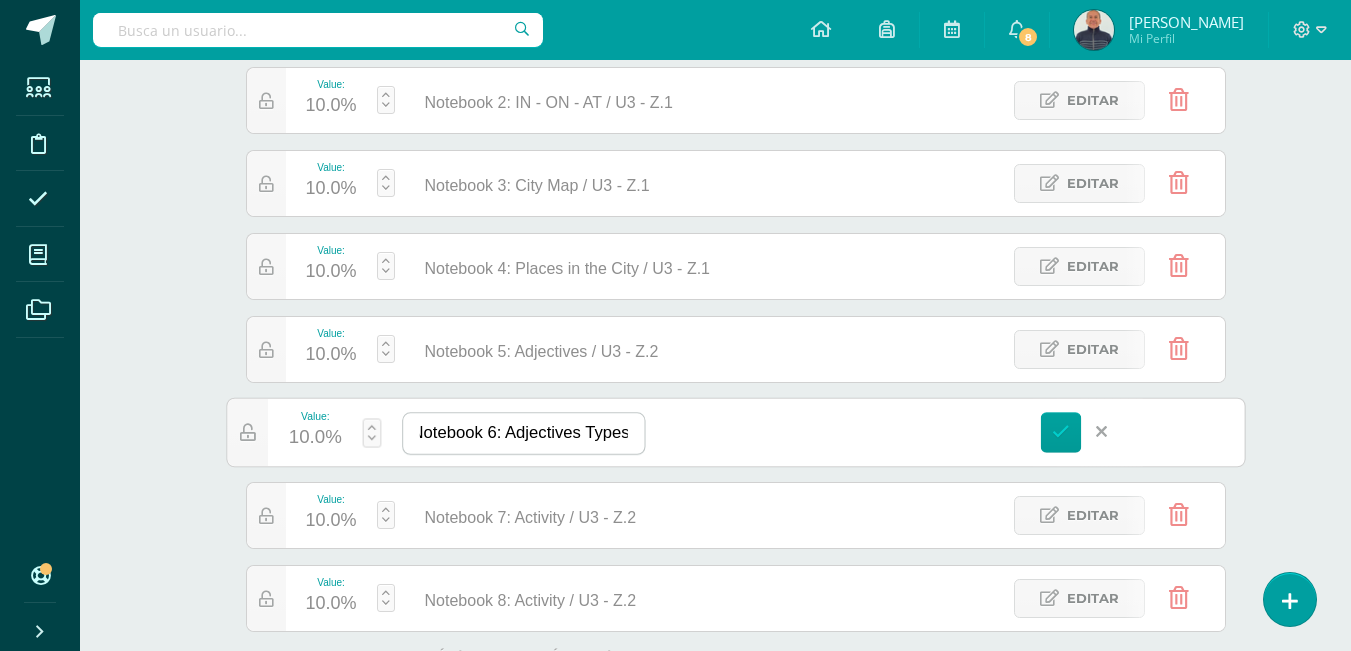 scroll, scrollTop: 0, scrollLeft: 16, axis: horizontal 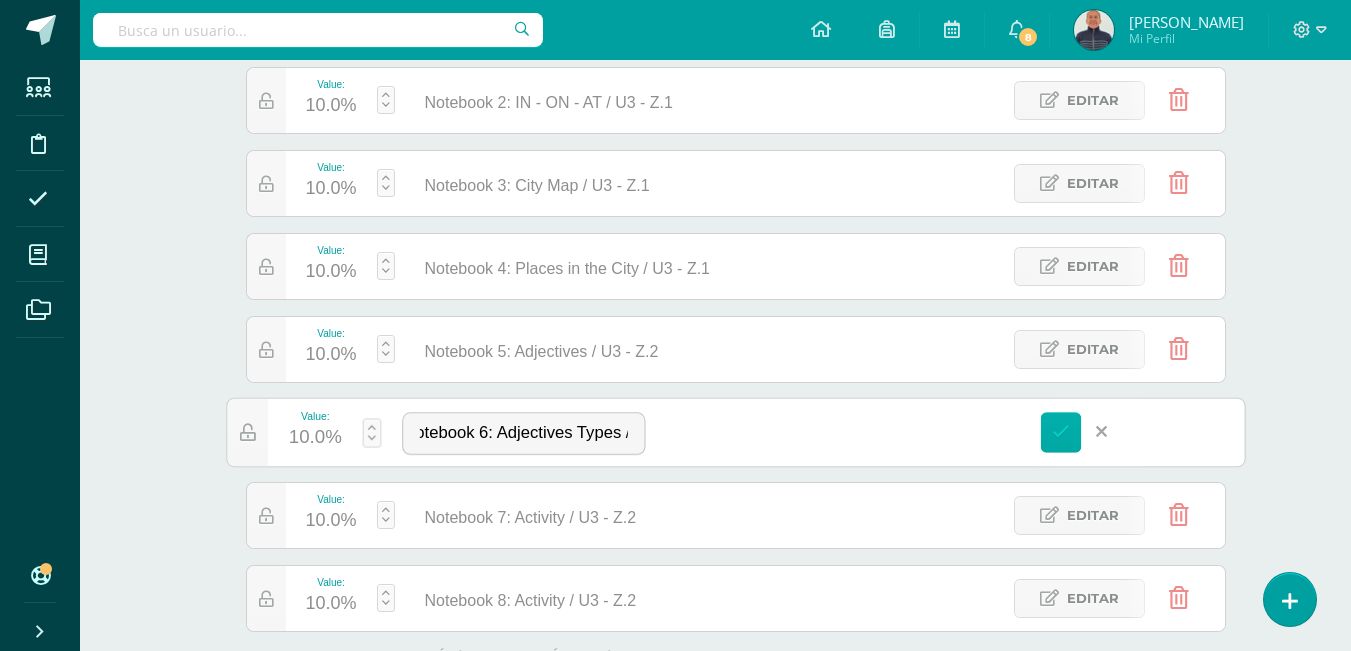 type on "Notebook 6: Adjectives Types / U3 - Z.2" 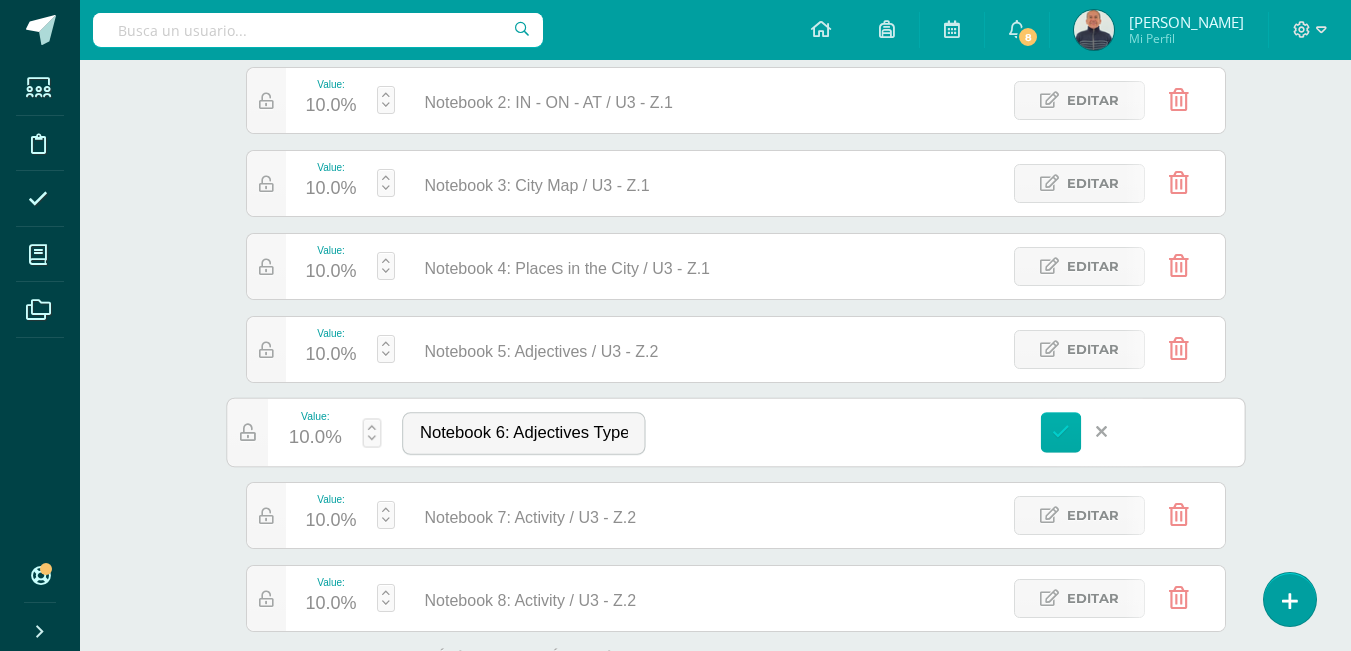 click at bounding box center (1060, 432) 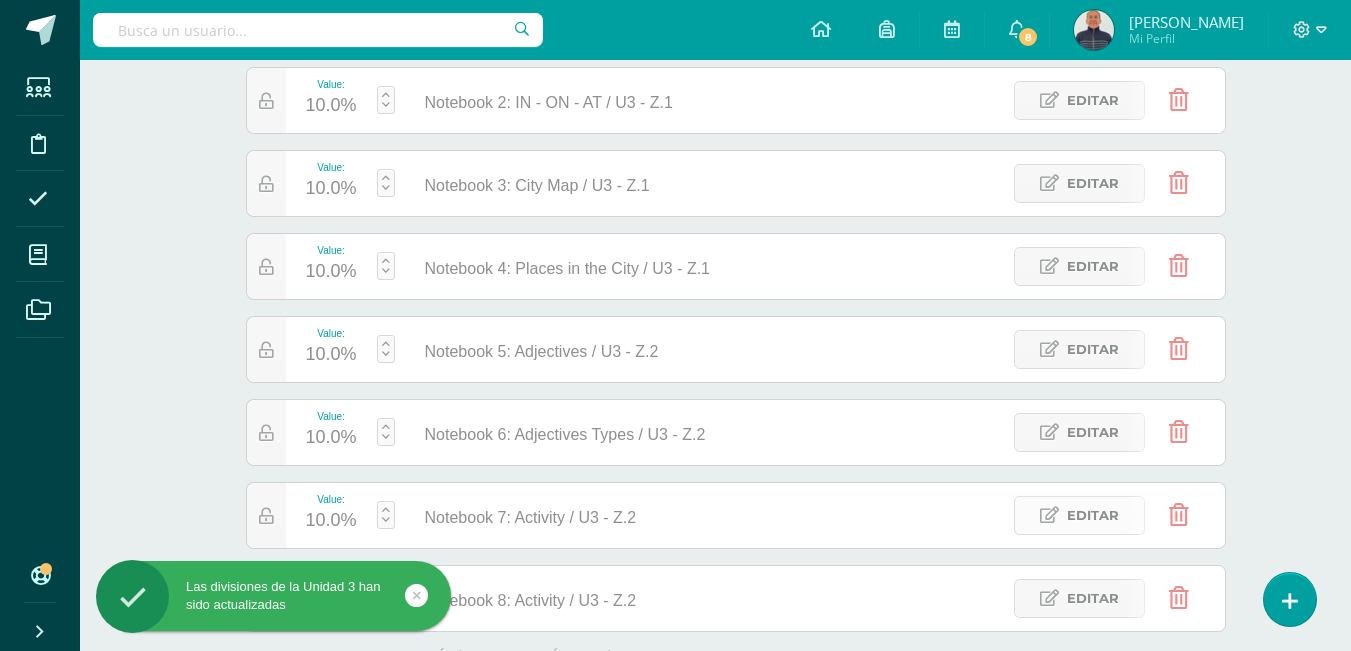 click on "Editar" at bounding box center (1093, 515) 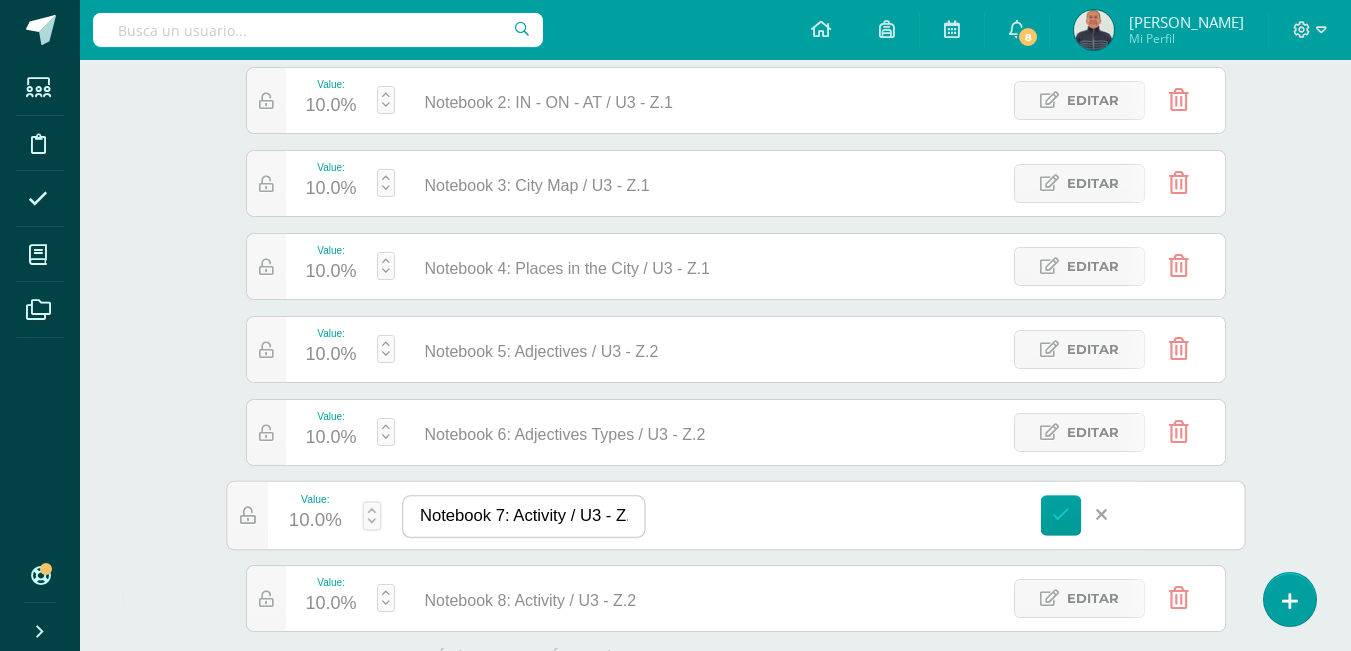 click on "Notebook 7: Activity / U3 - Z.2" at bounding box center [523, 516] 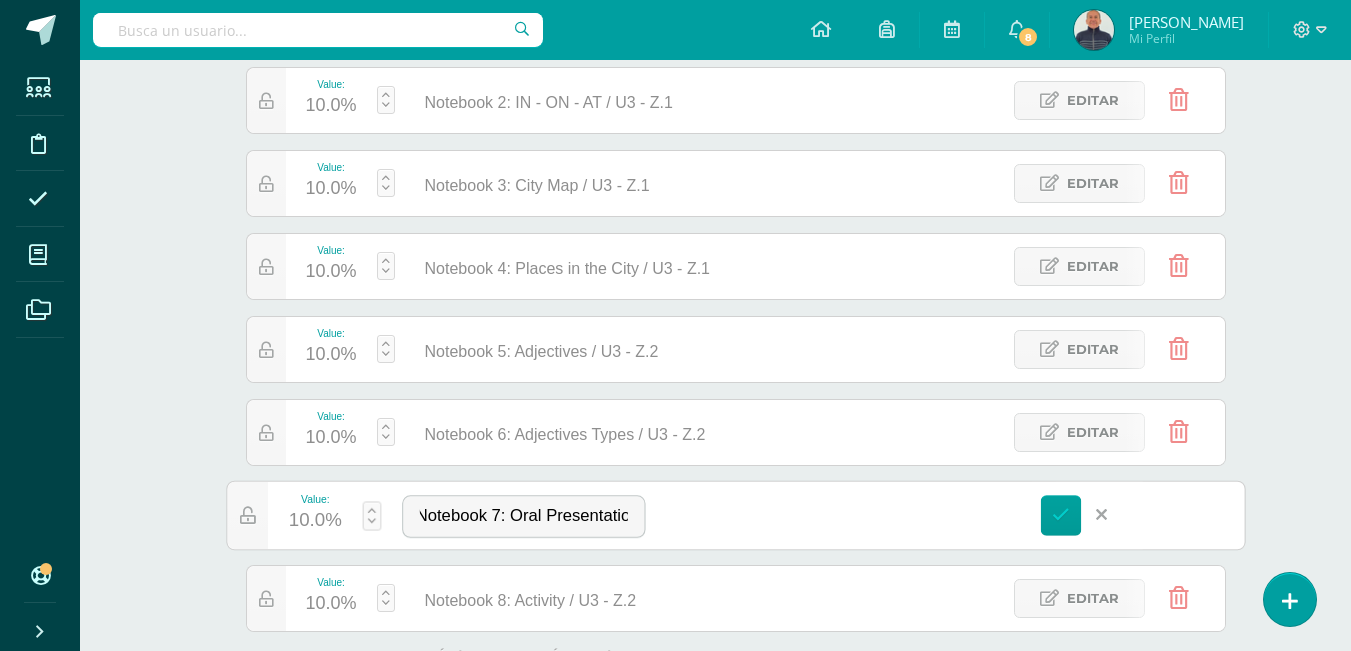scroll, scrollTop: 0, scrollLeft: 21, axis: horizontal 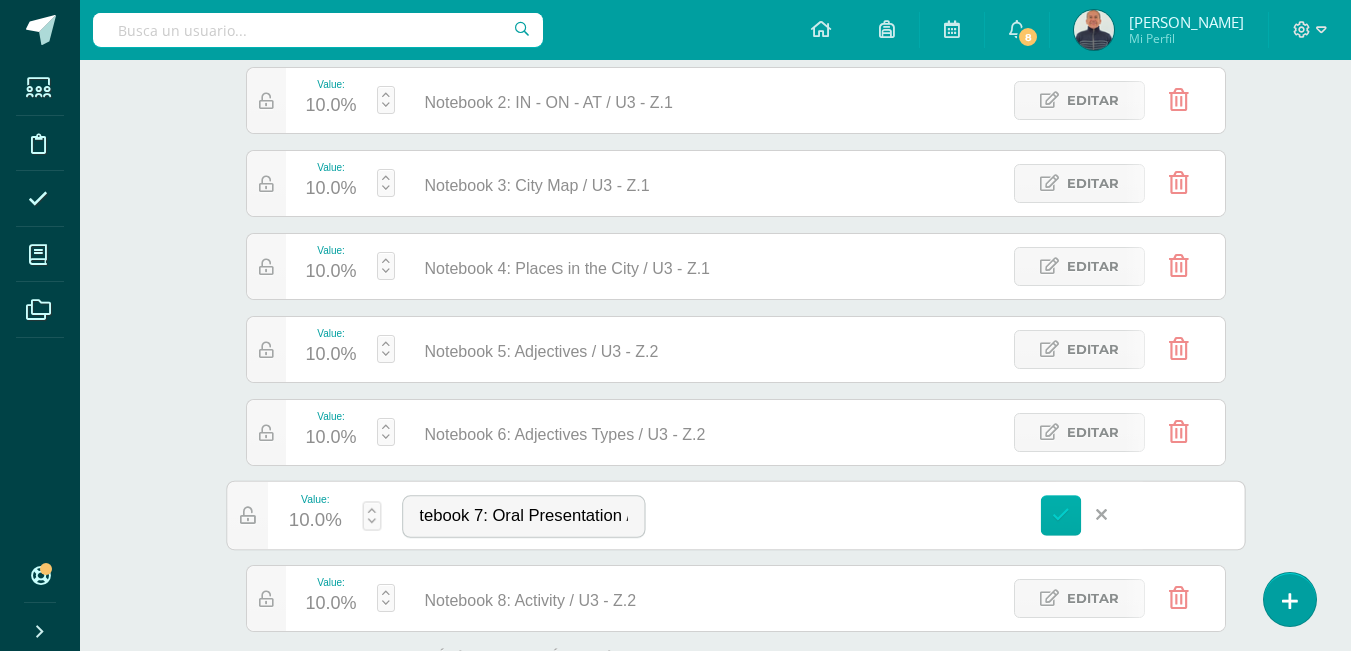 type on "Notebook 7: Oral Presentation / U3 - Z.2" 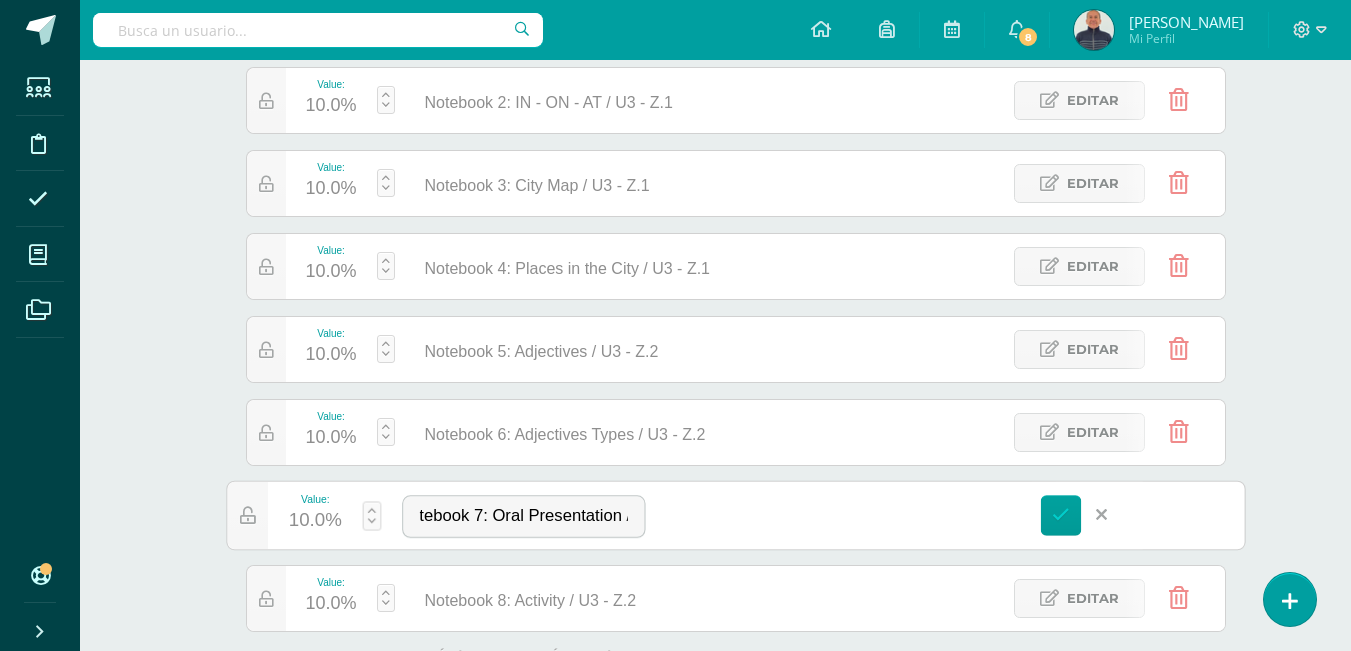 click at bounding box center (1061, 515) 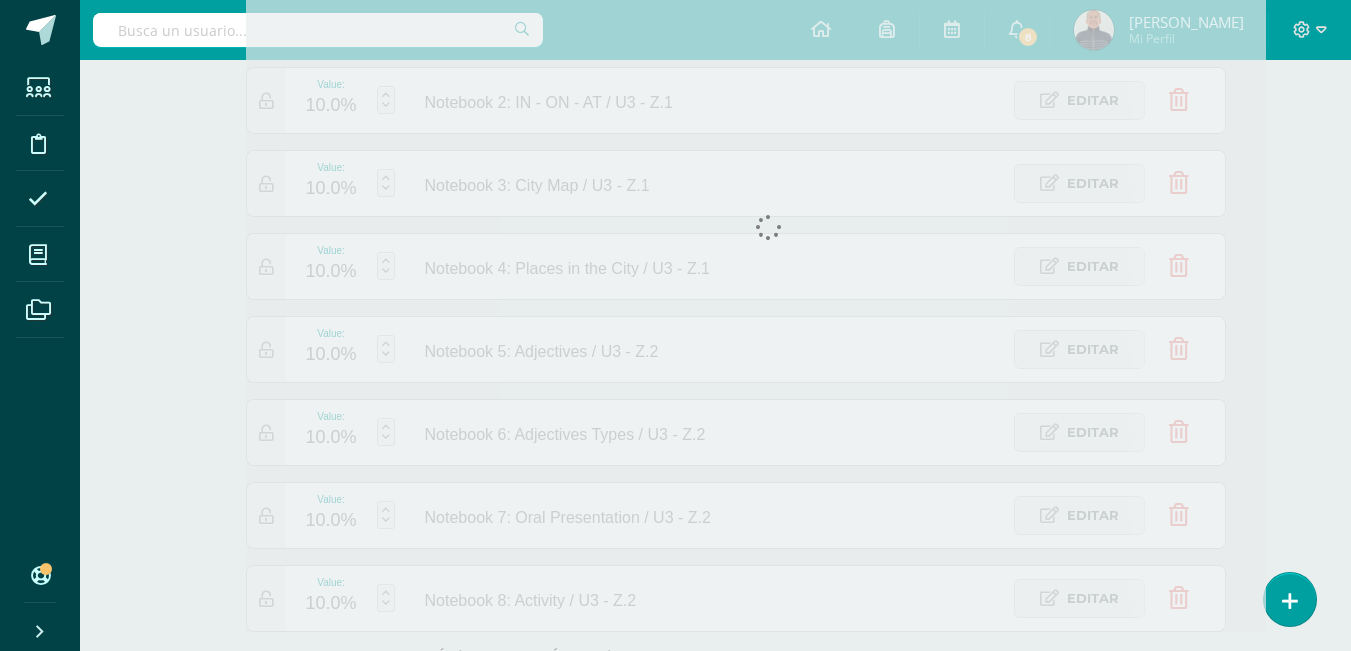 scroll, scrollTop: 0, scrollLeft: 0, axis: both 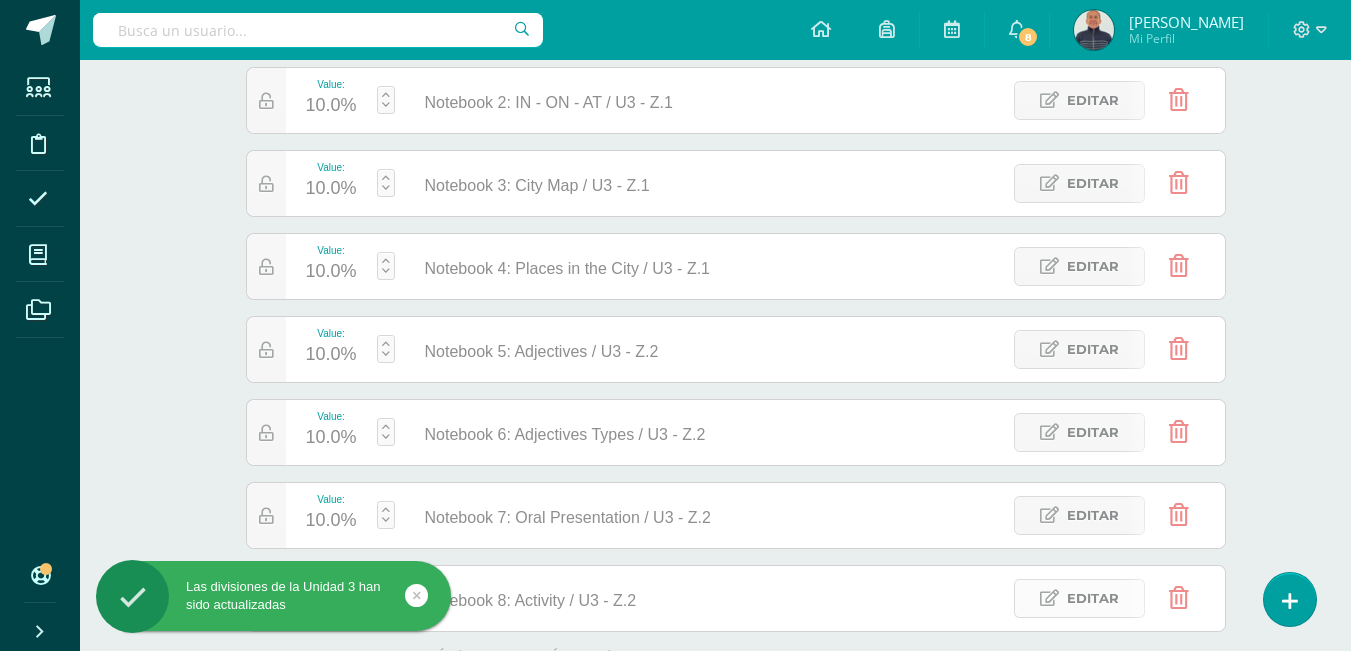 click on "Editar" at bounding box center [1093, 598] 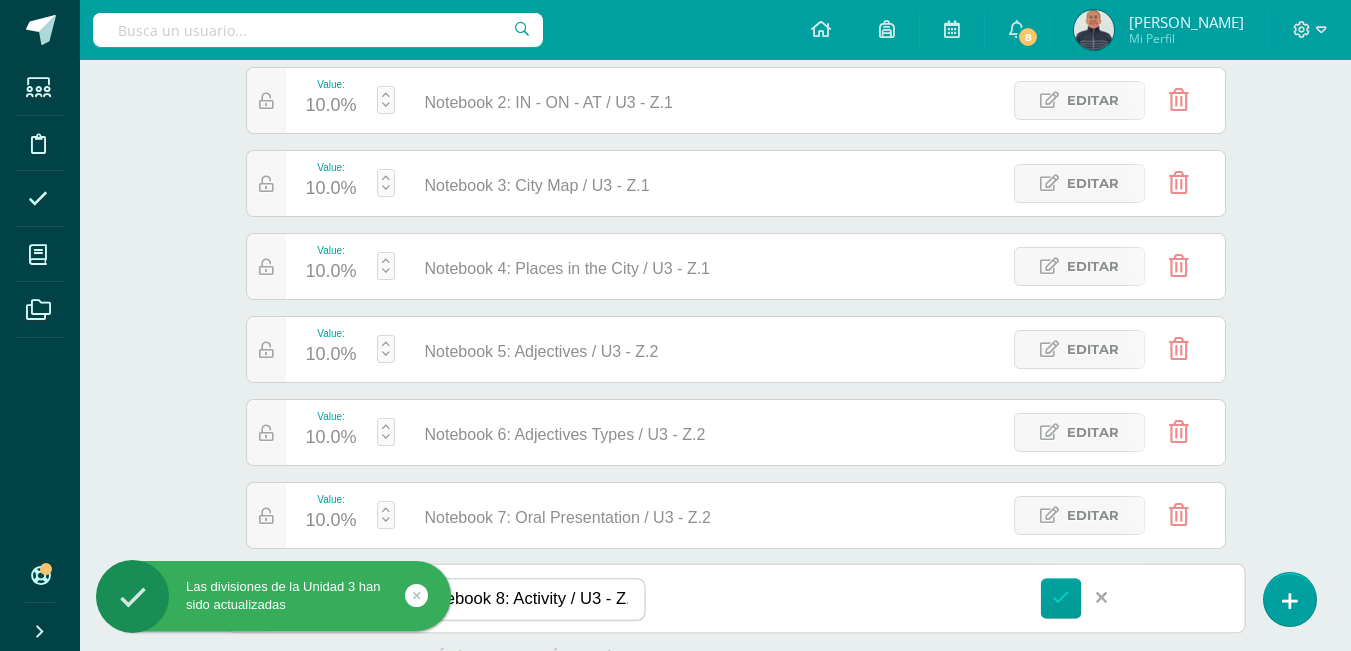 click on "Notebook 8: Activity / U3 - Z.2" at bounding box center (523, 599) 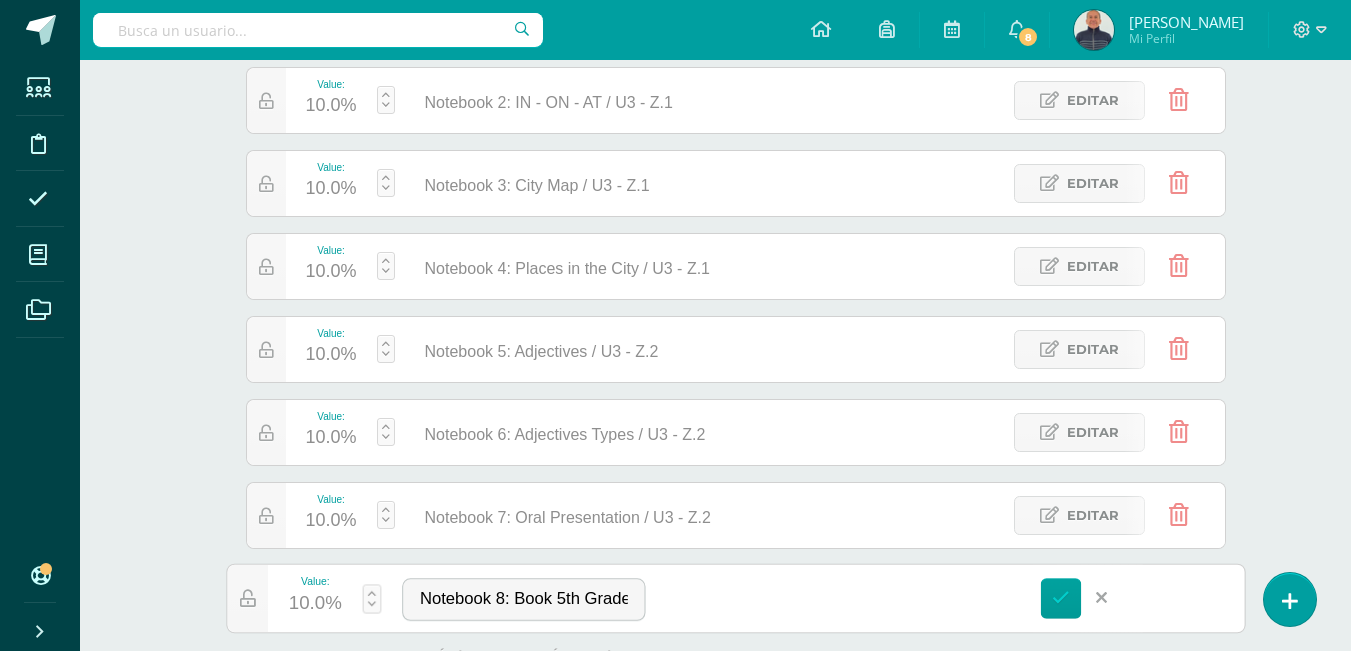 scroll, scrollTop: 0, scrollLeft: 8, axis: horizontal 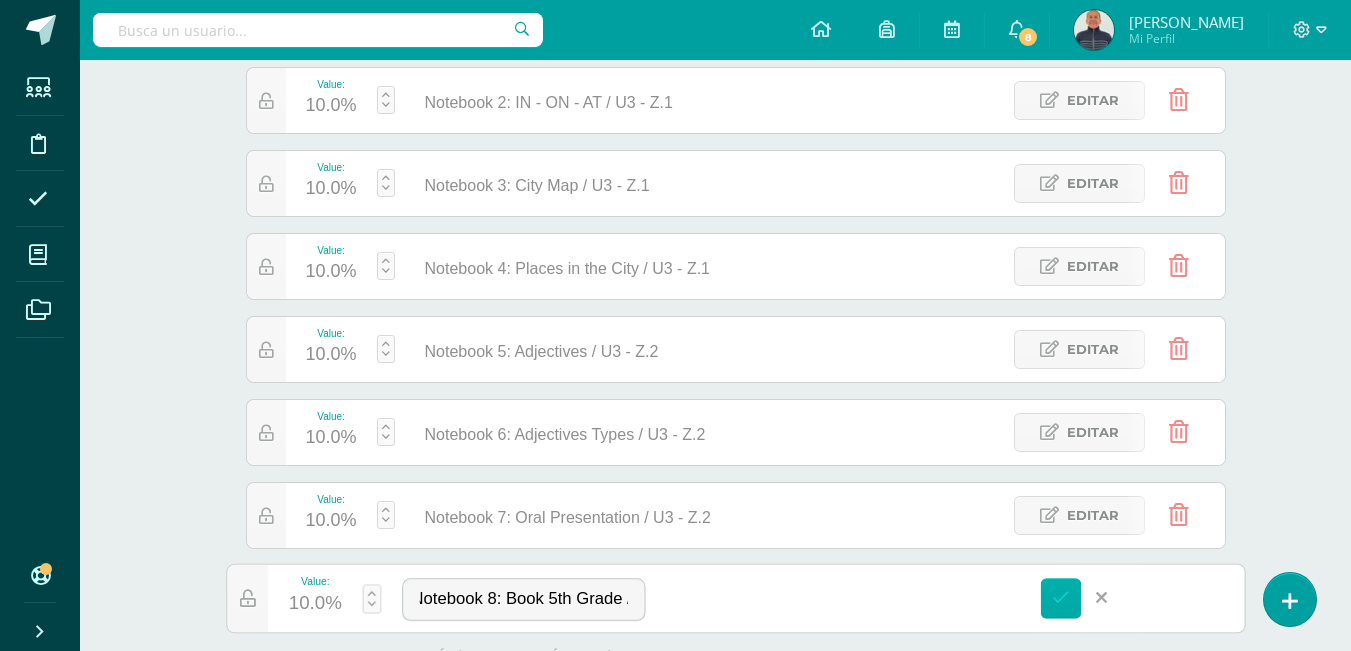 type on "Notebook 8: Book 5th Grade / U3 - Z.2" 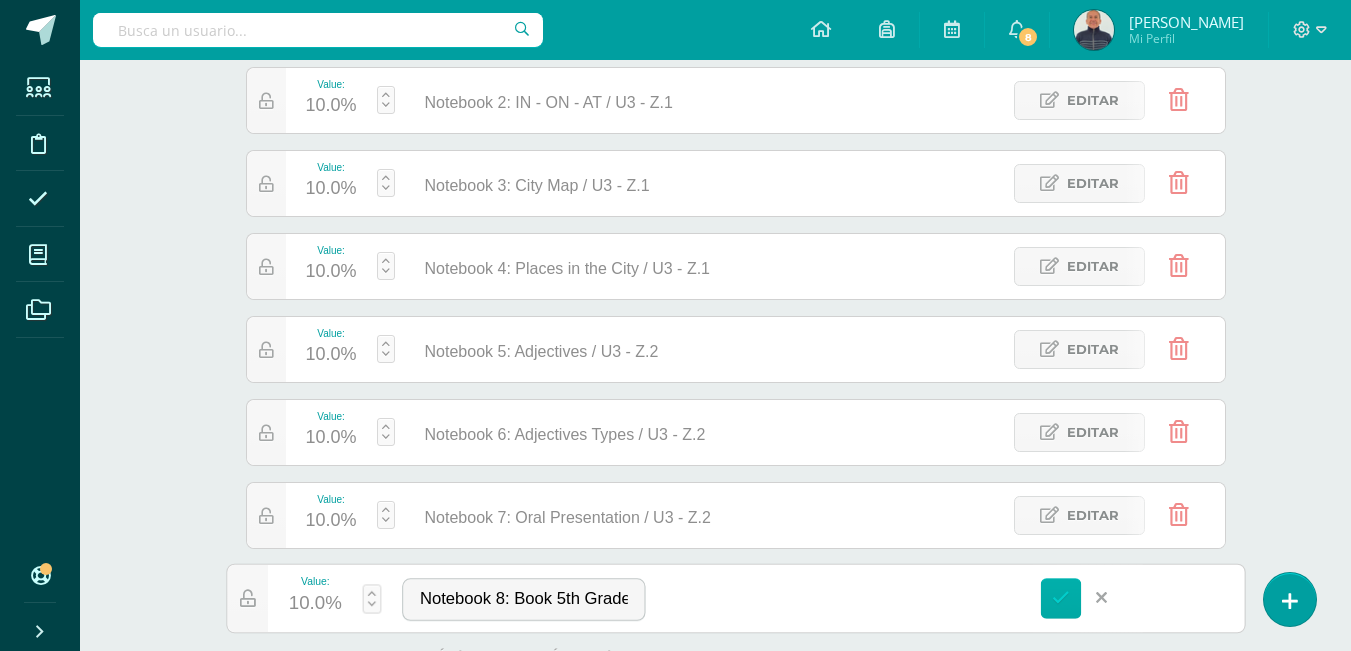 click at bounding box center [1061, 598] 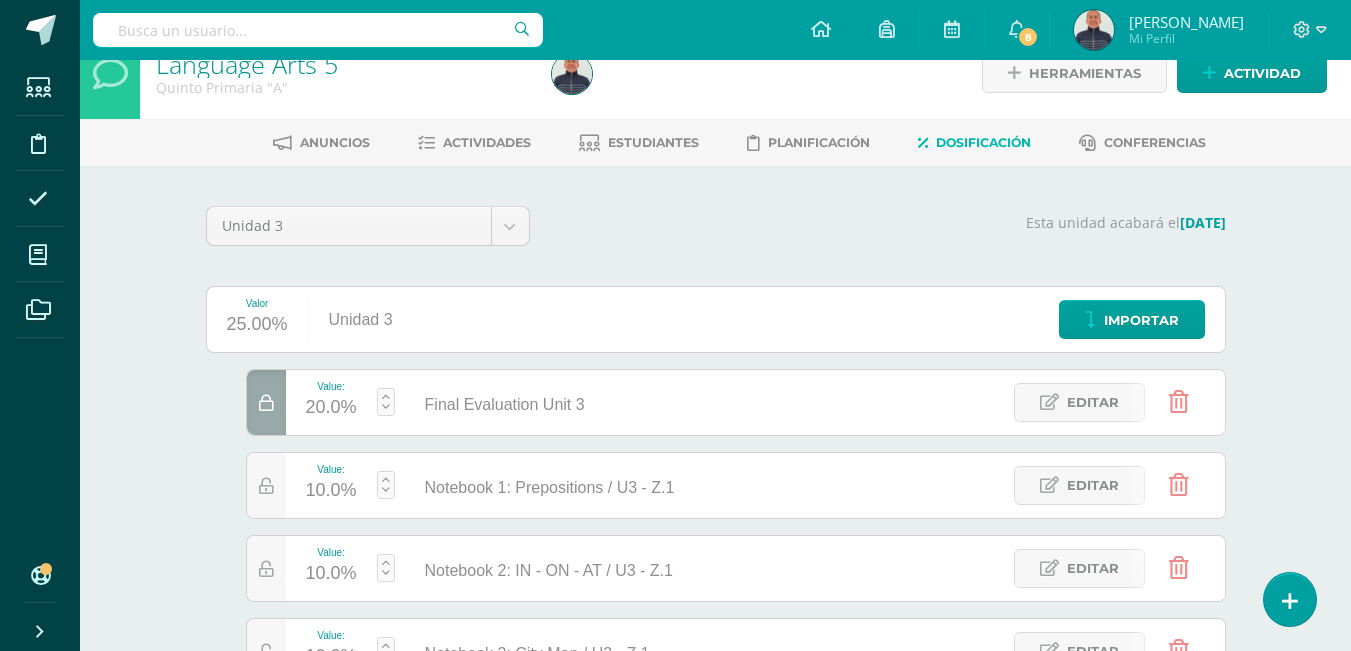 scroll, scrollTop: 0, scrollLeft: 0, axis: both 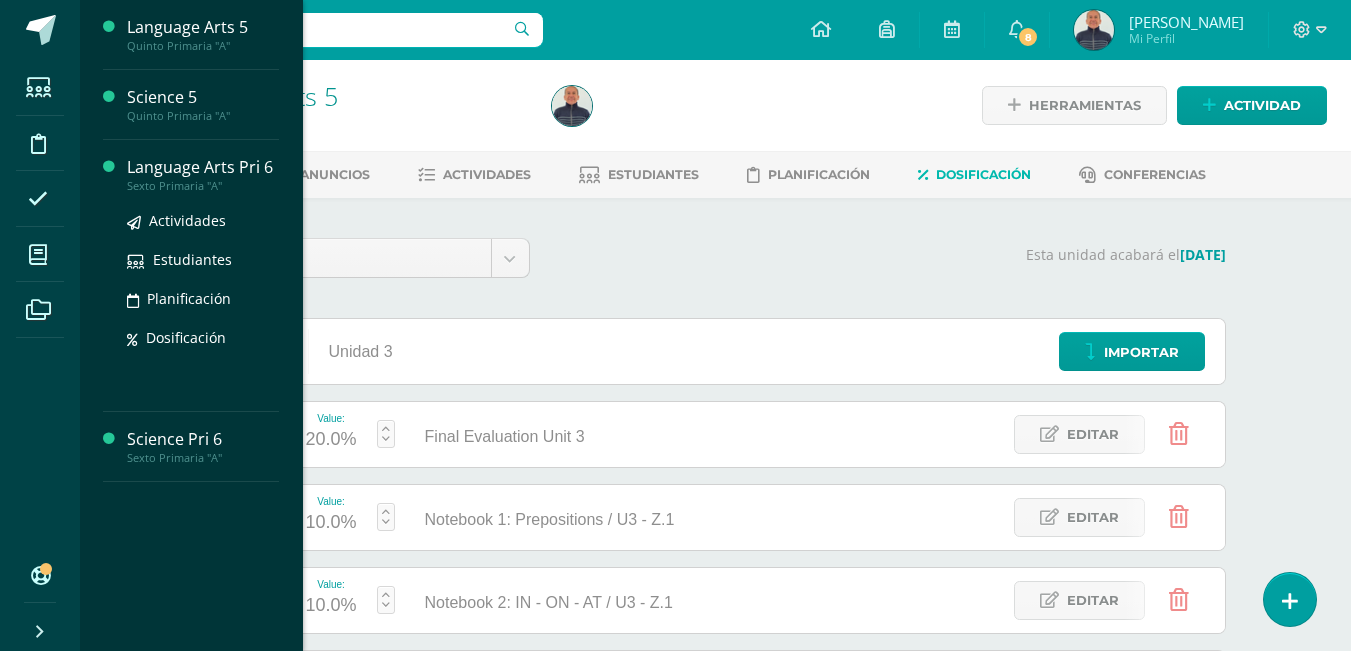 click on "Language Arts  Pri 6" at bounding box center [203, 167] 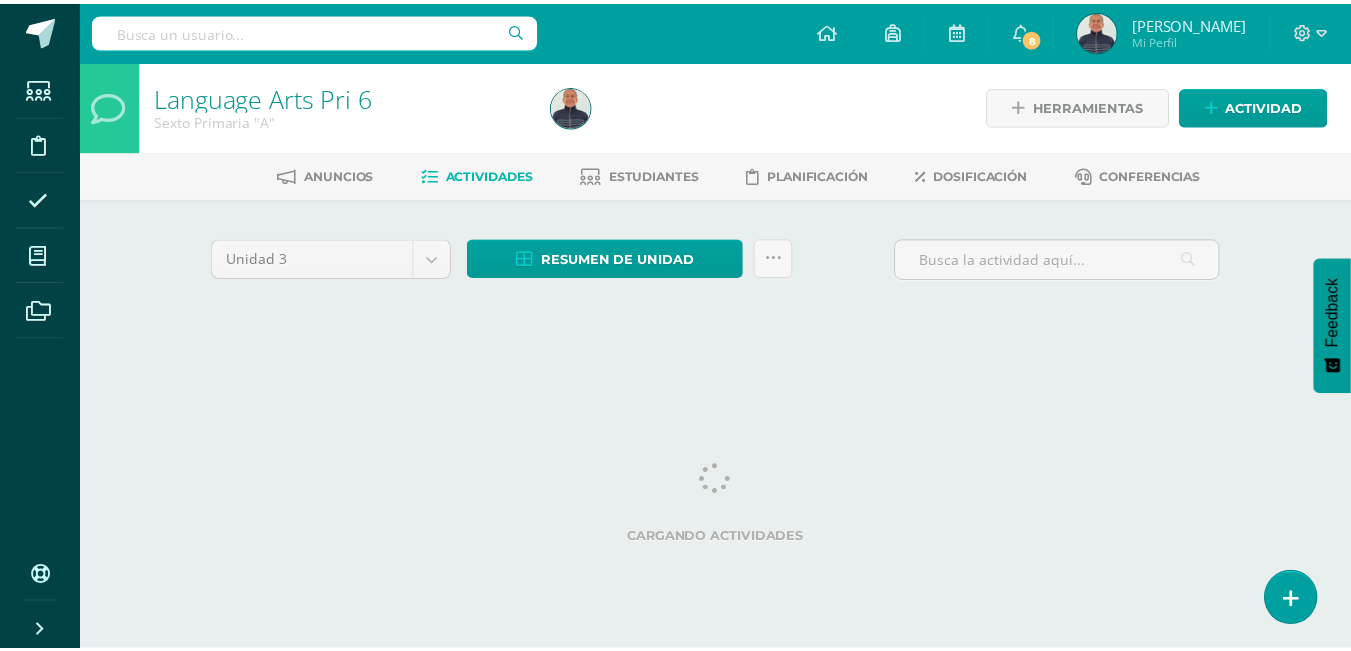 scroll, scrollTop: 0, scrollLeft: 0, axis: both 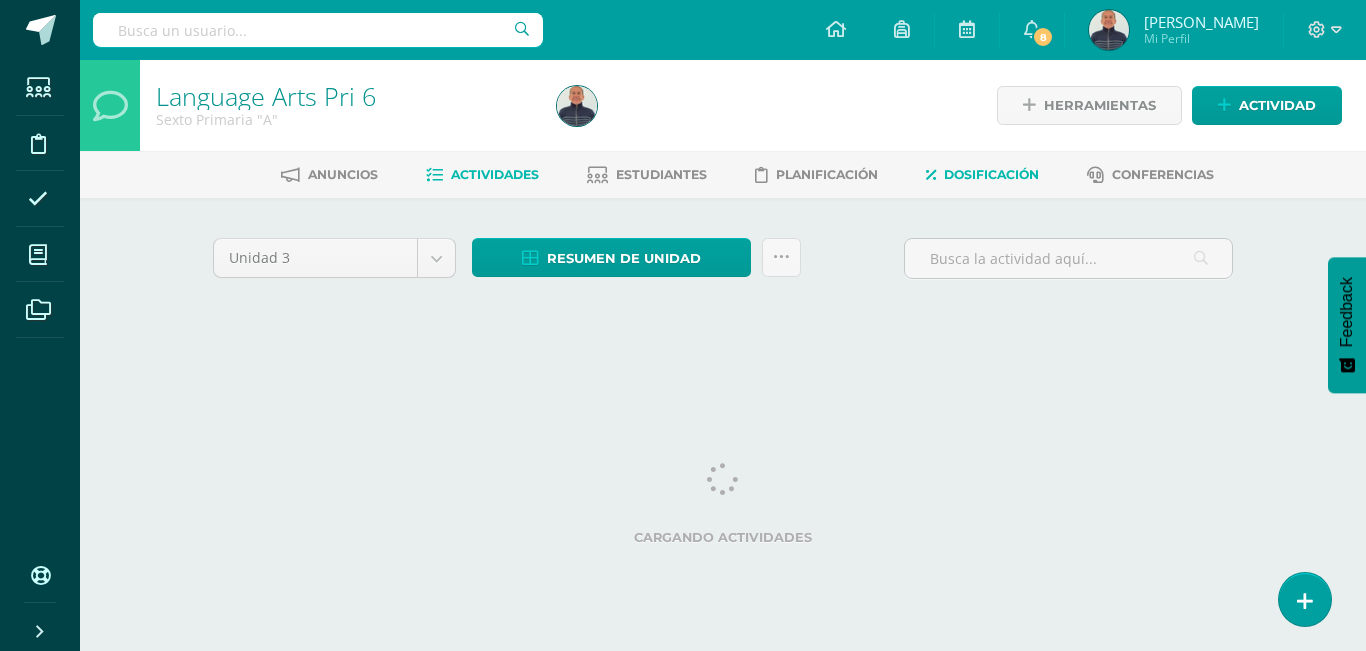 click on "Dosificación" at bounding box center (991, 174) 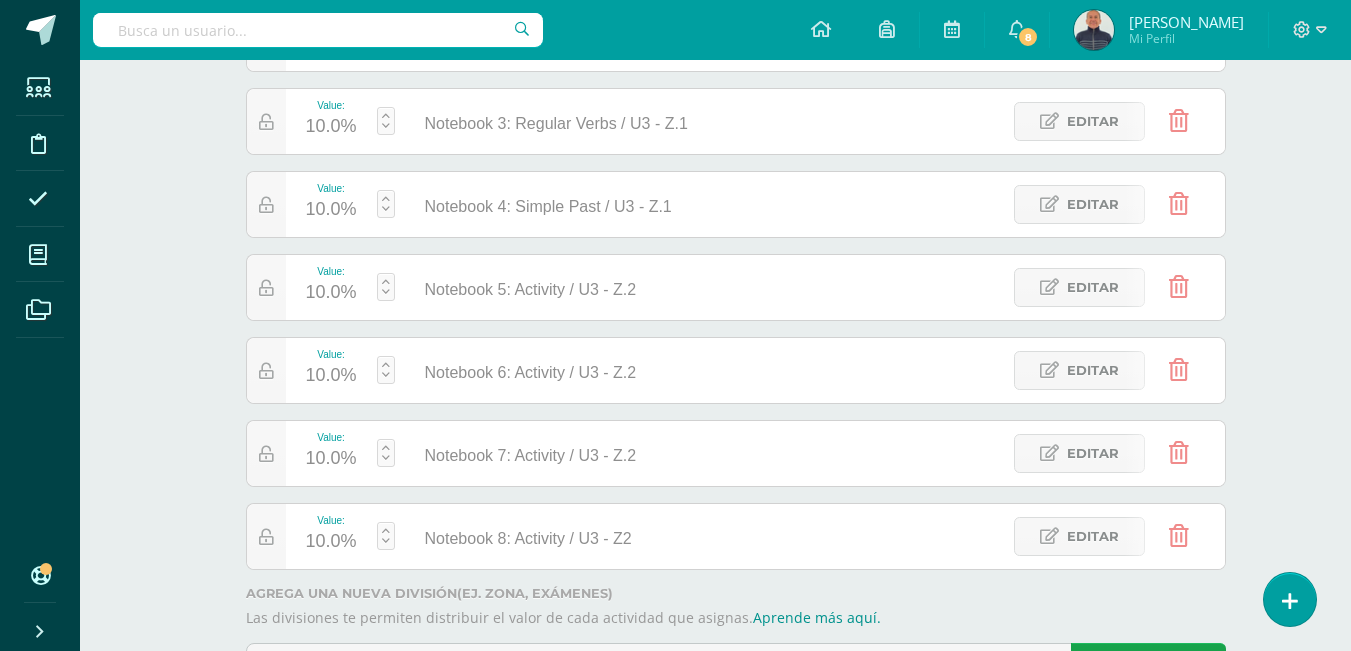 scroll, scrollTop: 600, scrollLeft: 0, axis: vertical 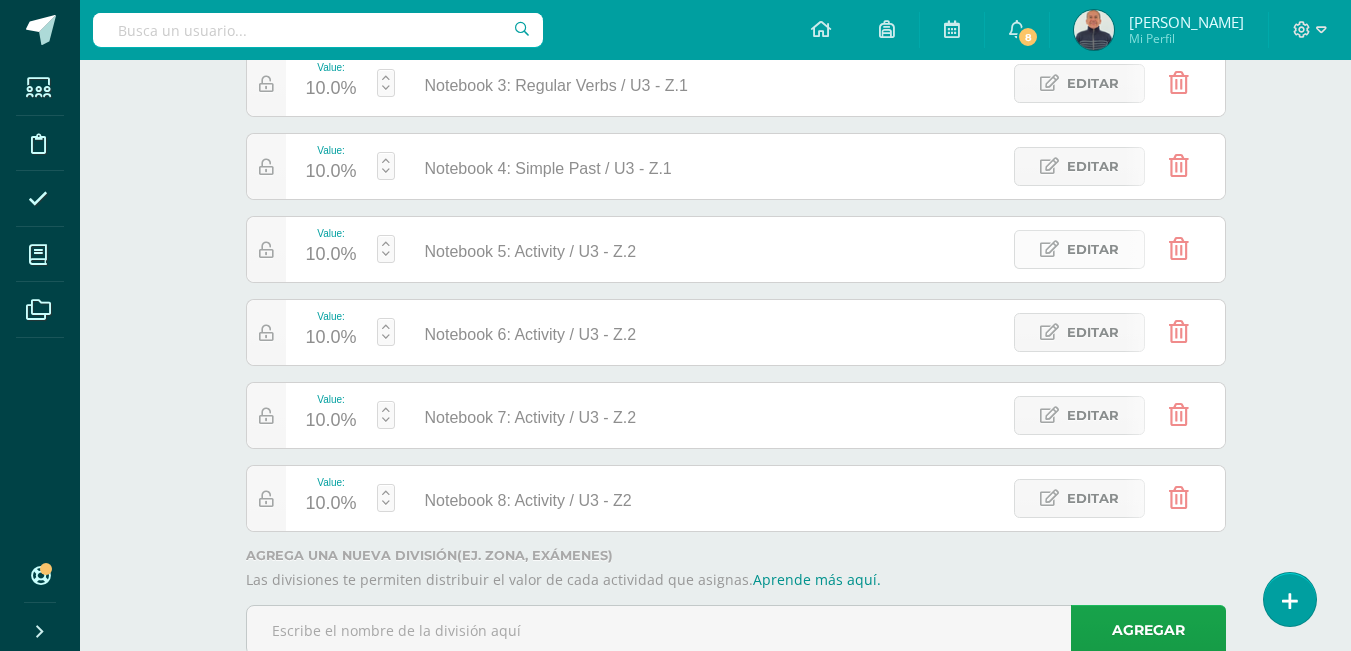 click on "Editar" at bounding box center (1093, 249) 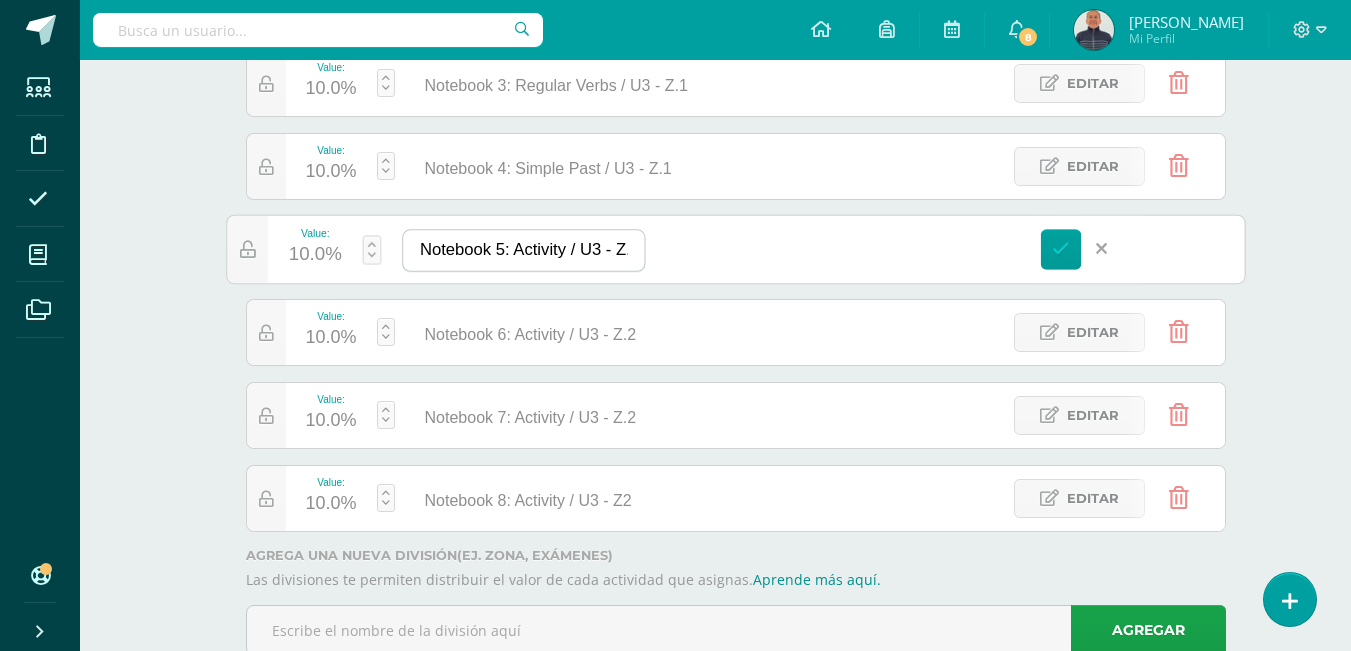 click on "Notebook 5: Activity / U3 - Z.2" at bounding box center (523, 250) 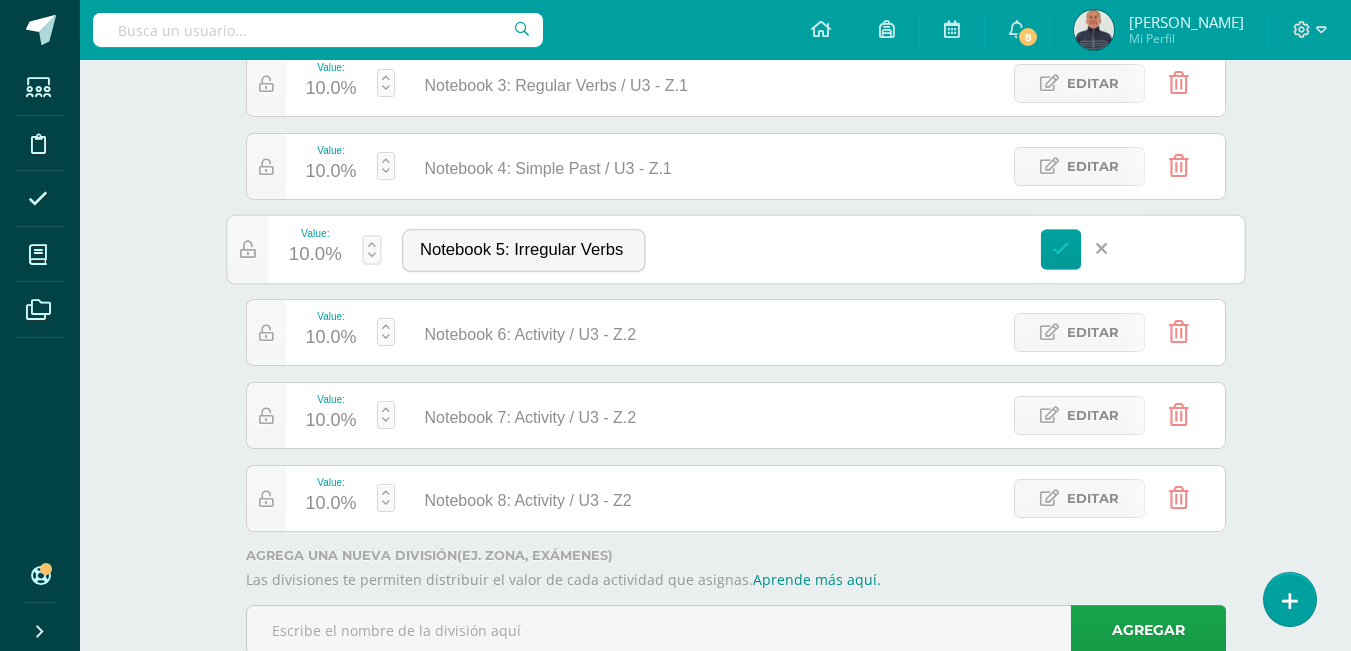 scroll, scrollTop: 0, scrollLeft: 2, axis: horizontal 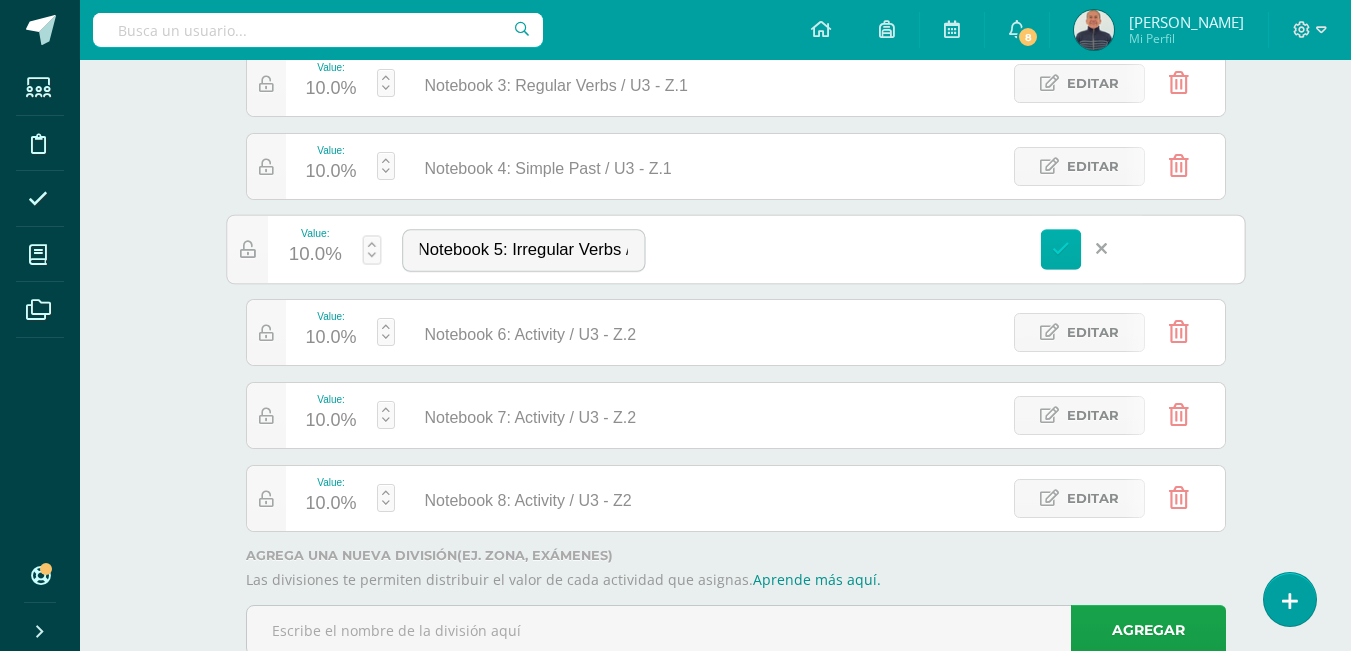 type on "Notebook 5: Irregular Verbs / U3 - Z.2" 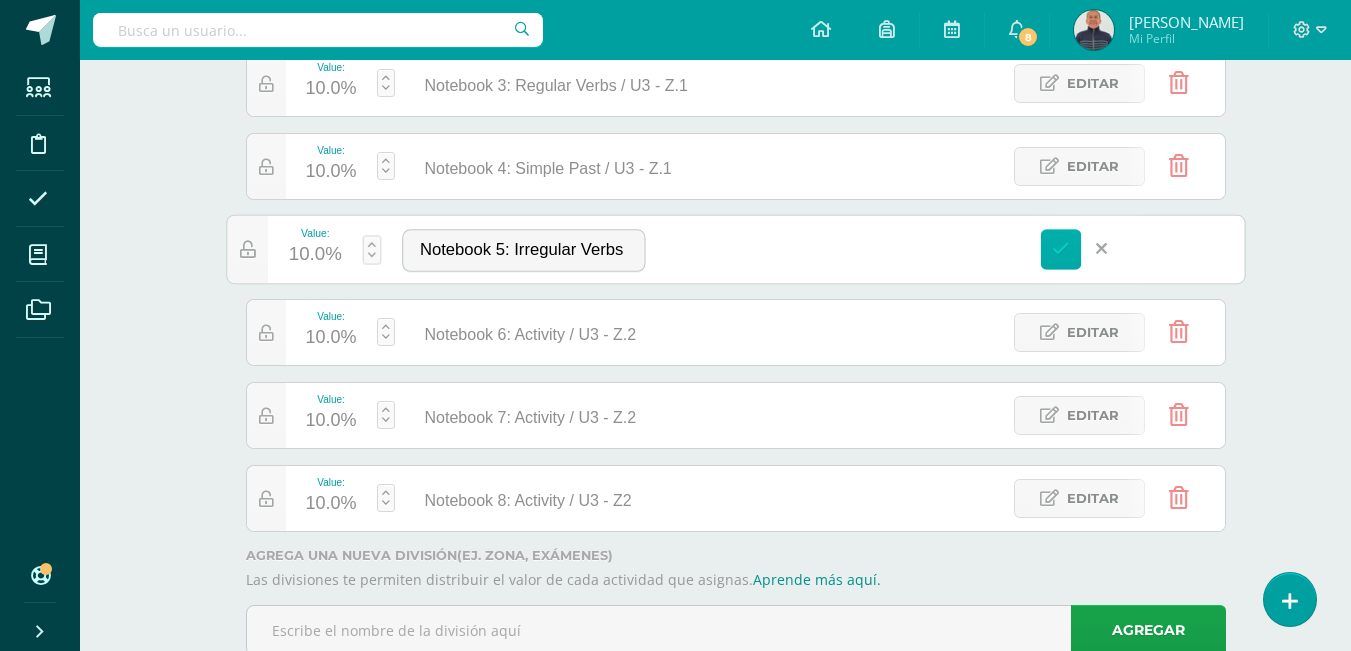click at bounding box center (1061, 249) 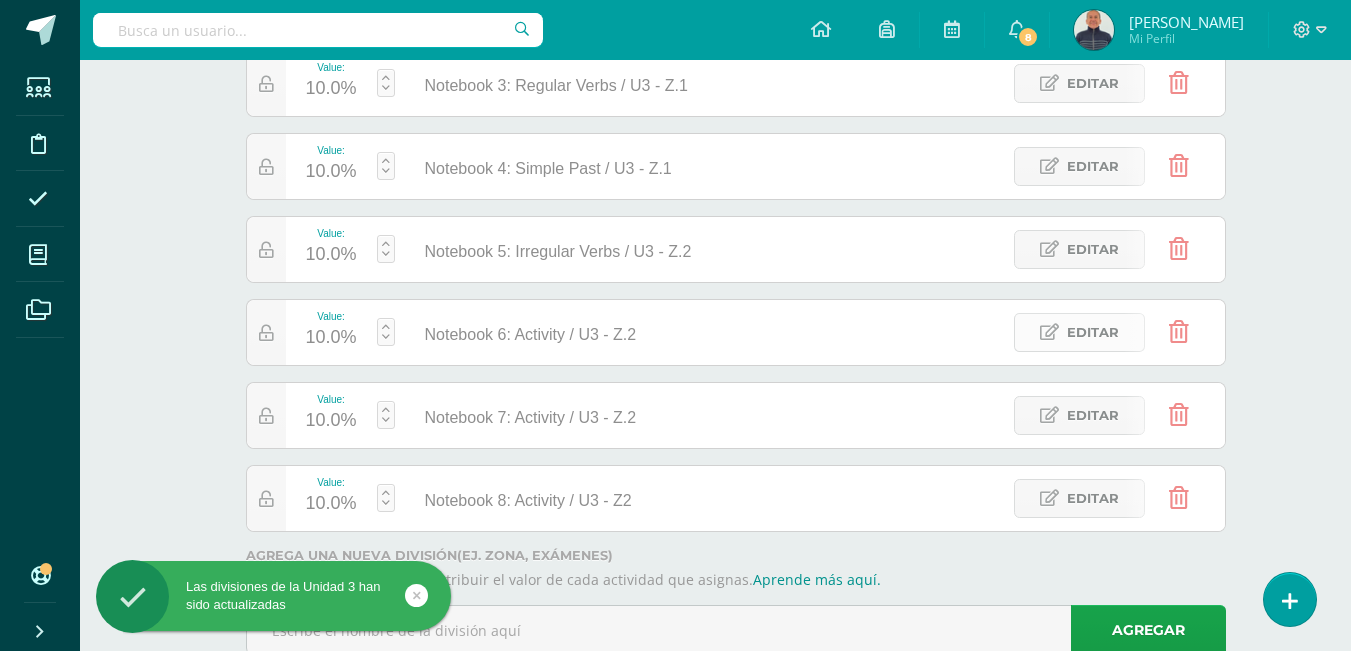click on "Editar" at bounding box center [1093, 332] 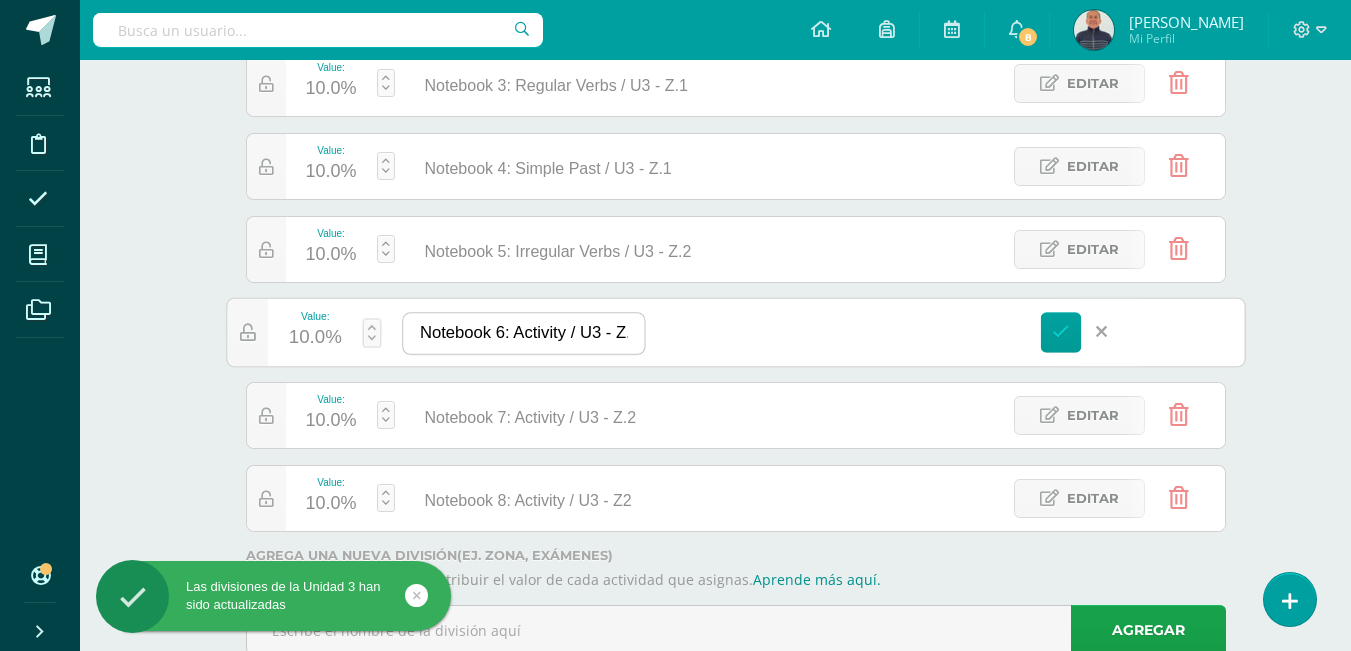 click on "Notebook 6: Activity / U3 - Z.2" at bounding box center (523, 333) 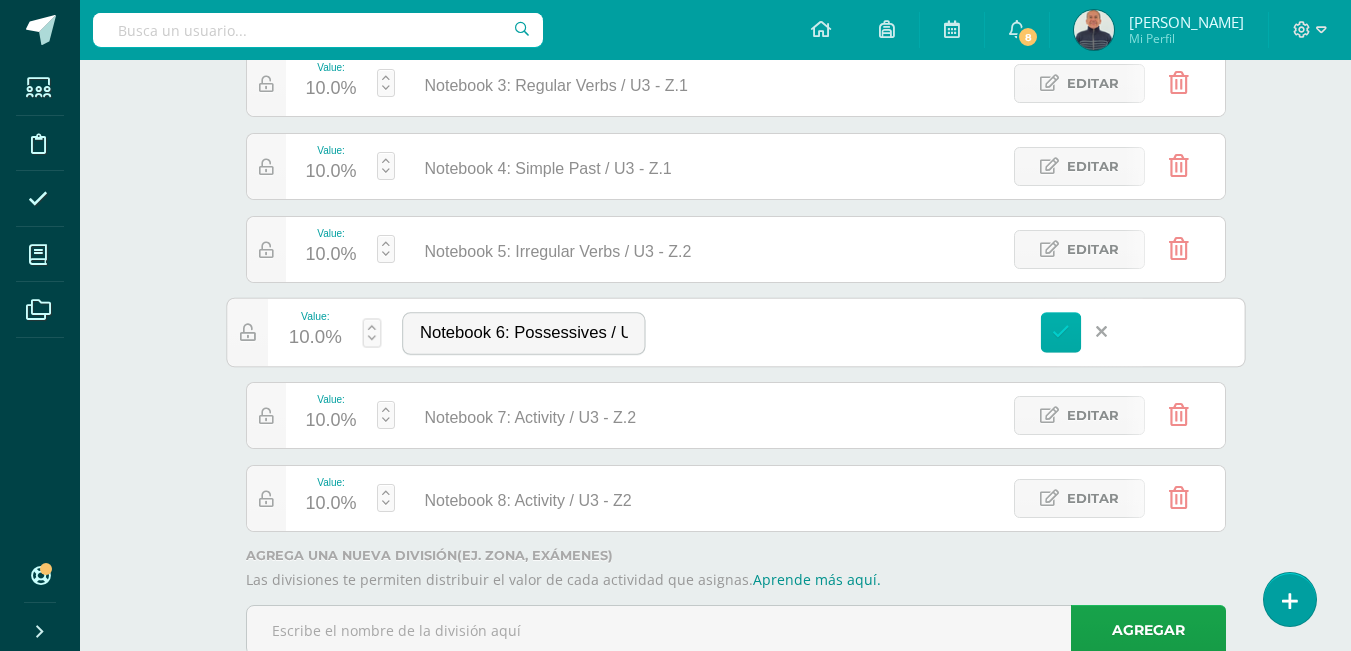 type on "Notebook 6: Possessives / U3 - Z.2" 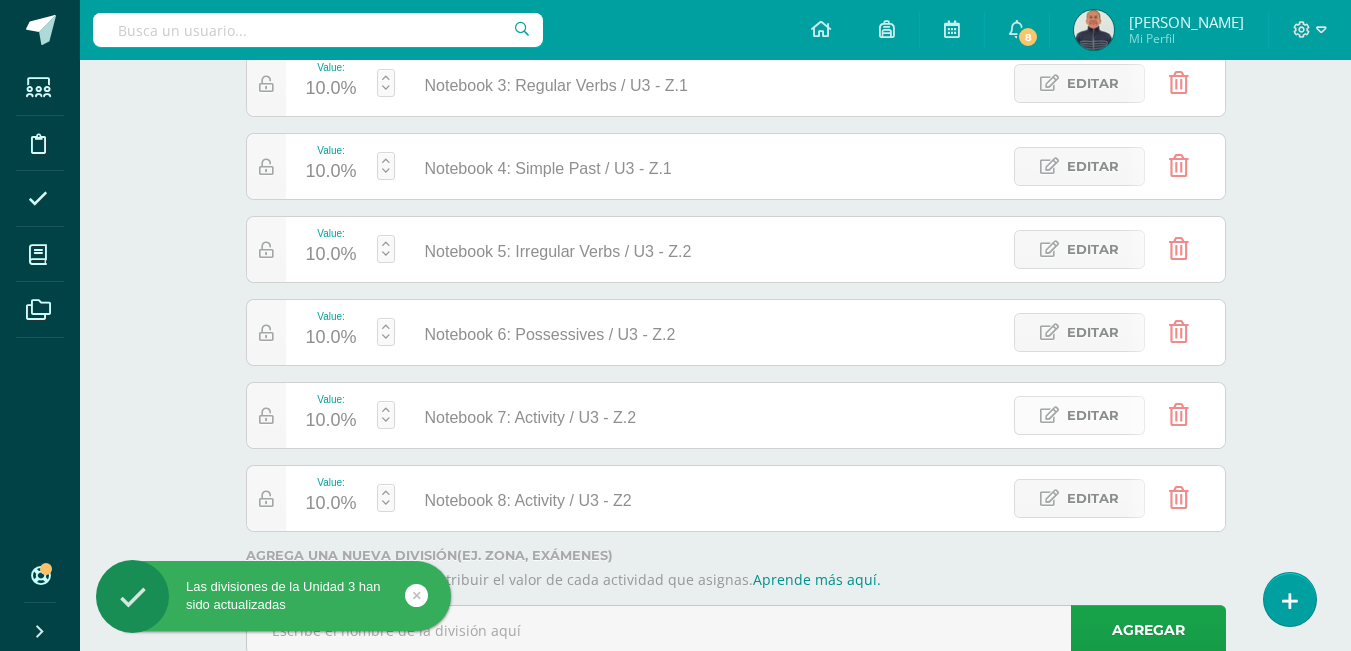click on "Editar" at bounding box center [1093, 415] 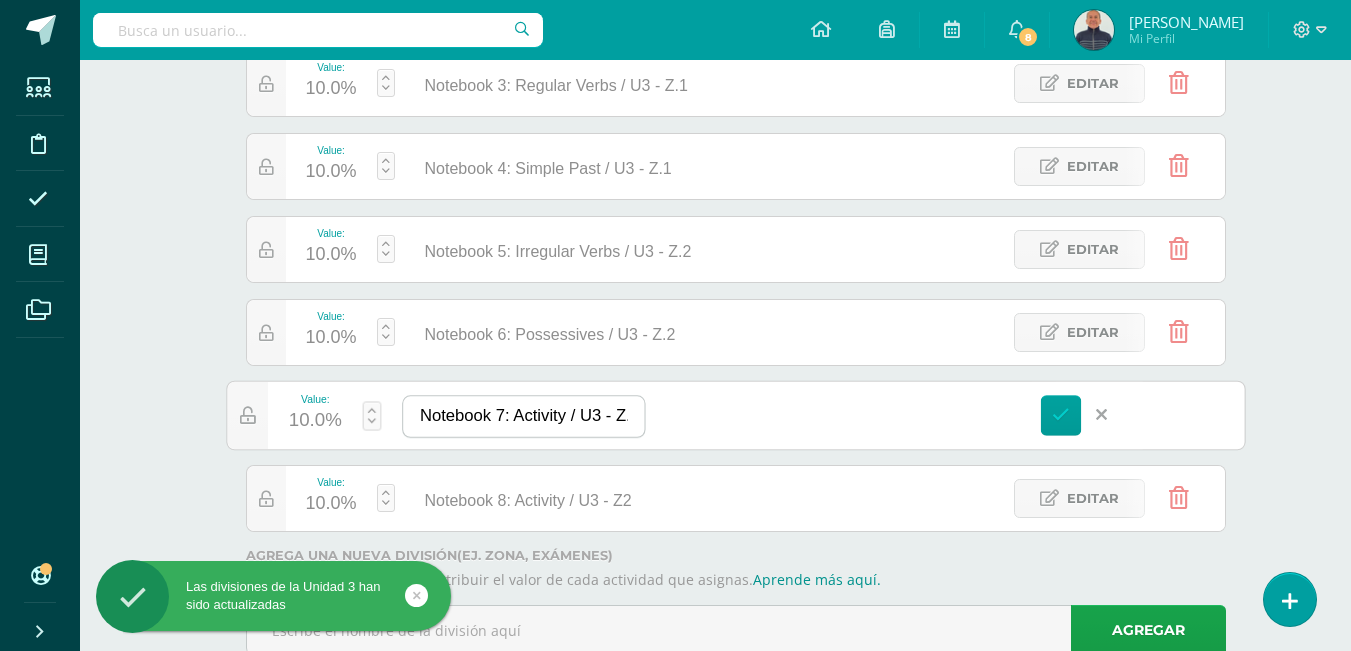 click on "Notebook 7: Activity / U3 - Z.2" at bounding box center [523, 416] 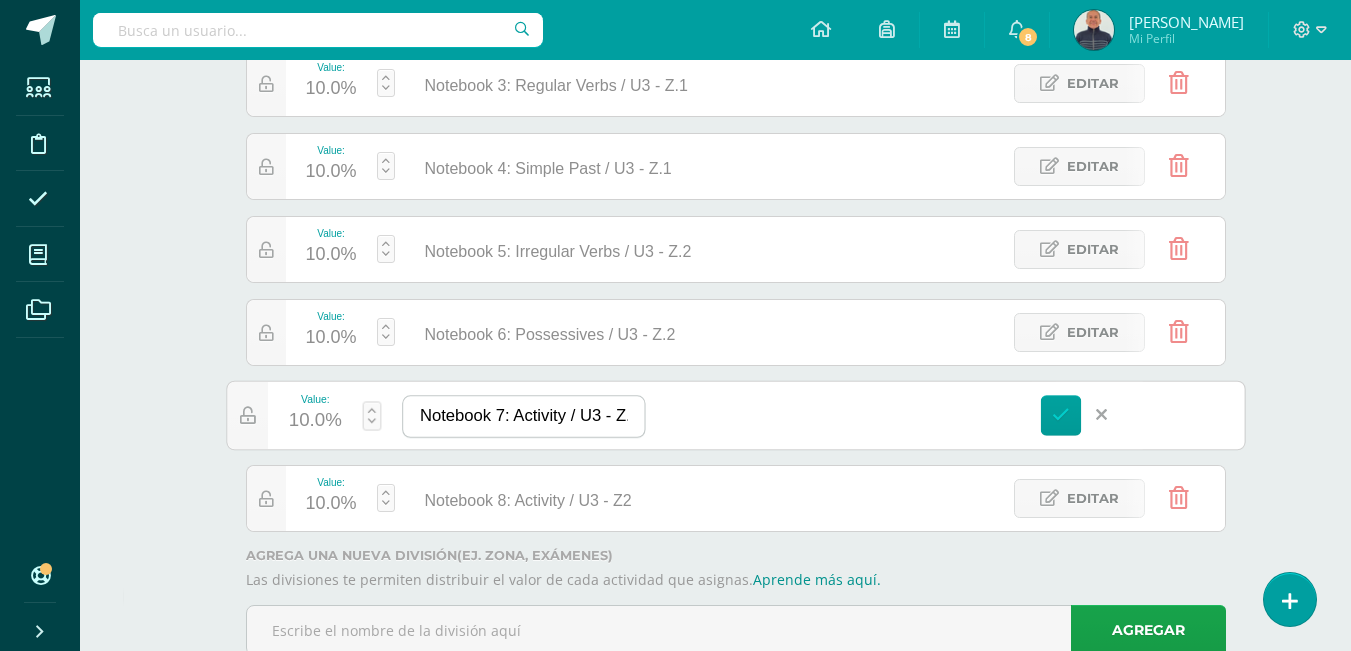 click on "Notebook 7: Activity / U3 - Z.2" at bounding box center (523, 416) 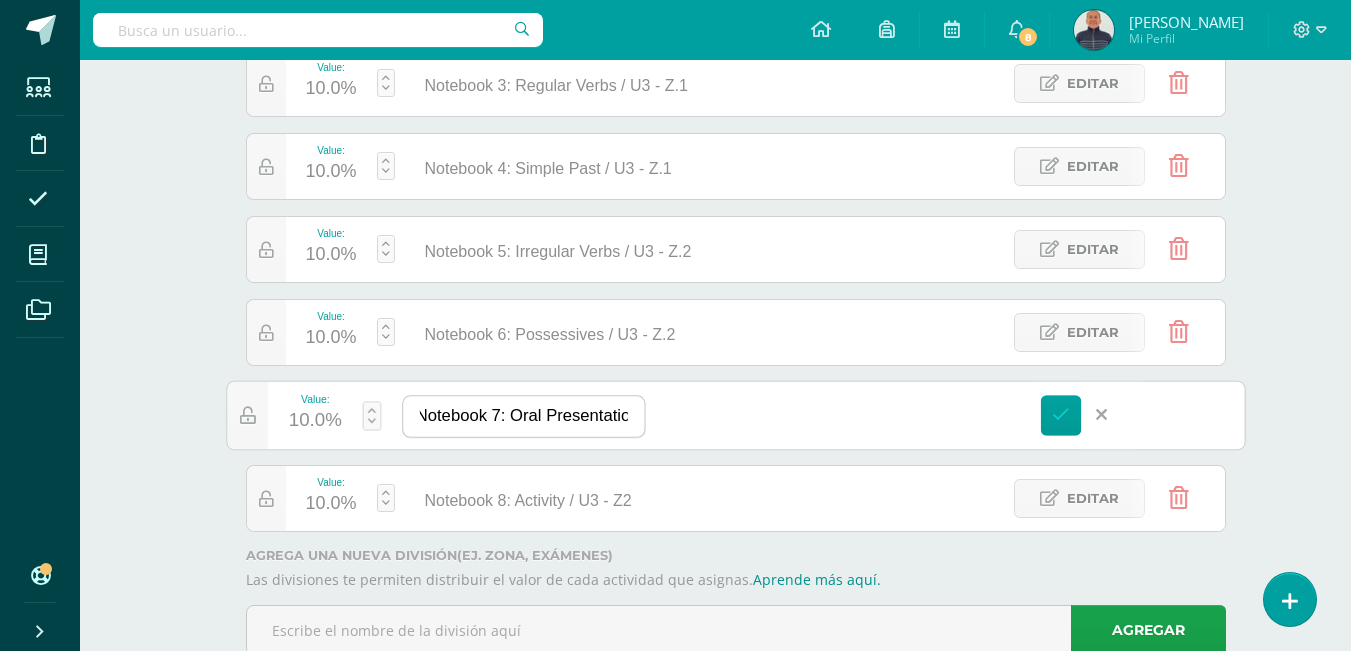 scroll, scrollTop: 0, scrollLeft: 21, axis: horizontal 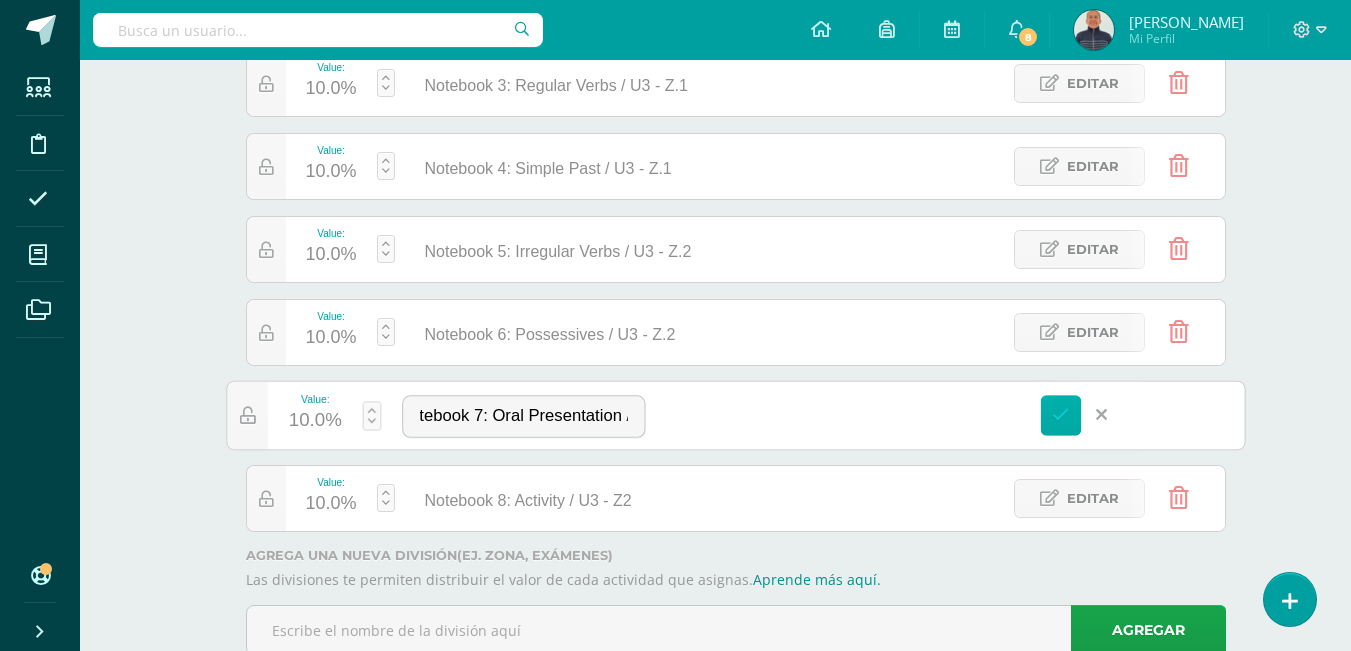 type on "Notebook 7: Oral Presentation / U3 - Z.2" 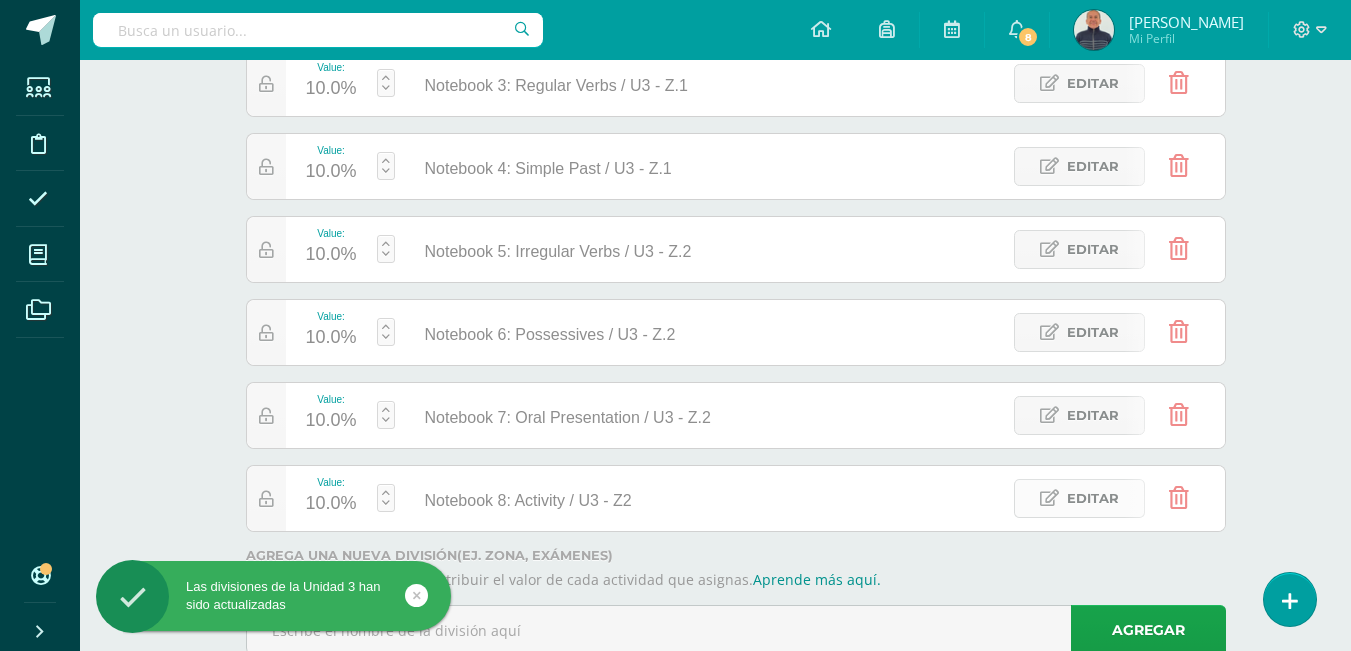 click on "Editar" at bounding box center (1093, 498) 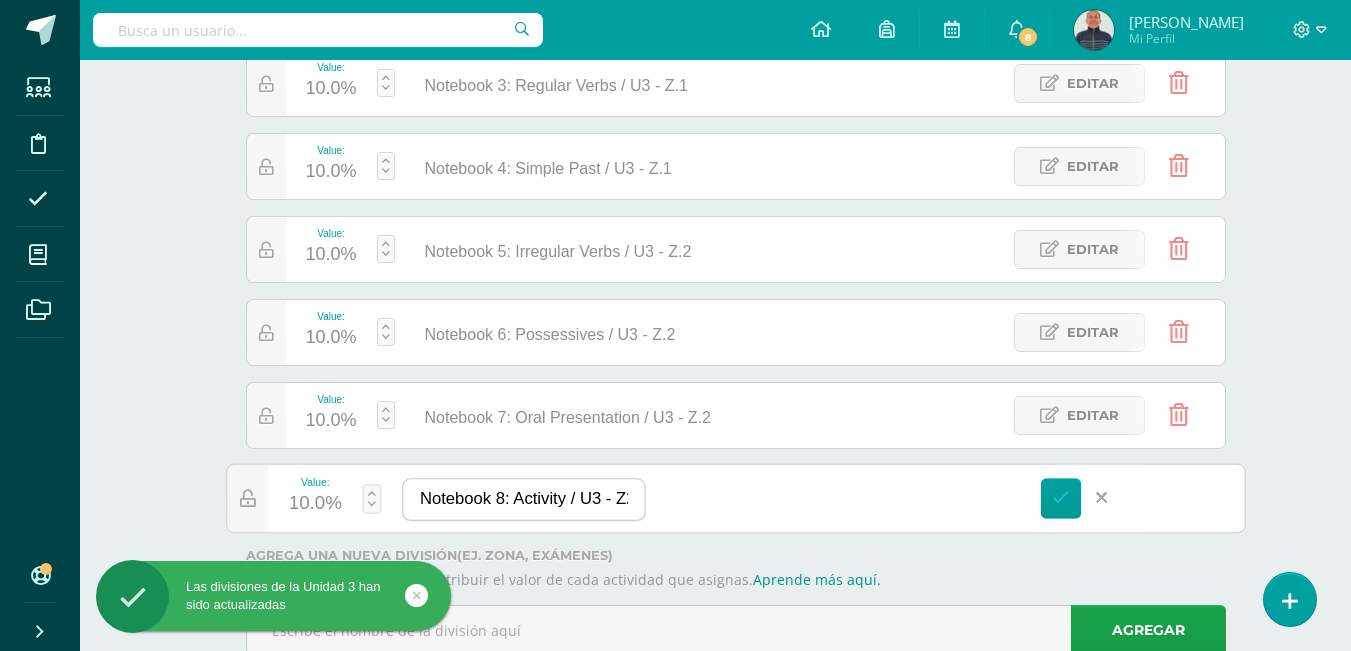 click on "Notebook 8: Activity / U3 - Z2" at bounding box center [523, 499] 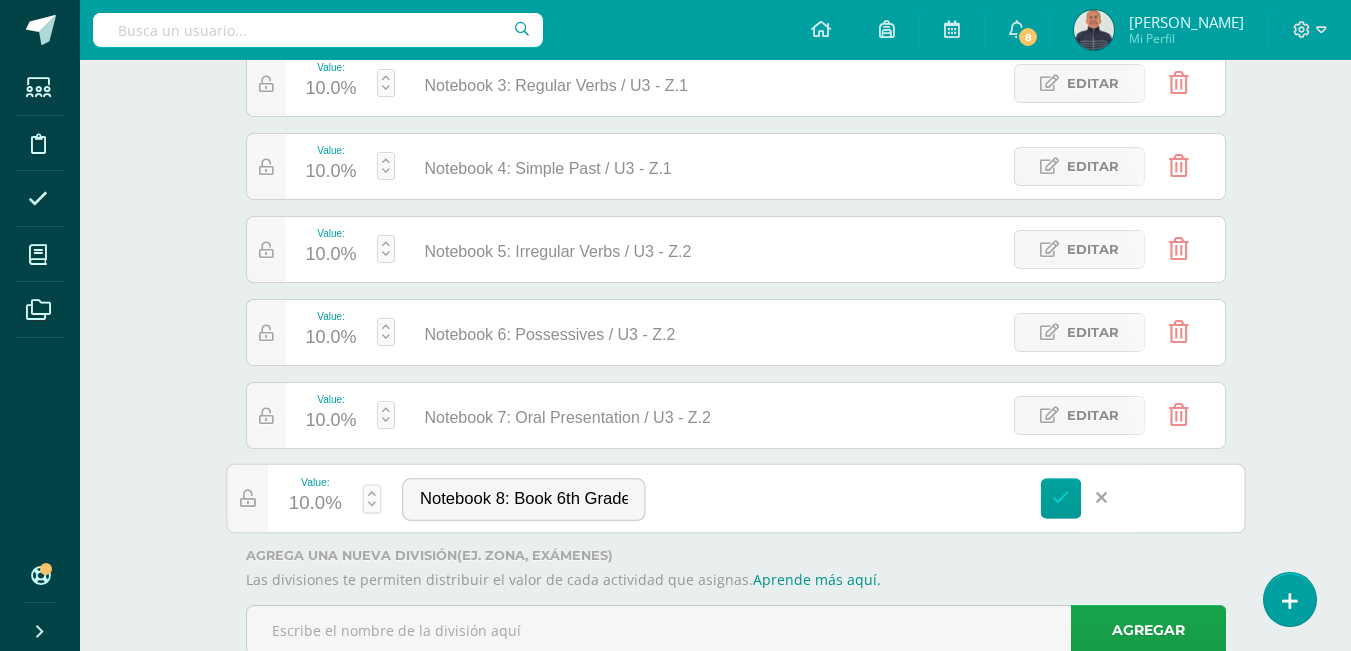 scroll, scrollTop: 0, scrollLeft: 8, axis: horizontal 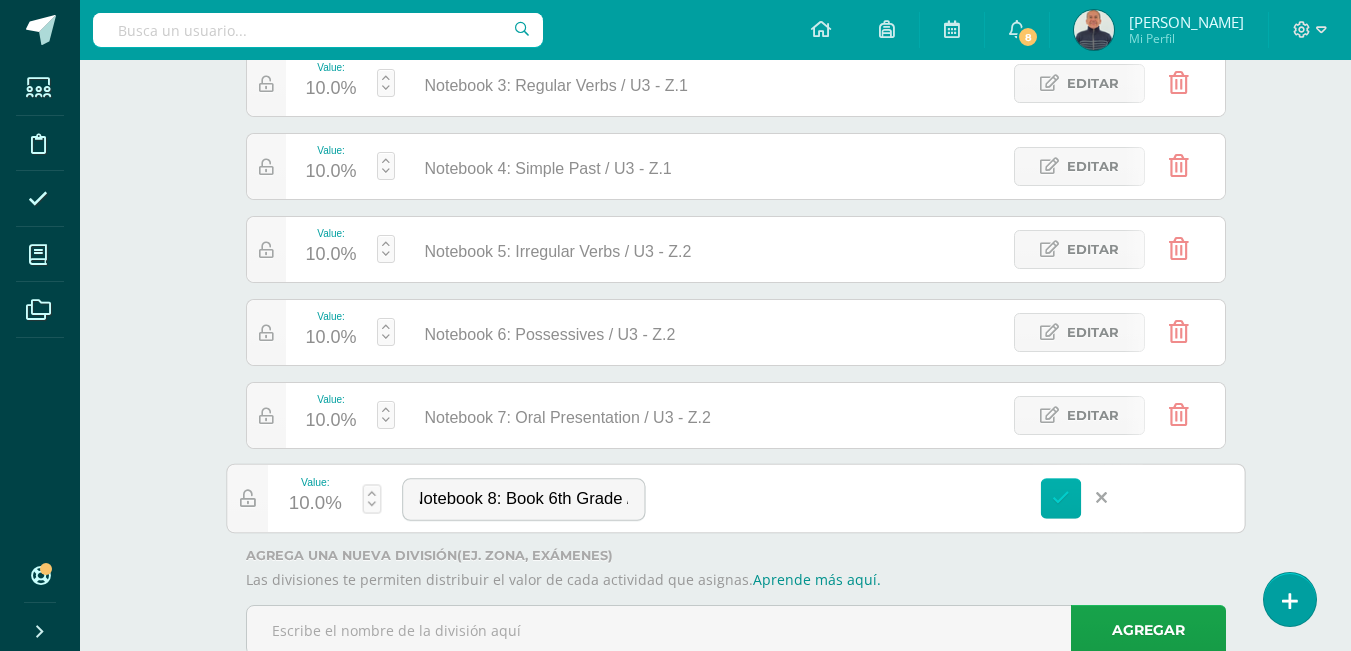 type on "Notebook 8: Book 6th Grade / U3 - Z2" 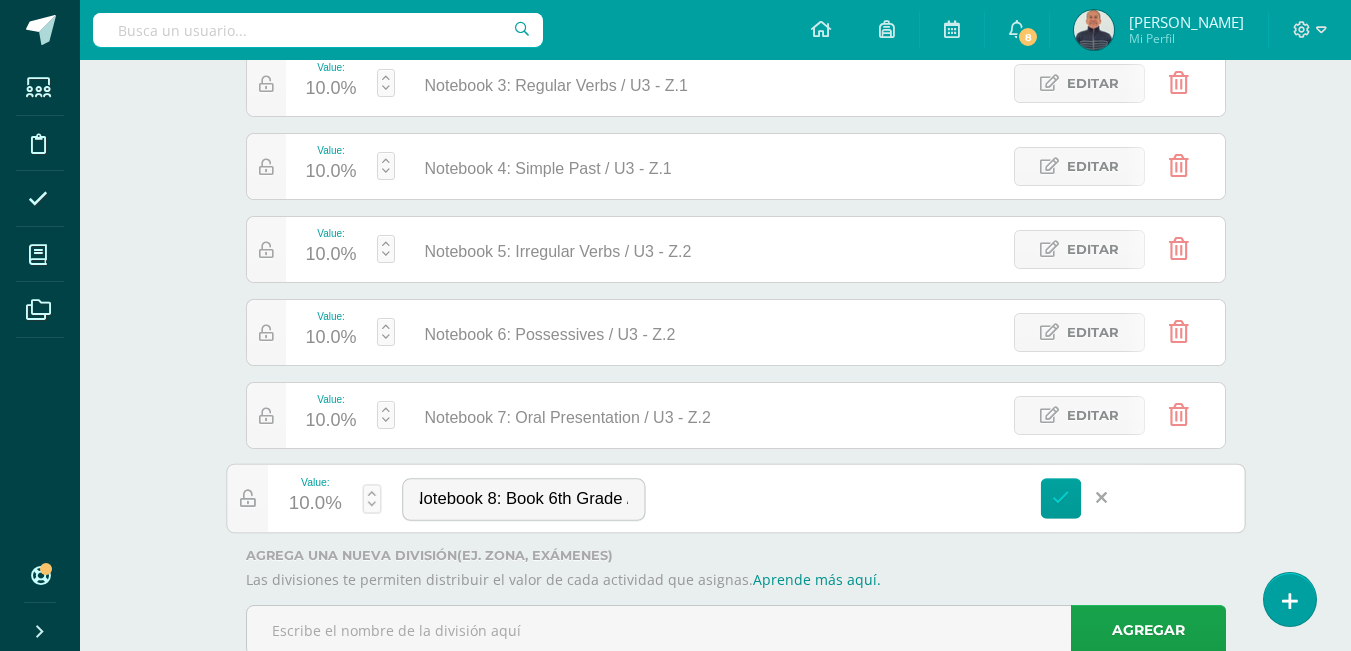 click at bounding box center [1061, 498] 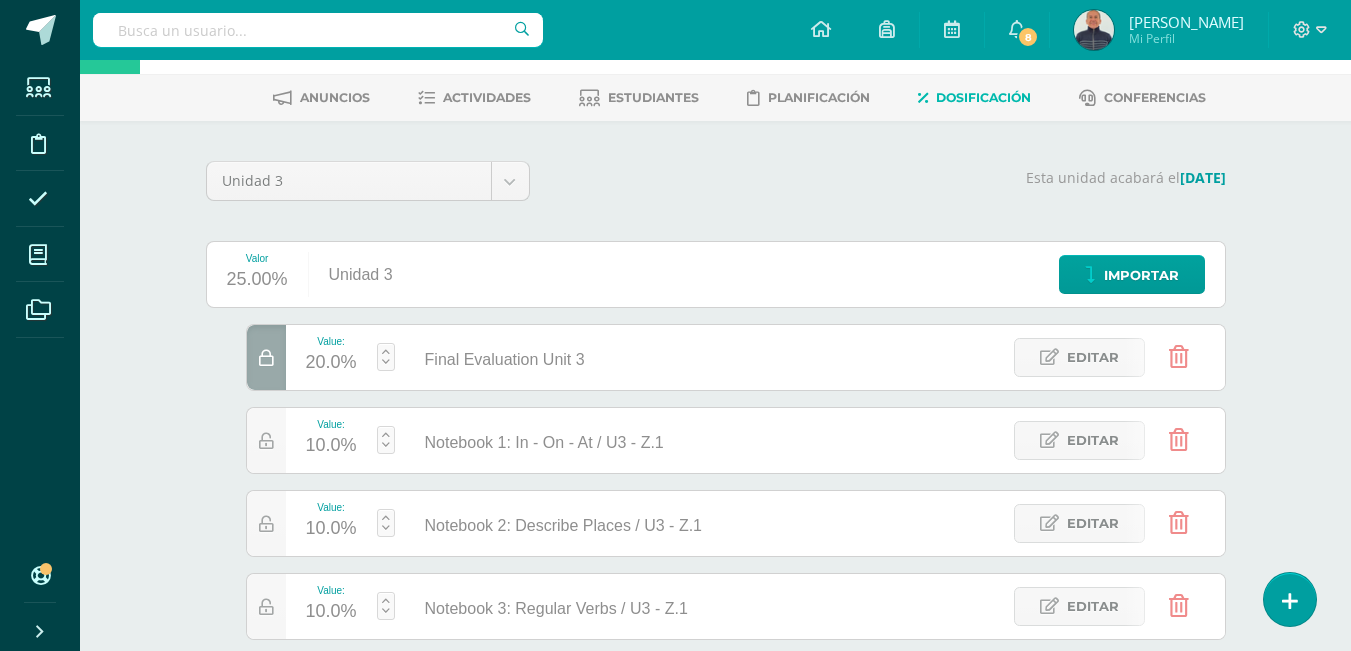 scroll, scrollTop: 0, scrollLeft: 0, axis: both 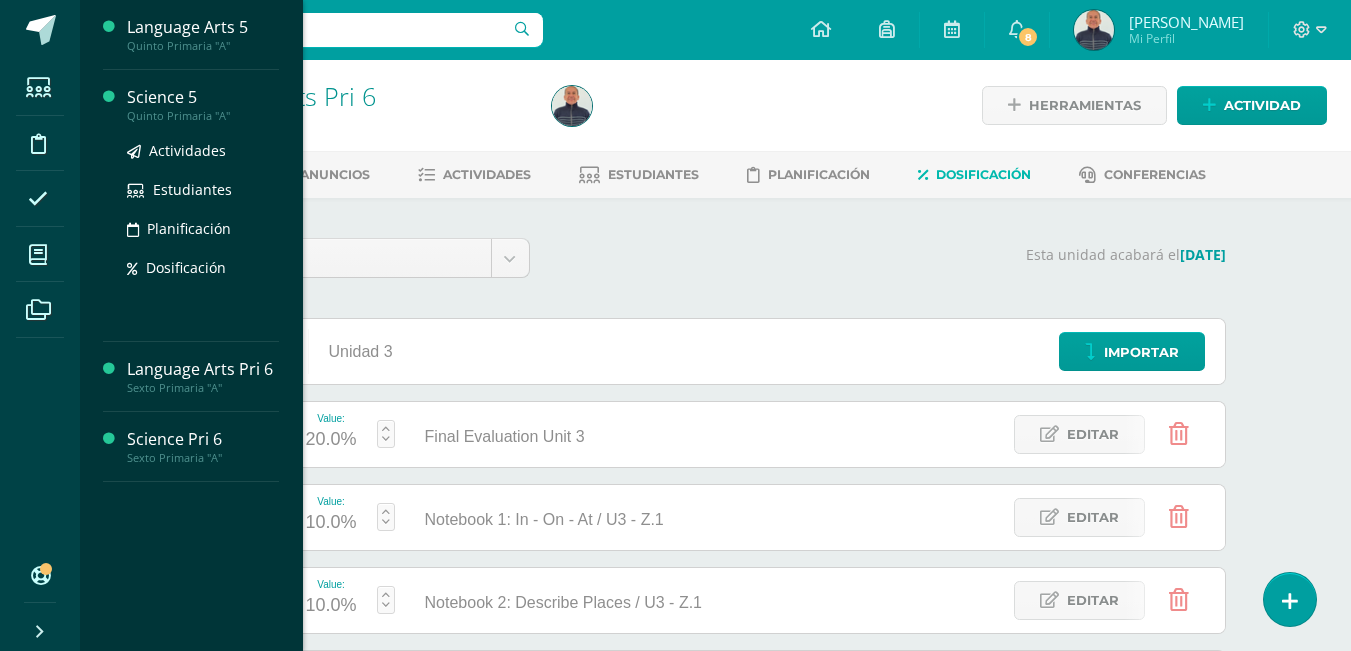 click on "Science  5" at bounding box center (203, 97) 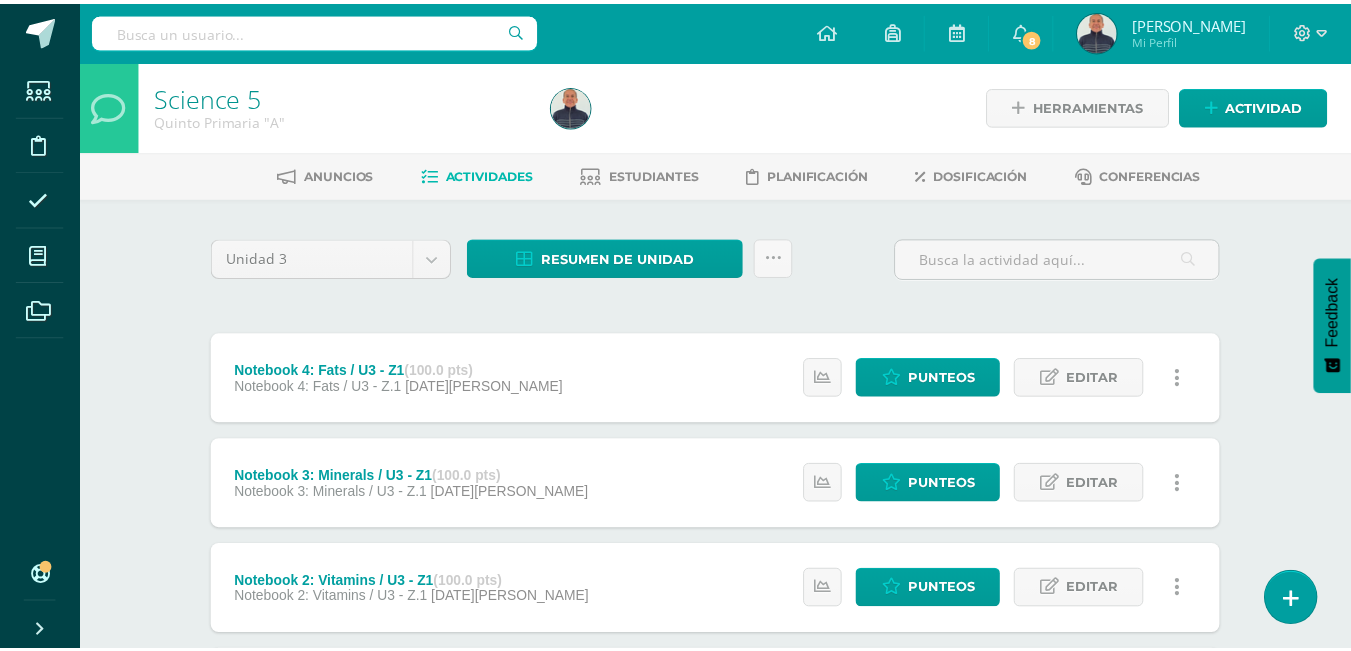 scroll, scrollTop: 0, scrollLeft: 0, axis: both 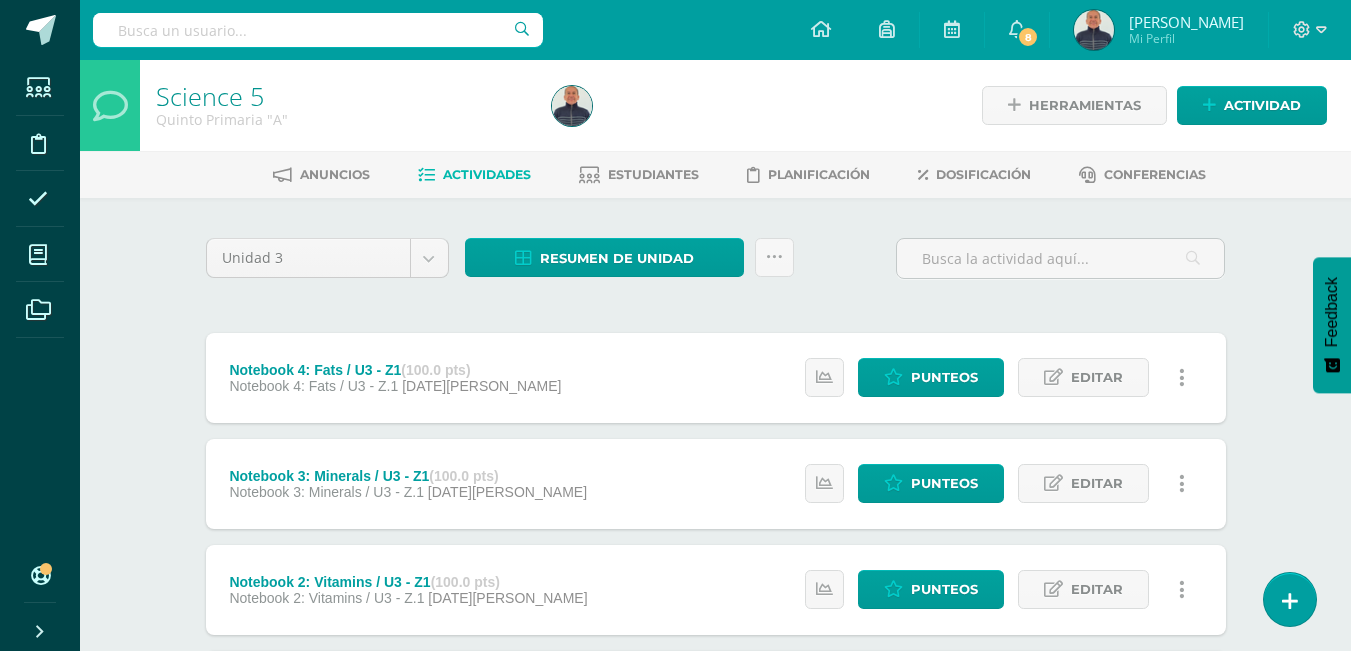 click on "Actividades" at bounding box center (487, 174) 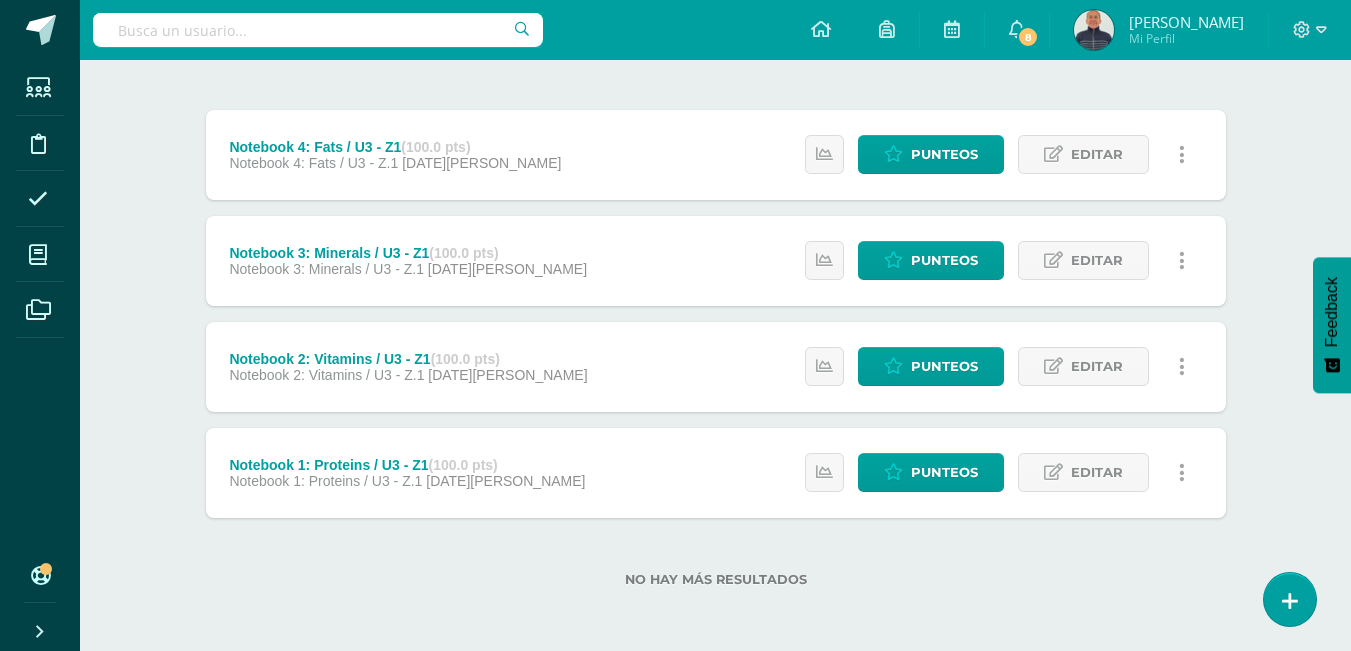 scroll, scrollTop: 0, scrollLeft: 0, axis: both 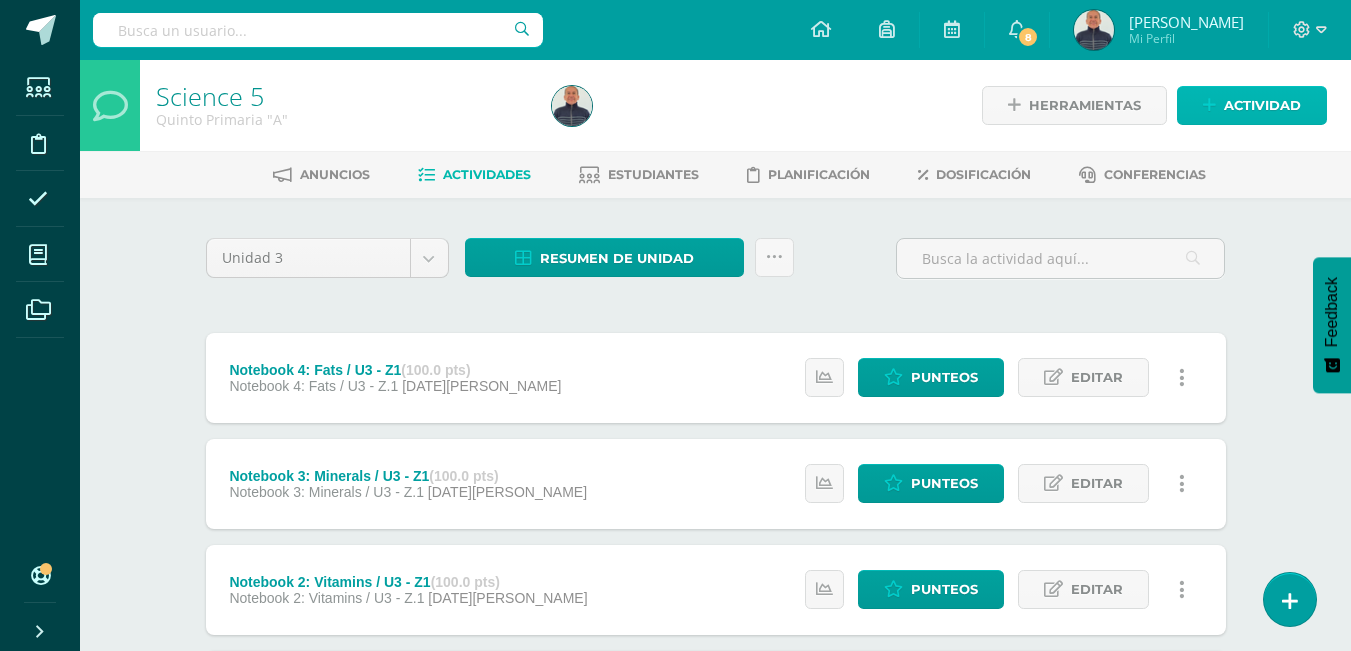 click on "Actividad" at bounding box center (1262, 105) 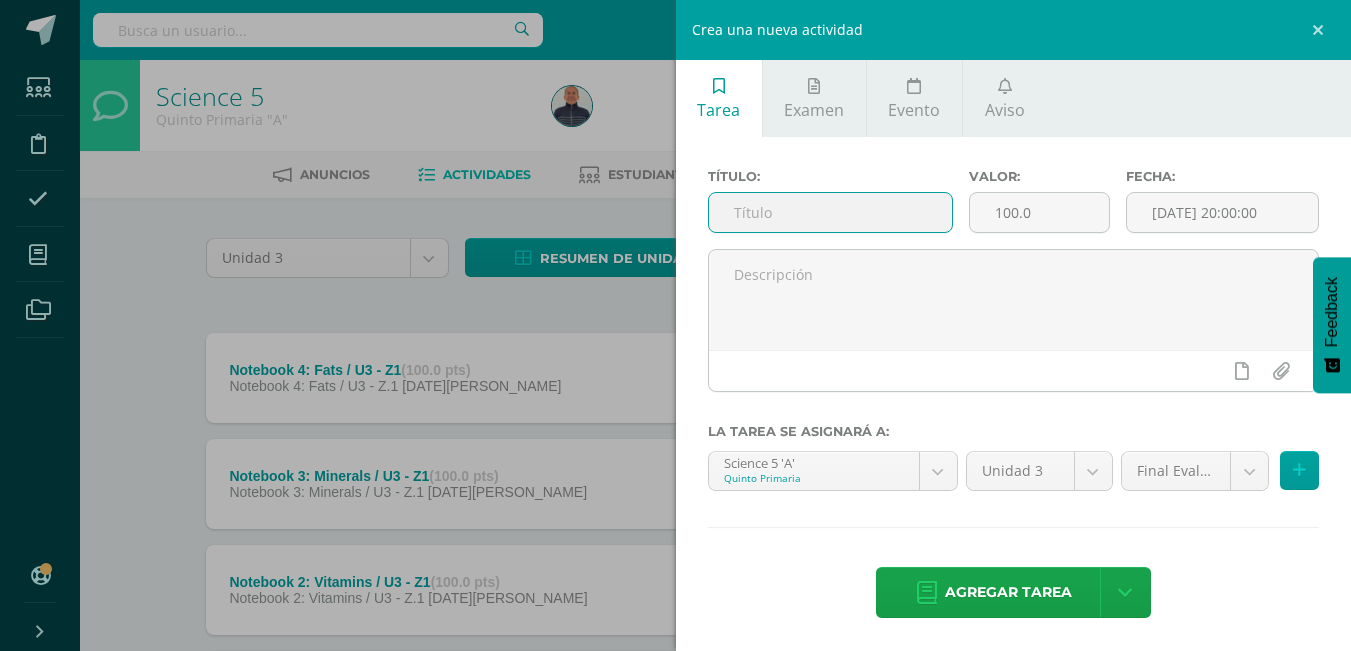 click at bounding box center [830, 212] 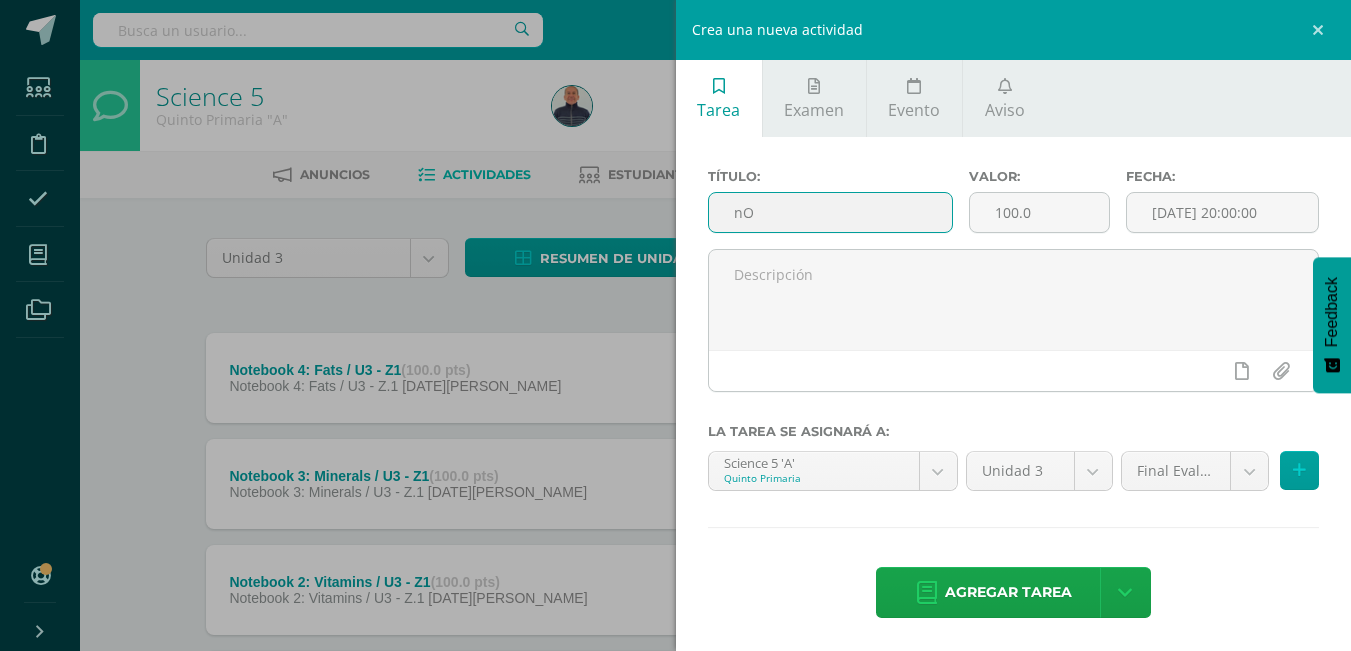 type on "n" 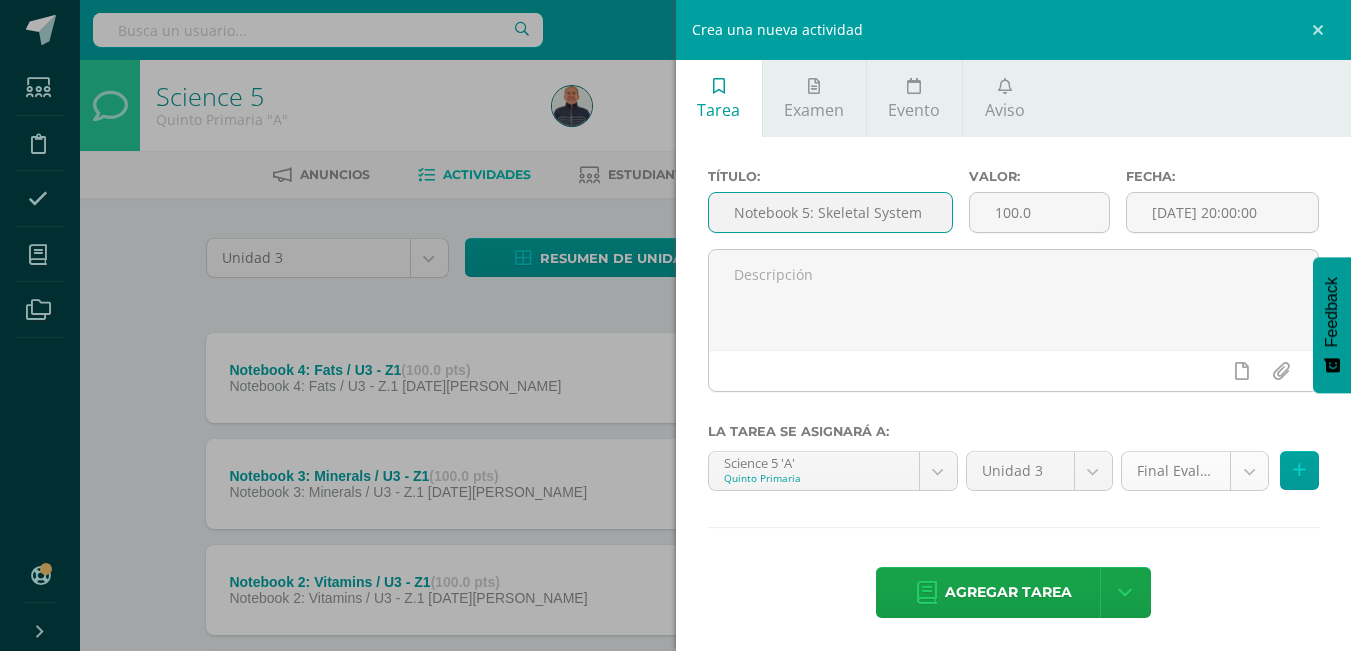 type on "Notebook 5: Skeletal System" 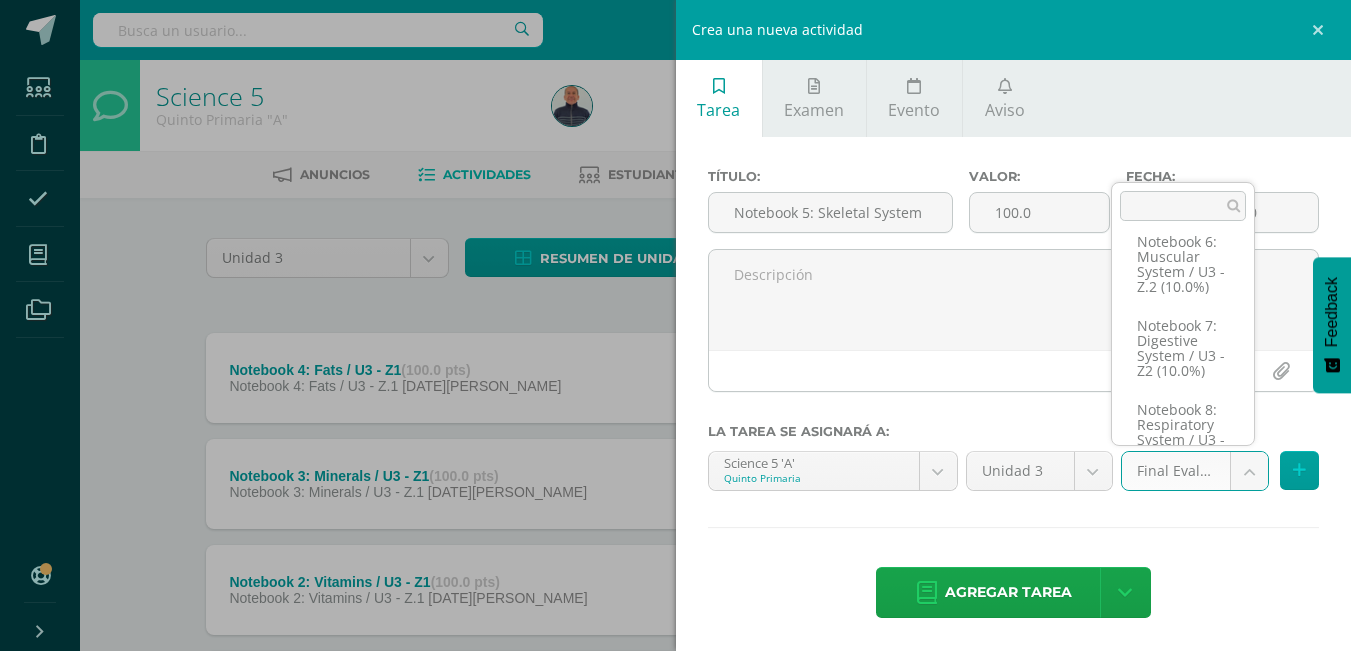 scroll, scrollTop: 344, scrollLeft: 0, axis: vertical 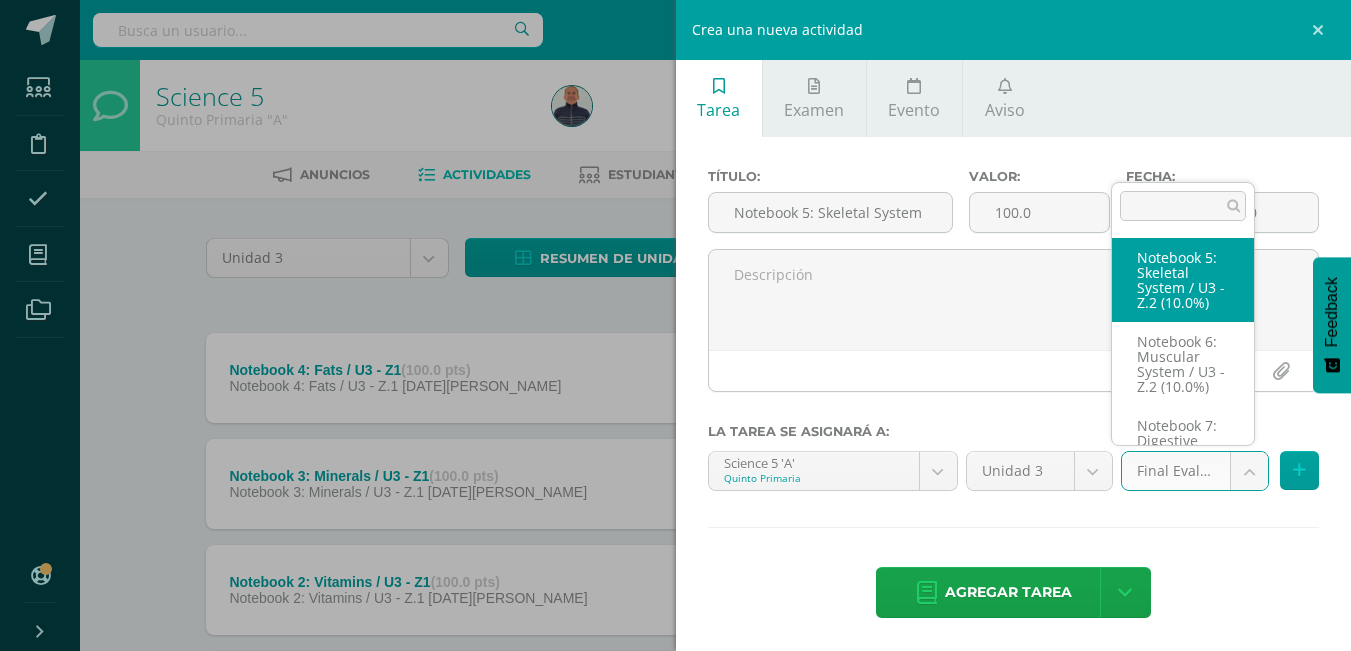 select on "26257" 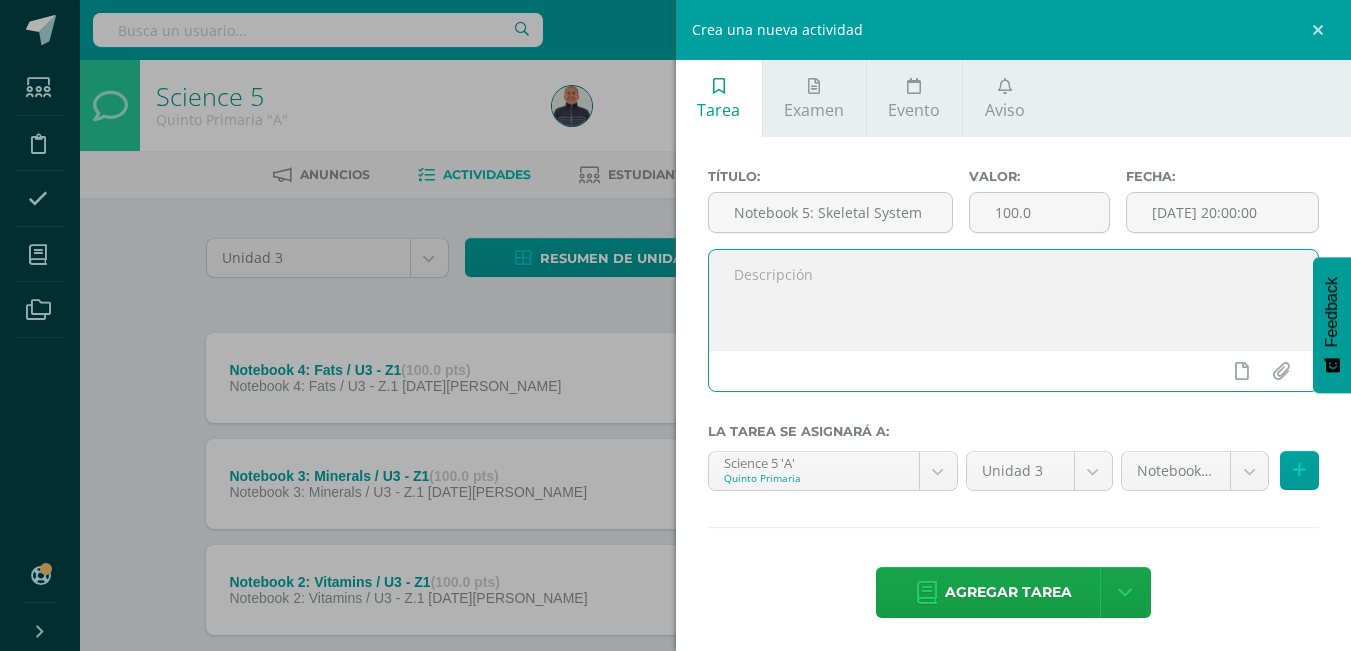 click at bounding box center (1014, 300) 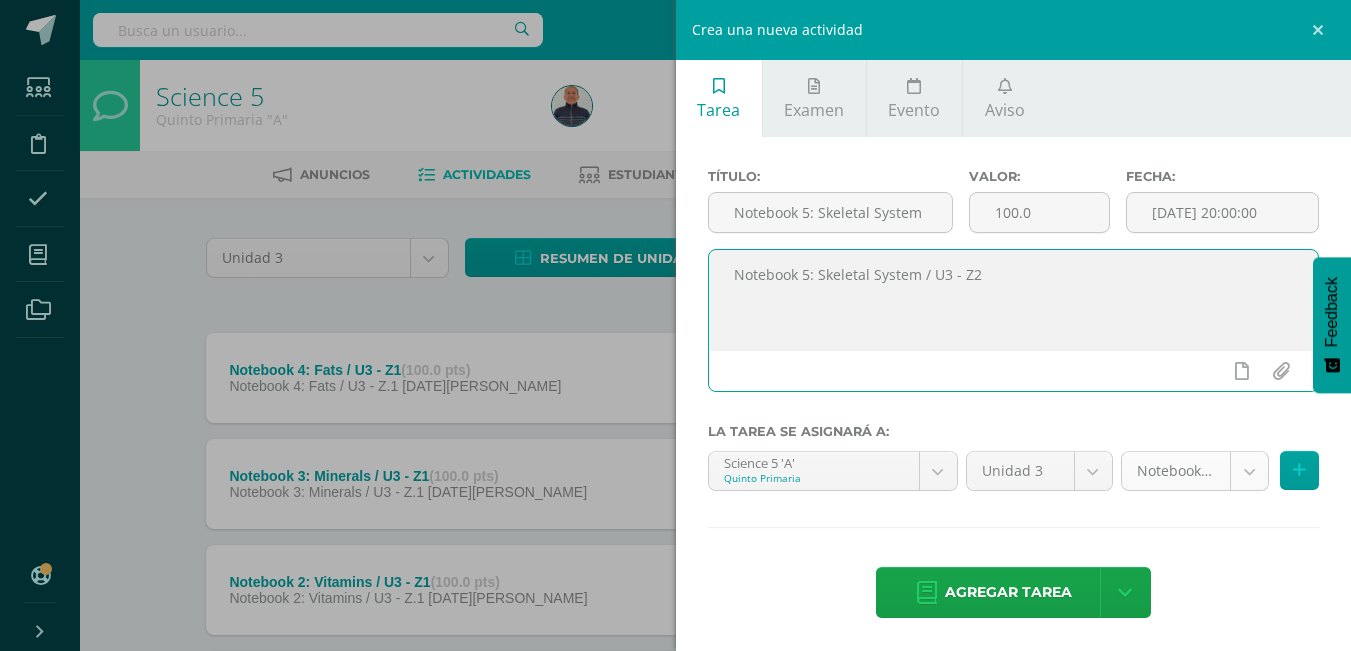 type on "Notebook 5: Skeletal System / U3 - Z2" 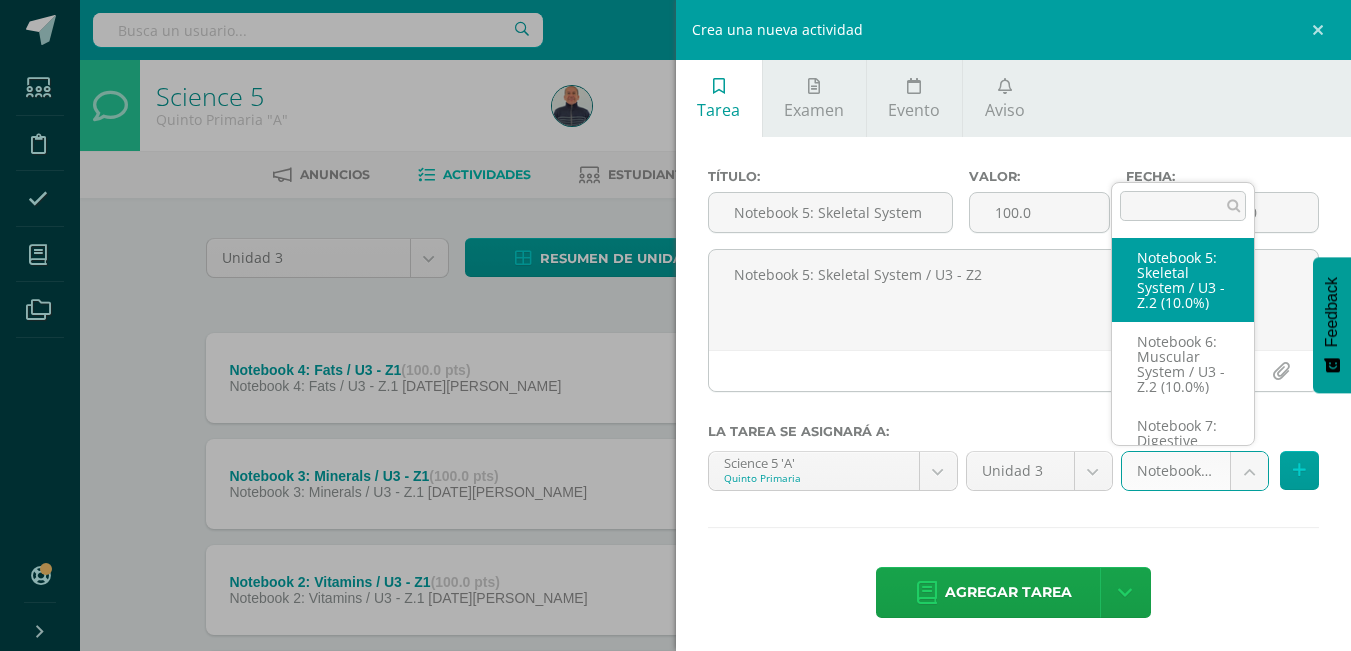 click on "Estudiantes Disciplina Asistencia Mis cursos Archivos Soporte
Centro de ayuda
Últimas actualizaciones
10+ Cerrar panel
Language Arts  5
Quinto
Primaria
"A"
Actividades Estudiantes Planificación Dosificación
Science  5
Quinto
Primaria
"A"
Actividades Estudiantes Planificación Dosificación
Language Arts  Pri 6
Sexto
Primaria
"A"
Actividades Estudiantes Planificación Dosificación
Science  Pri 6
Actividades Estudiantes Planificación Dosificación Mi Perfil 8" at bounding box center (675, 437) 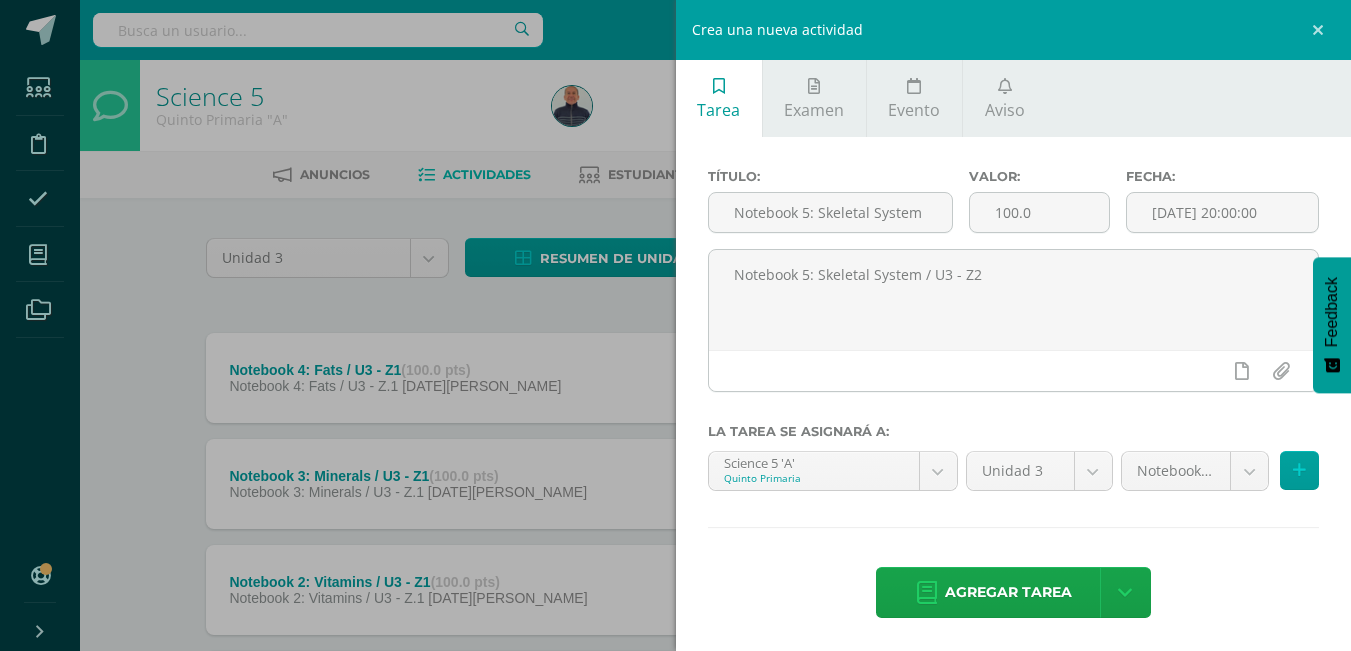 click on "Estudiantes Disciplina Asistencia Mis cursos Archivos Soporte
Centro de ayuda
Últimas actualizaciones
10+ Cerrar panel
Language Arts  5
Quinto
Primaria
"A"
Actividades Estudiantes Planificación Dosificación
Science  5
Quinto
Primaria
"A"
Actividades Estudiantes Planificación Dosificación
Language Arts  Pri 6
Sexto
Primaria
"A"
Actividades Estudiantes Planificación Dosificación
Science  Pri 6
Actividades Estudiantes Planificación Dosificación Mi Perfil 8" at bounding box center [675, 437] 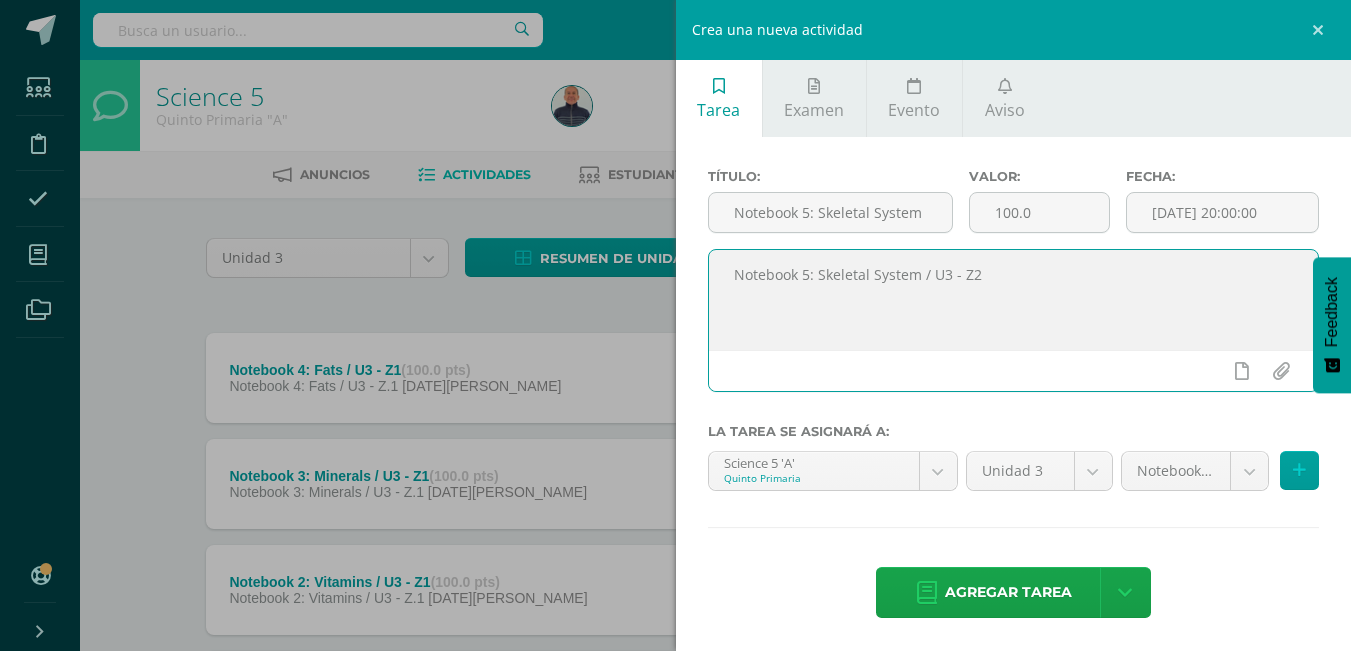 drag, startPoint x: 992, startPoint y: 276, endPoint x: 722, endPoint y: 272, distance: 270.02963 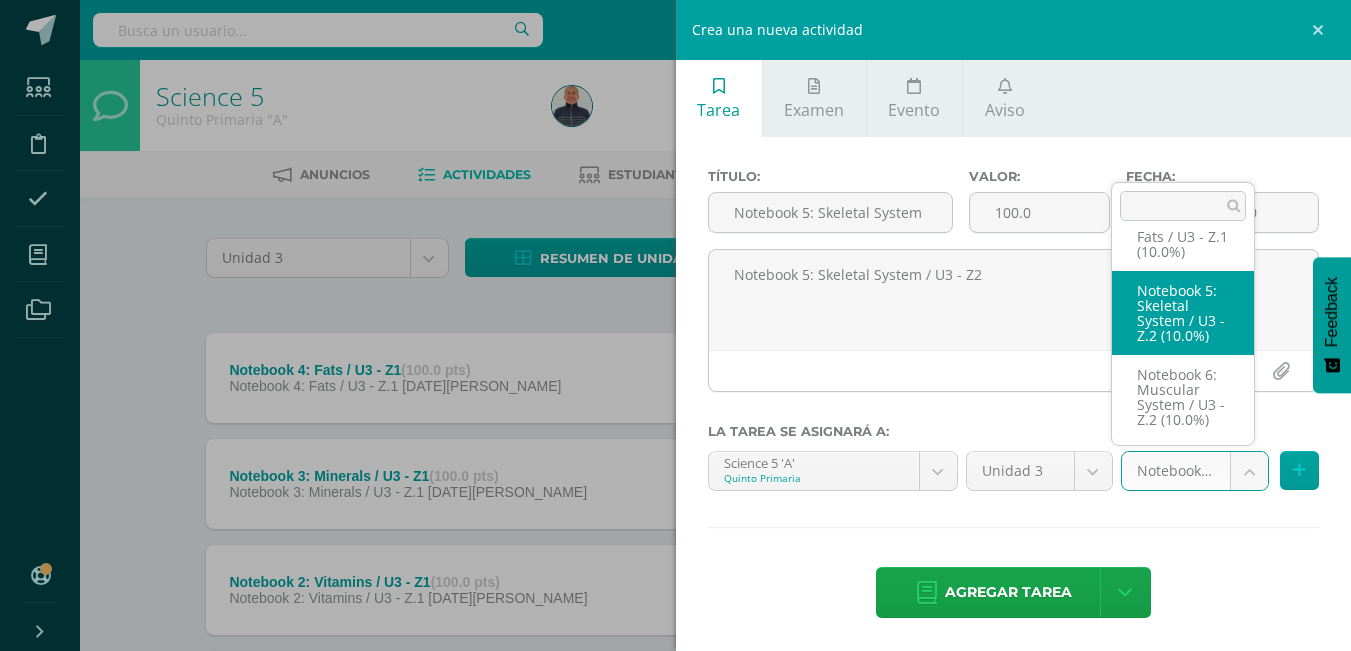 click on "Estudiantes Disciplina Asistencia Mis cursos Archivos Soporte
Centro de ayuda
Últimas actualizaciones
10+ Cerrar panel
Language Arts  5
Quinto
Primaria
"A"
Actividades Estudiantes Planificación Dosificación
Science  5
Quinto
Primaria
"A"
Actividades Estudiantes Planificación Dosificación
Language Arts  Pri 6
Sexto
Primaria
"A"
Actividades Estudiantes Planificación Dosificación
Science  Pri 6
Actividades Estudiantes Planificación Dosificación Mi Perfil 8" at bounding box center (675, 437) 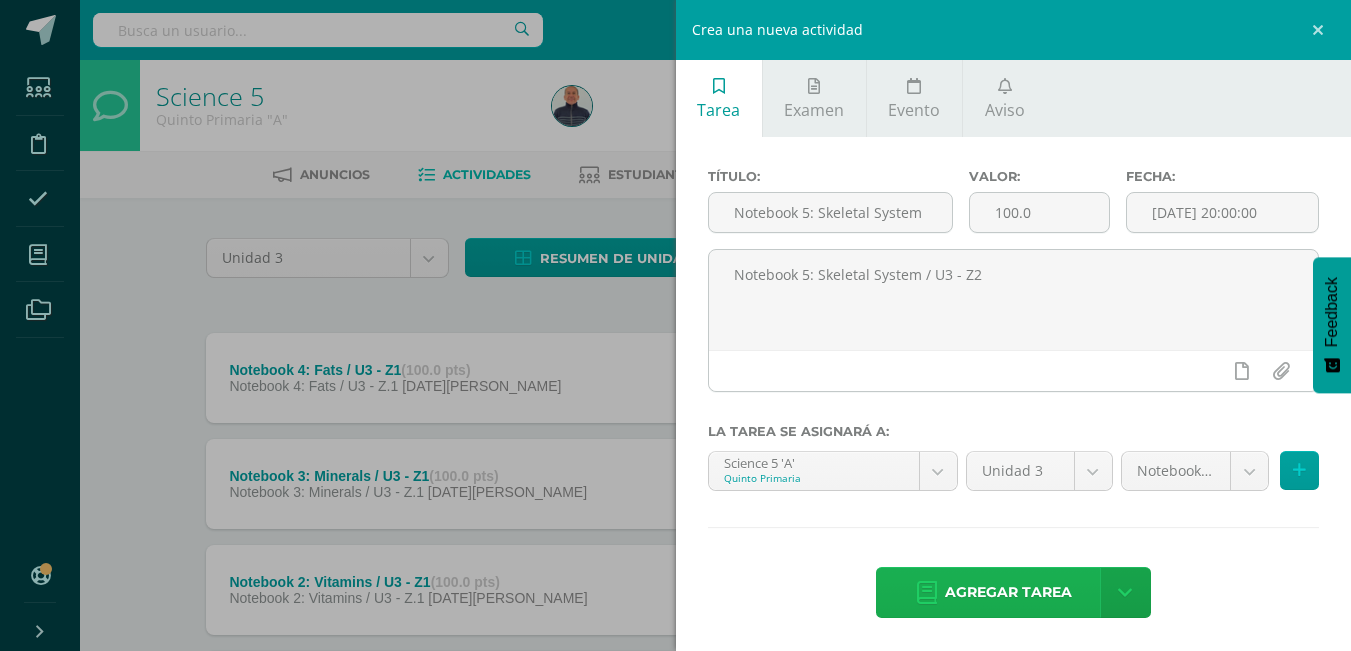 click on "Agregar tarea" at bounding box center [1008, 592] 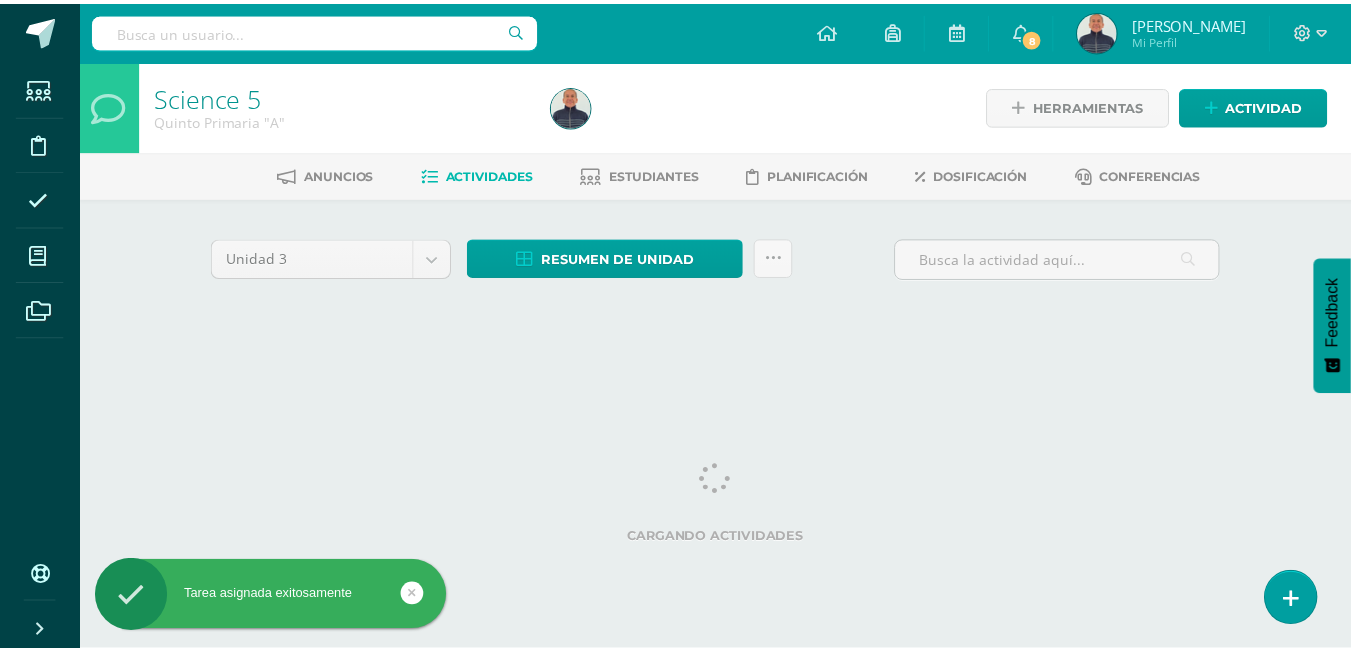 scroll, scrollTop: 0, scrollLeft: 0, axis: both 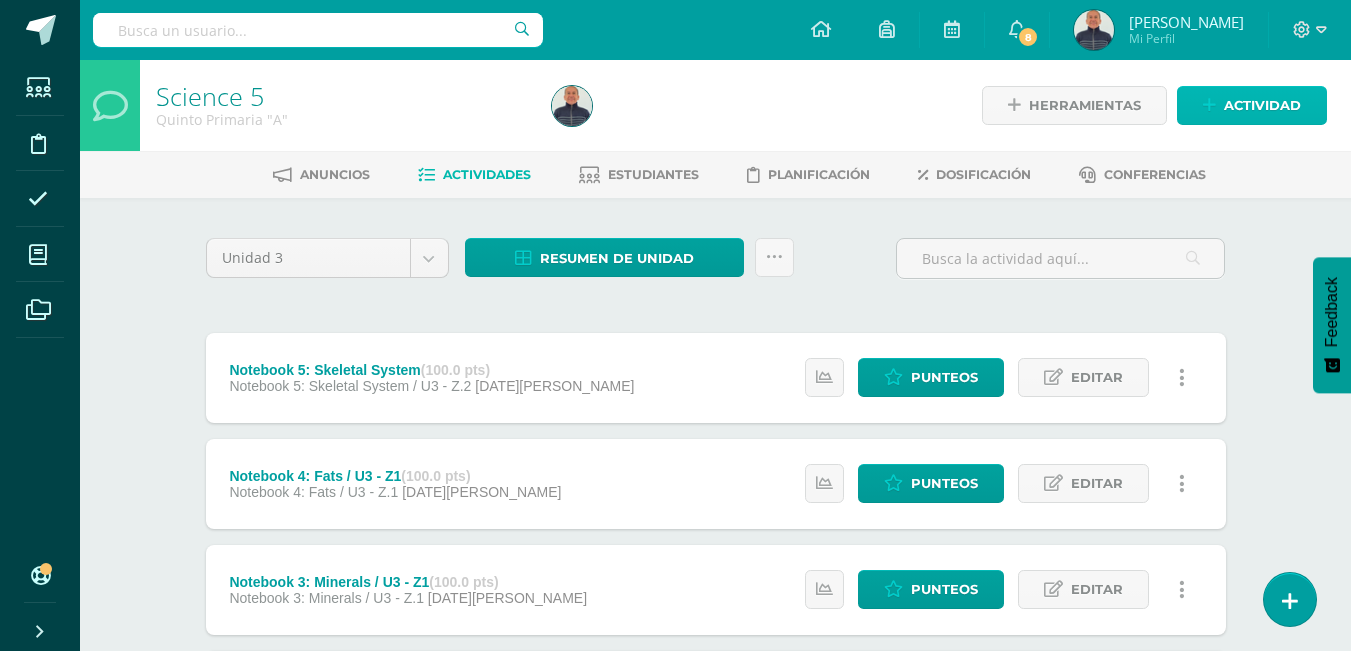 click on "Actividad" at bounding box center (1262, 105) 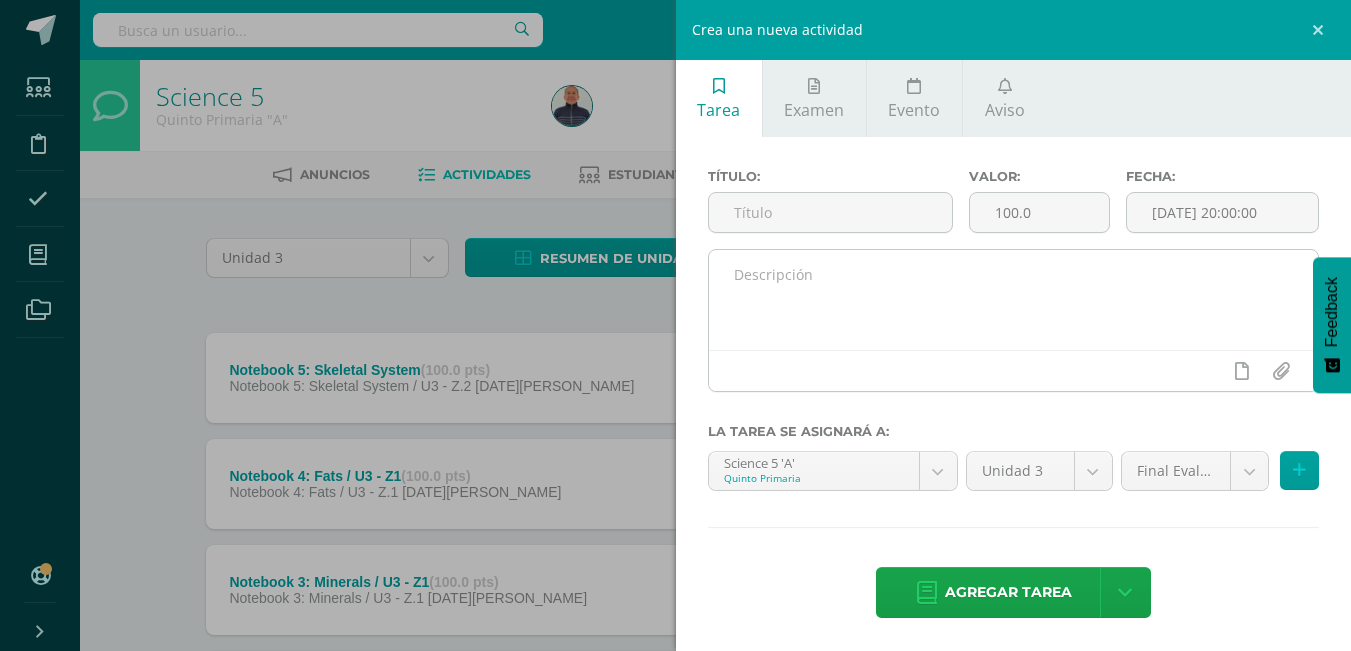 click at bounding box center (1014, 300) 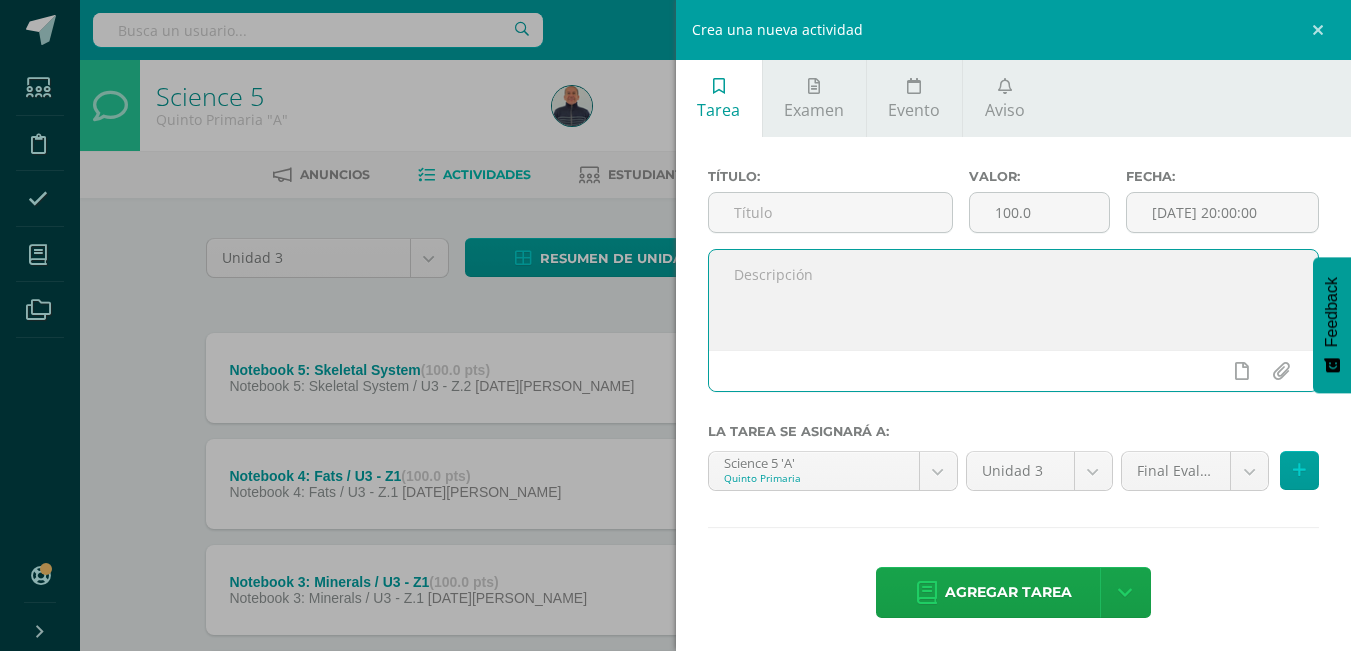 paste on "Notebook 5: Skeletal System / U3 - Z2" 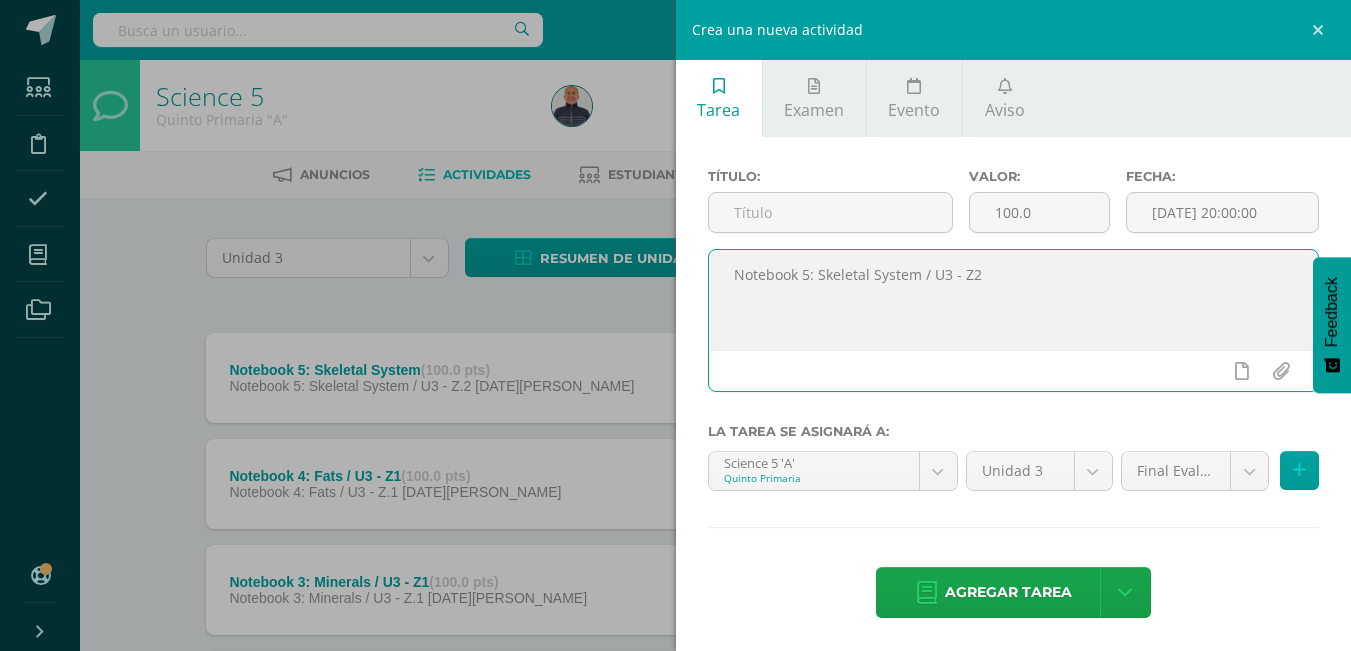 drag, startPoint x: 808, startPoint y: 274, endPoint x: 811, endPoint y: 291, distance: 17.262676 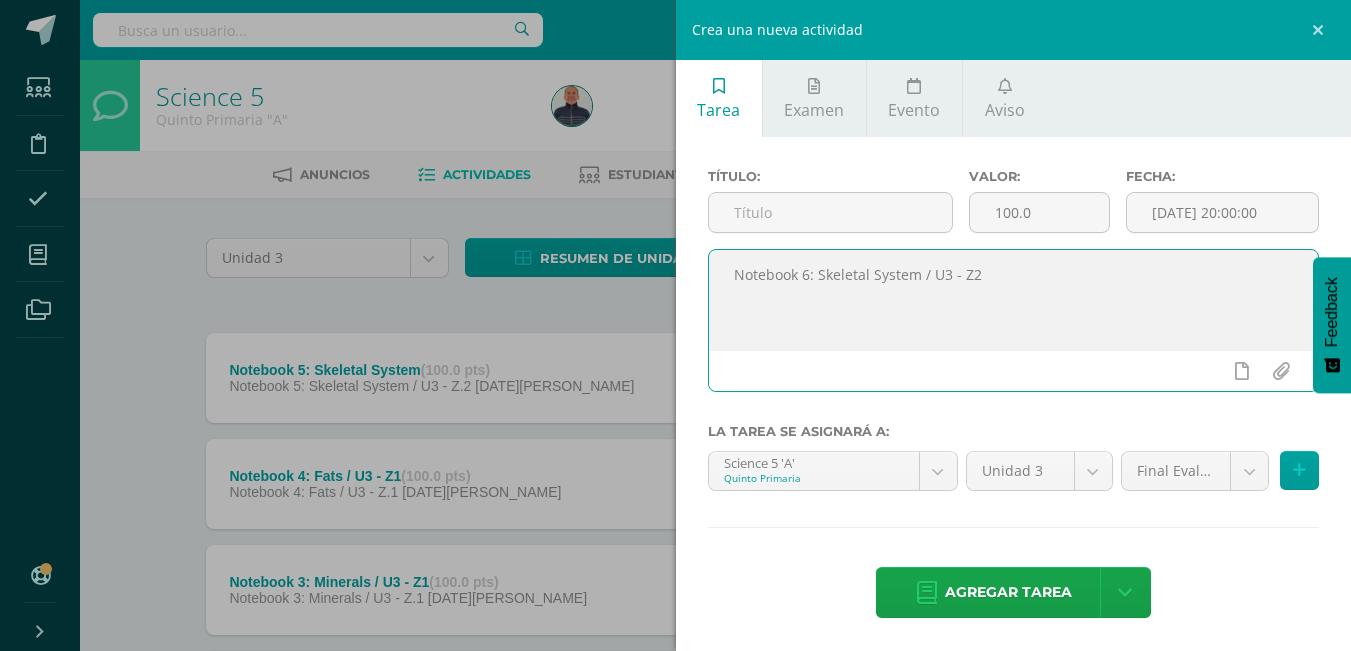 click on "Notebook 6: Skeletal System / U3 - Z2" at bounding box center (1014, 300) 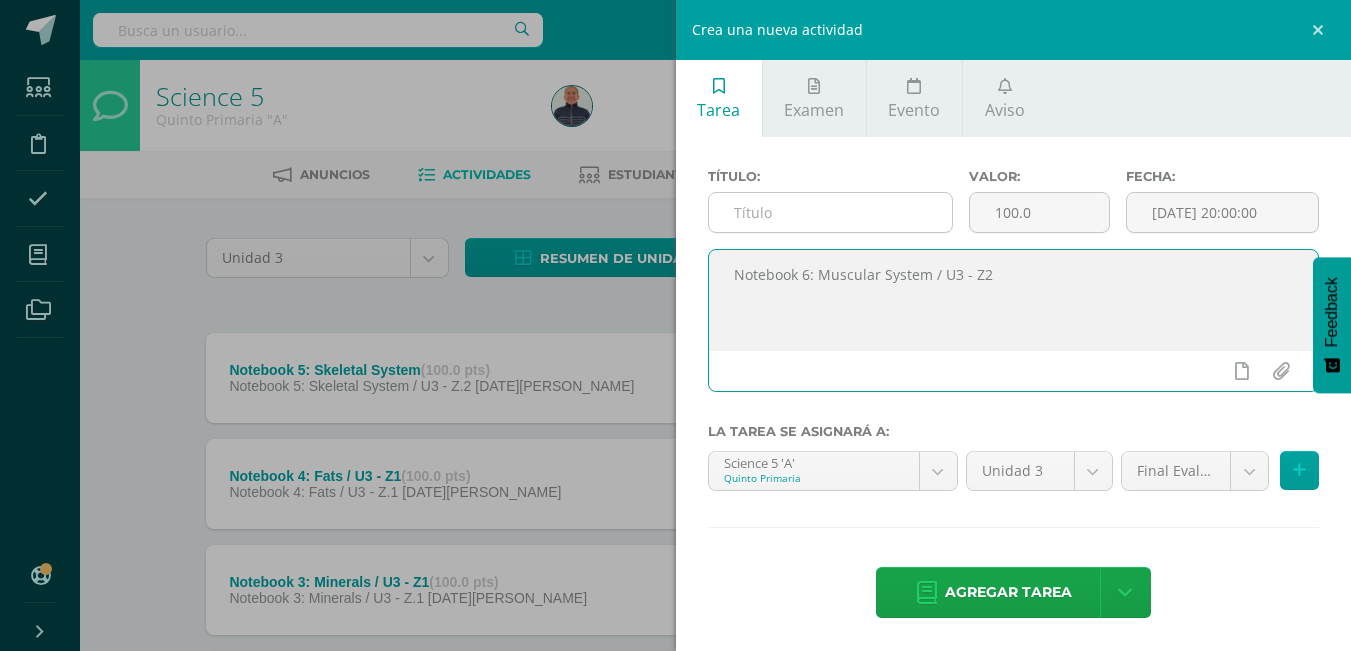 type on "Notebook 6: Muscular System / U3 - Z2" 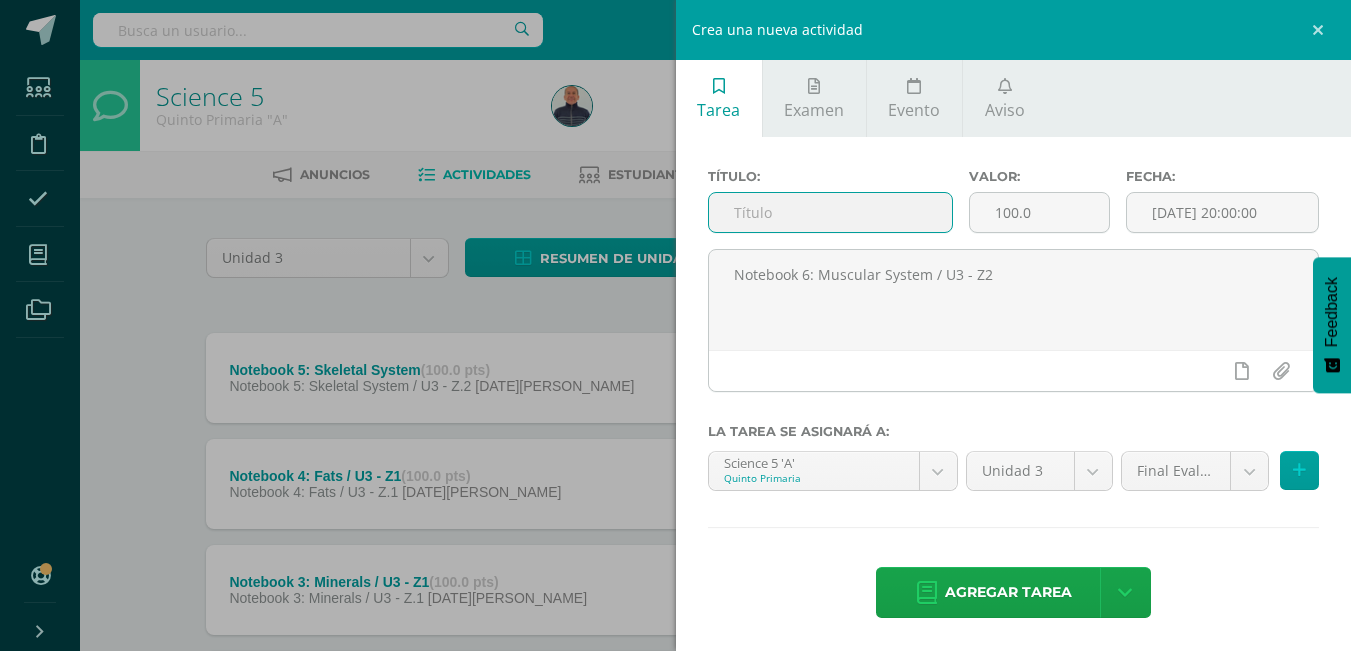 click at bounding box center (830, 212) 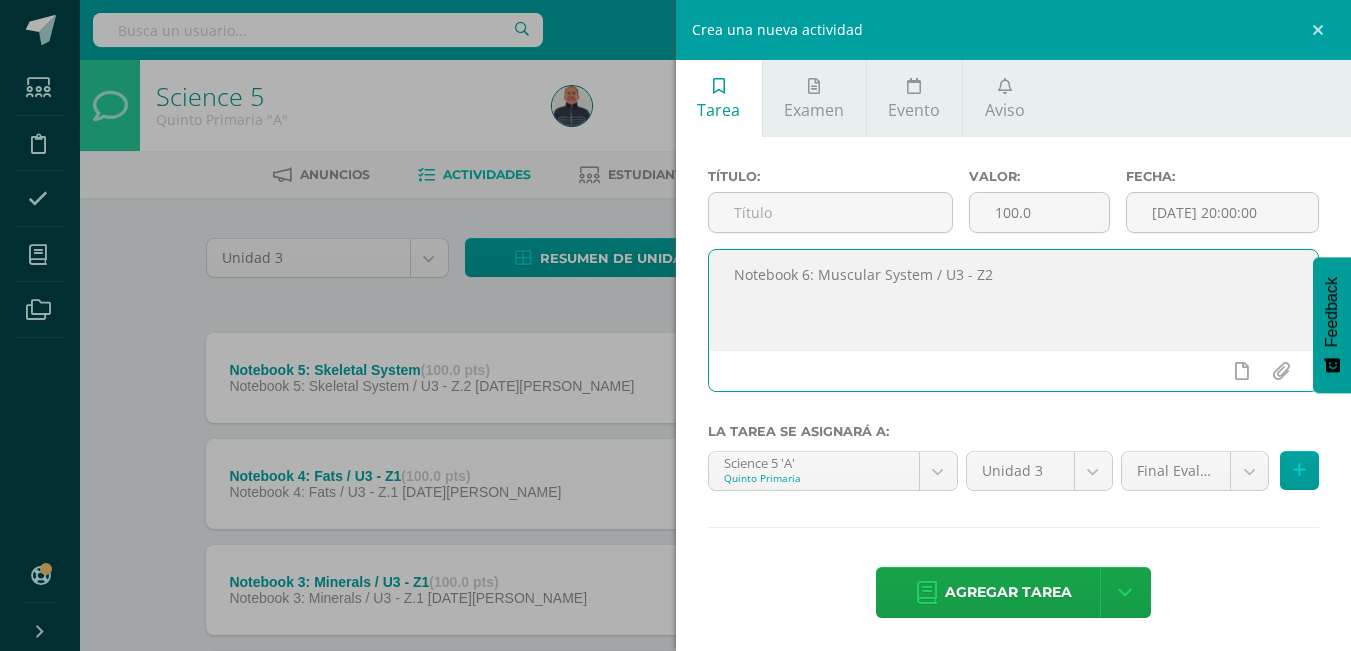 drag, startPoint x: 926, startPoint y: 277, endPoint x: 761, endPoint y: 288, distance: 165.36626 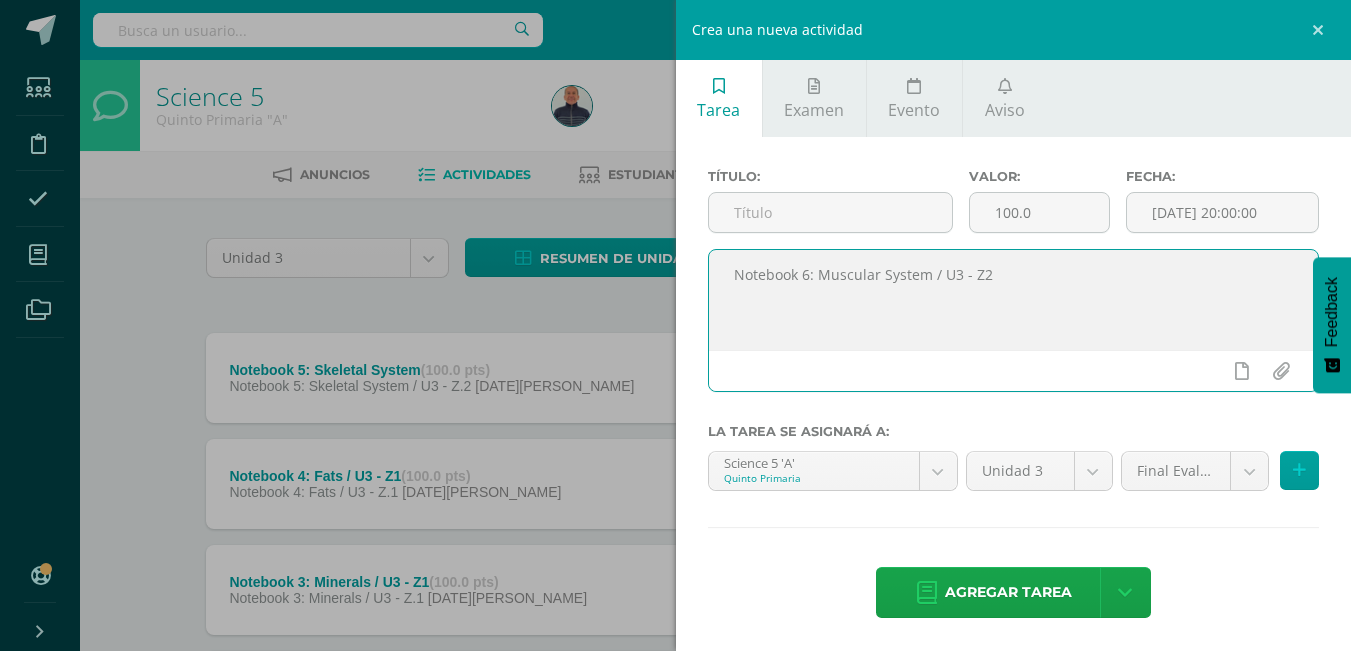 drag, startPoint x: 926, startPoint y: 272, endPoint x: 748, endPoint y: 280, distance: 178.17969 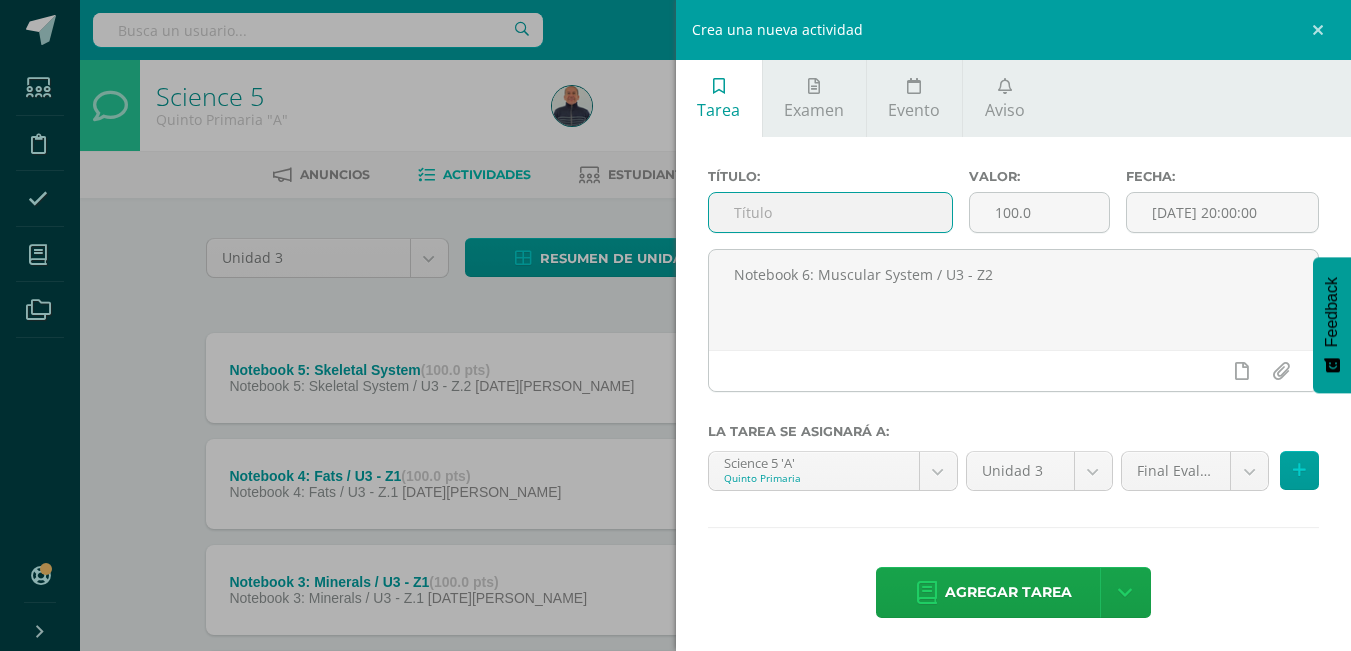 click at bounding box center [830, 212] 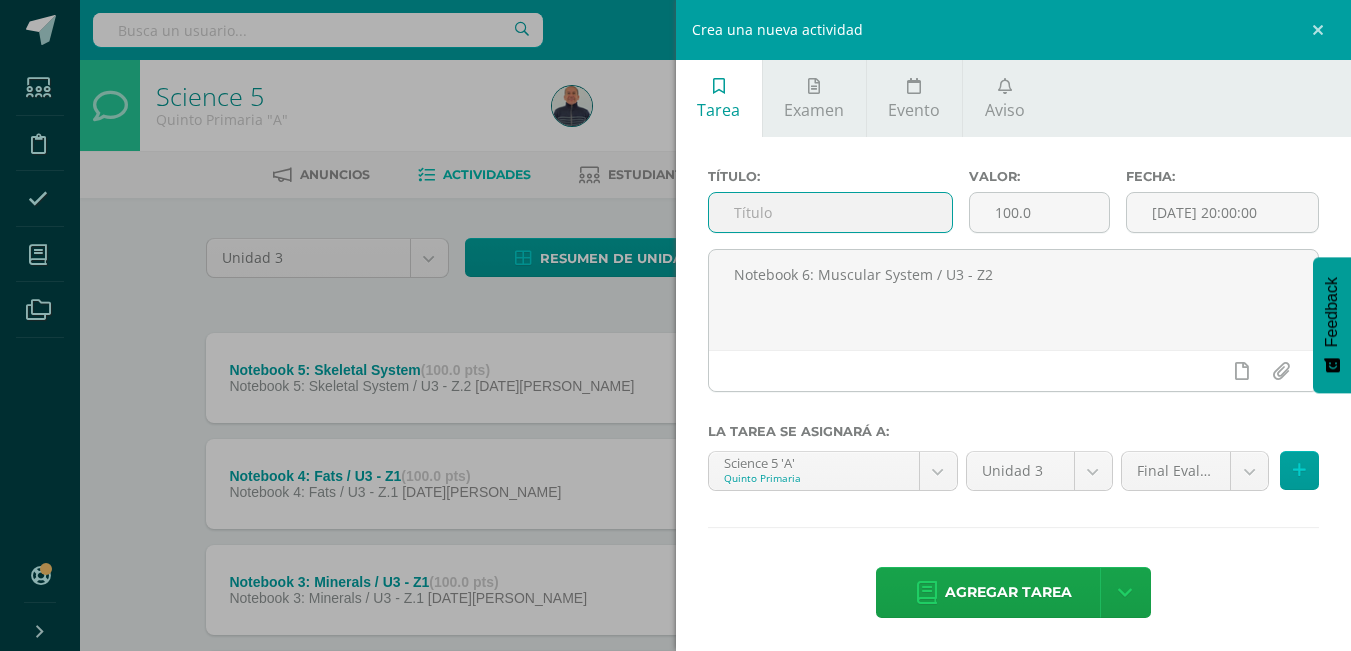 paste on "Notebook 6: Muscular System" 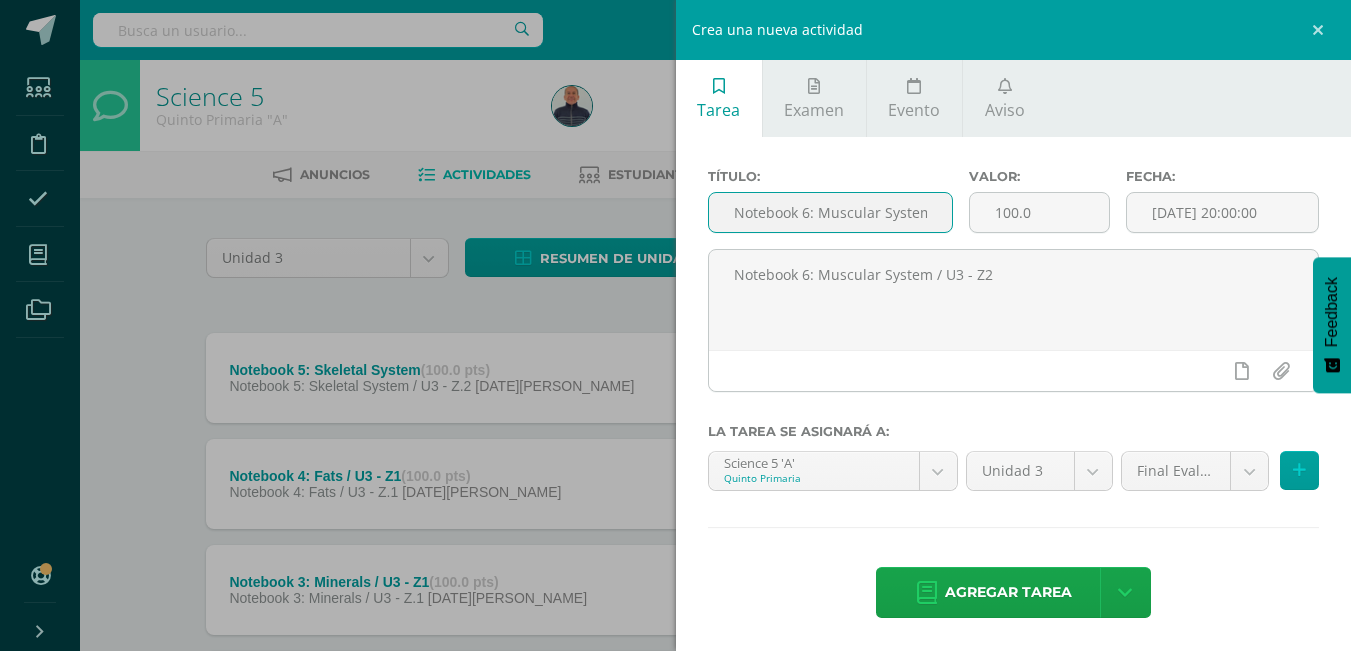scroll, scrollTop: 0, scrollLeft: 7, axis: horizontal 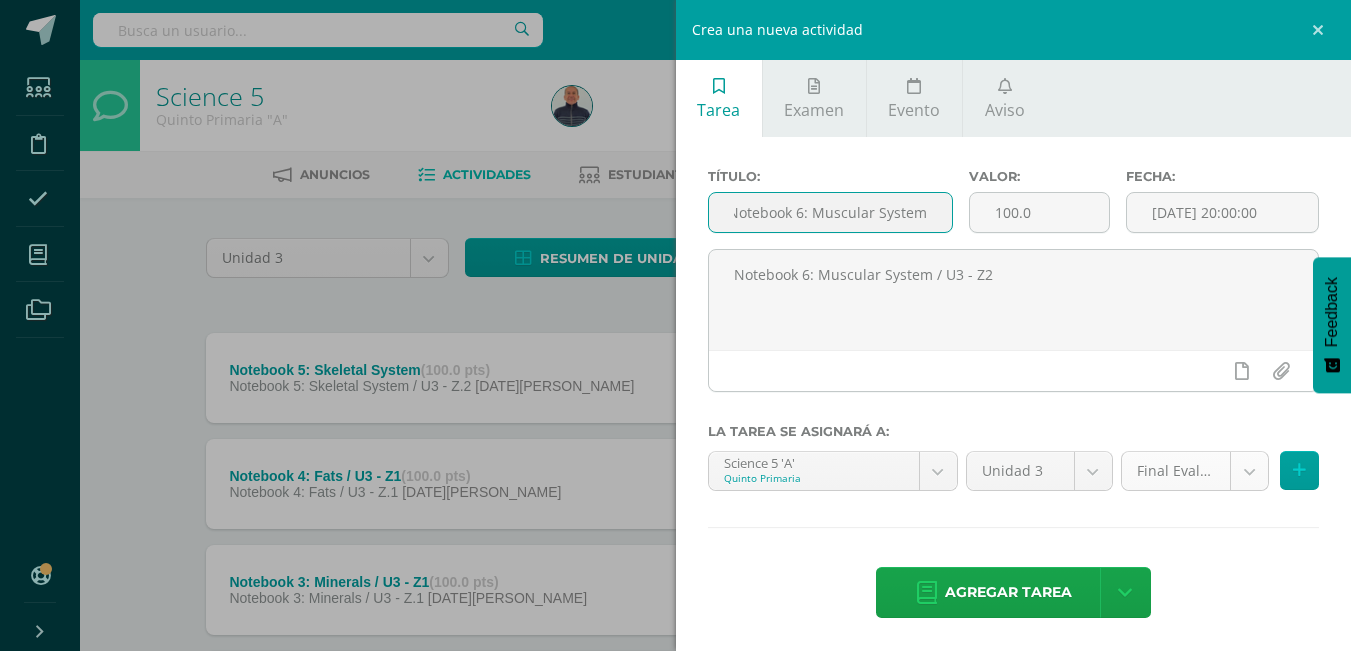 type on "Notebook 6: Muscular System" 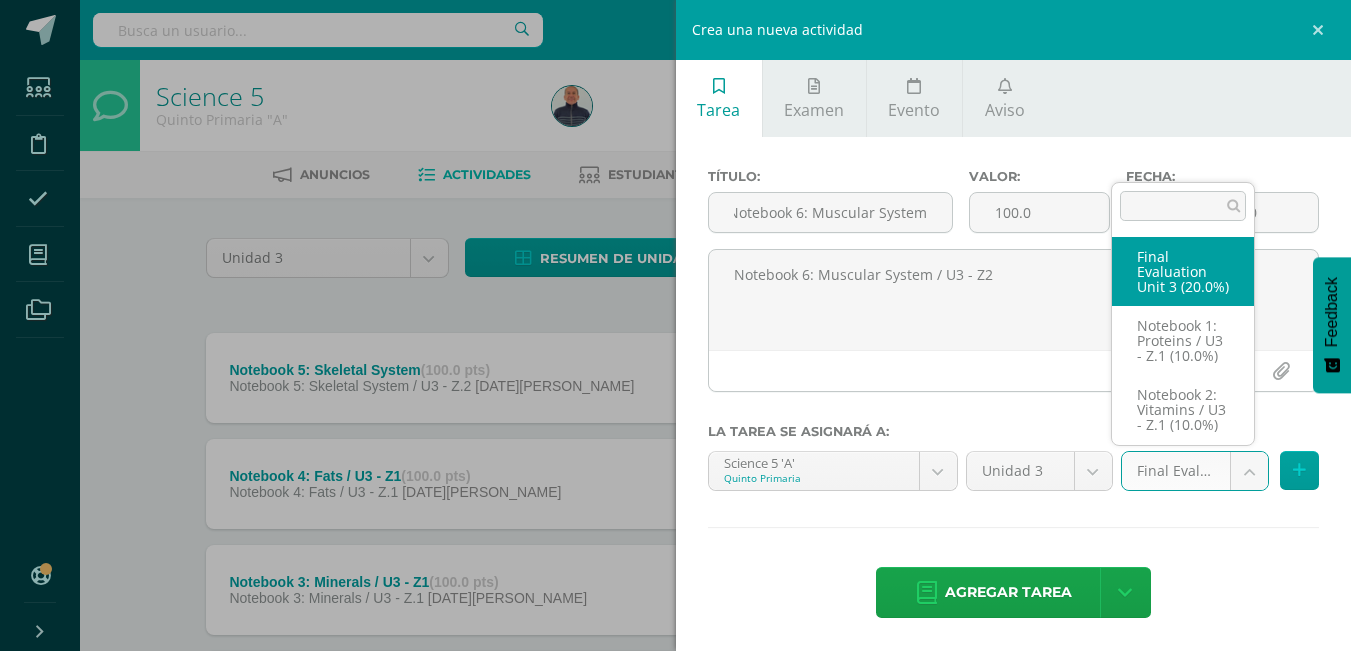 scroll, scrollTop: 0, scrollLeft: 0, axis: both 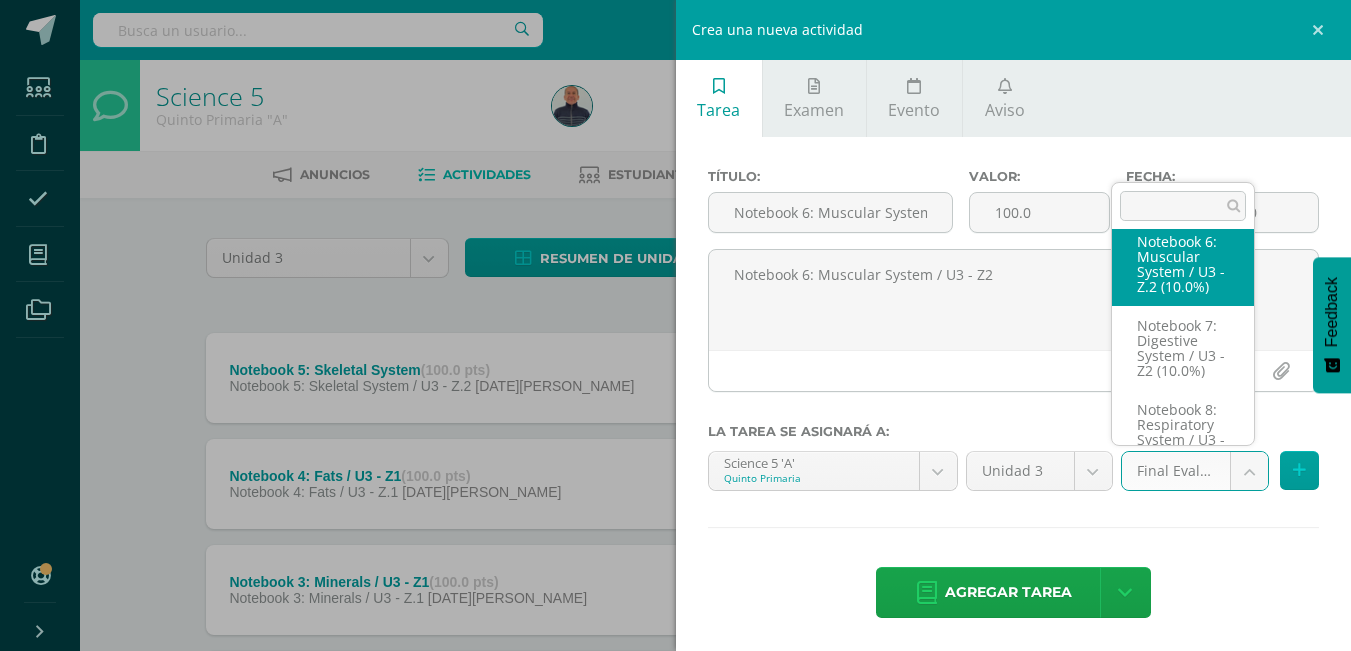 select on "26258" 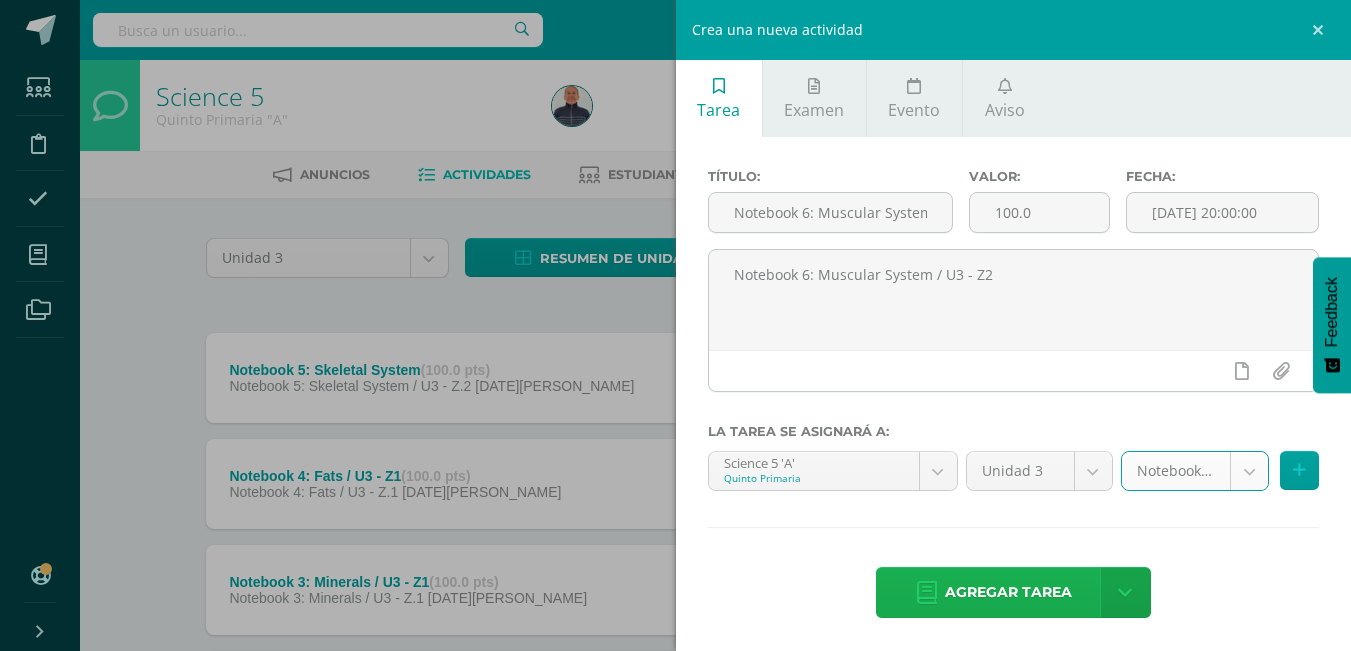 click on "Agregar tarea" at bounding box center (1008, 592) 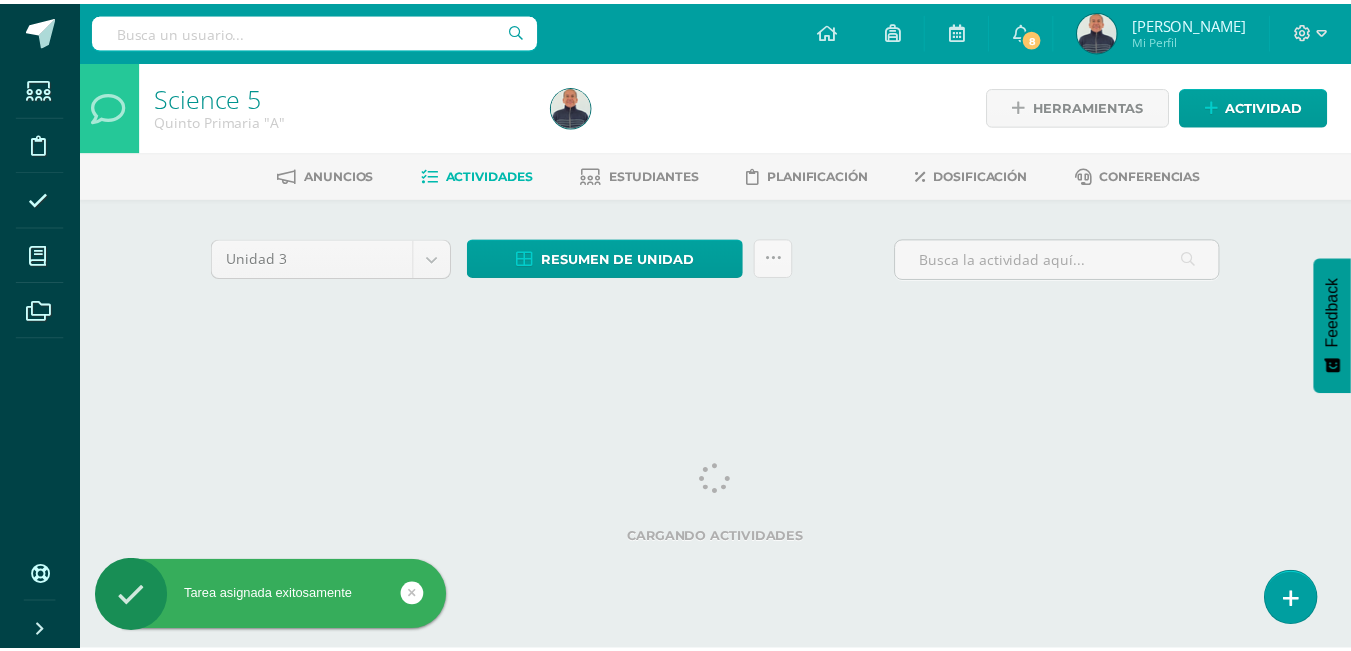 scroll, scrollTop: 0, scrollLeft: 0, axis: both 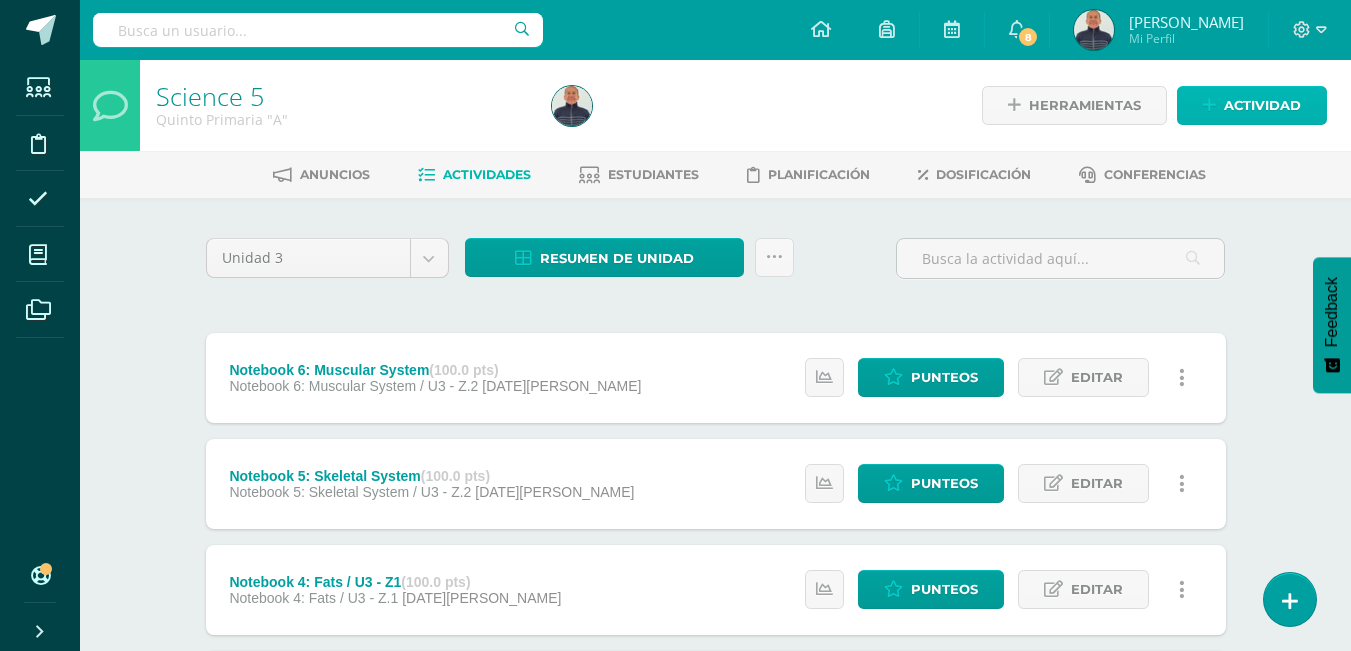 click on "Actividad" at bounding box center [1262, 105] 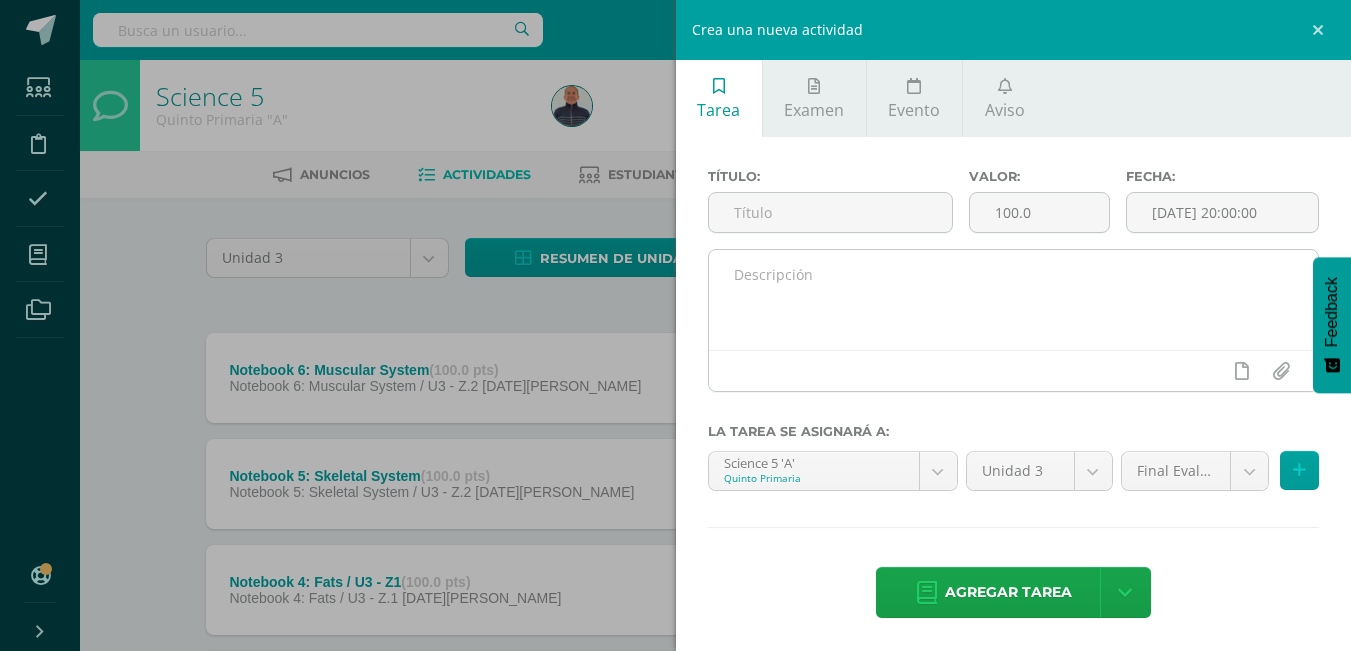 click at bounding box center (1014, 300) 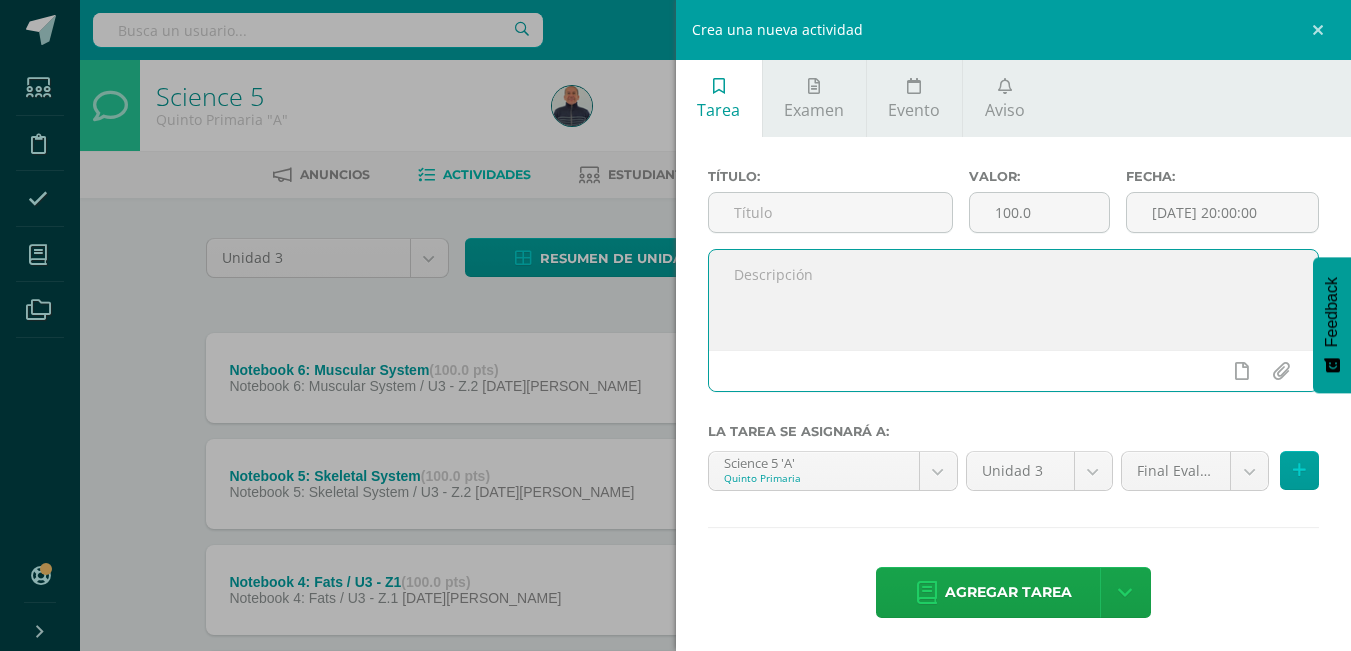 paste on "Notebook 6: Muscular System" 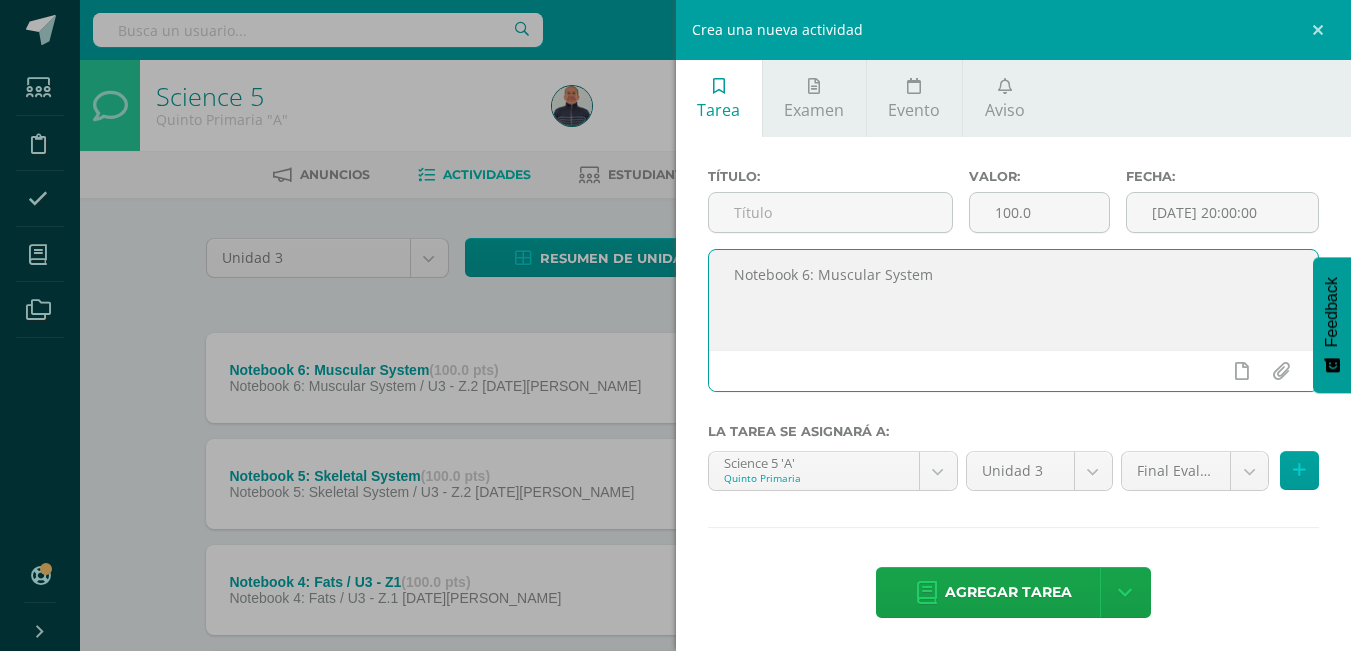 click on "Notebook 6: Muscular System" at bounding box center [1014, 300] 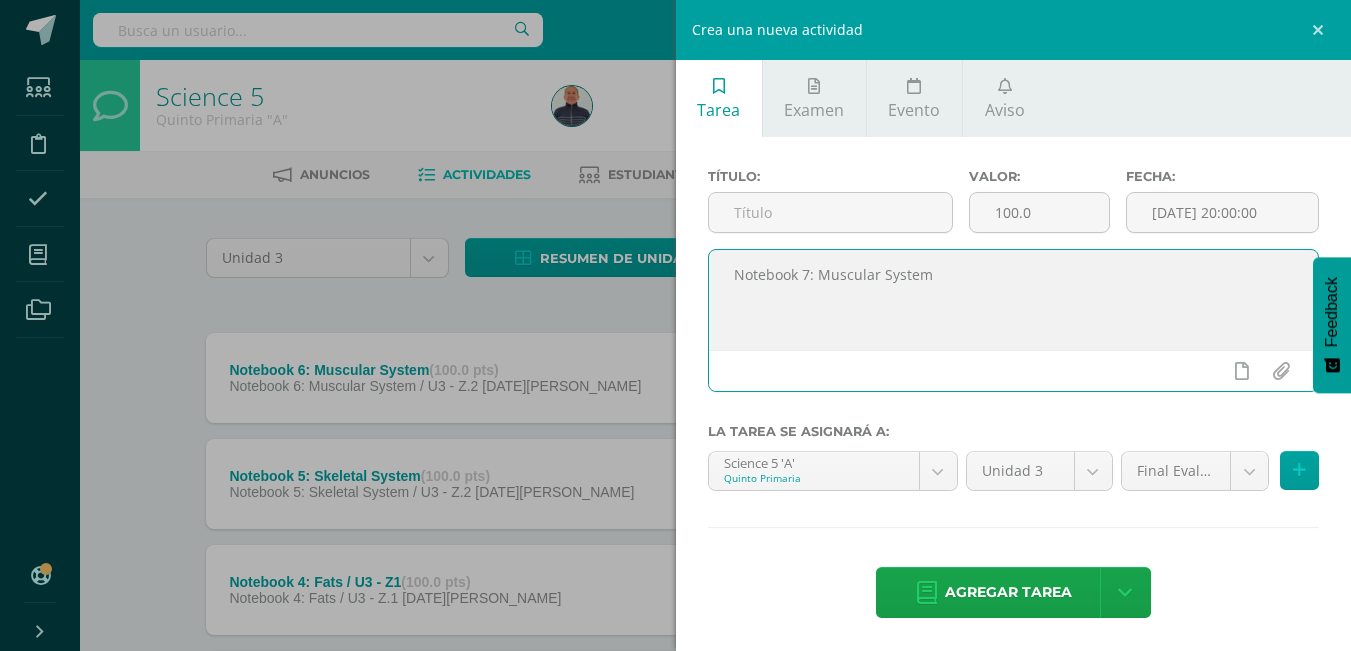 click on "Notebook 7: Muscular System" at bounding box center (1014, 300) 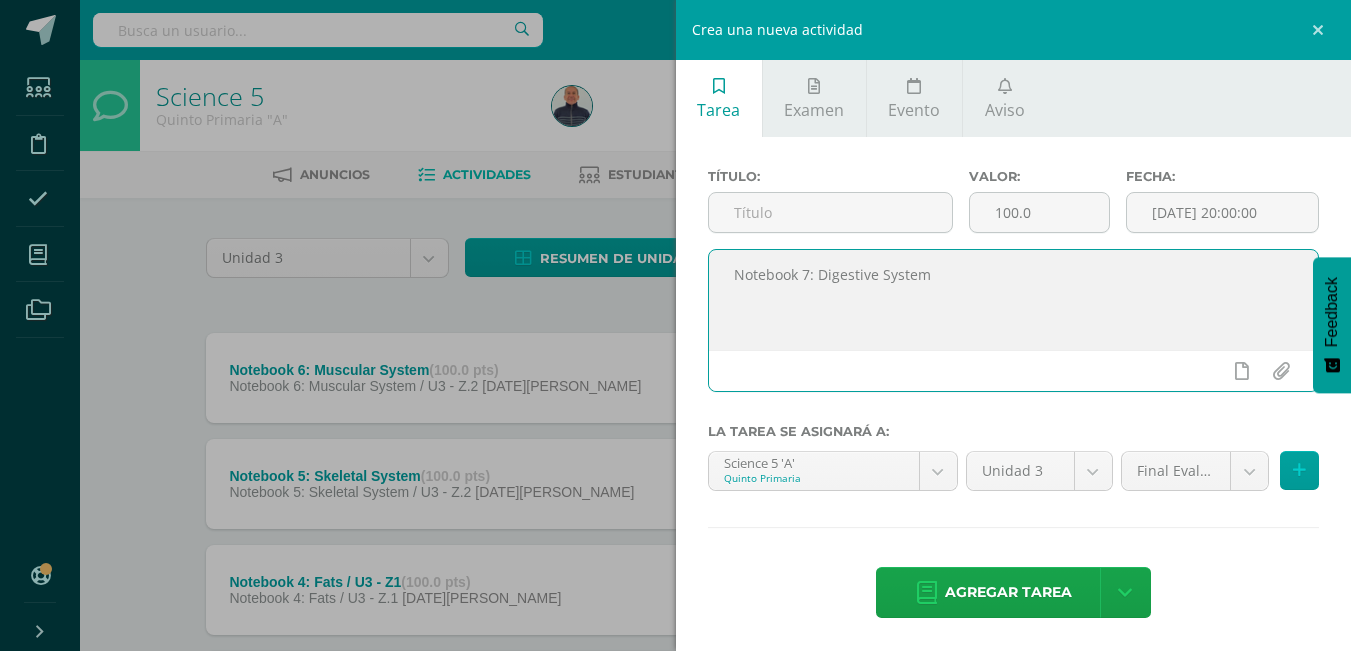 drag, startPoint x: 940, startPoint y: 272, endPoint x: 732, endPoint y: 273, distance: 208.00241 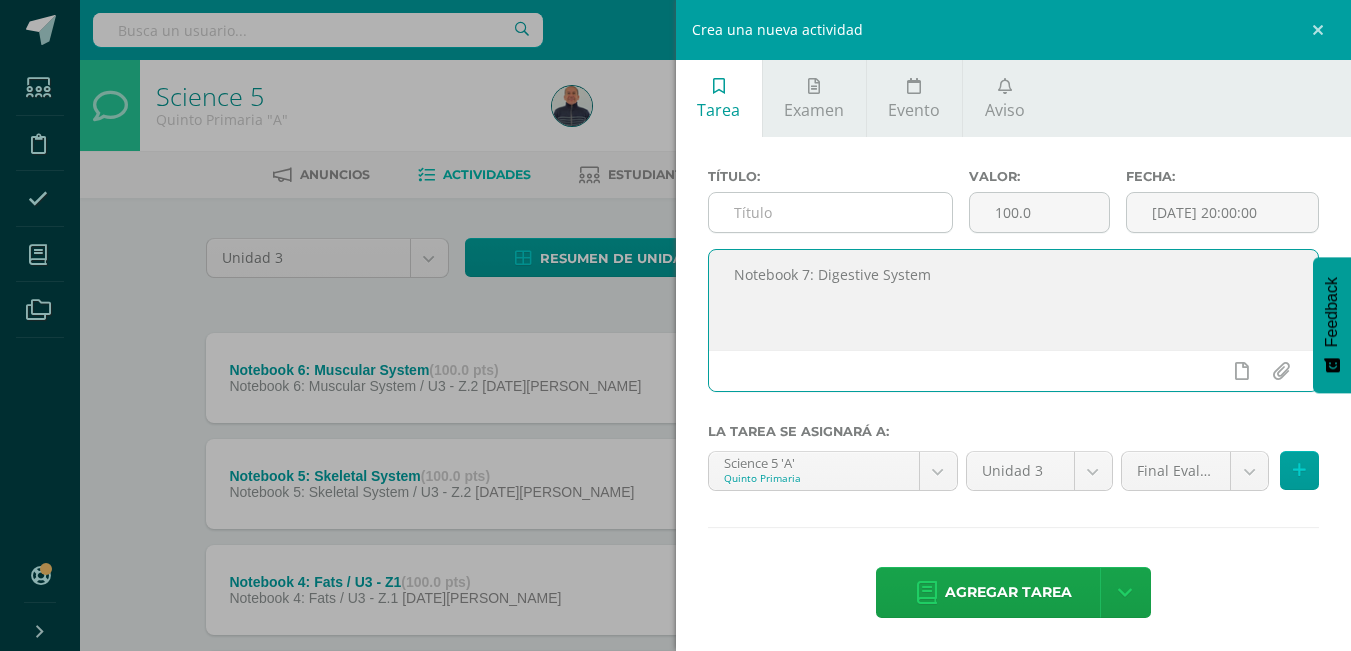 type on "Notebook 7: Digestive System" 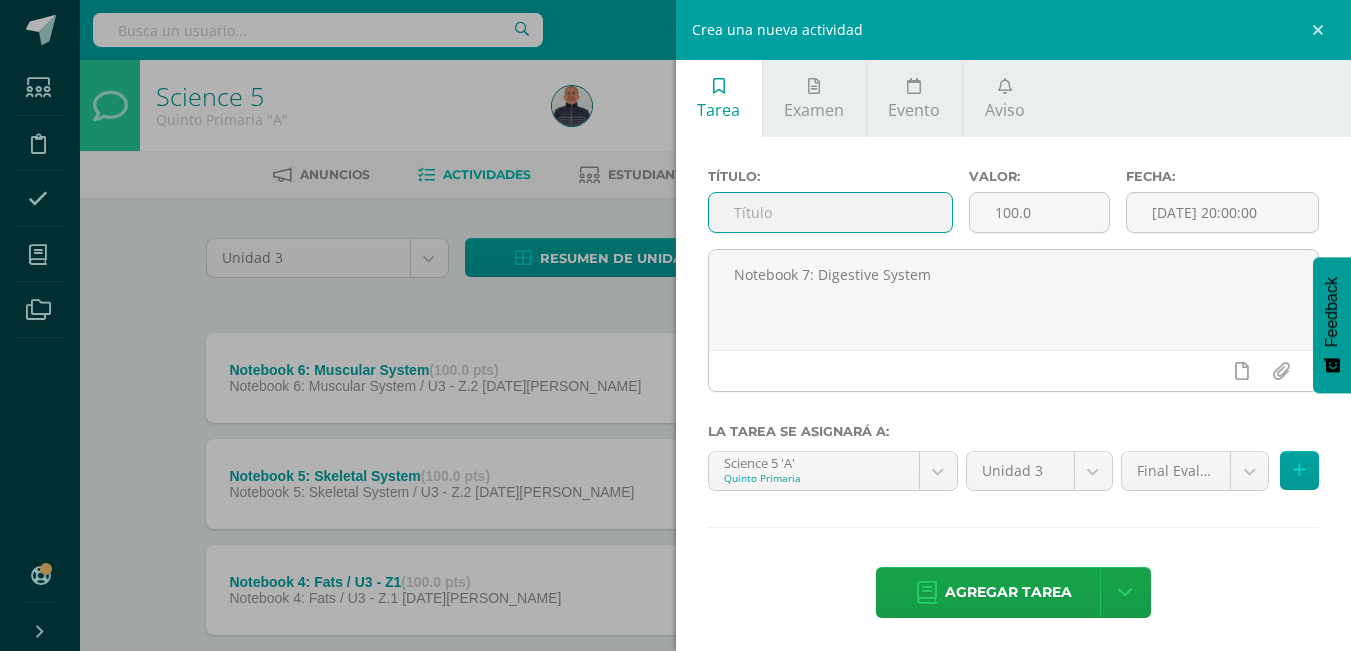 click at bounding box center (830, 212) 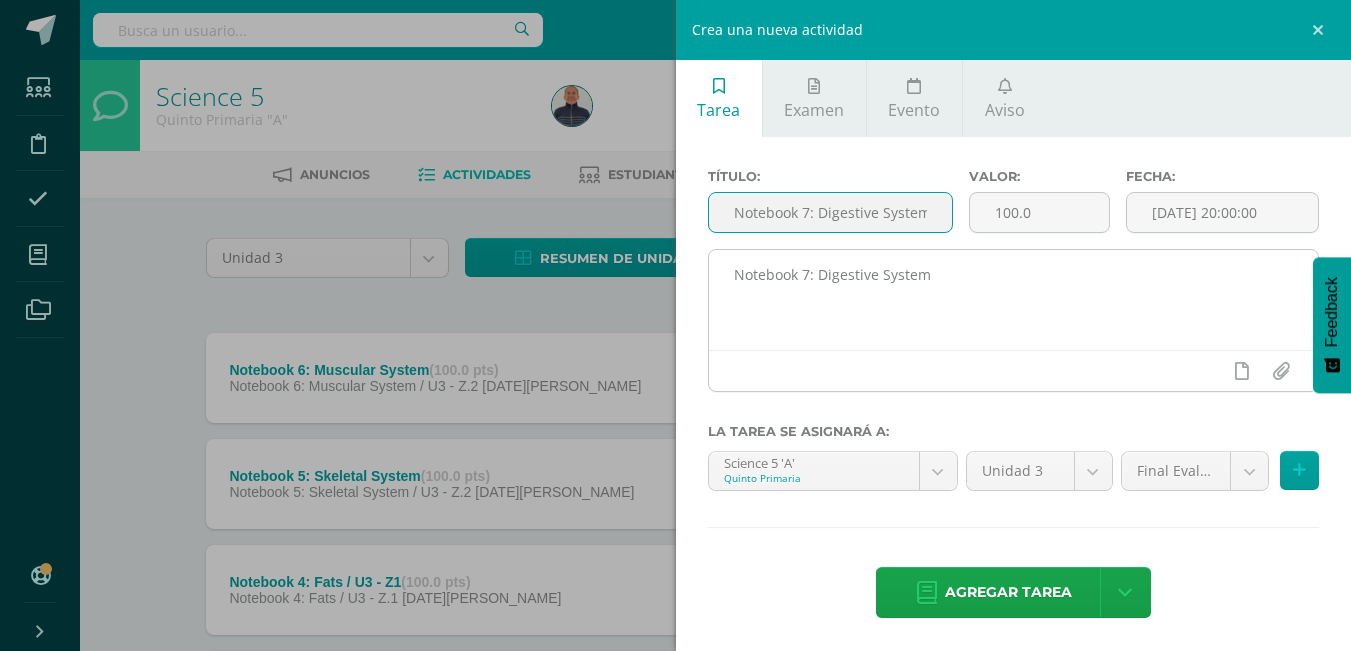 scroll, scrollTop: 0, scrollLeft: 6, axis: horizontal 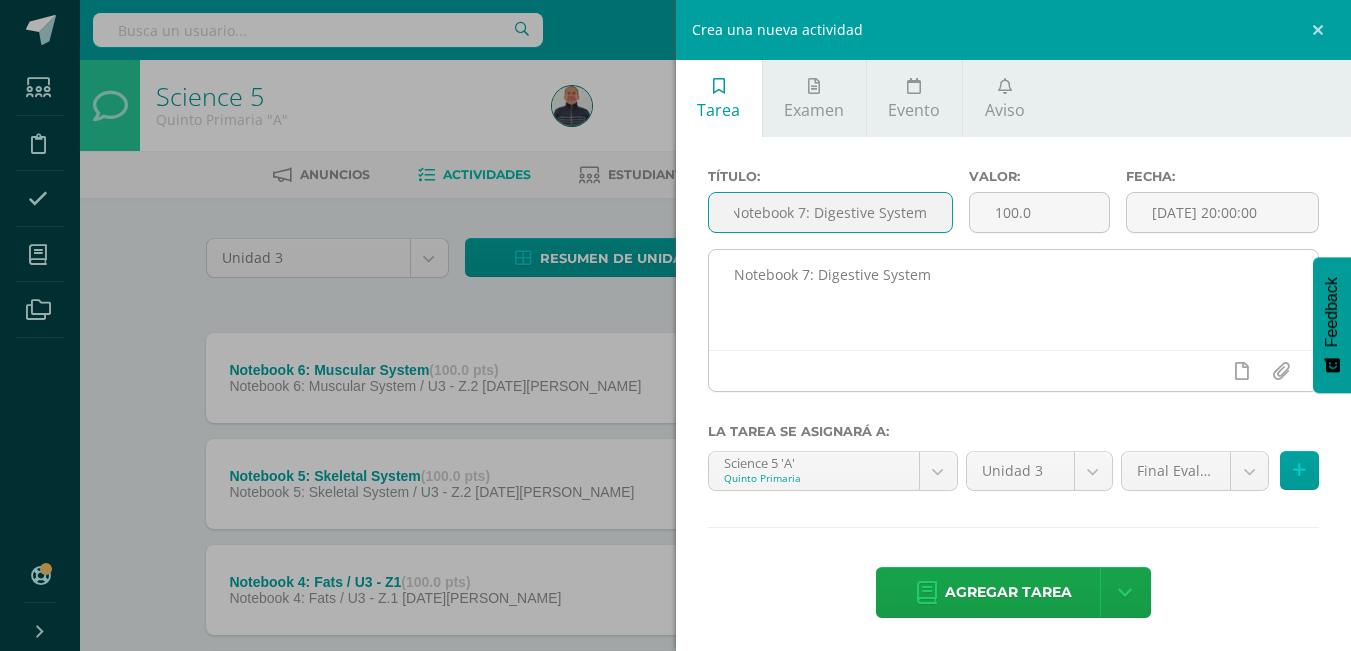 type on "Notebook 7: Digestive System" 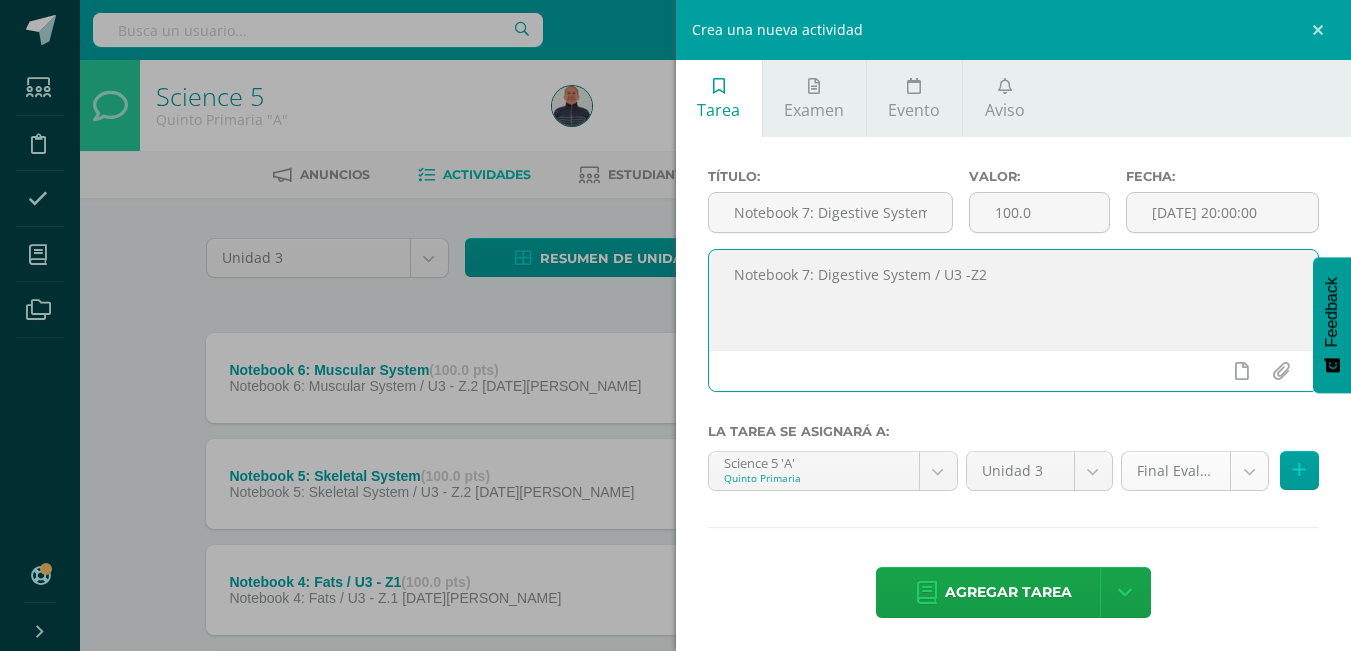 type on "Notebook 7: Digestive System / U3 -Z2" 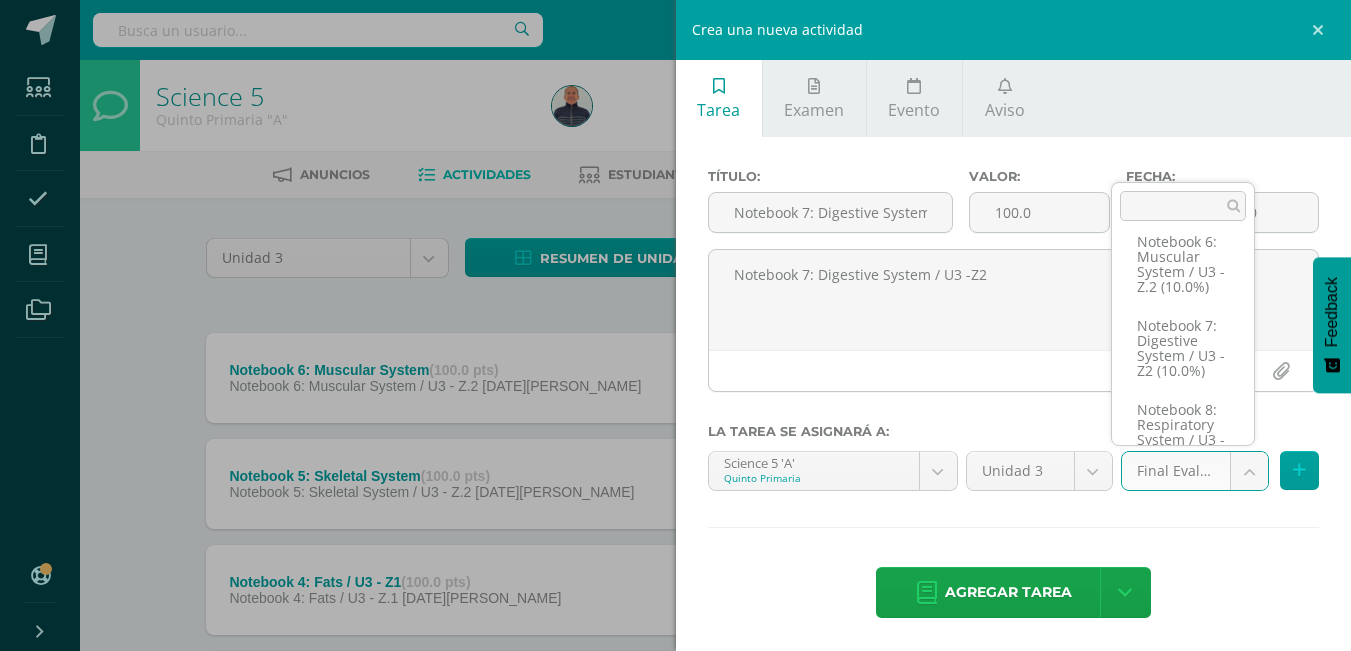 scroll, scrollTop: 631, scrollLeft: 0, axis: vertical 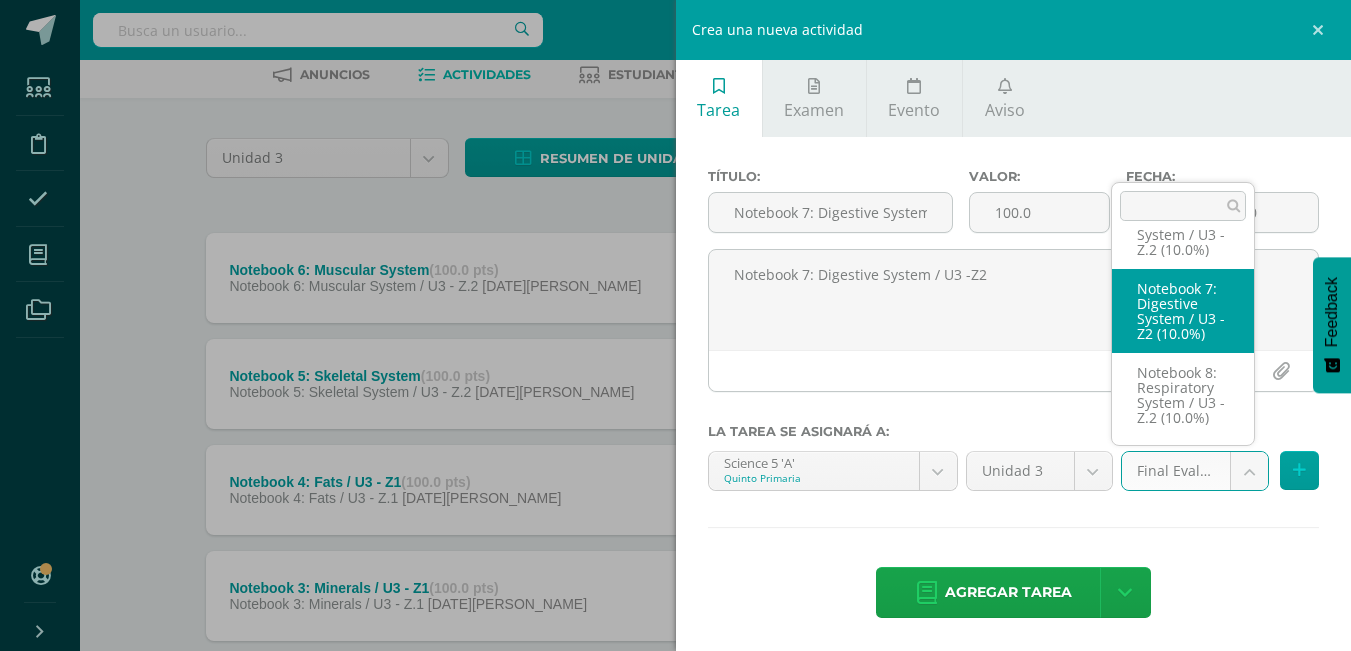 select on "26259" 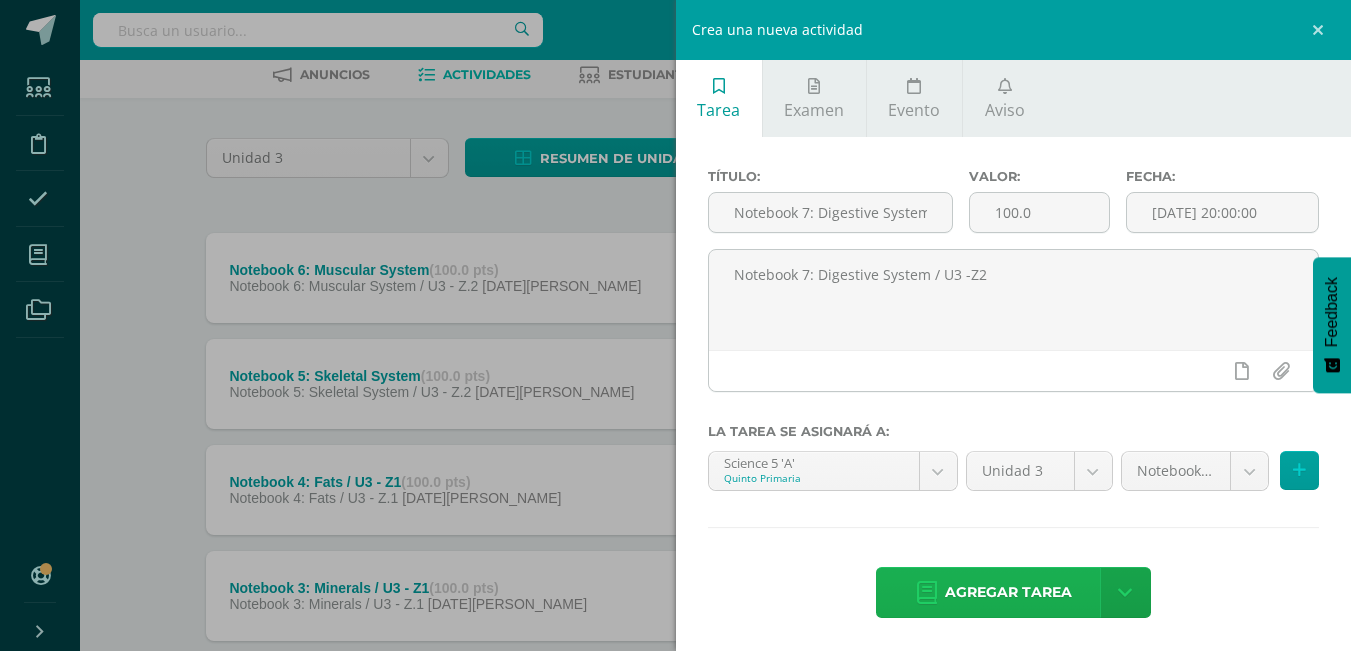 click on "Agregar tarea" at bounding box center (1008, 592) 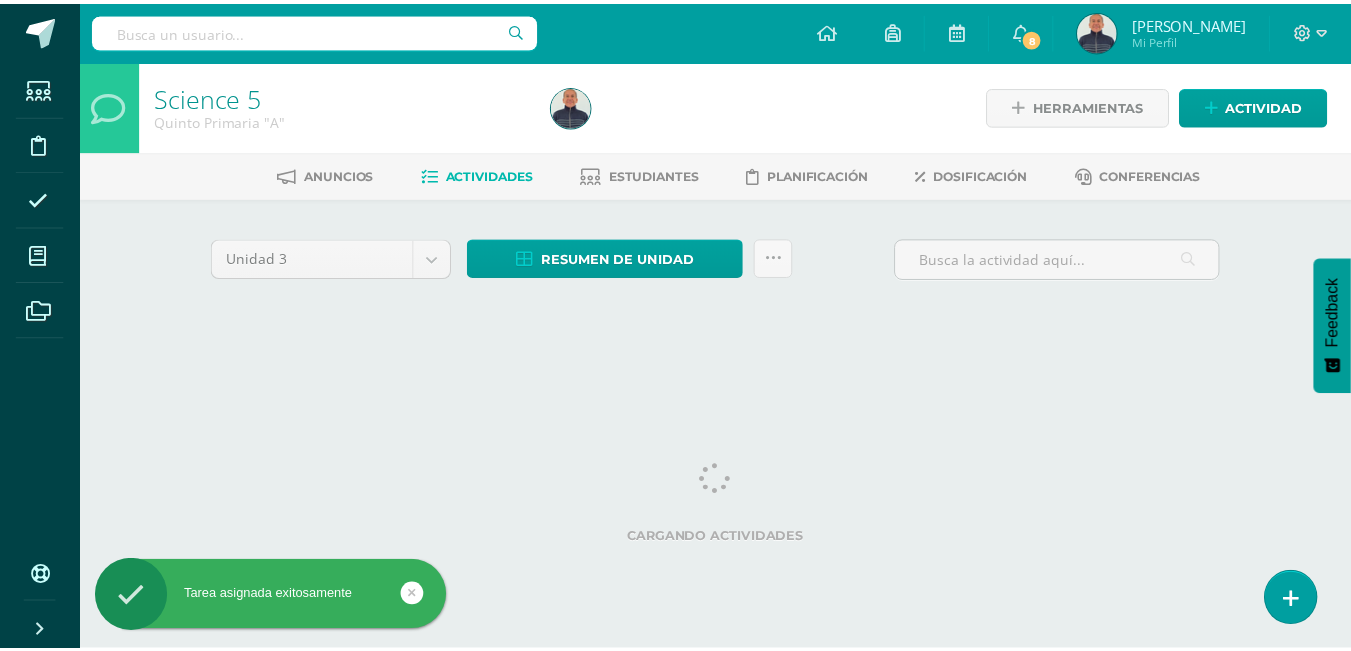 scroll, scrollTop: 0, scrollLeft: 0, axis: both 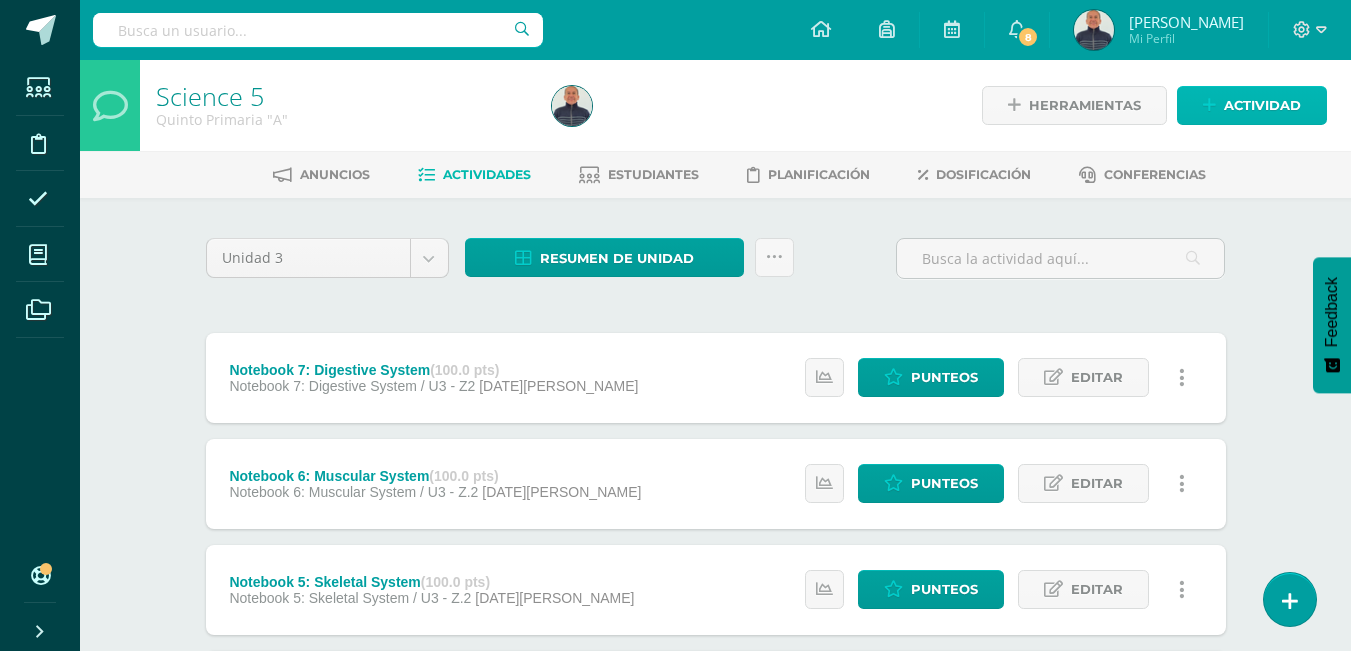 click on "Actividad" at bounding box center (1262, 105) 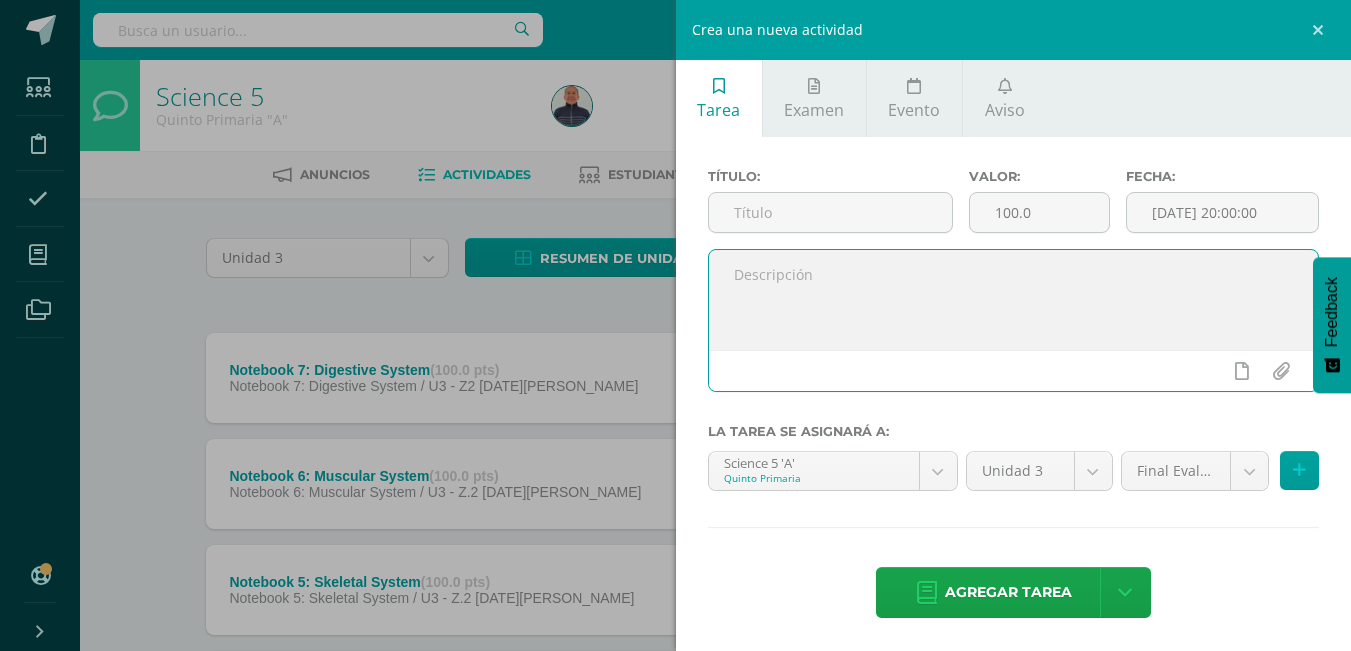 click at bounding box center [1014, 300] 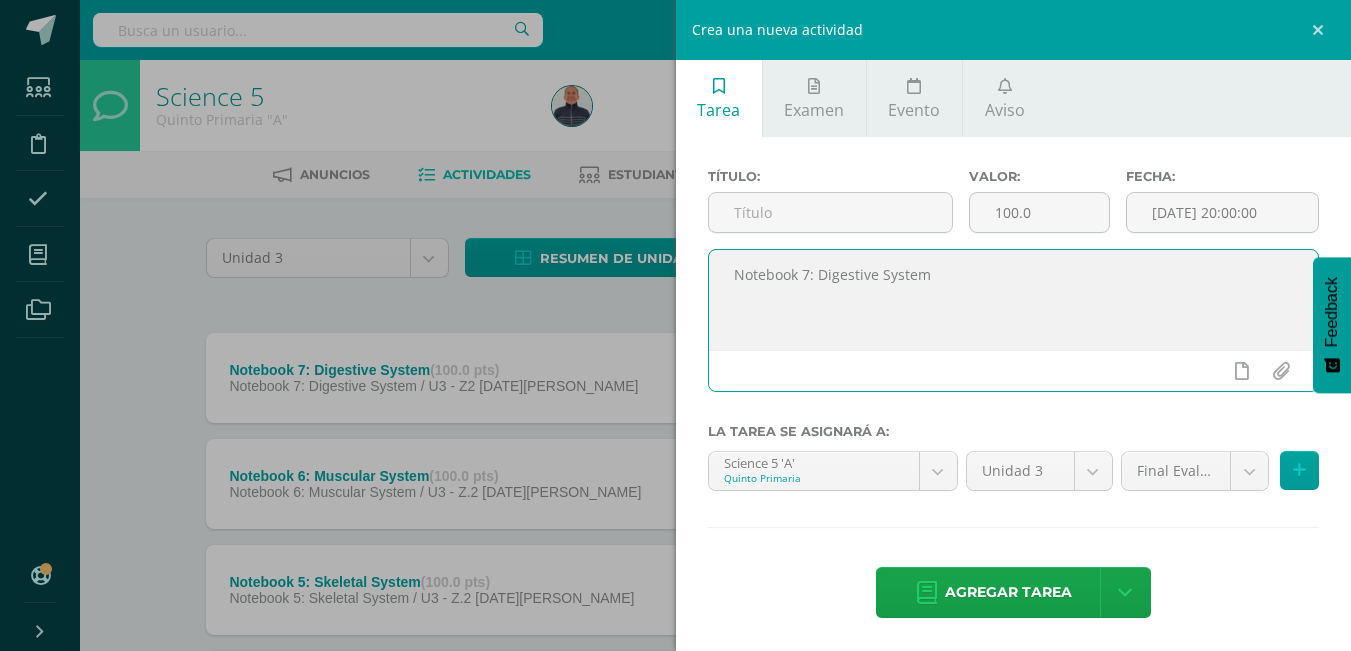 click on "Notebook 7: Digestive System" at bounding box center (1014, 300) 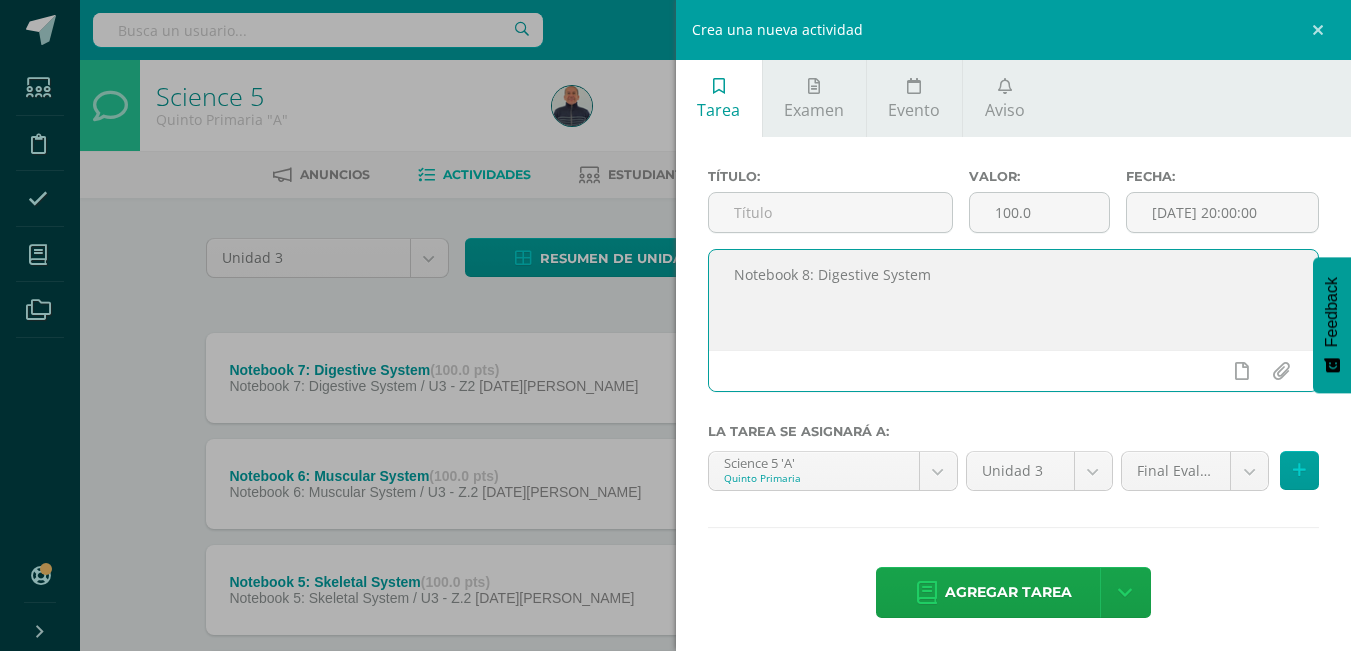 click on "Notebook 8: Digestive System" at bounding box center [1014, 300] 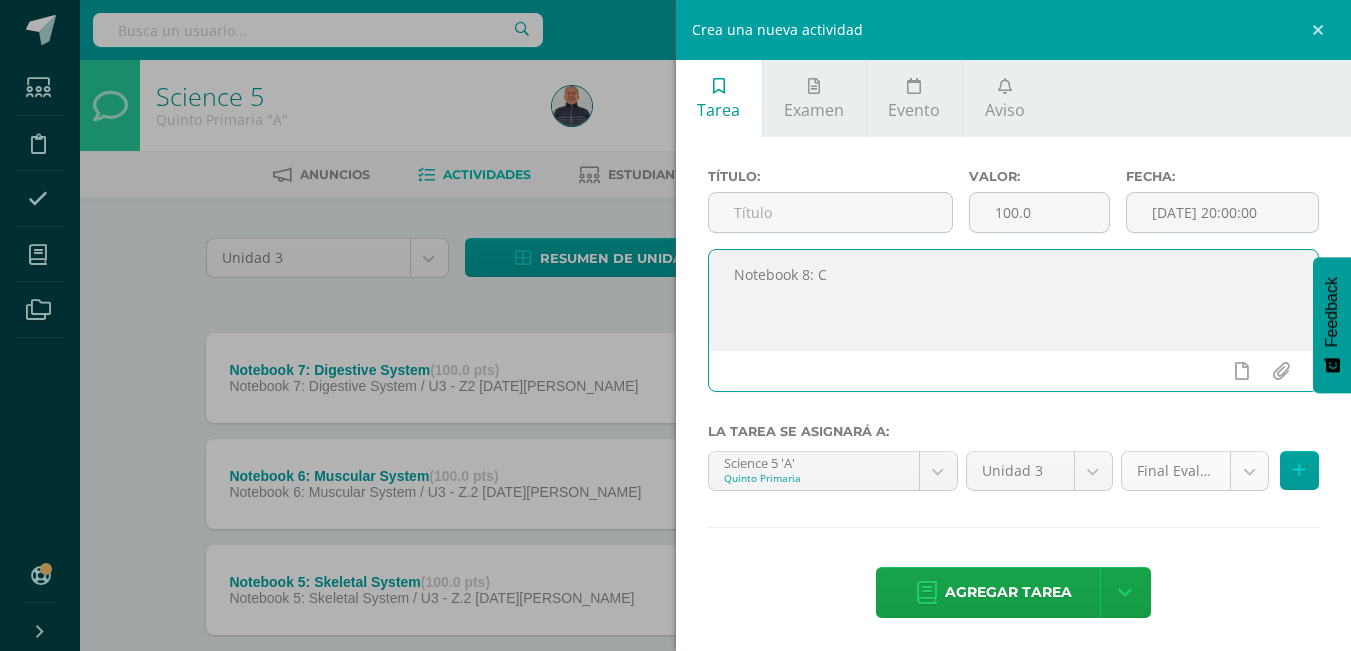 type on "Notebook 8: C" 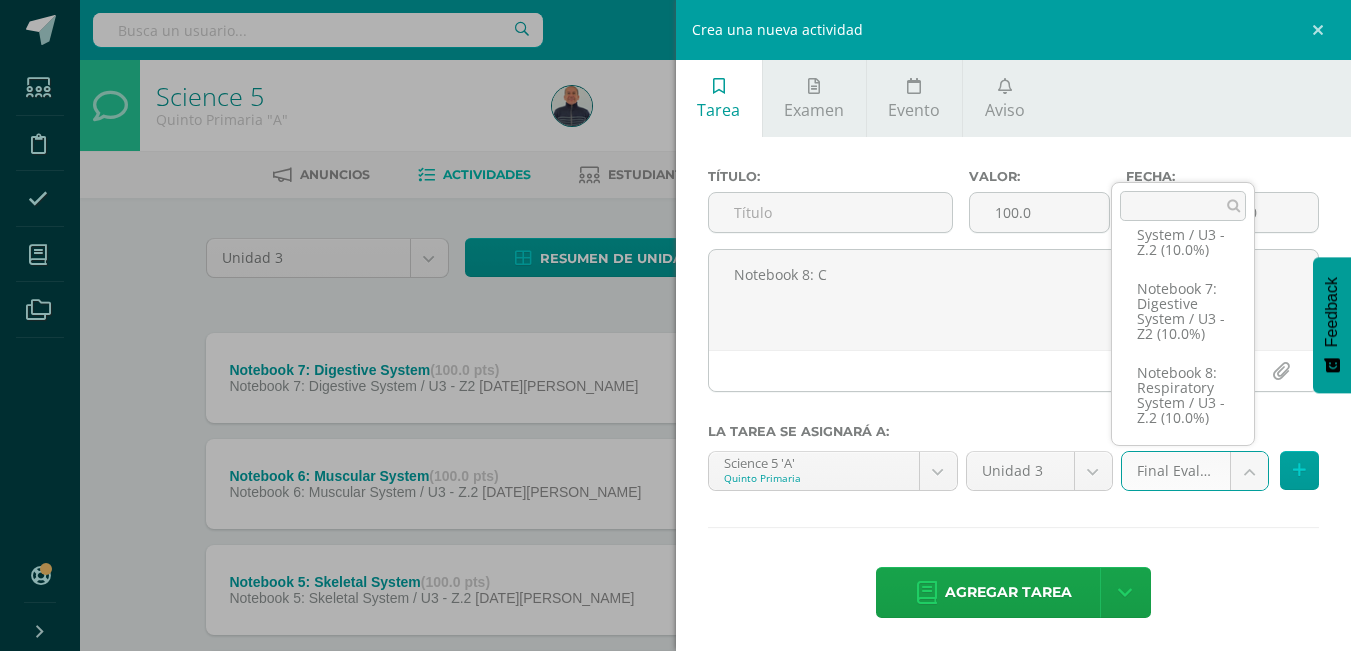 scroll, scrollTop: 631, scrollLeft: 0, axis: vertical 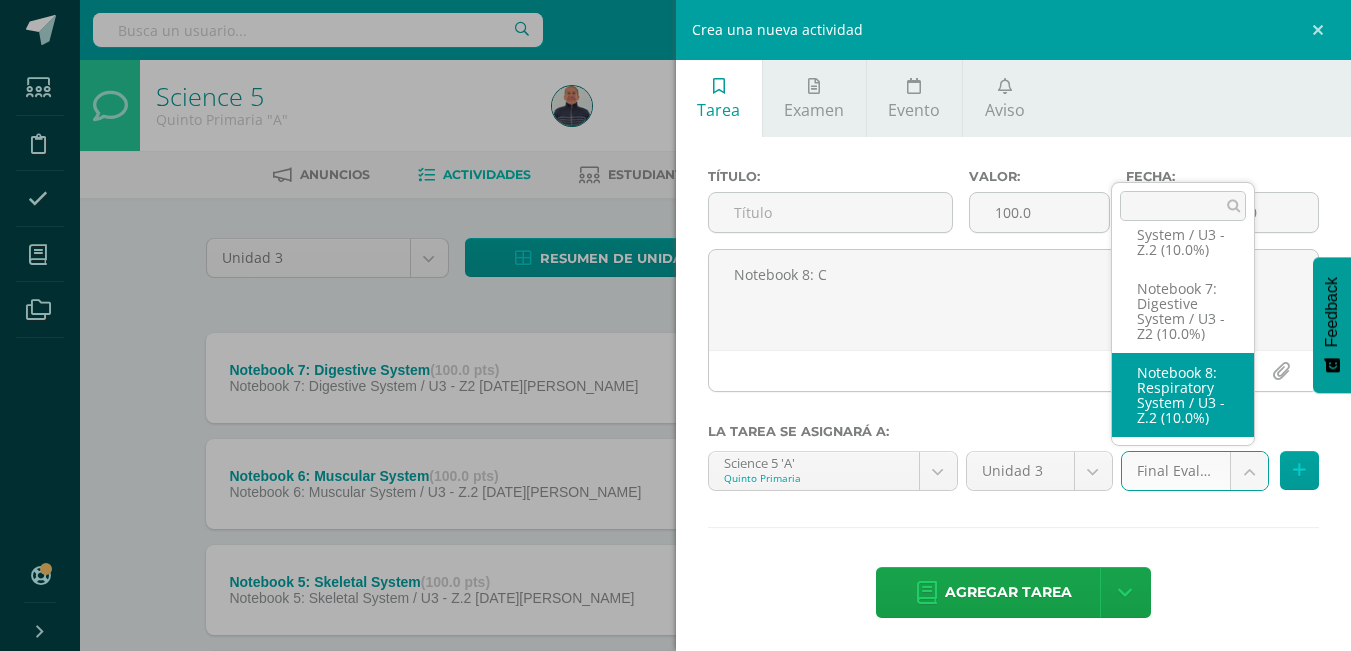 select on "26260" 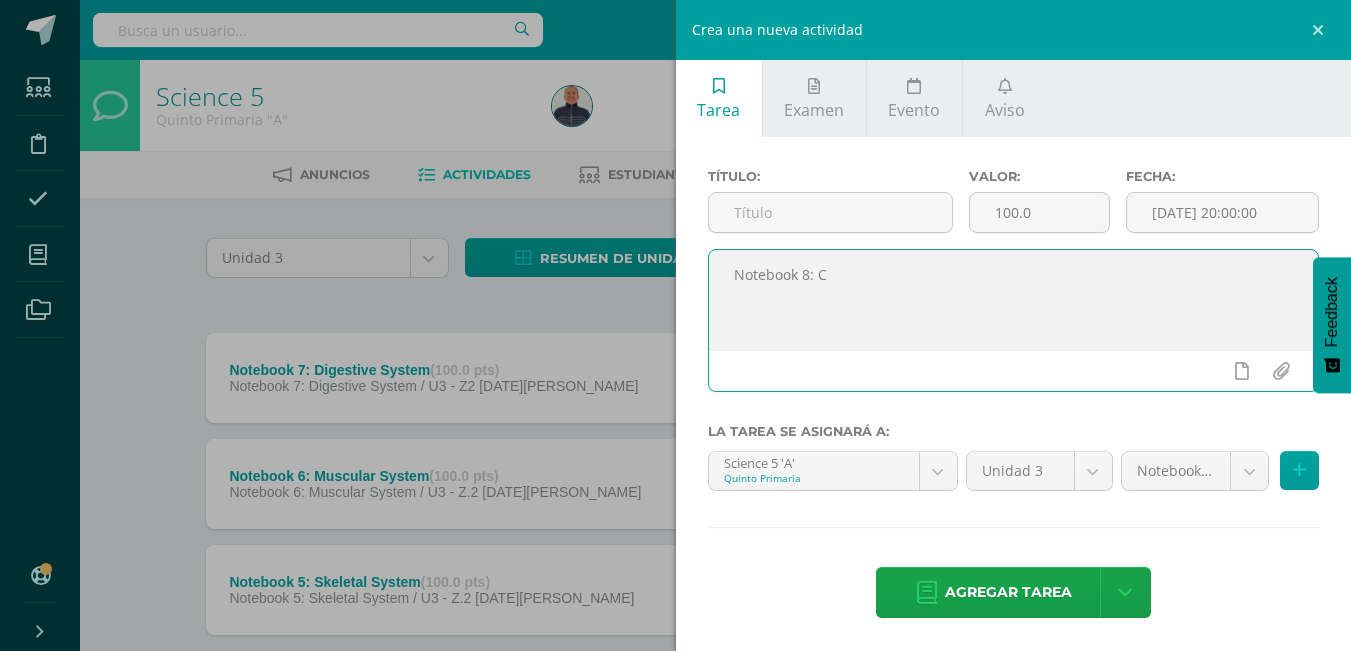 click on "Notebook 8: C" at bounding box center (1014, 300) 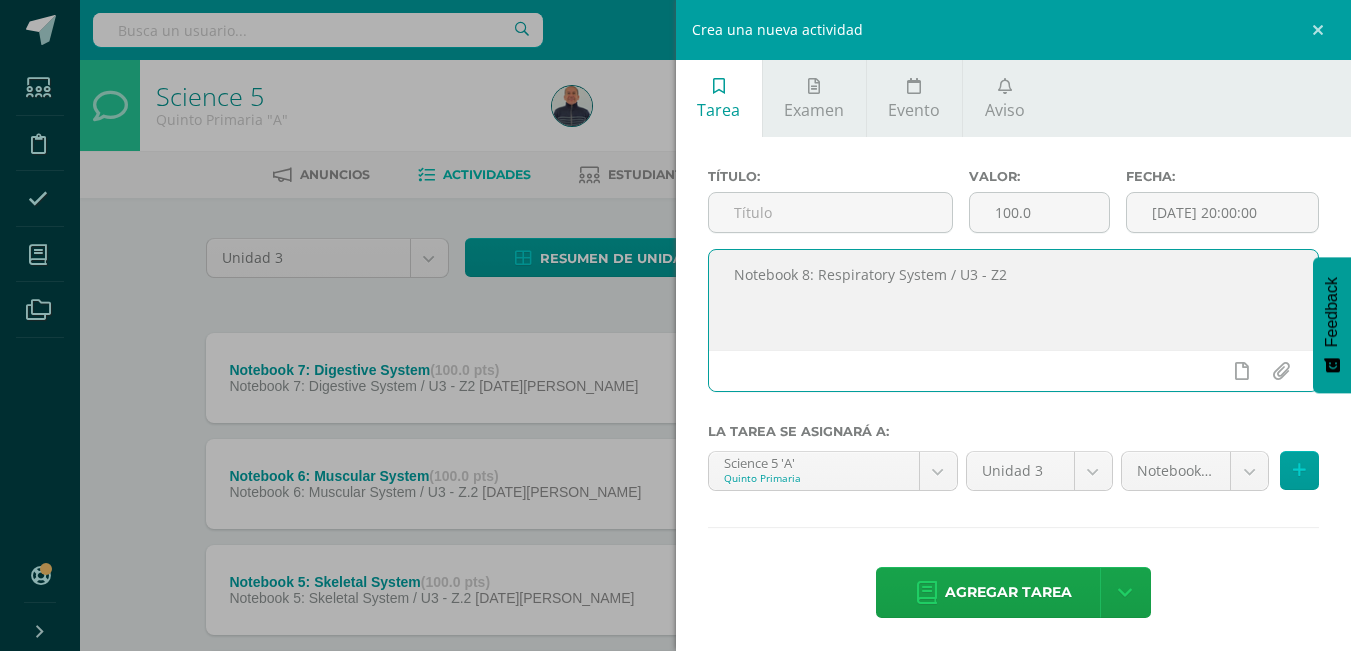 drag, startPoint x: 941, startPoint y: 276, endPoint x: 722, endPoint y: 277, distance: 219.00229 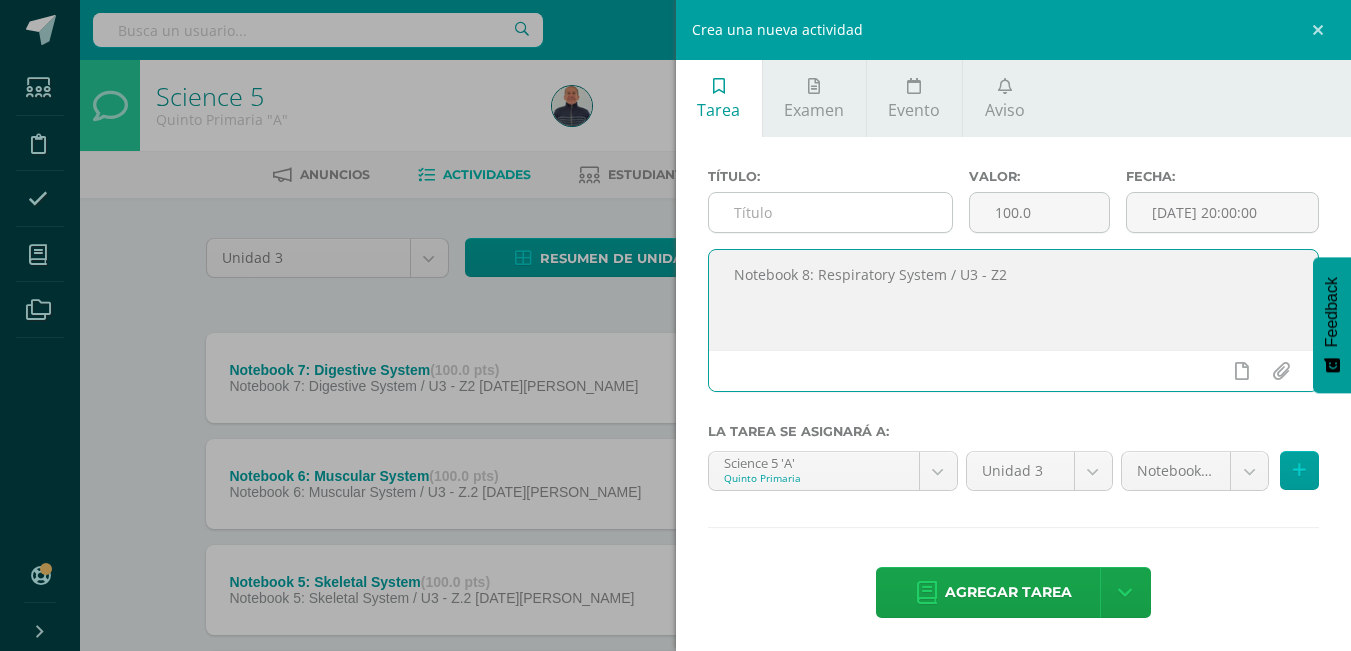 type on "Notebook 8: Respiratory System / U3 - Z2" 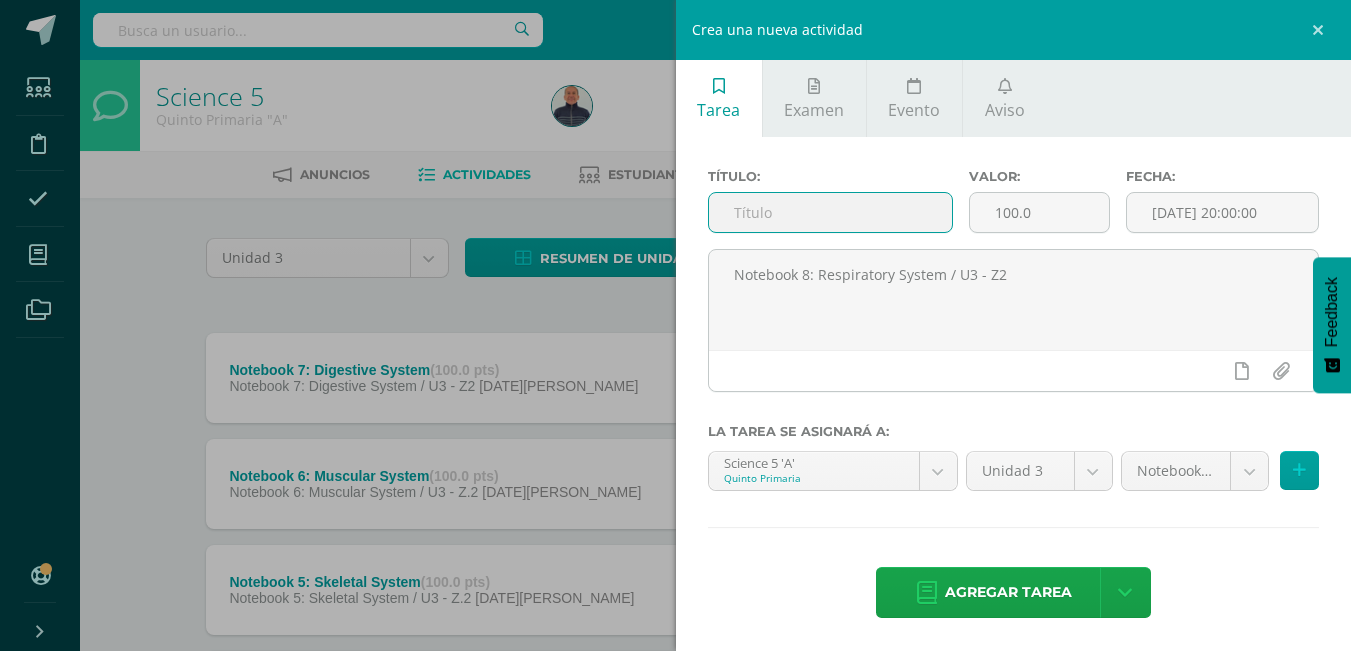 click at bounding box center (830, 212) 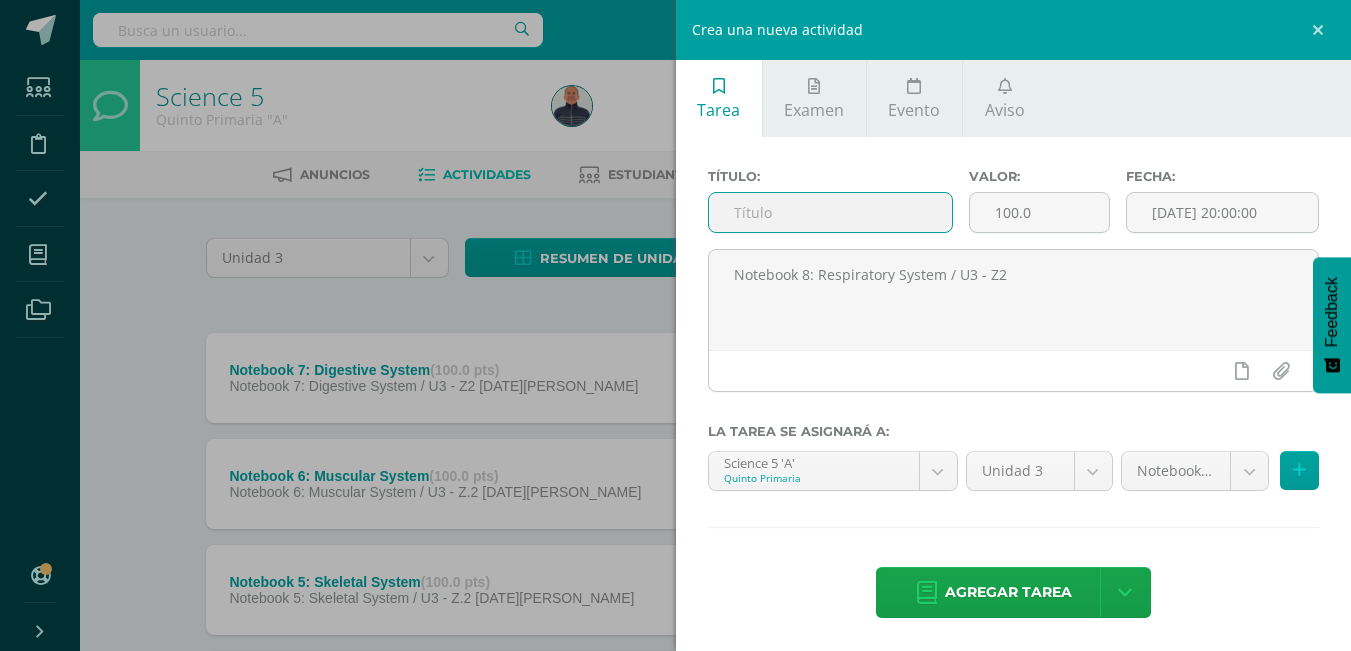 paste on "Notebook 8: Respiratory System" 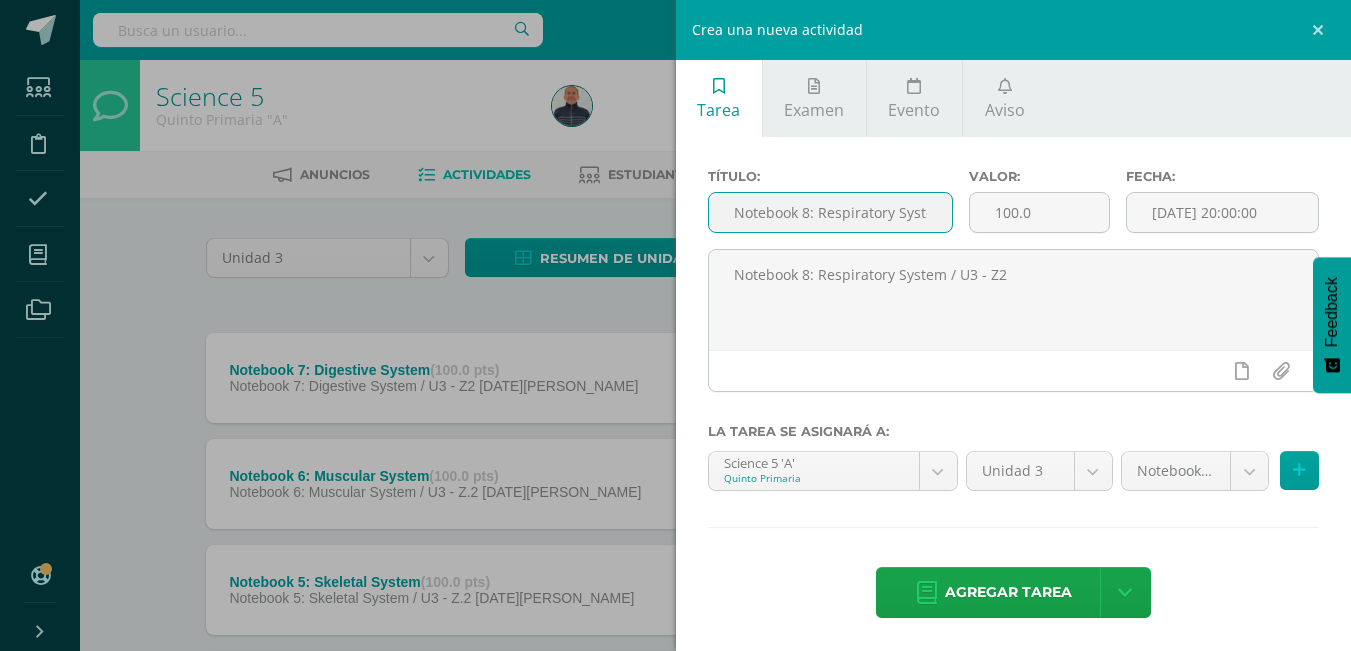 scroll, scrollTop: 0, scrollLeft: 22, axis: horizontal 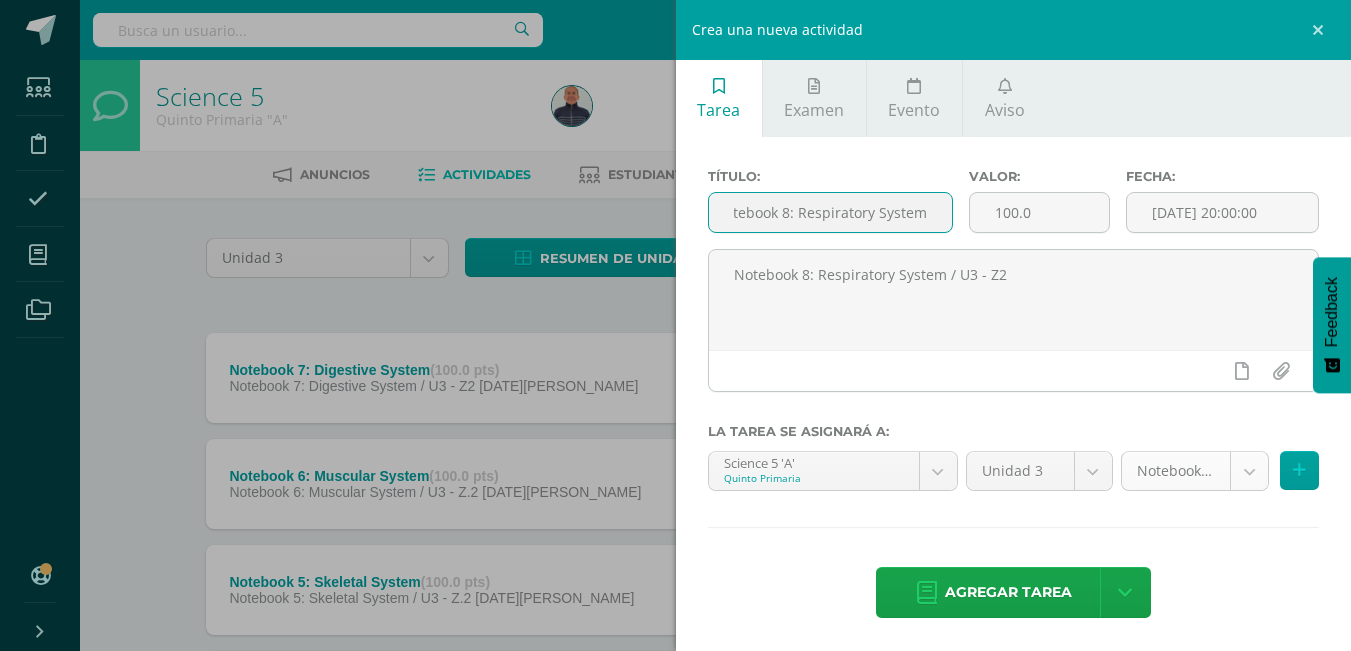 type on "Notebook 8: Respiratory System" 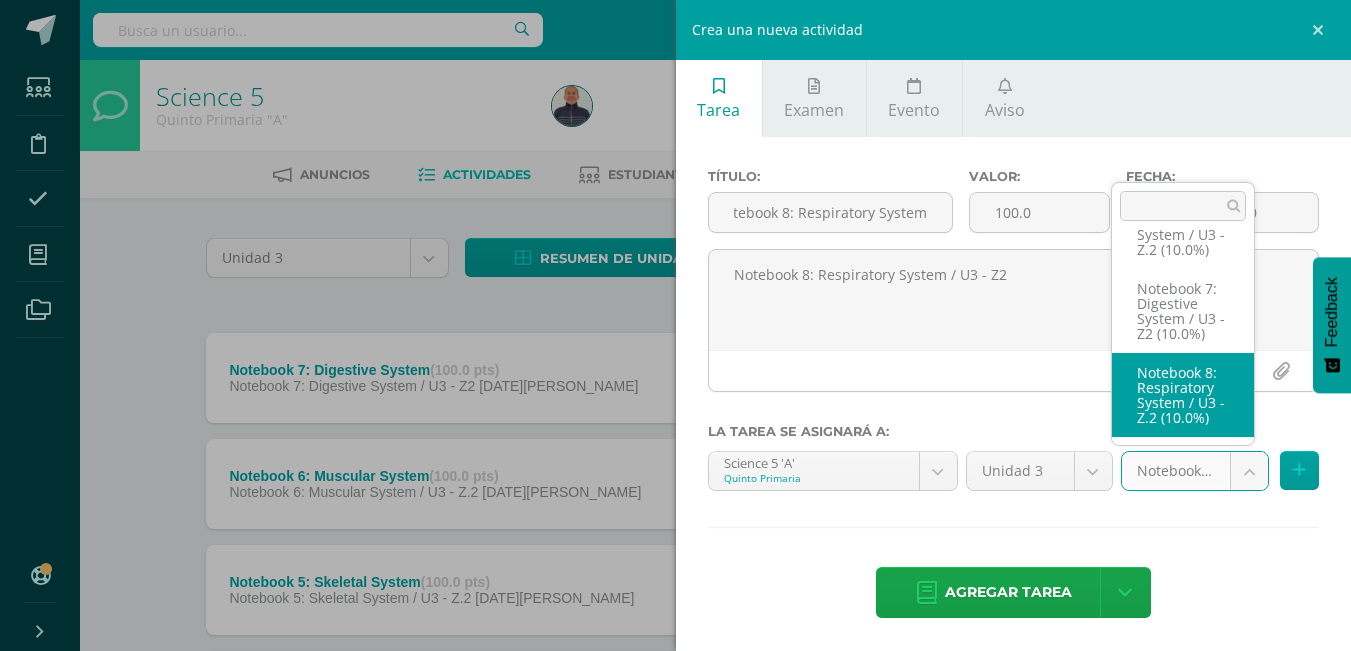 scroll, scrollTop: 0, scrollLeft: 0, axis: both 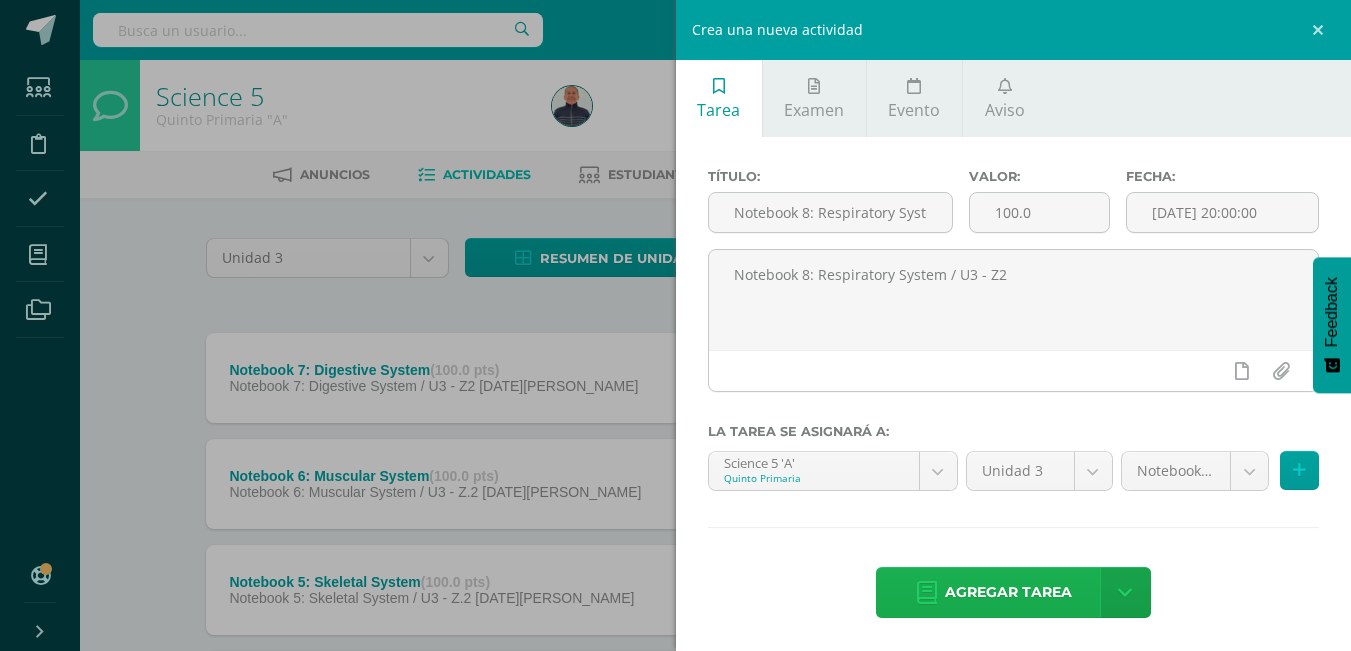 click on "Agregar tarea" at bounding box center [1008, 592] 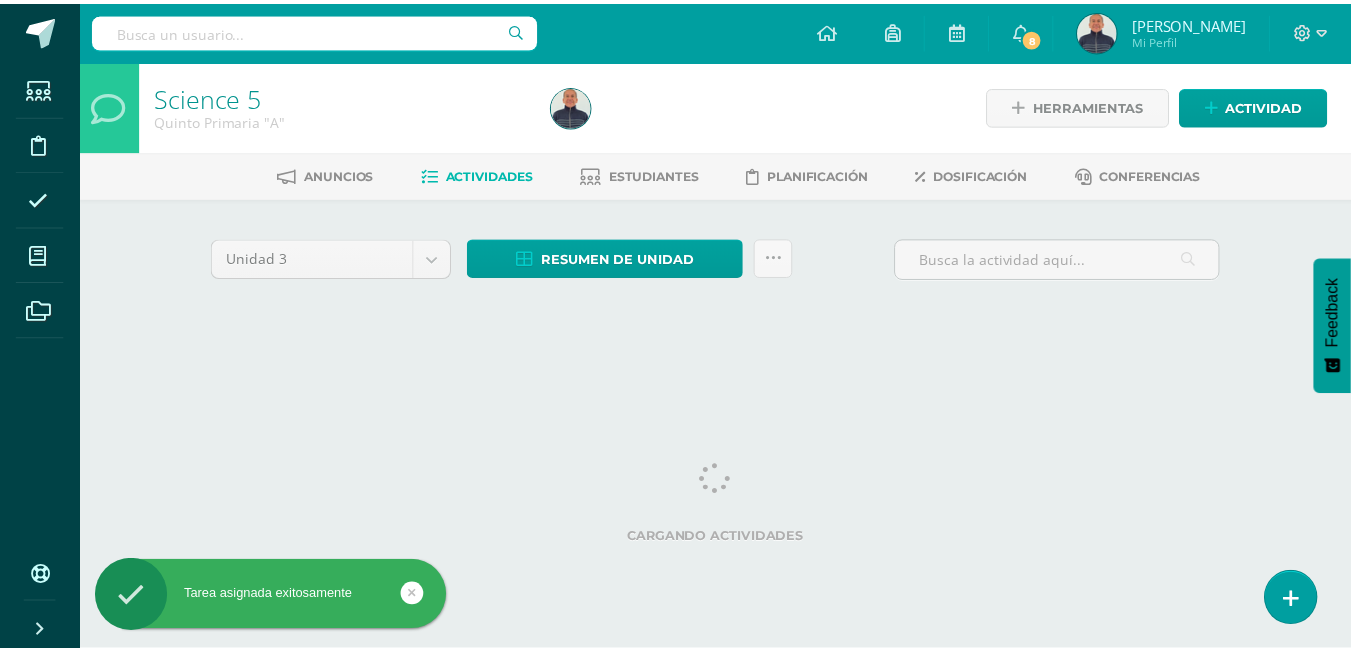 scroll, scrollTop: 0, scrollLeft: 0, axis: both 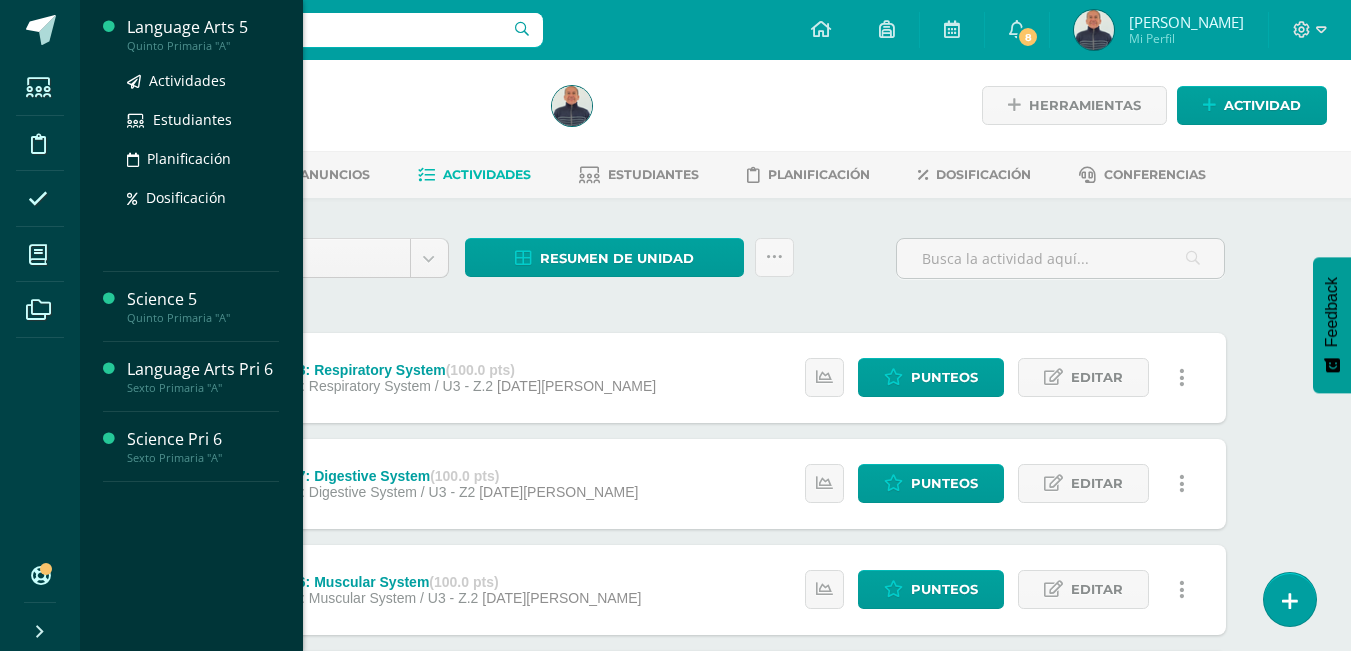 click on "Language Arts  5" at bounding box center (203, 27) 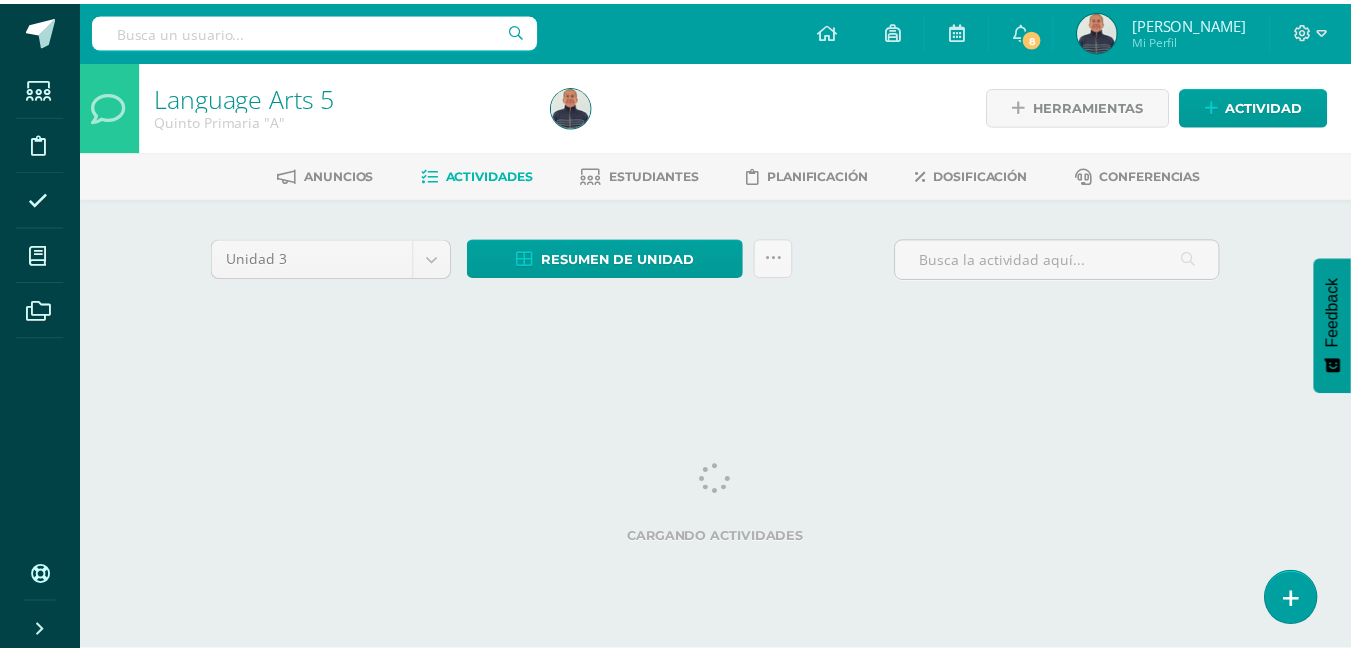 scroll, scrollTop: 0, scrollLeft: 0, axis: both 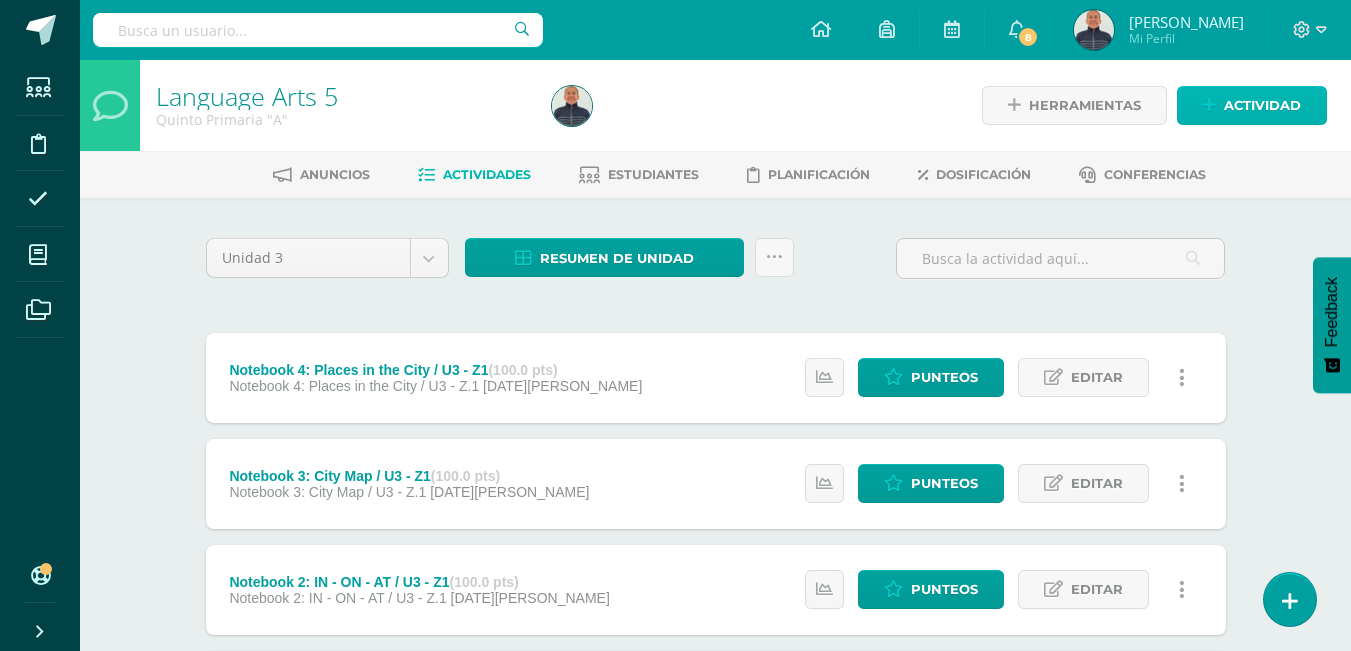 click on "Actividad" at bounding box center (1262, 105) 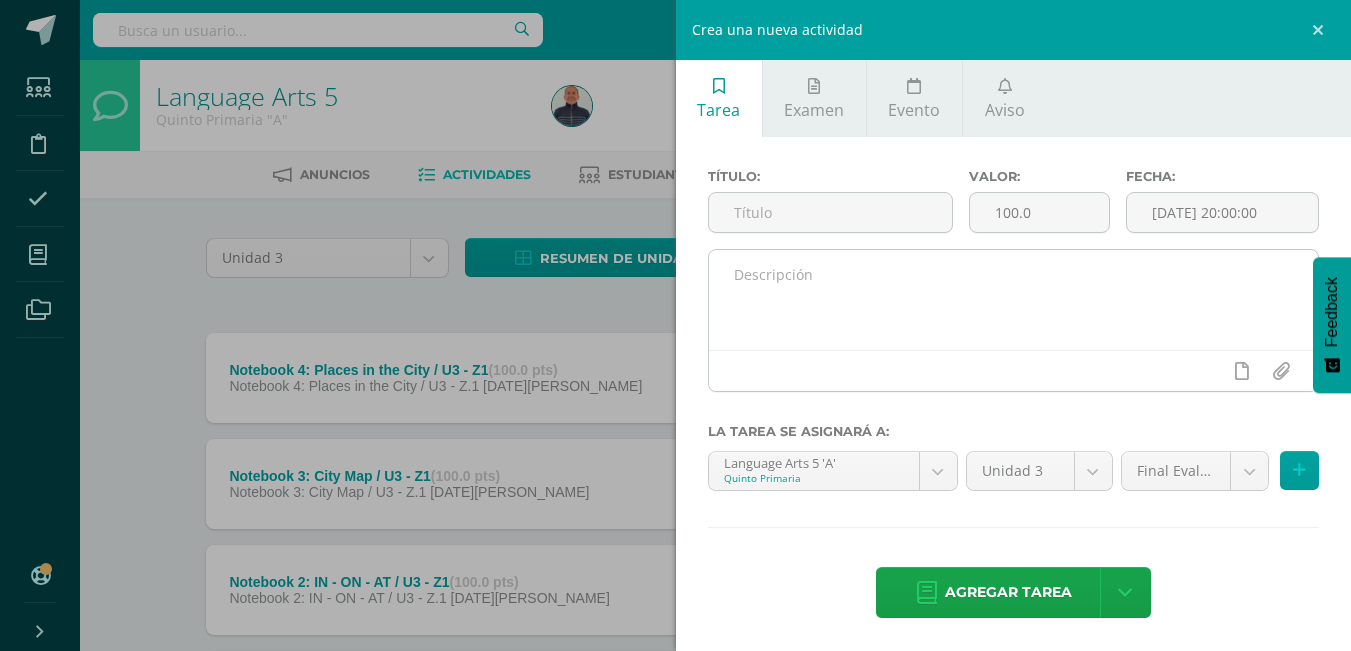 click at bounding box center [1014, 300] 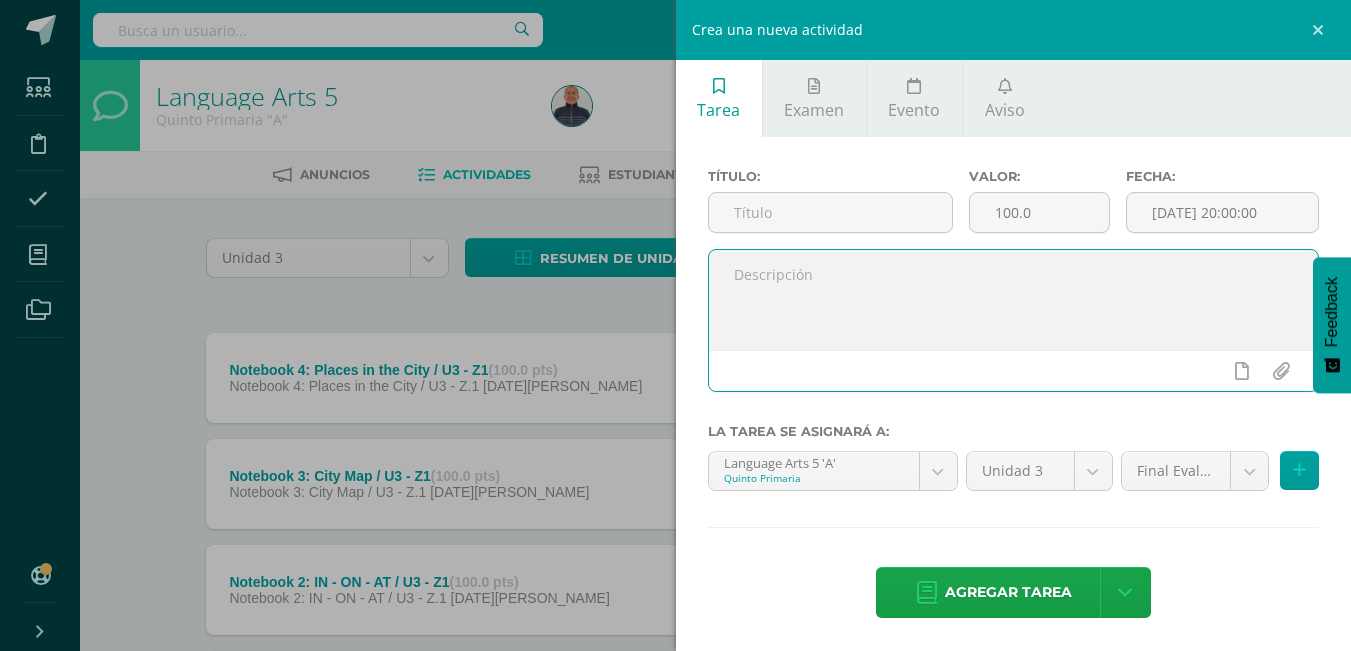 paste on "Notebook 8: Respiratory System" 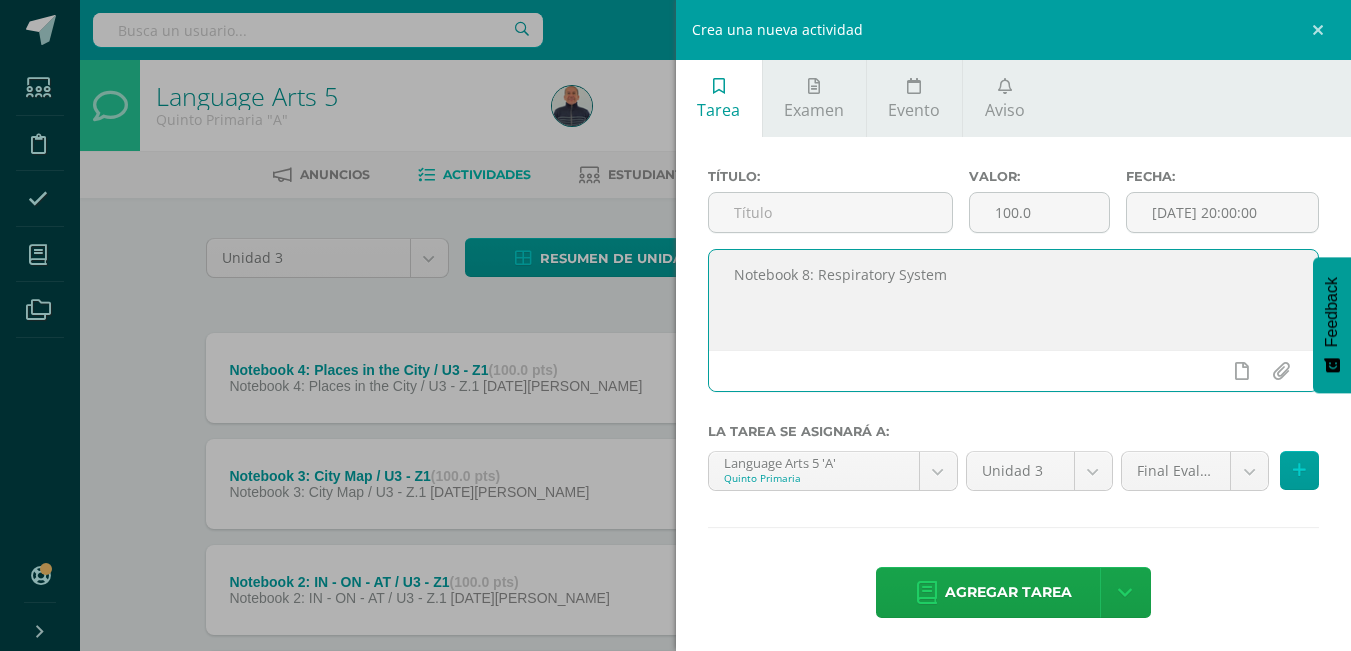 click on "Notebook 8: Respiratory System" at bounding box center (1014, 300) 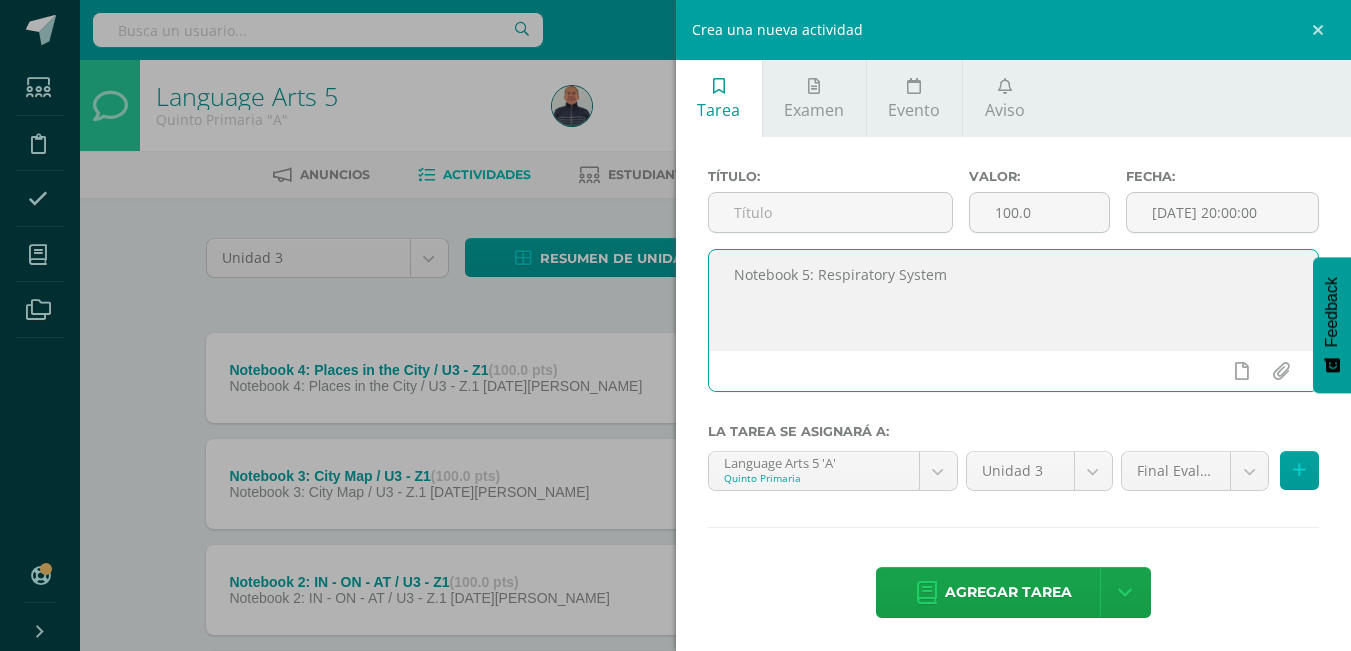 click on "Notebook 5: Respiratory System" at bounding box center (1014, 300) 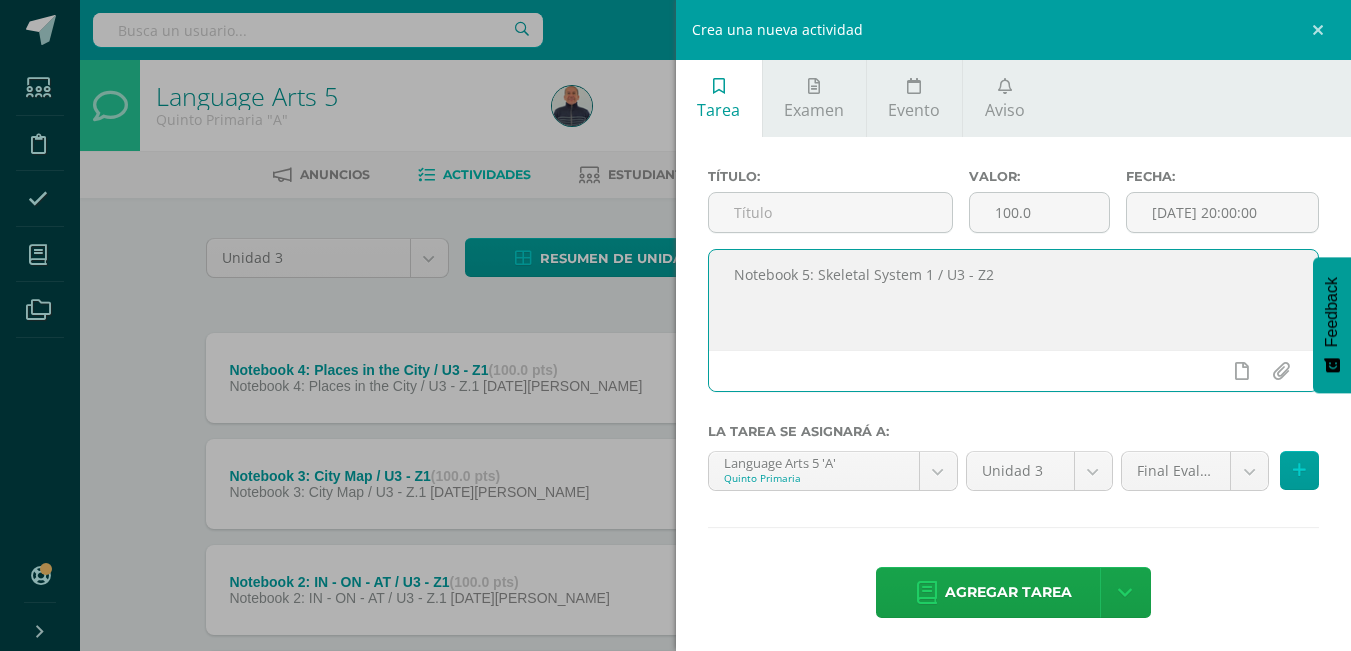 drag, startPoint x: 929, startPoint y: 275, endPoint x: 722, endPoint y: 280, distance: 207.06038 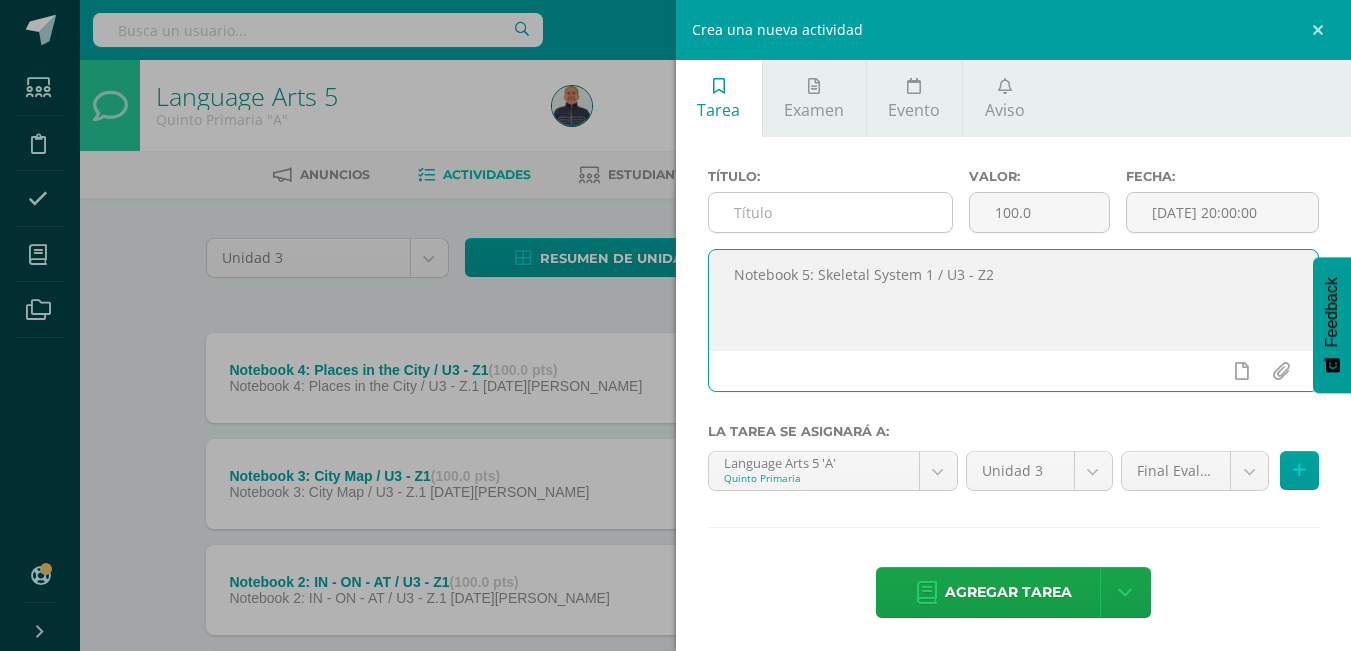type on "Notebook 5: Skeletal System 1 / U3 - Z2" 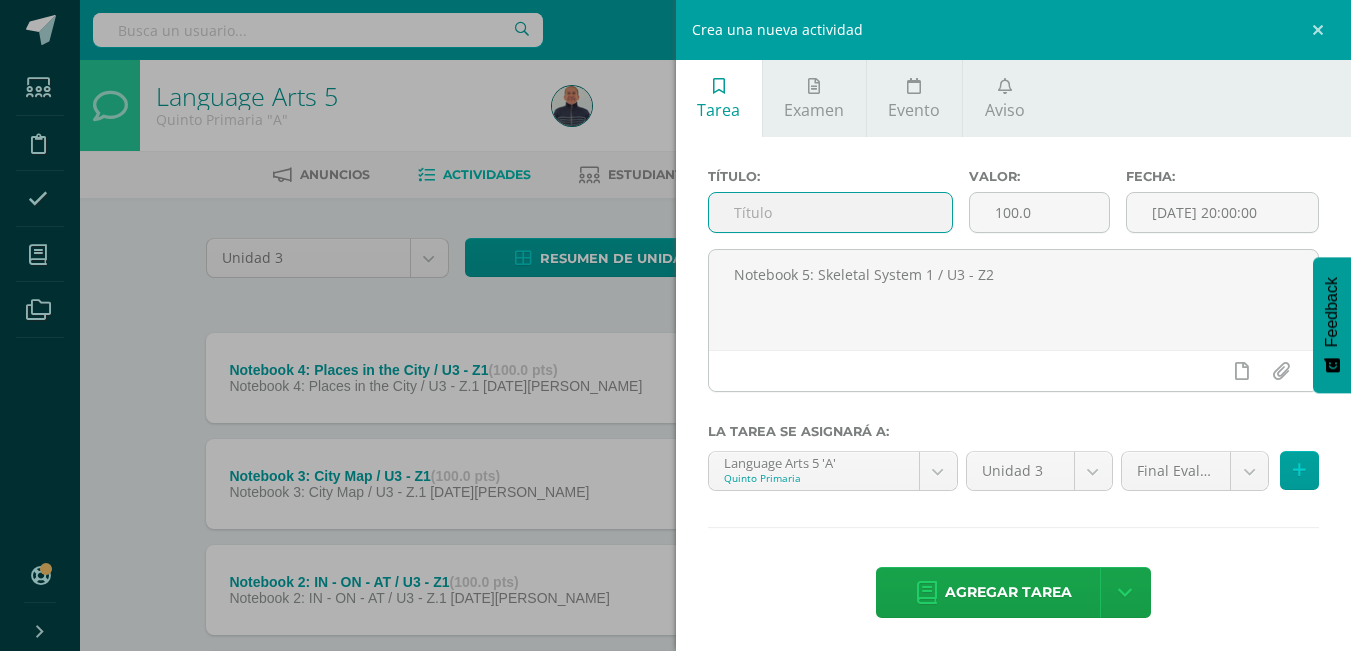 paste on "Notebook 5: Skeletal System 1" 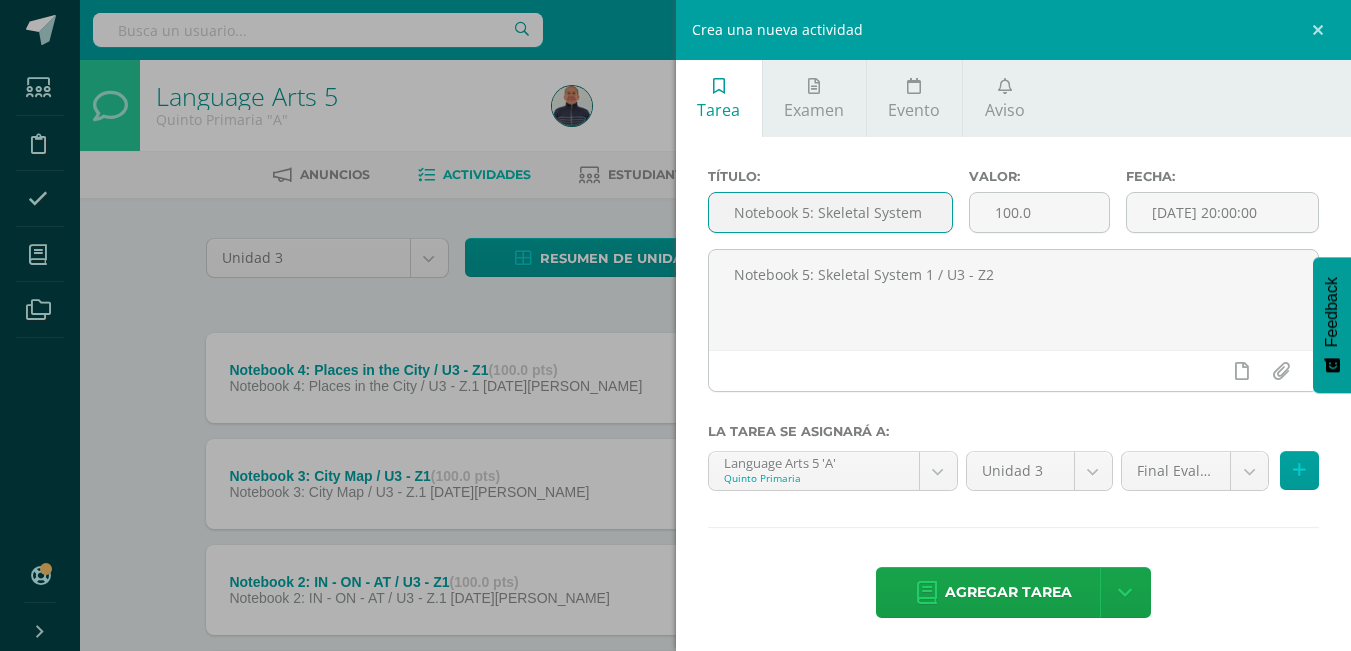 scroll, scrollTop: 0, scrollLeft: 9, axis: horizontal 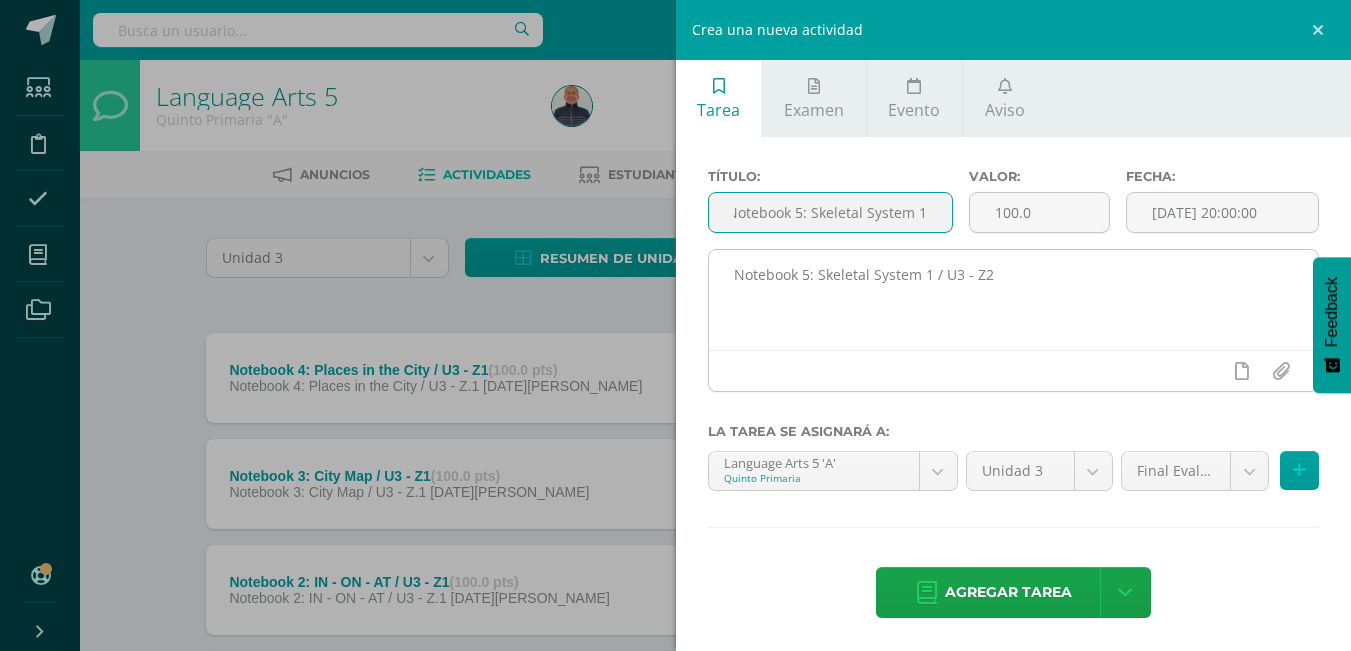 type on "Notebook 5: Skeletal System 1" 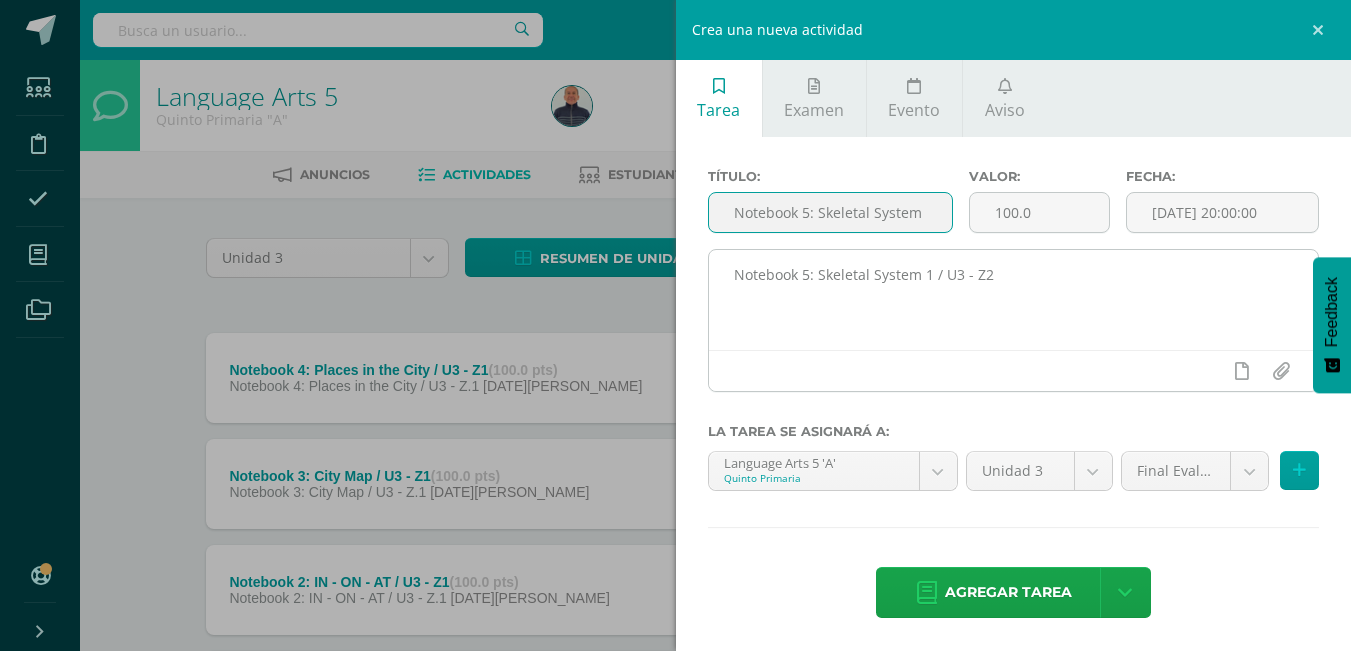 click on "Notebook 5: Skeletal System 1 / U3 - Z2" at bounding box center (1014, 300) 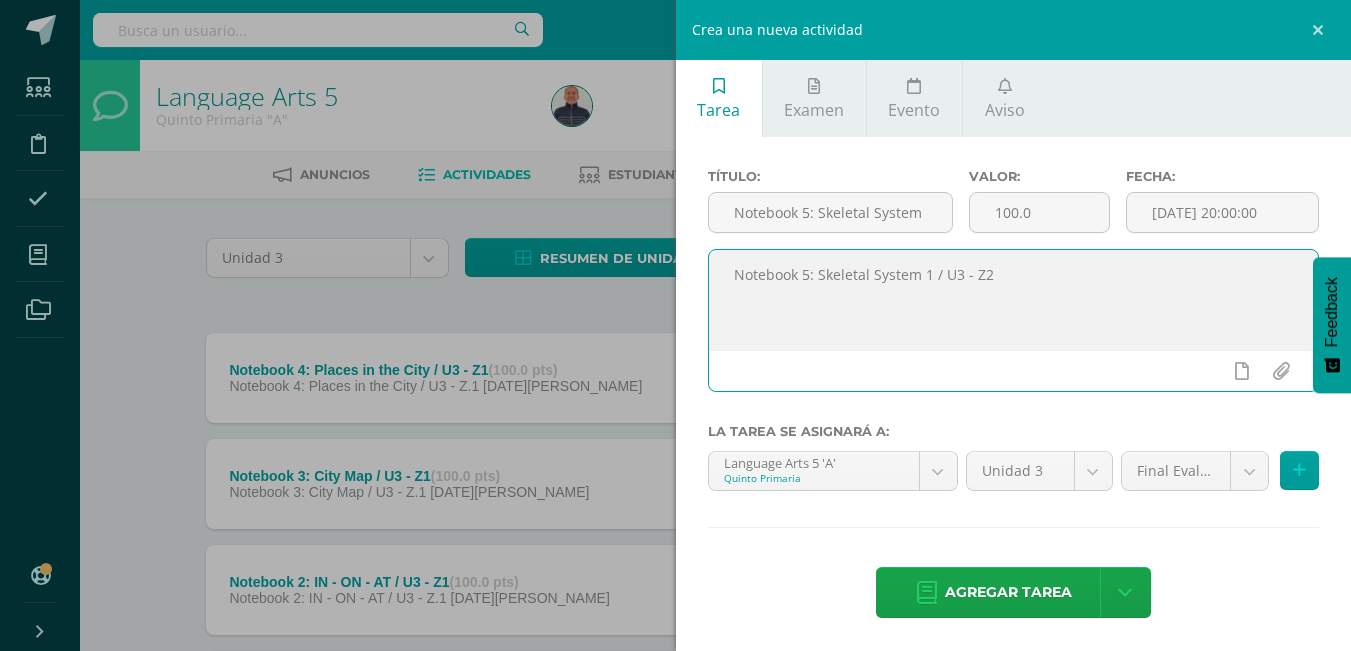 drag, startPoint x: 1029, startPoint y: 276, endPoint x: 726, endPoint y: 283, distance: 303.08084 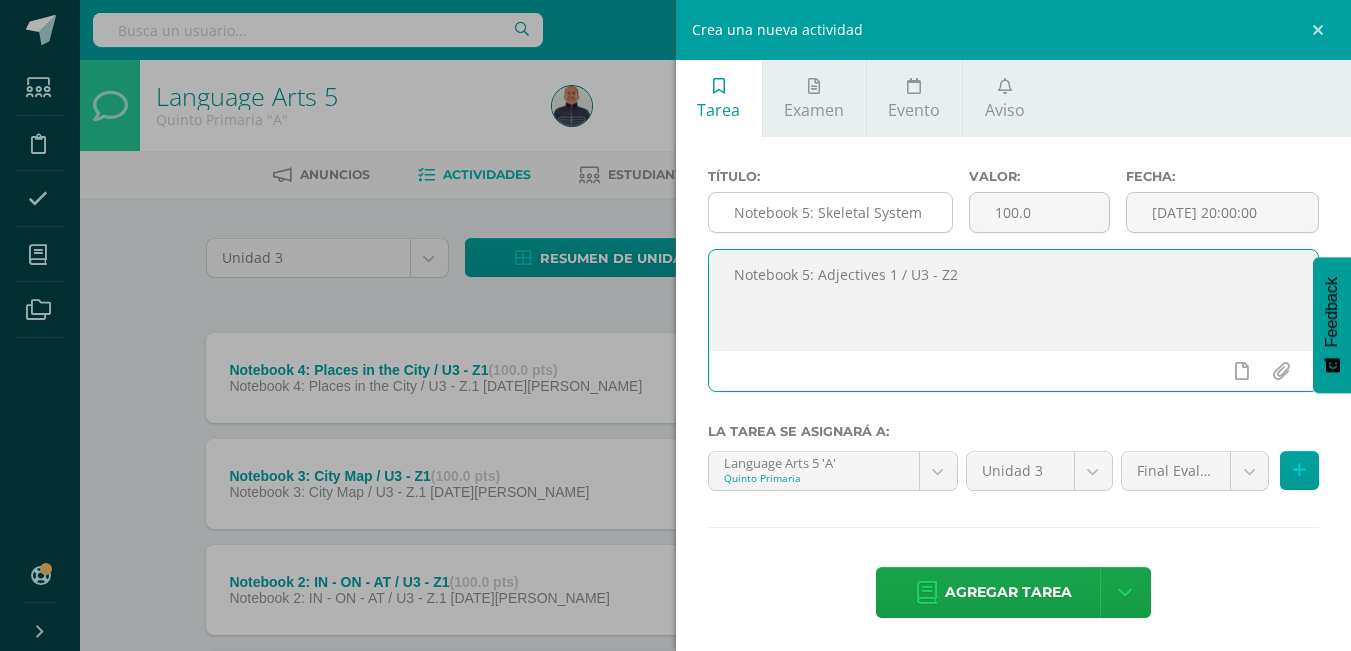 type on "Notebook 5: Adjectives 1 / U3 - Z2" 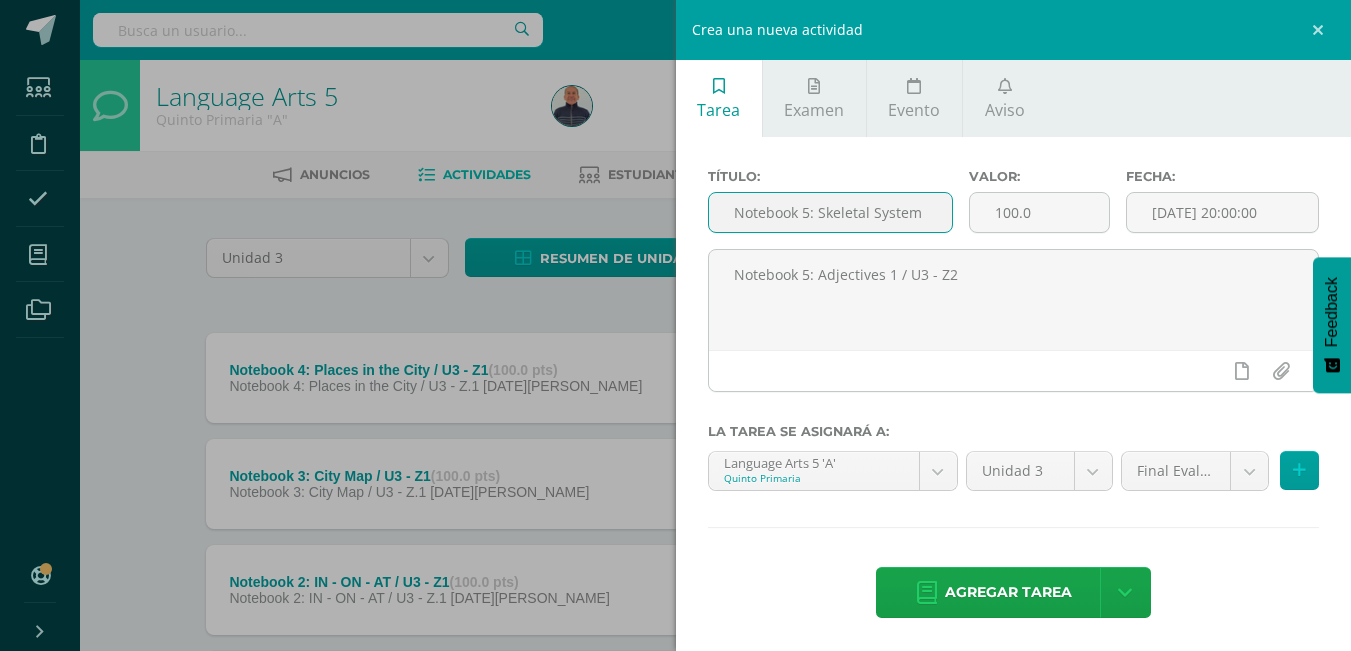 click on "Notebook 5: Skeletal System 1" at bounding box center [830, 212] 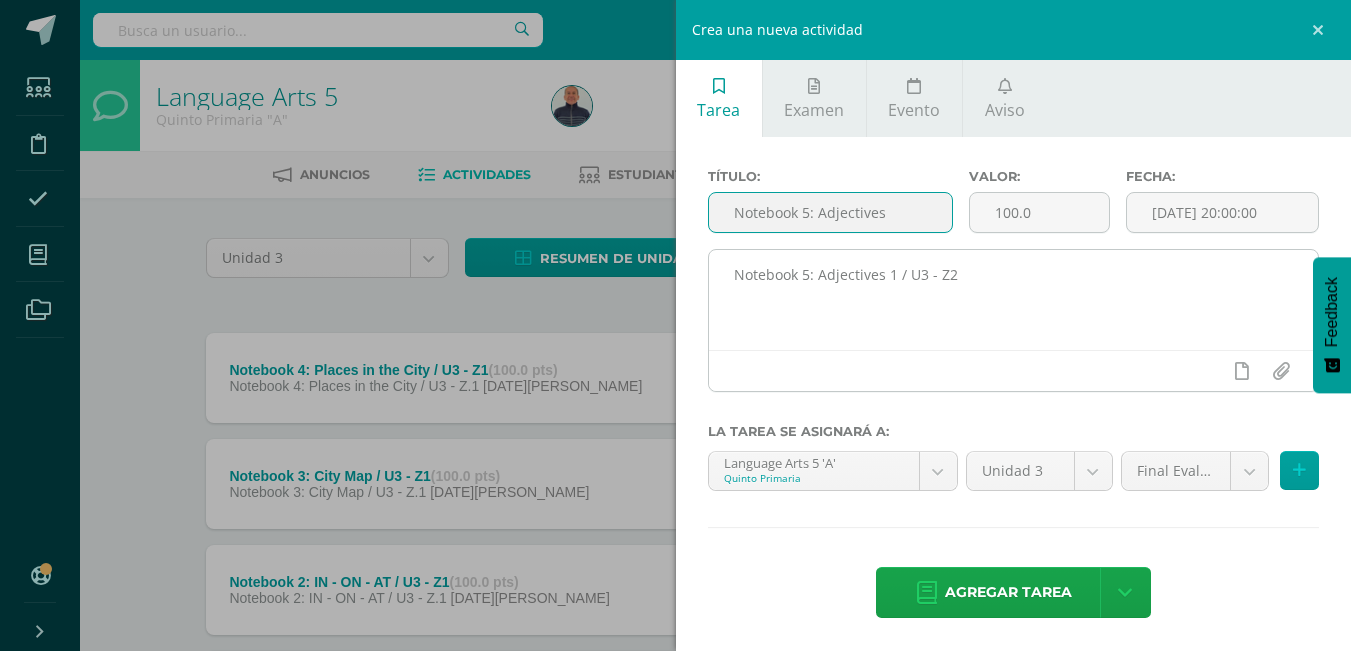 type on "Notebook 5: Adjectives" 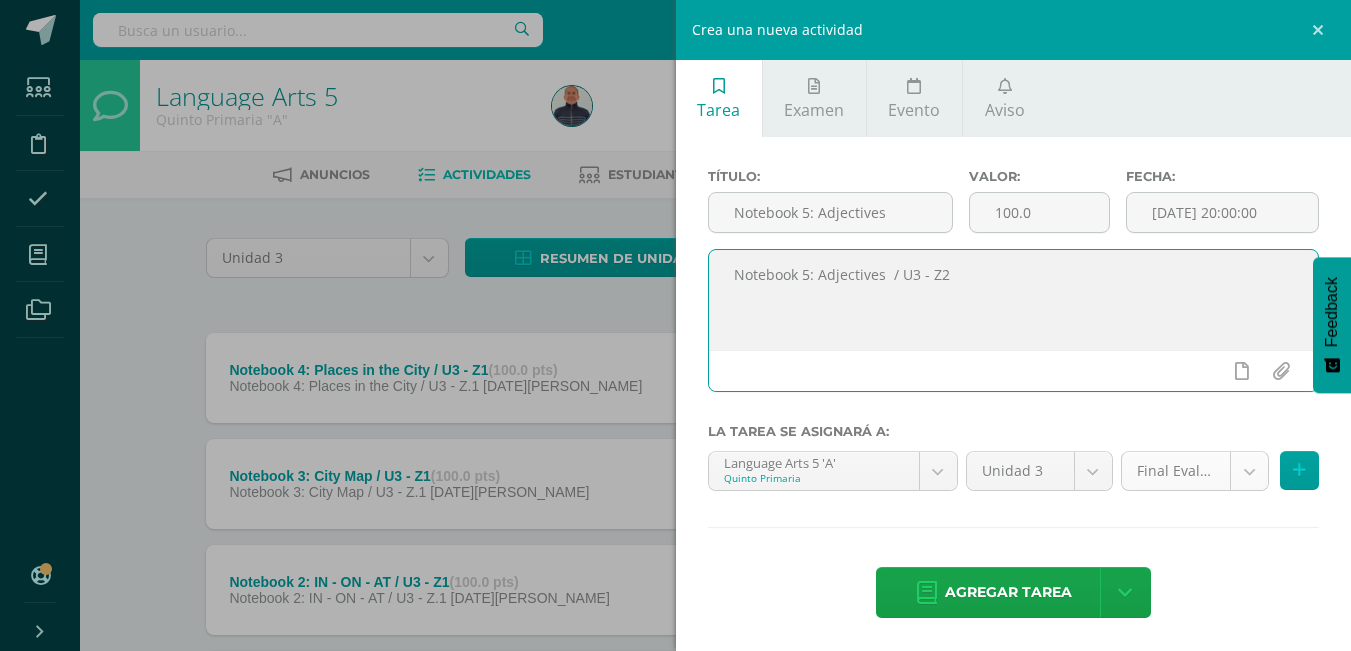 type on "Notebook 5: Adjectives  / U3 - Z2" 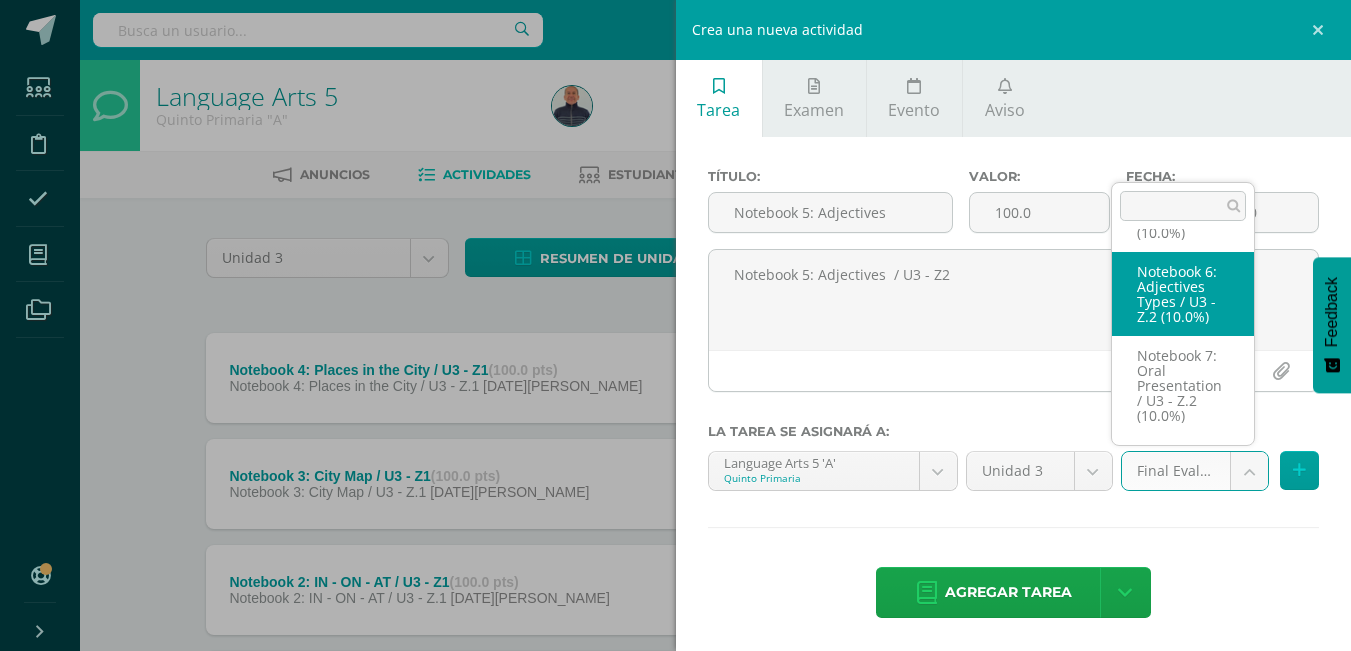 scroll, scrollTop: 458, scrollLeft: 0, axis: vertical 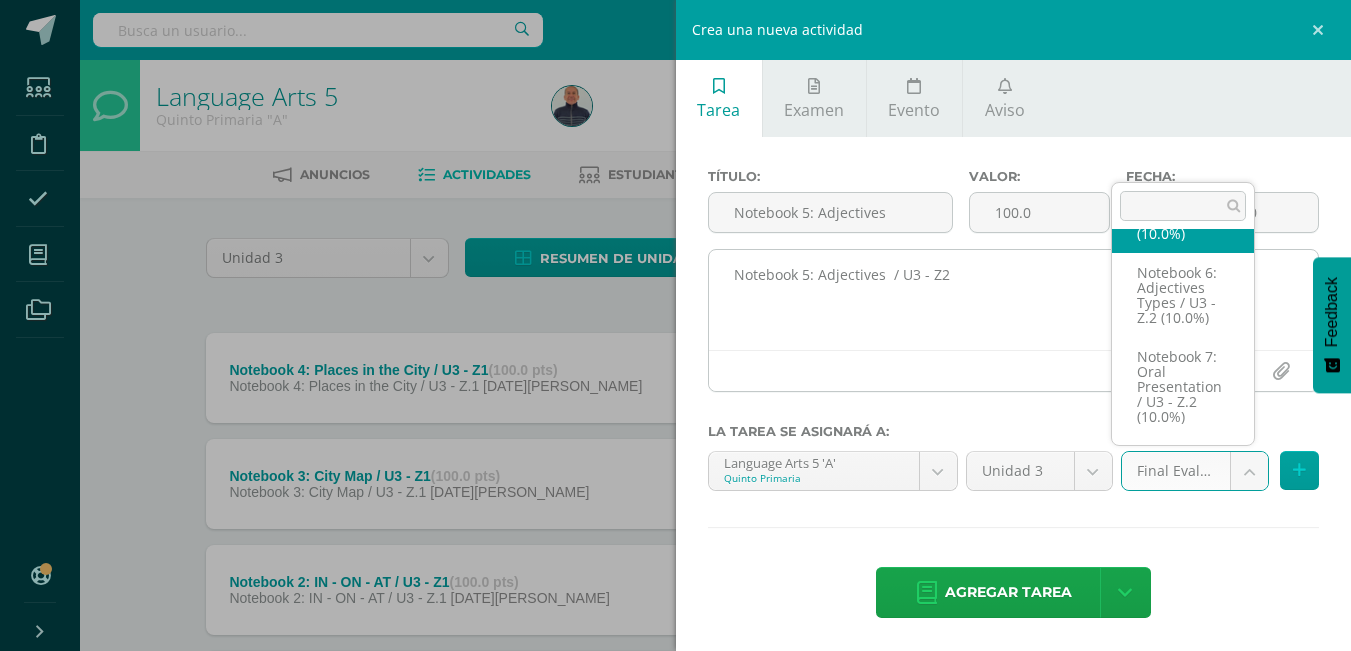 select on "27368" 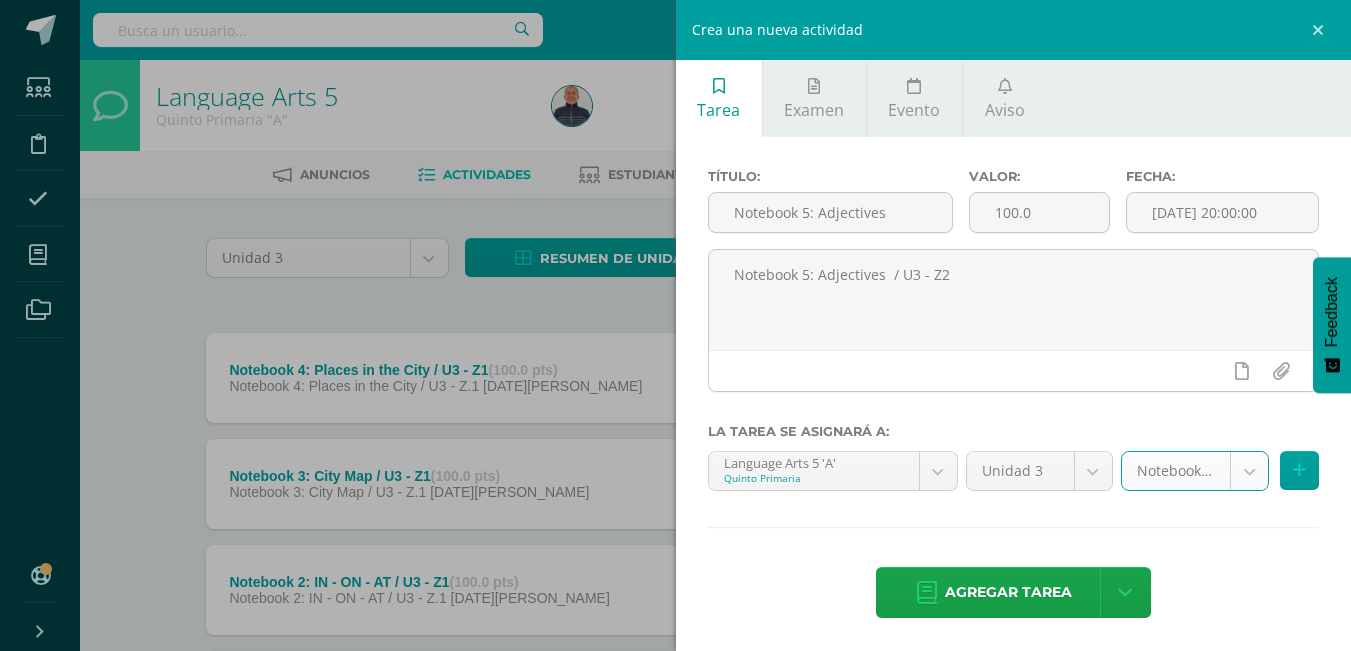 click on "Agregar tarea" at bounding box center (1008, 592) 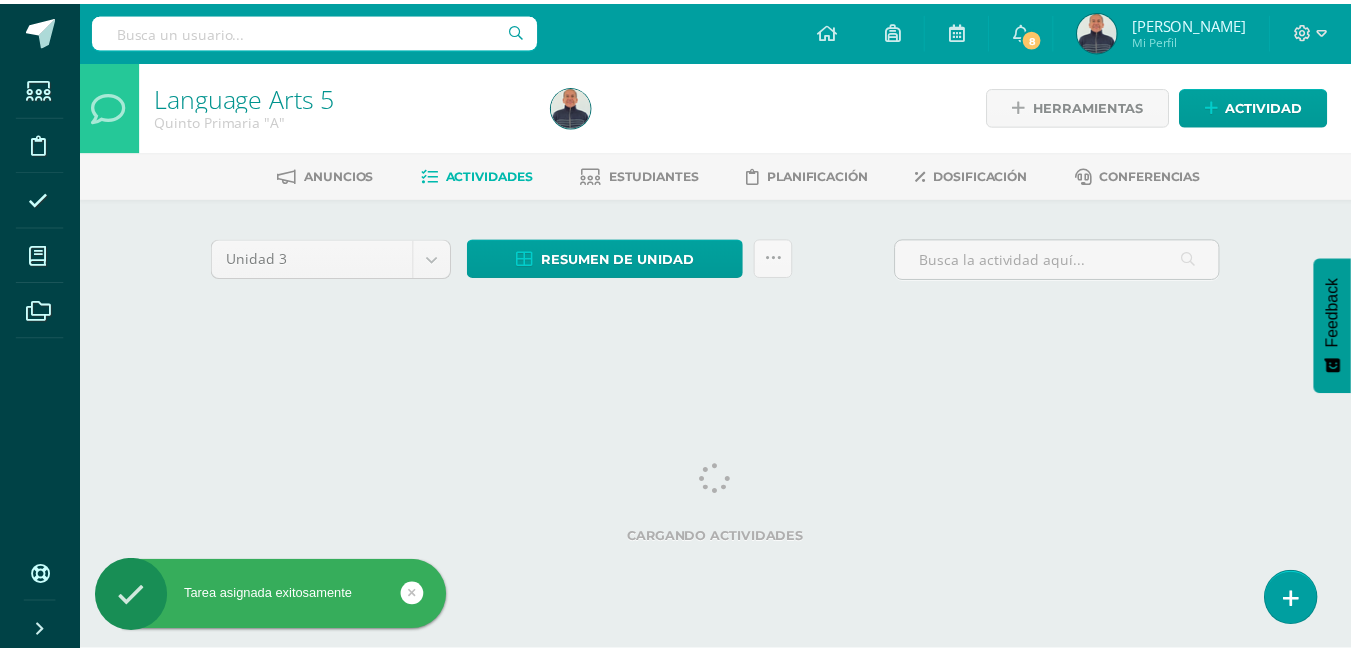 scroll, scrollTop: 0, scrollLeft: 0, axis: both 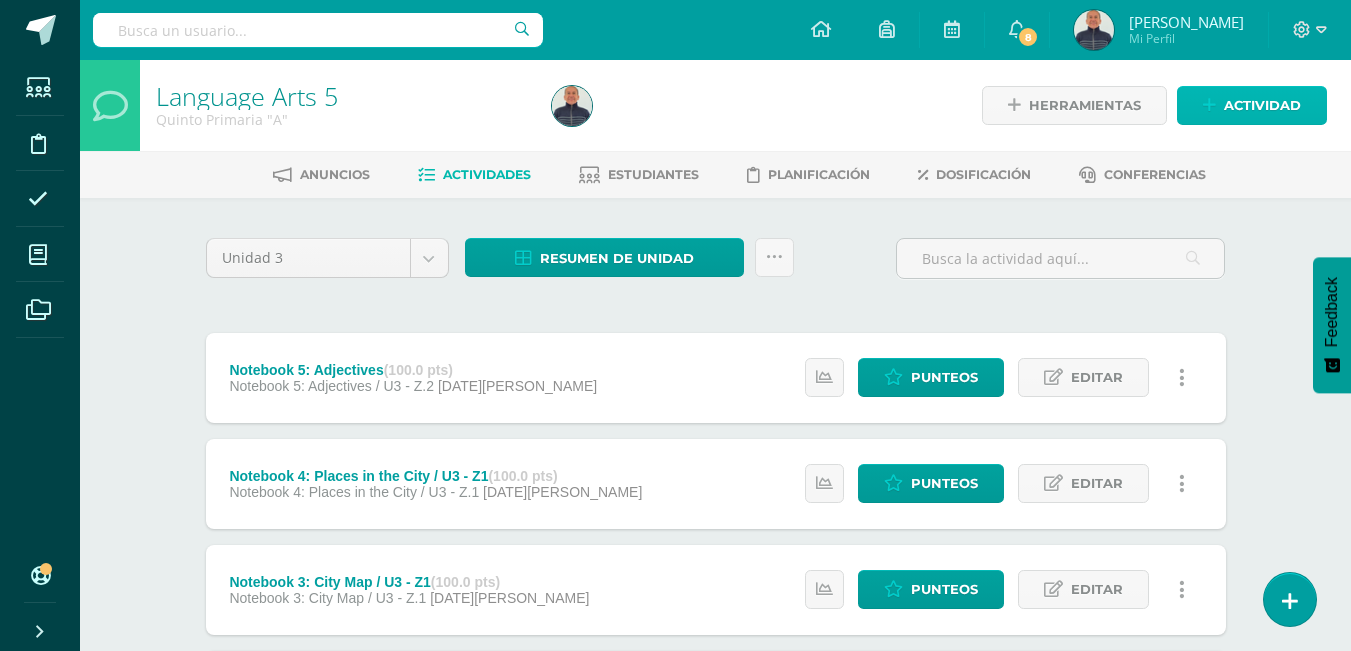 click on "Actividad" at bounding box center (1262, 105) 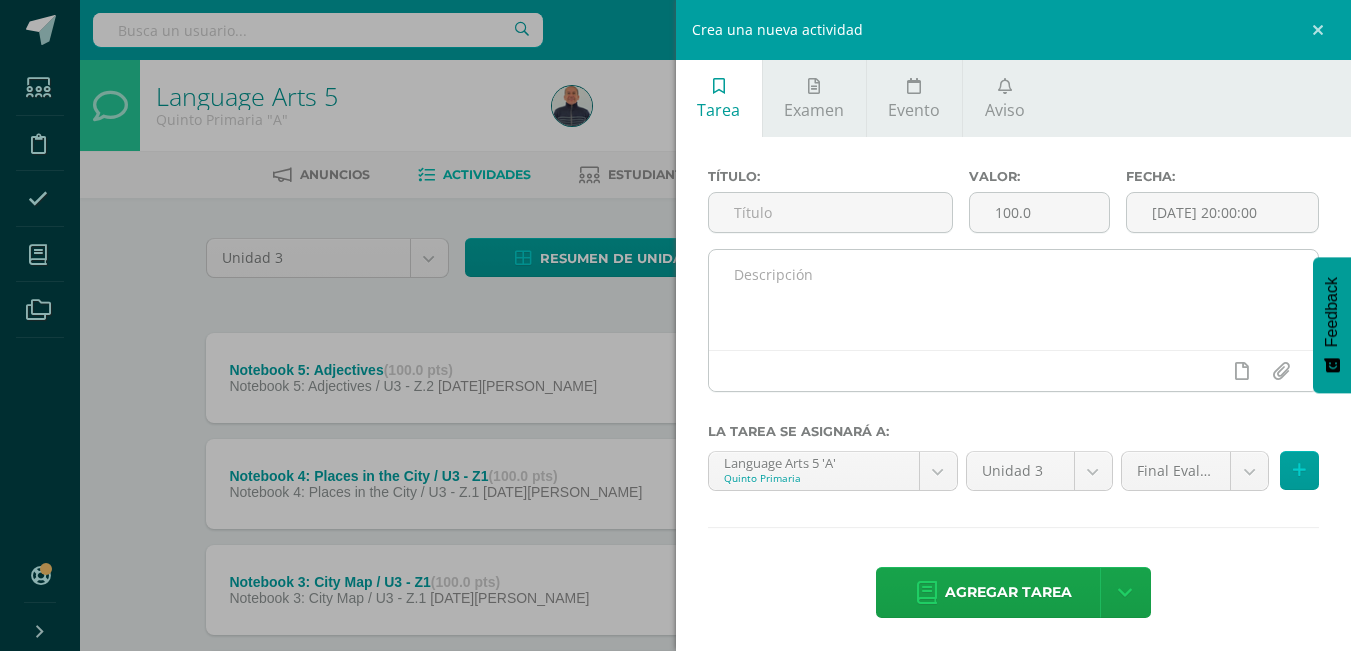 click at bounding box center (1014, 300) 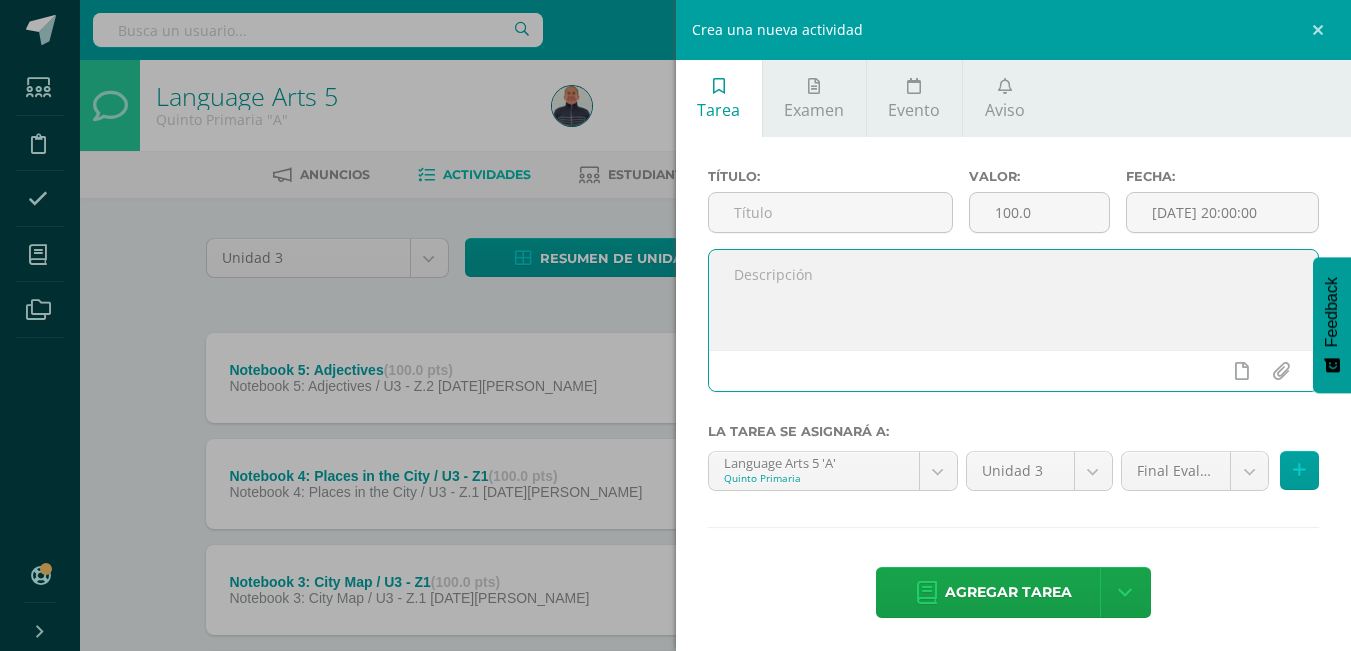 paste on "Notebook 5: Skeletal System 1 / U3 - Z2" 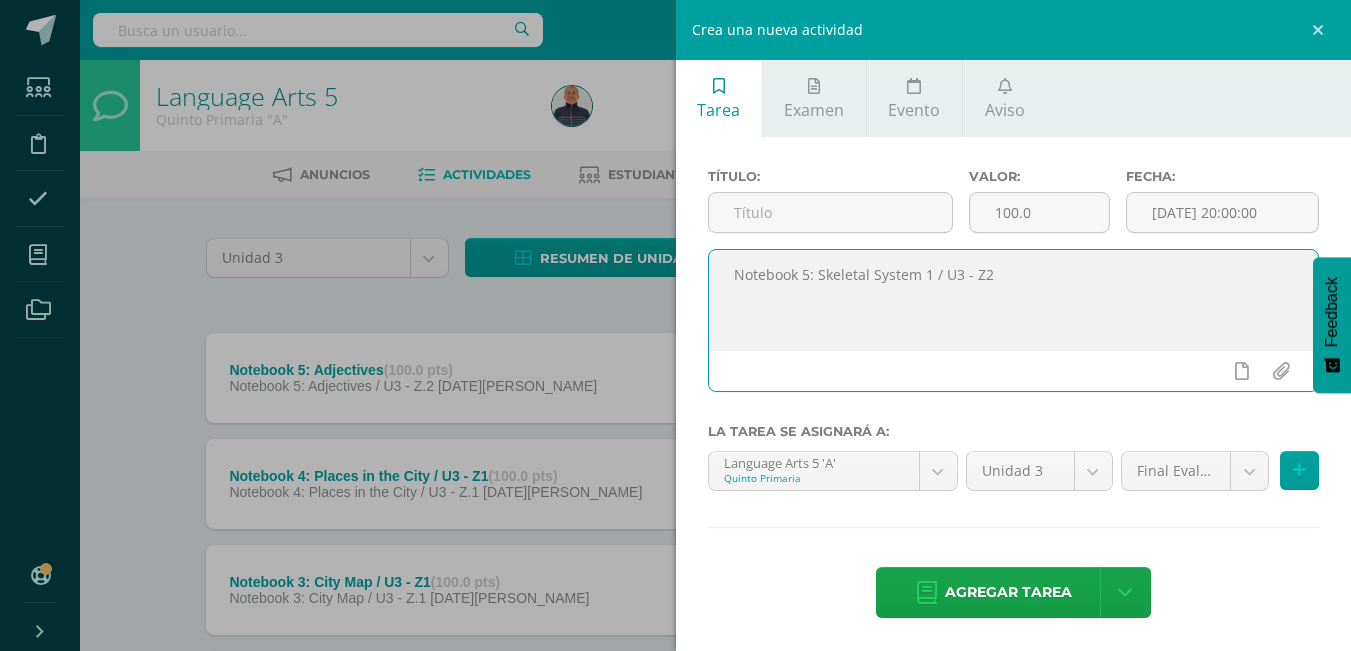 drag, startPoint x: 811, startPoint y: 268, endPoint x: 816, endPoint y: 360, distance: 92.13577 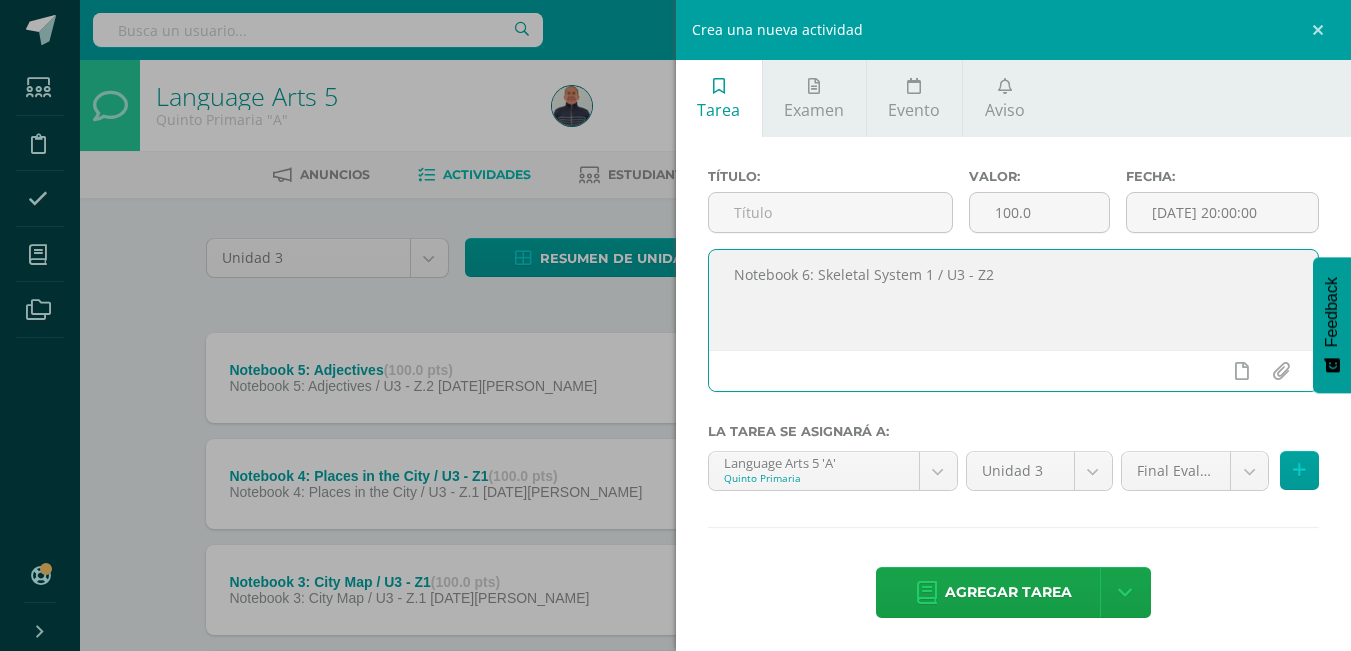 click on "Notebook 6: Skeletal System 1 / U3 - Z2" at bounding box center [1014, 300] 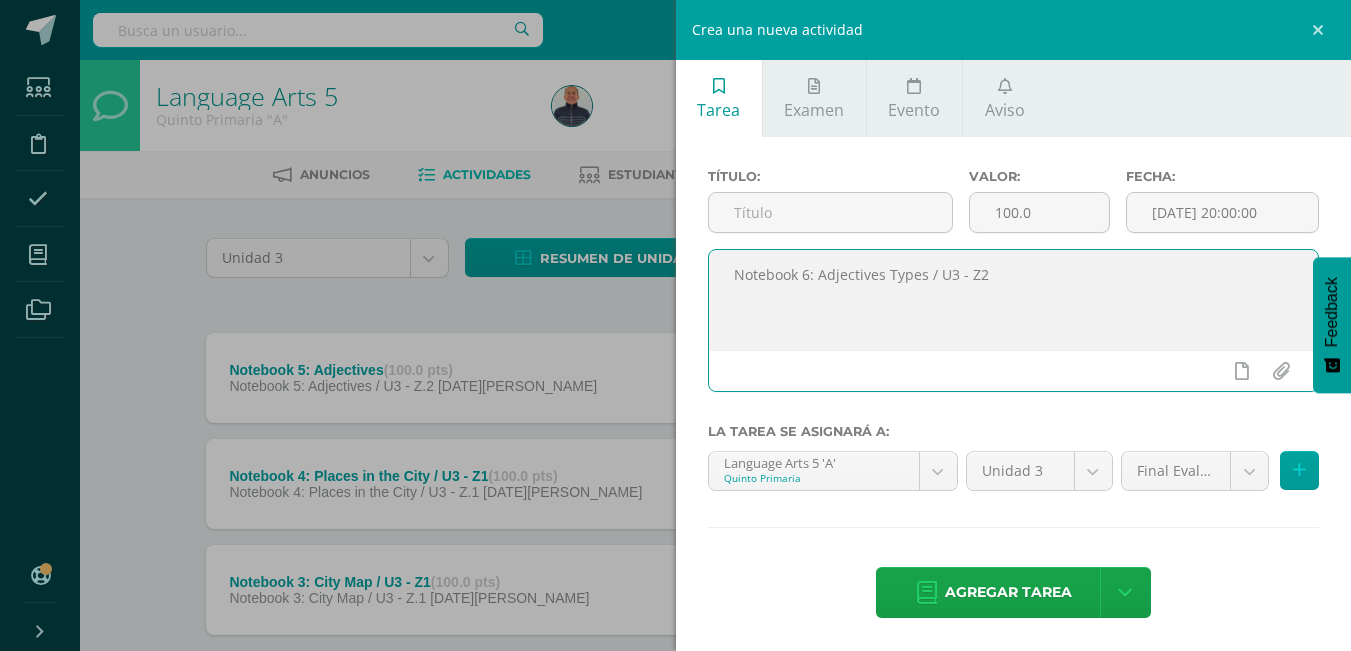 drag, startPoint x: 920, startPoint y: 274, endPoint x: 818, endPoint y: 289, distance: 103.09704 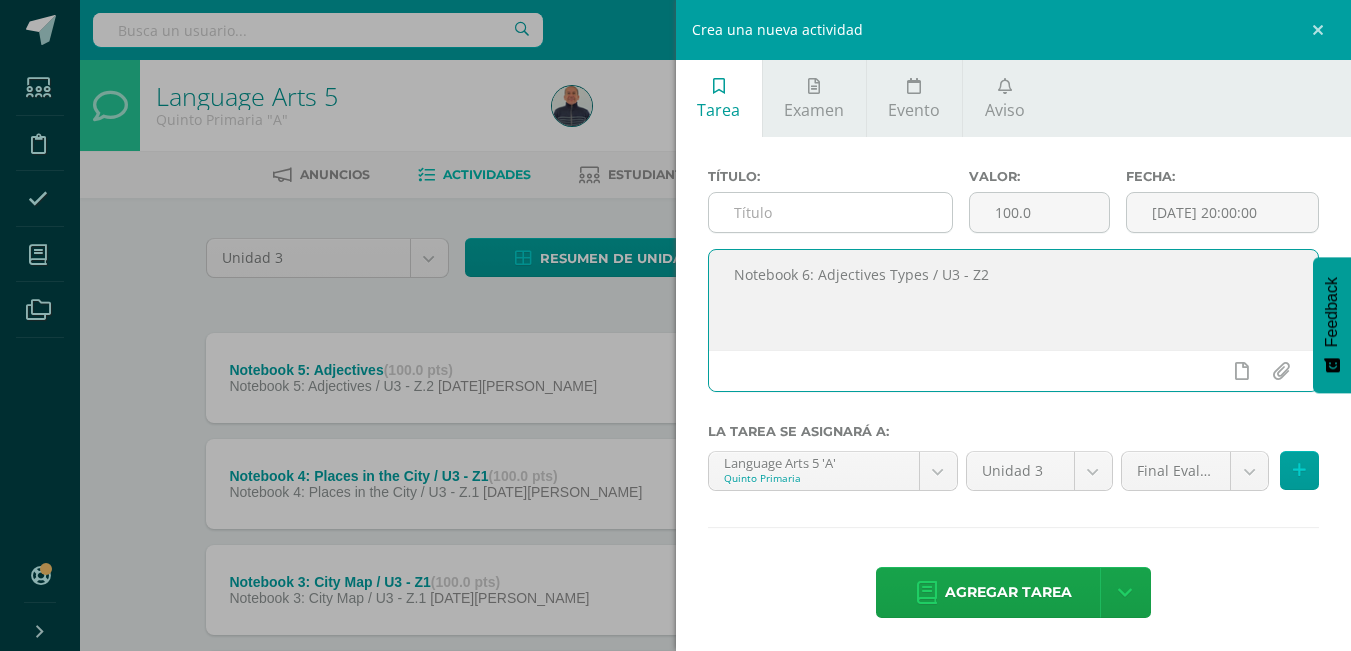 type on "Notebook 6: Adjectives Types / U3 - Z2" 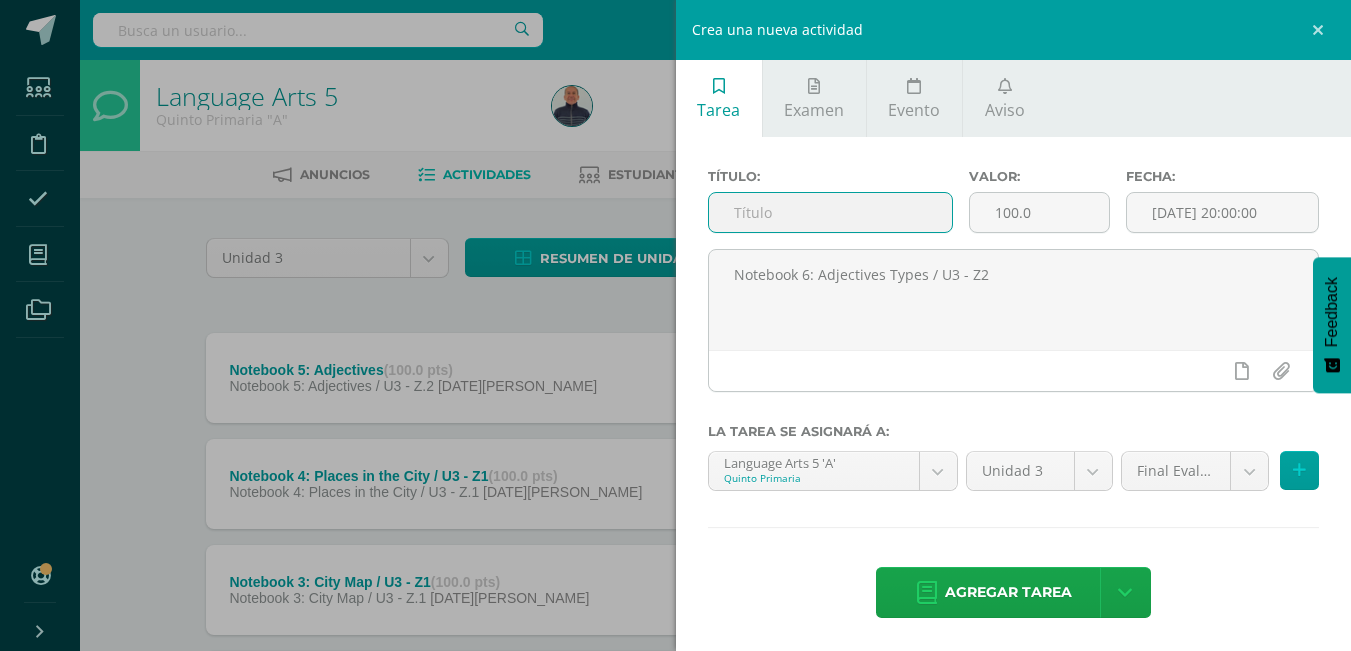 click at bounding box center [830, 212] 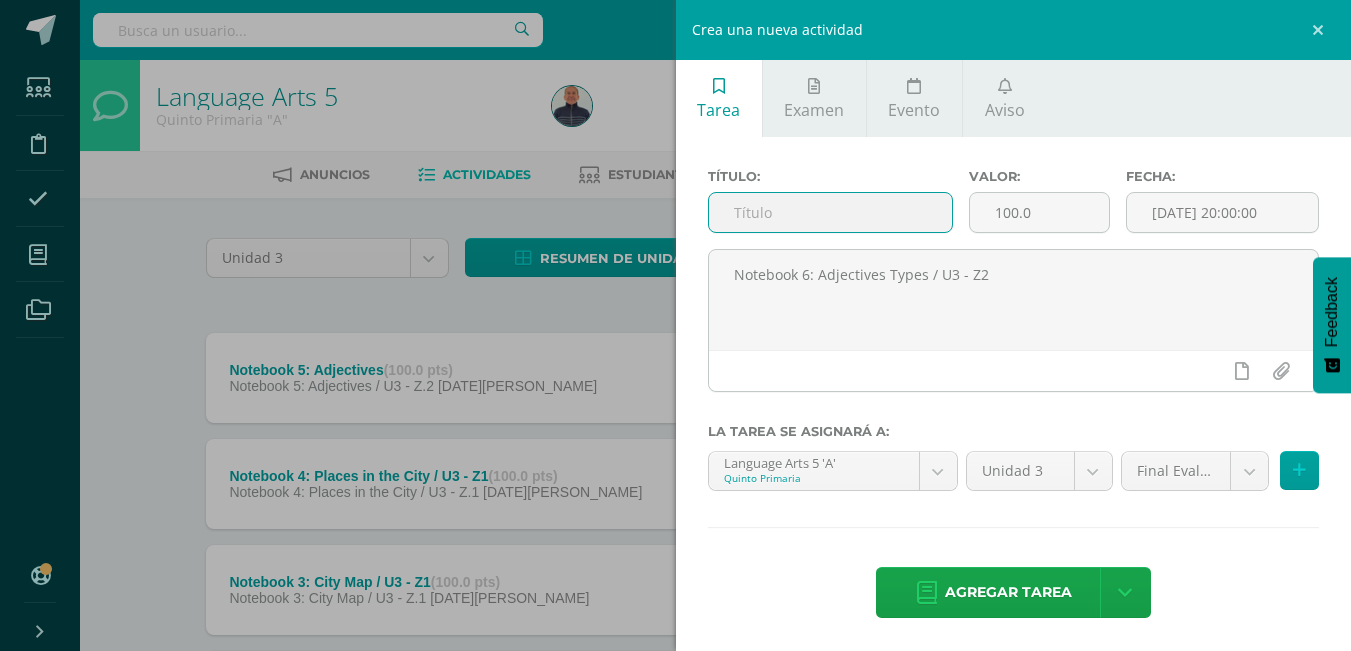 paste on "Adjectives Types" 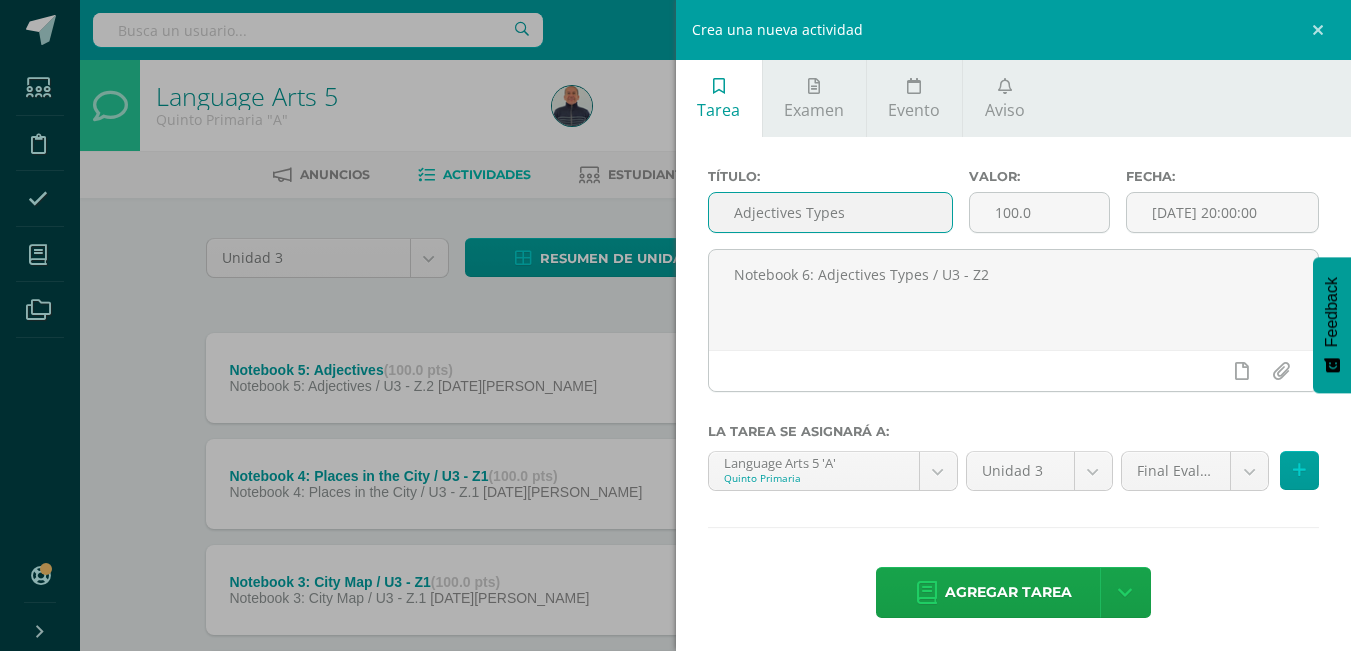 drag, startPoint x: 730, startPoint y: 216, endPoint x: 735, endPoint y: 234, distance: 18.681541 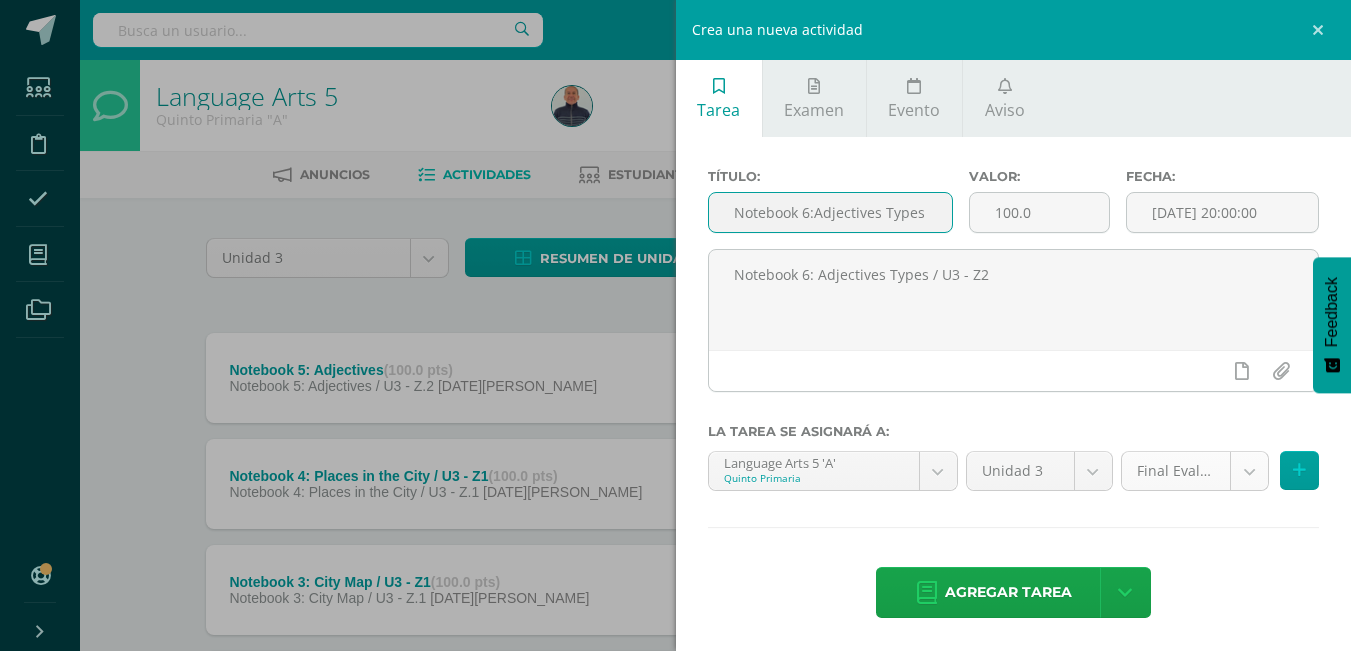 type on "Notebook 6:Adjectives Types" 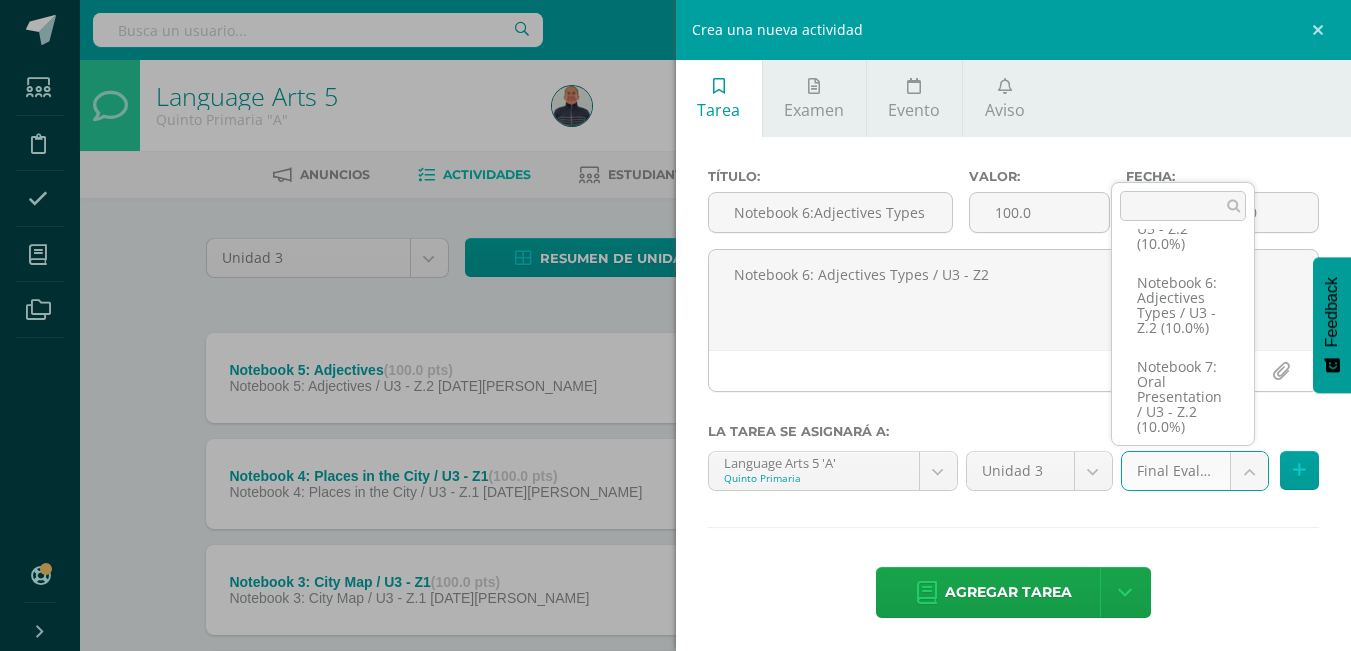 scroll, scrollTop: 446, scrollLeft: 0, axis: vertical 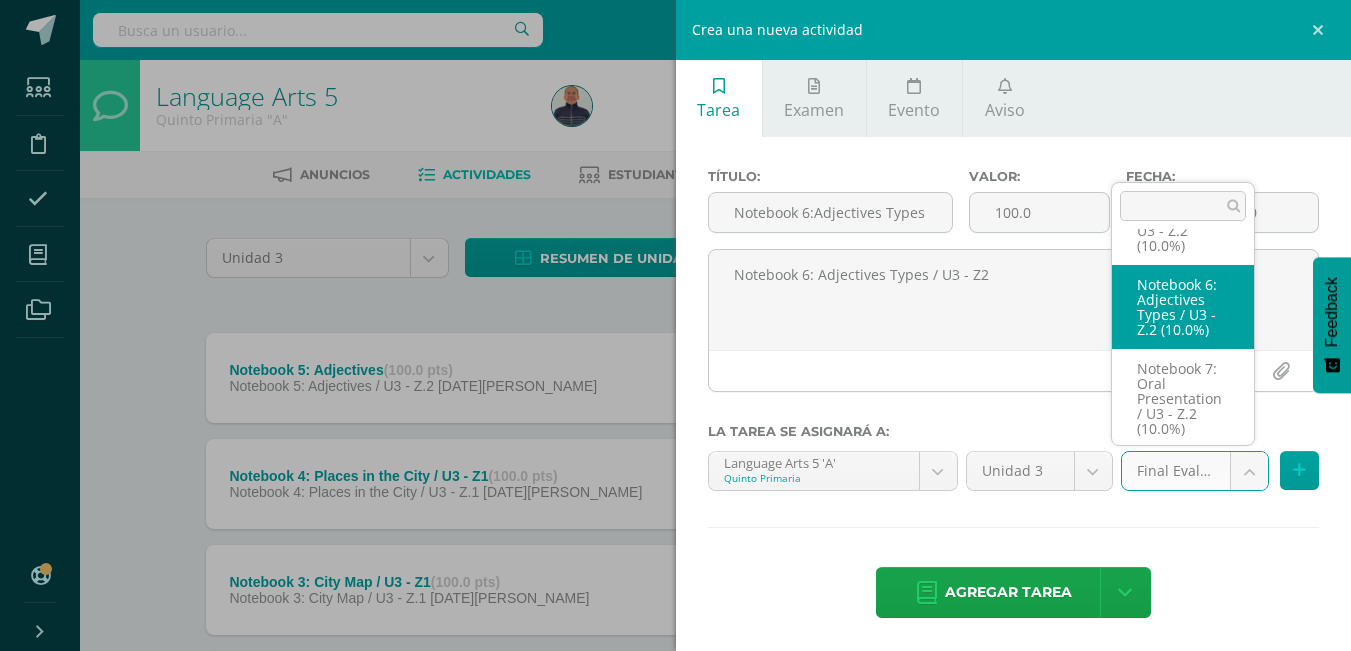 select on "27369" 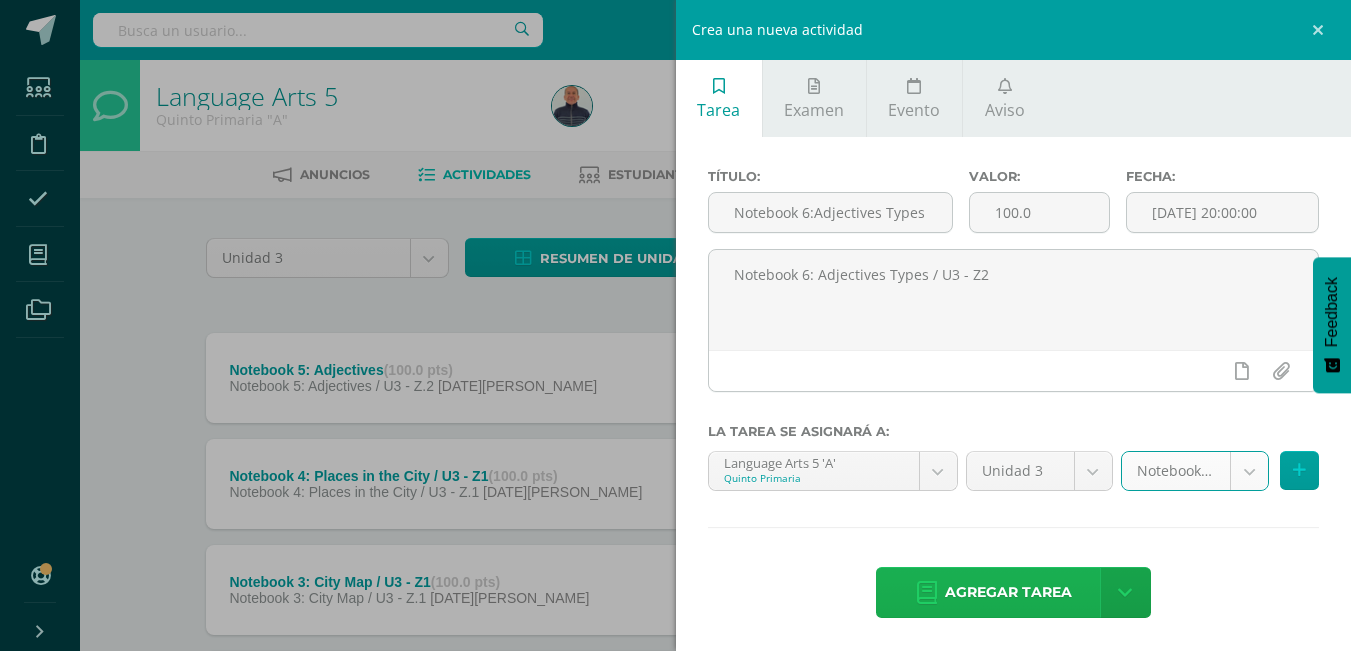 click on "Agregar tarea" at bounding box center (1008, 592) 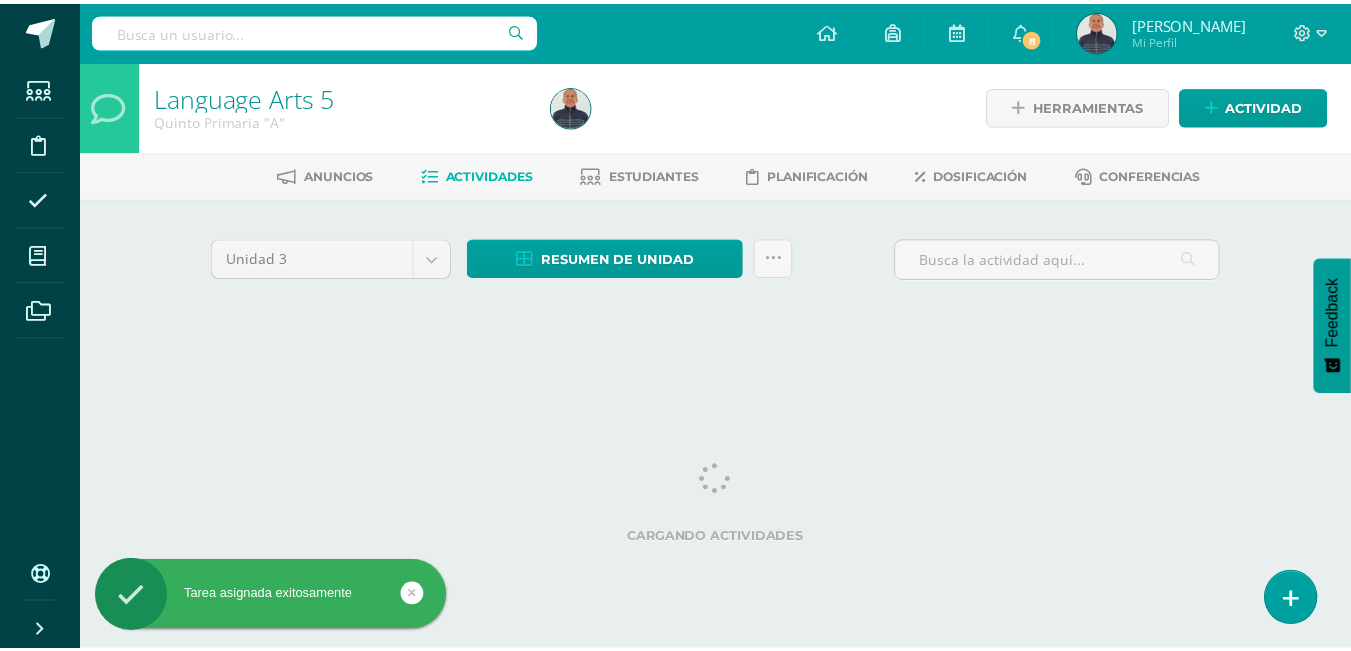 scroll, scrollTop: 0, scrollLeft: 0, axis: both 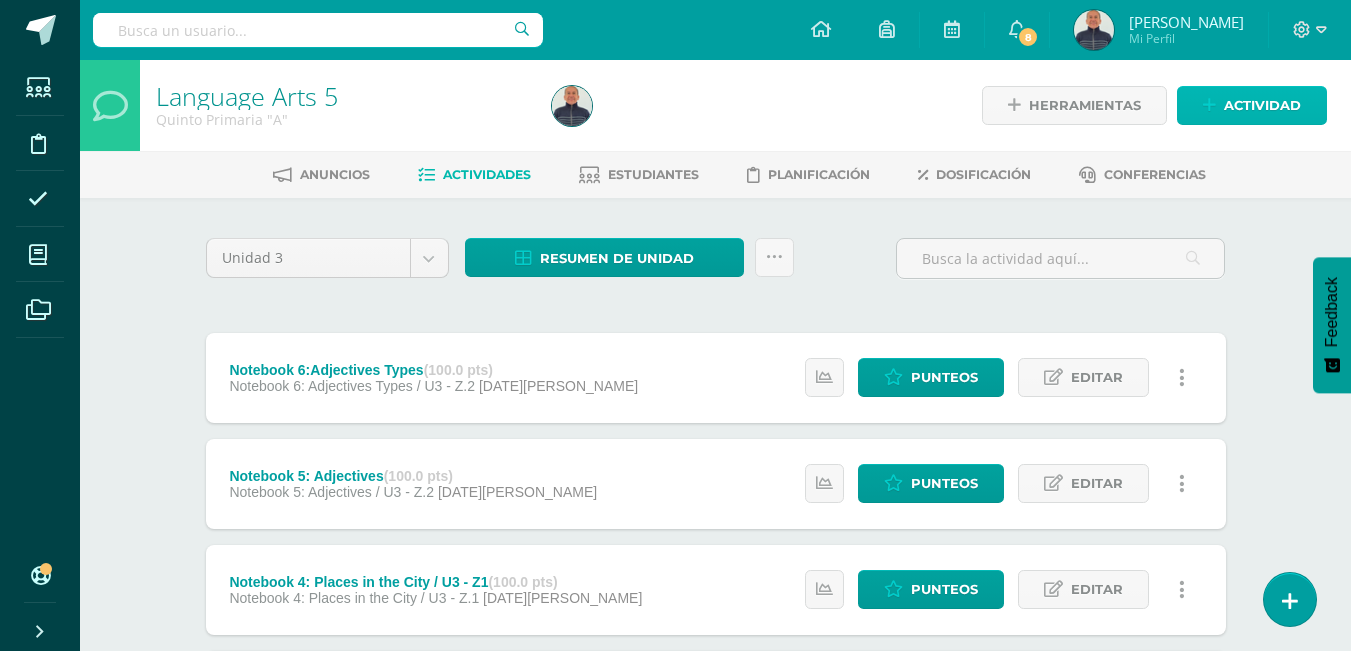 click on "Actividad" at bounding box center [1262, 105] 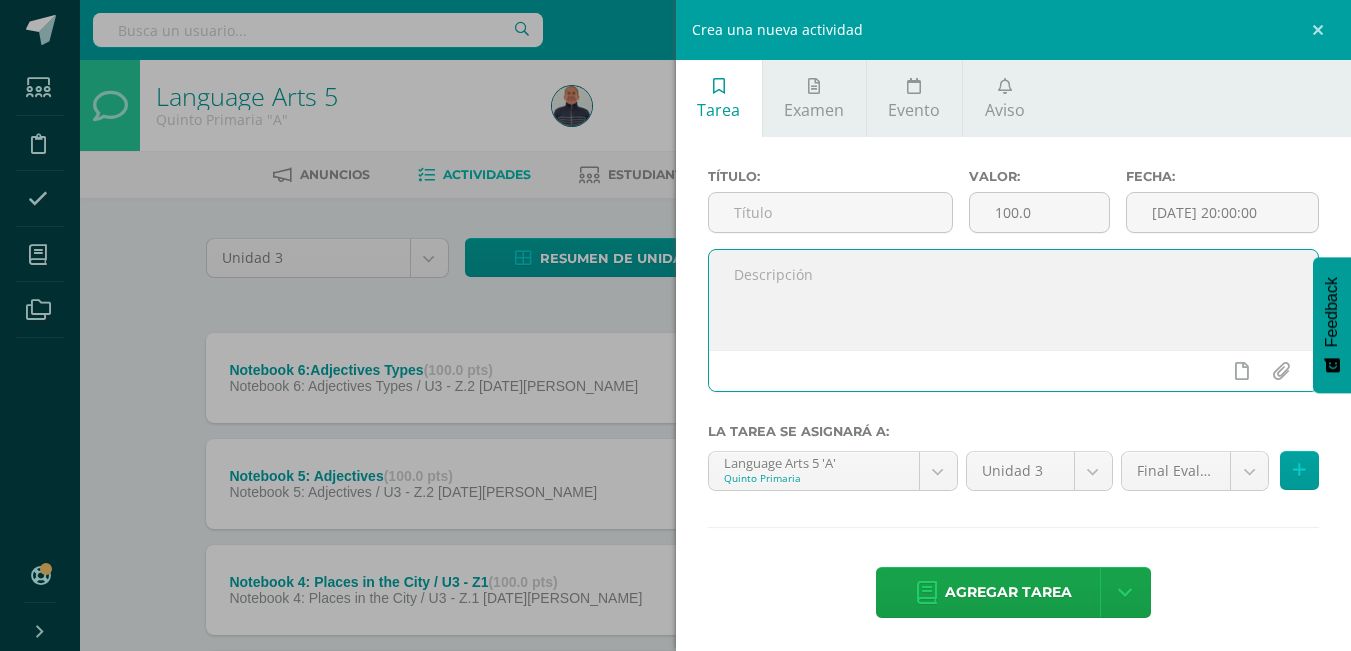 click at bounding box center (1014, 300) 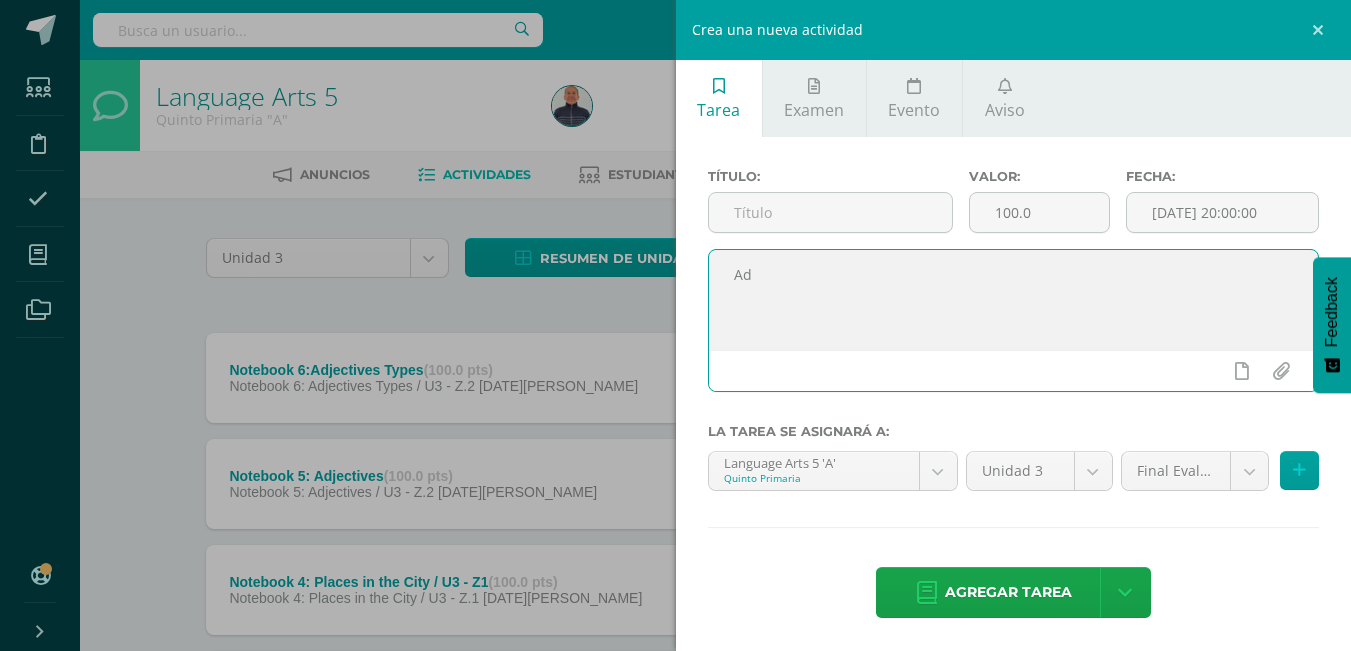 type on "A" 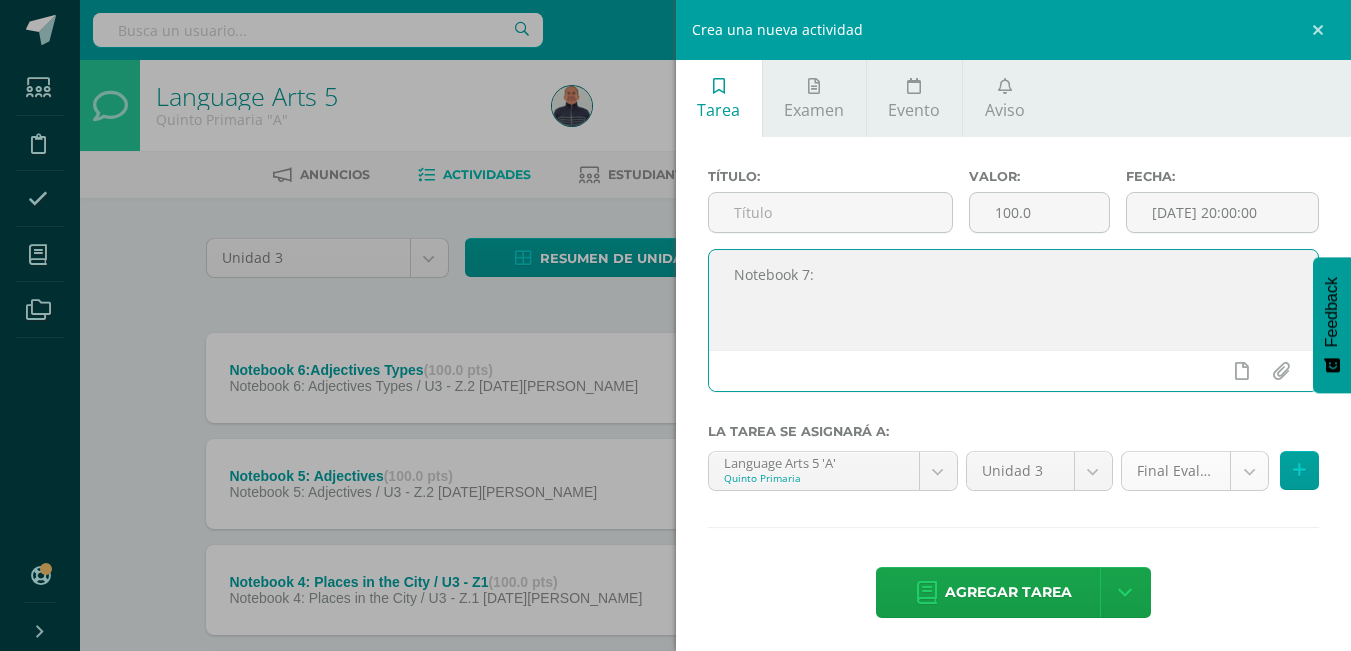 type on "Notebook 7:" 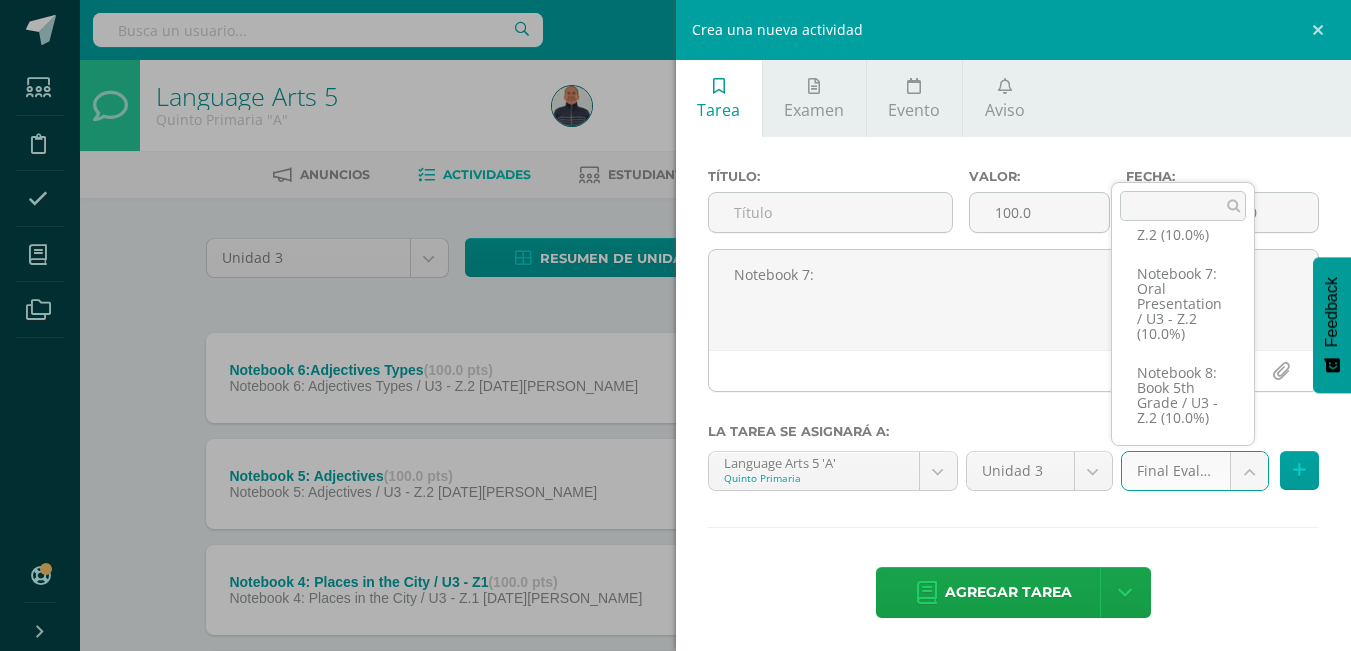 scroll, scrollTop: 557, scrollLeft: 0, axis: vertical 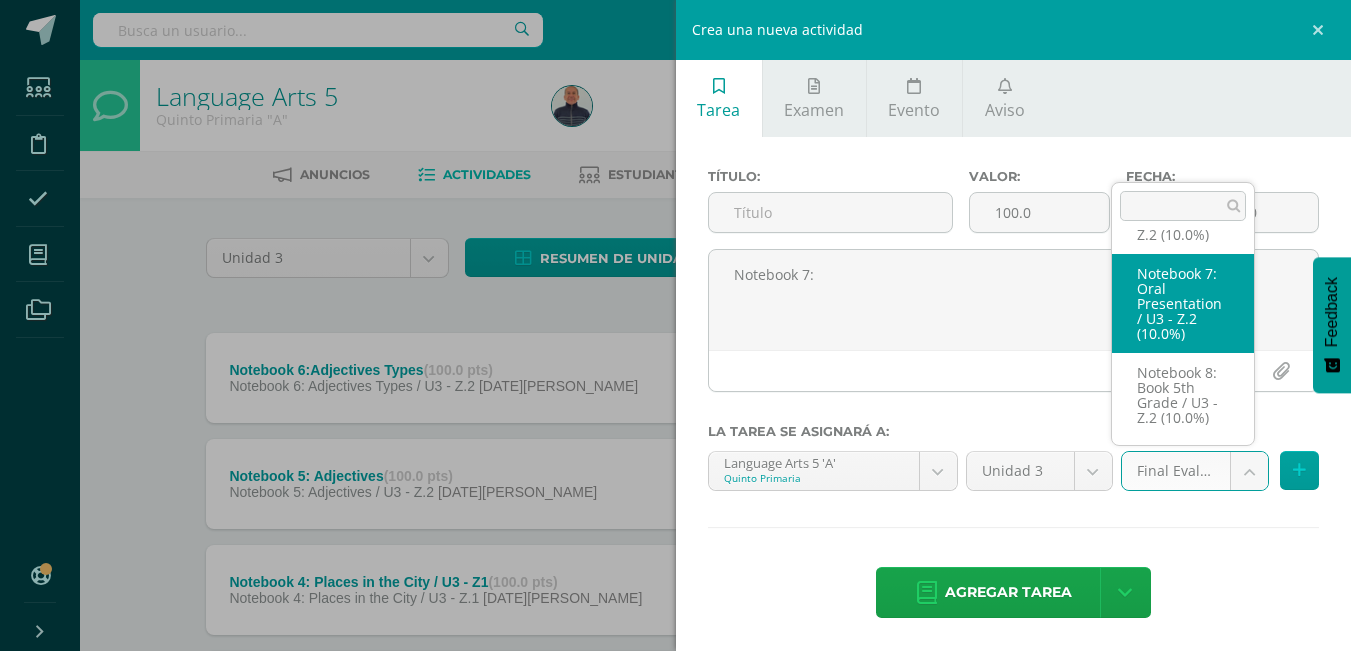 select on "27370" 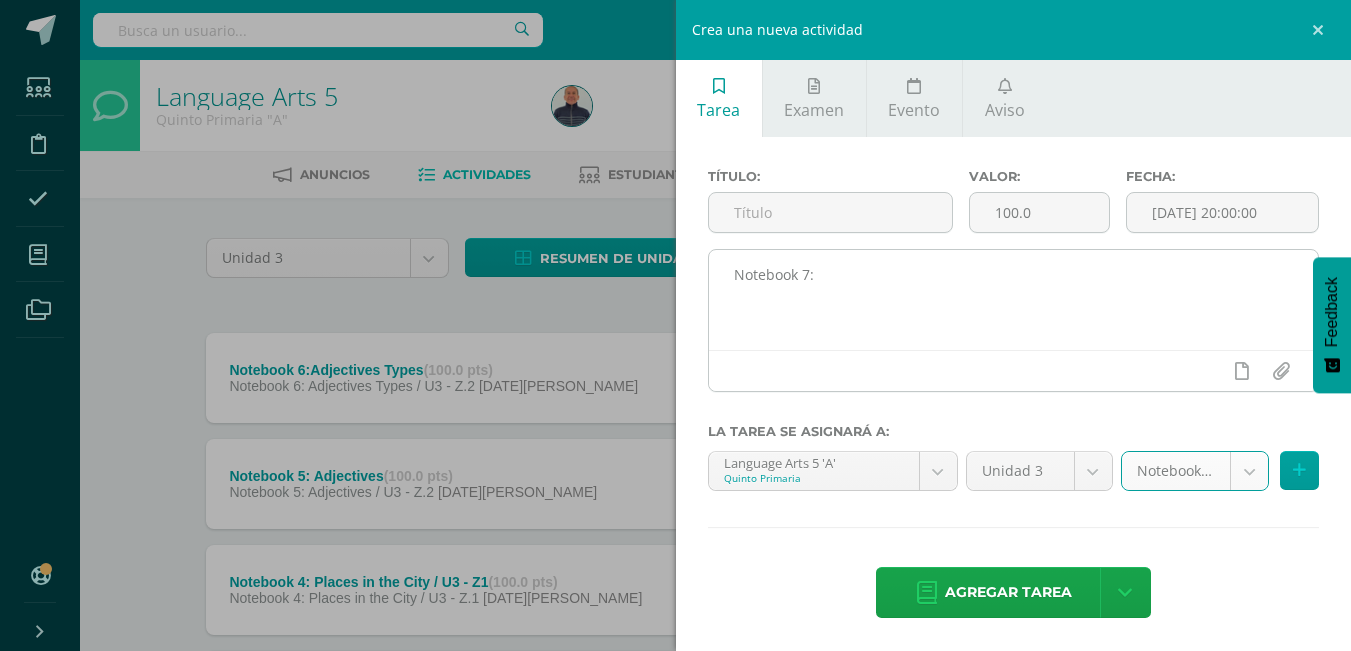 click on "Notebook 7:" at bounding box center [1014, 300] 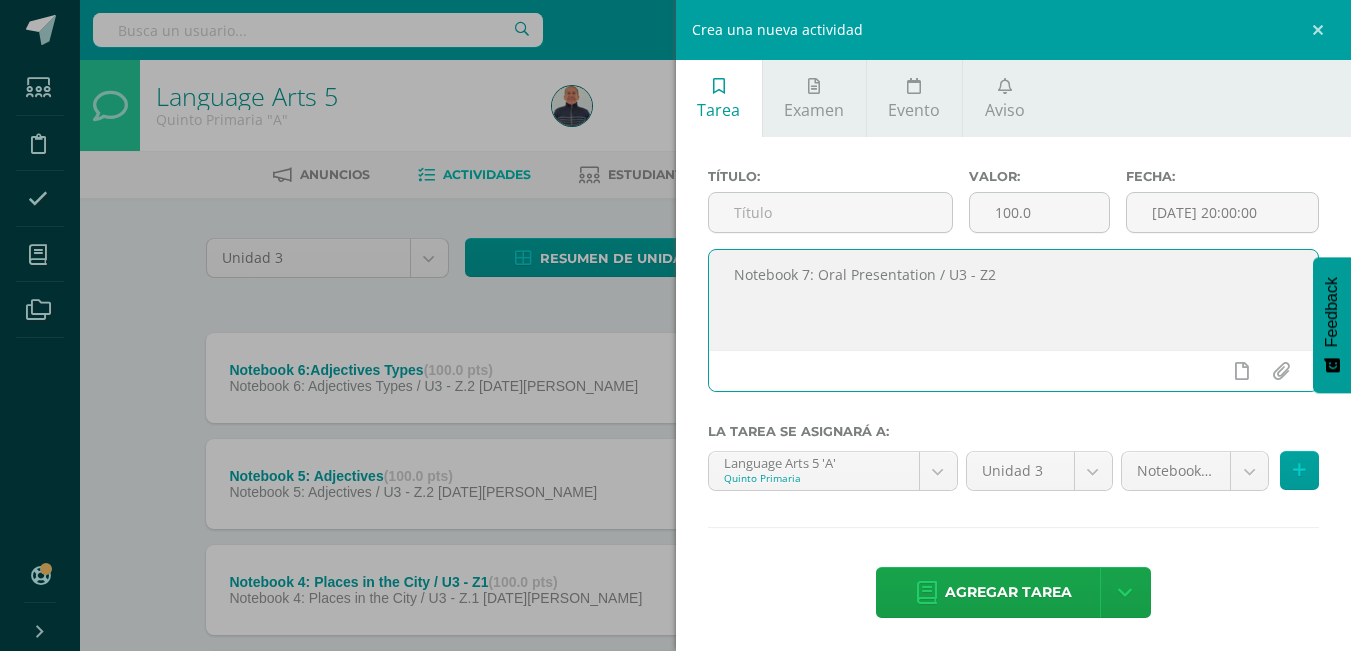 drag, startPoint x: 933, startPoint y: 265, endPoint x: 727, endPoint y: 276, distance: 206.29349 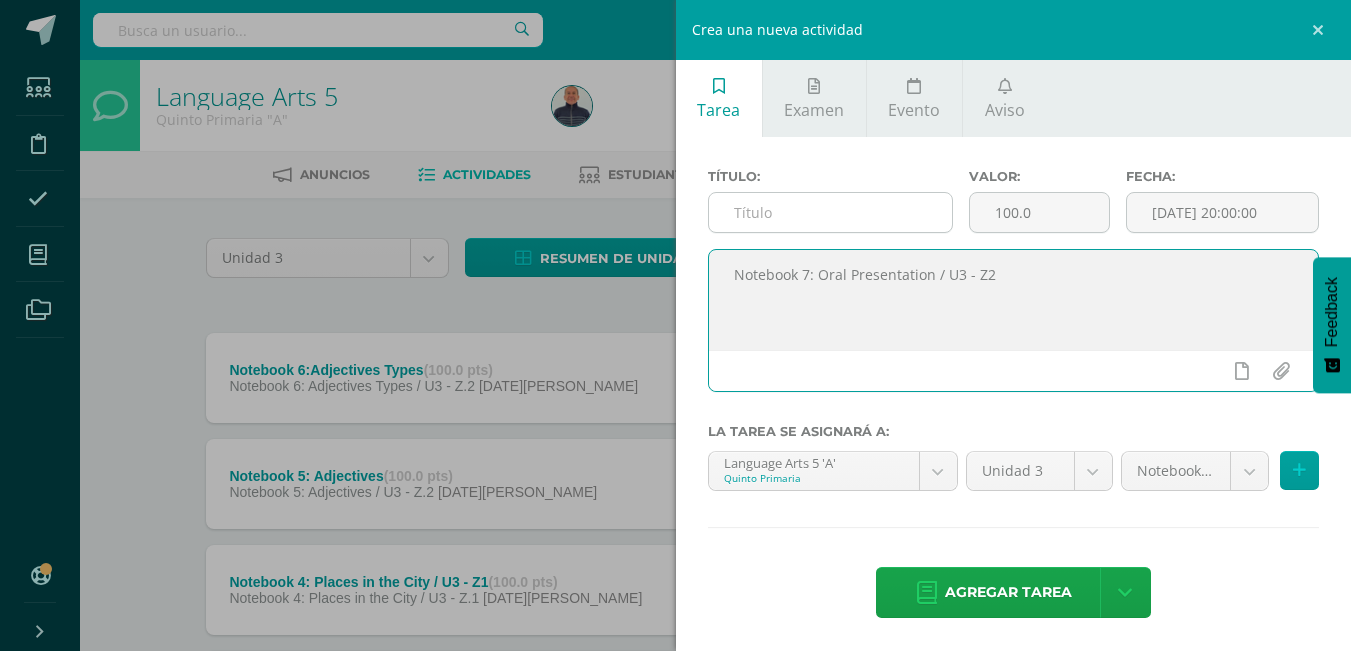 type on "Notebook 7: Oral Presentation / U3 - Z2" 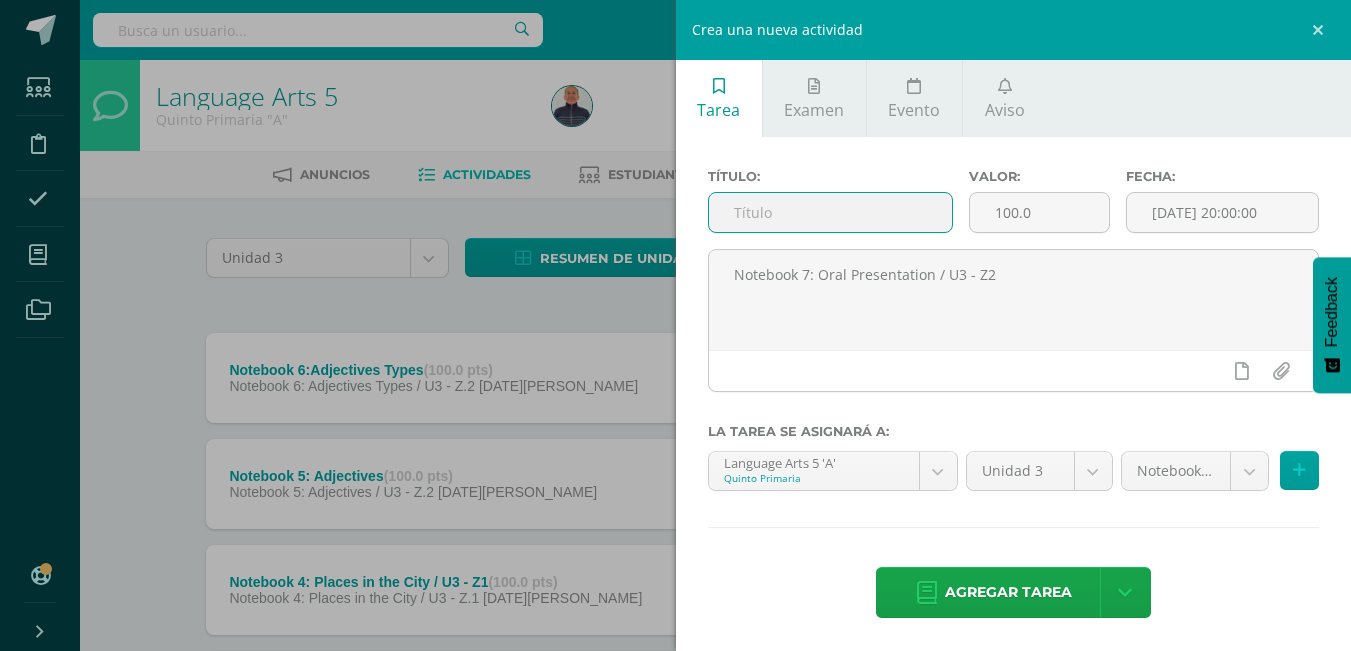 paste on "Notebook 7: Oral Presentation" 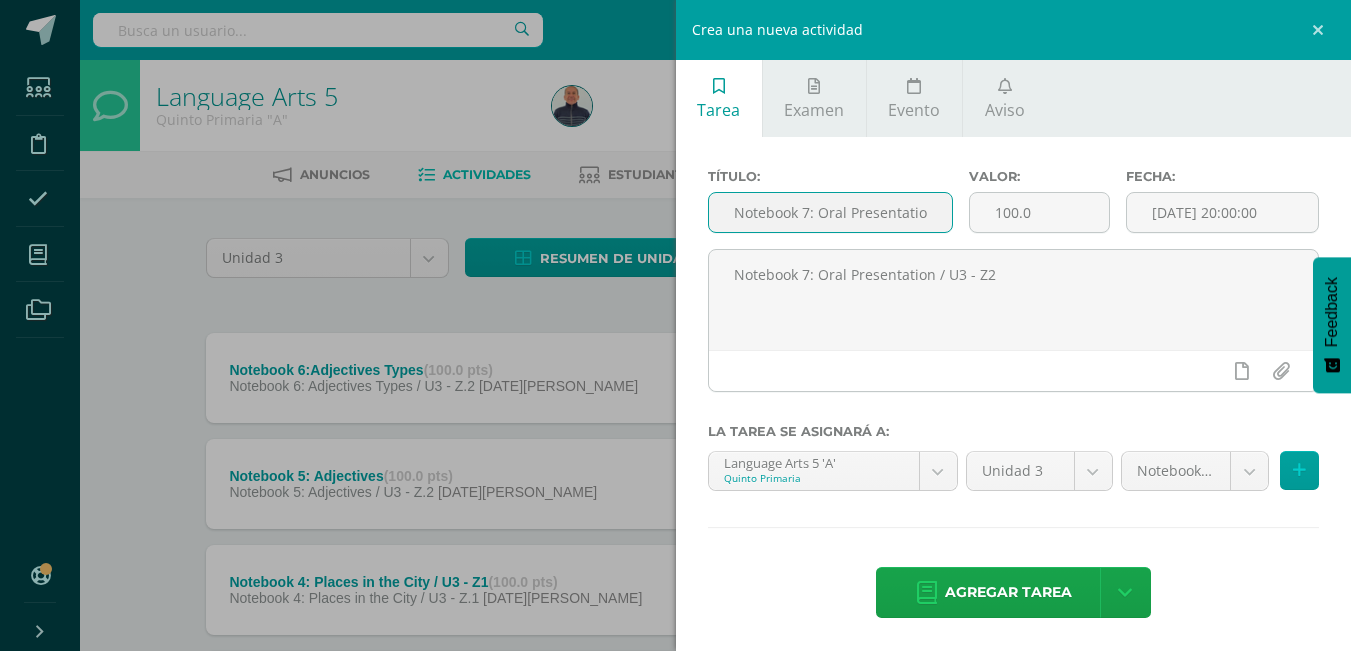 scroll, scrollTop: 0, scrollLeft: 11, axis: horizontal 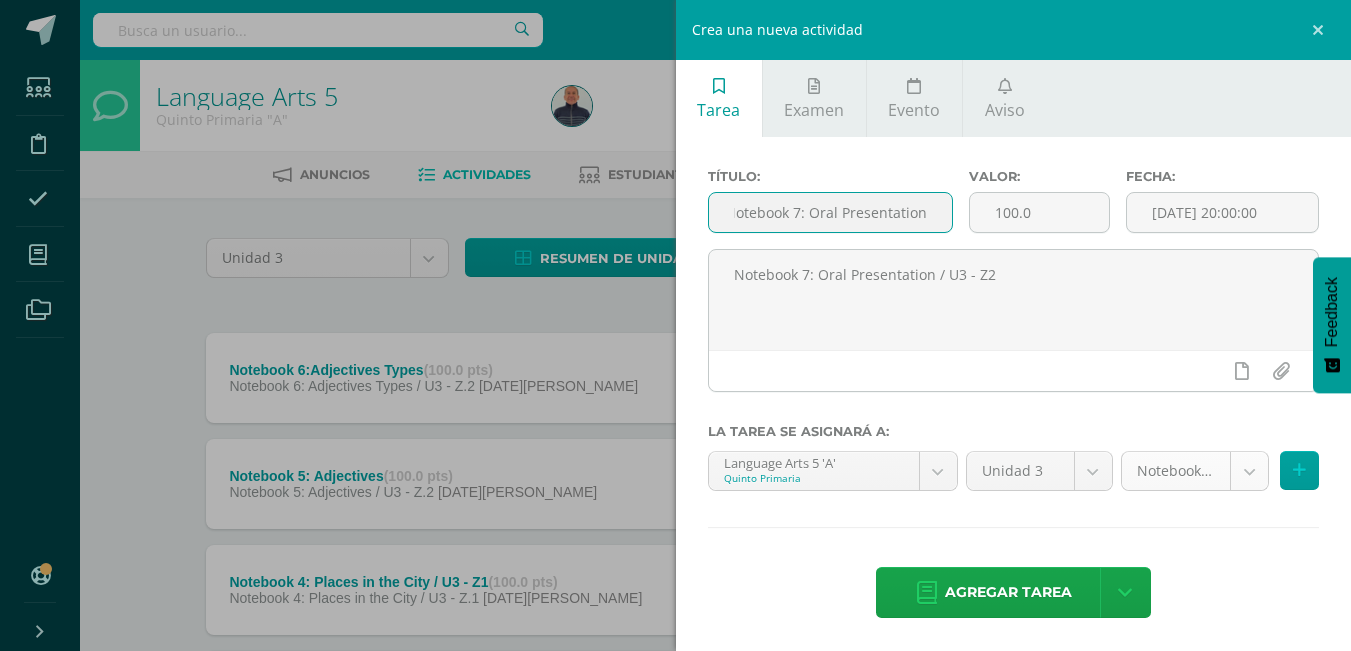 type on "Notebook 7: Oral Presentation" 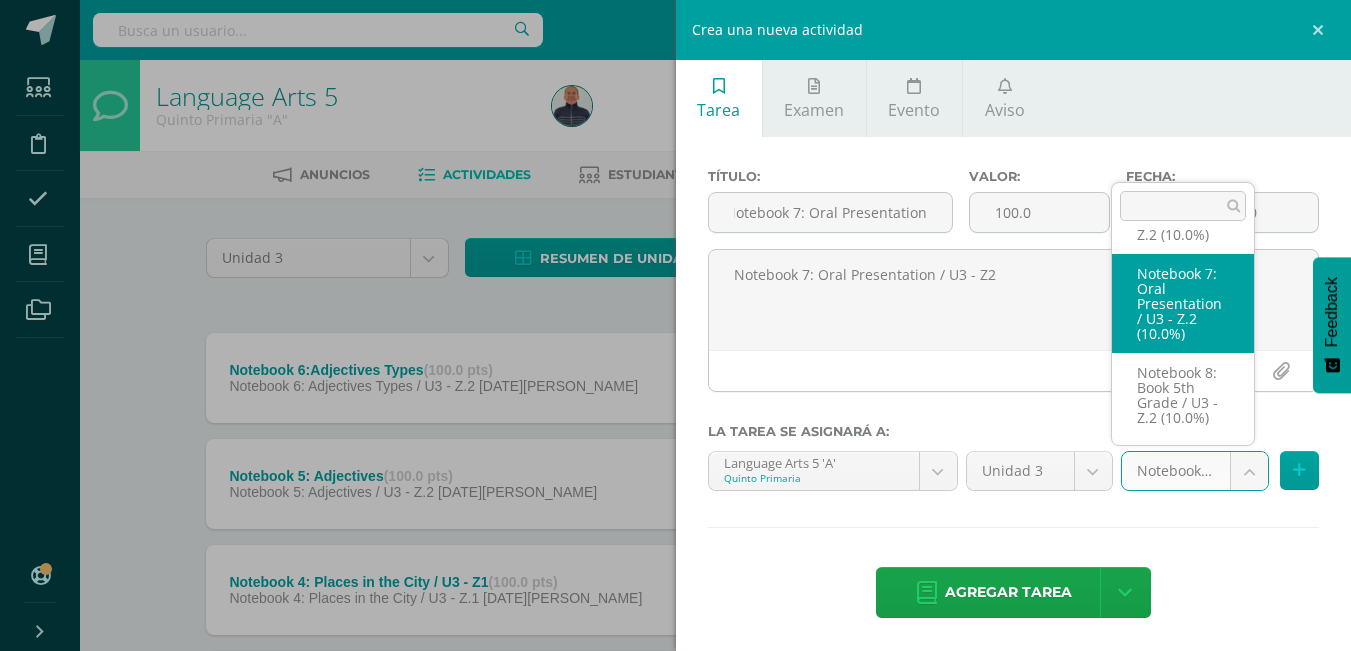 scroll, scrollTop: 0, scrollLeft: 0, axis: both 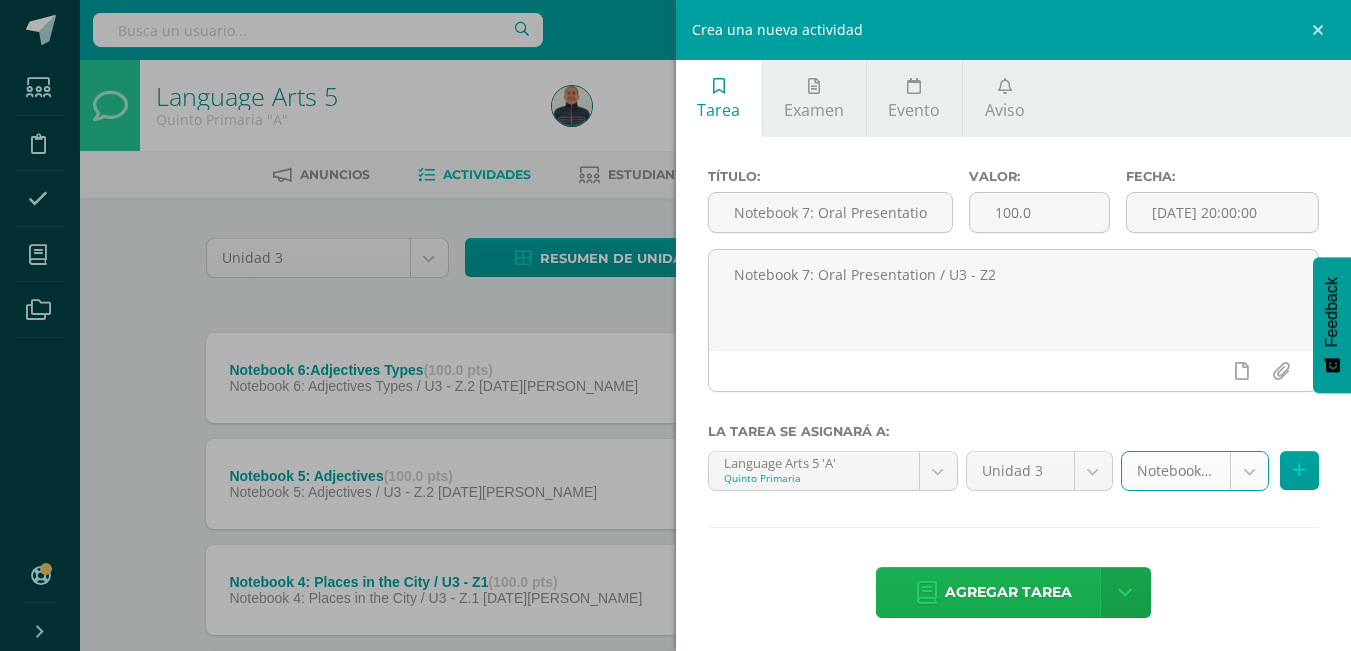 click on "Agregar tarea" at bounding box center (994, 592) 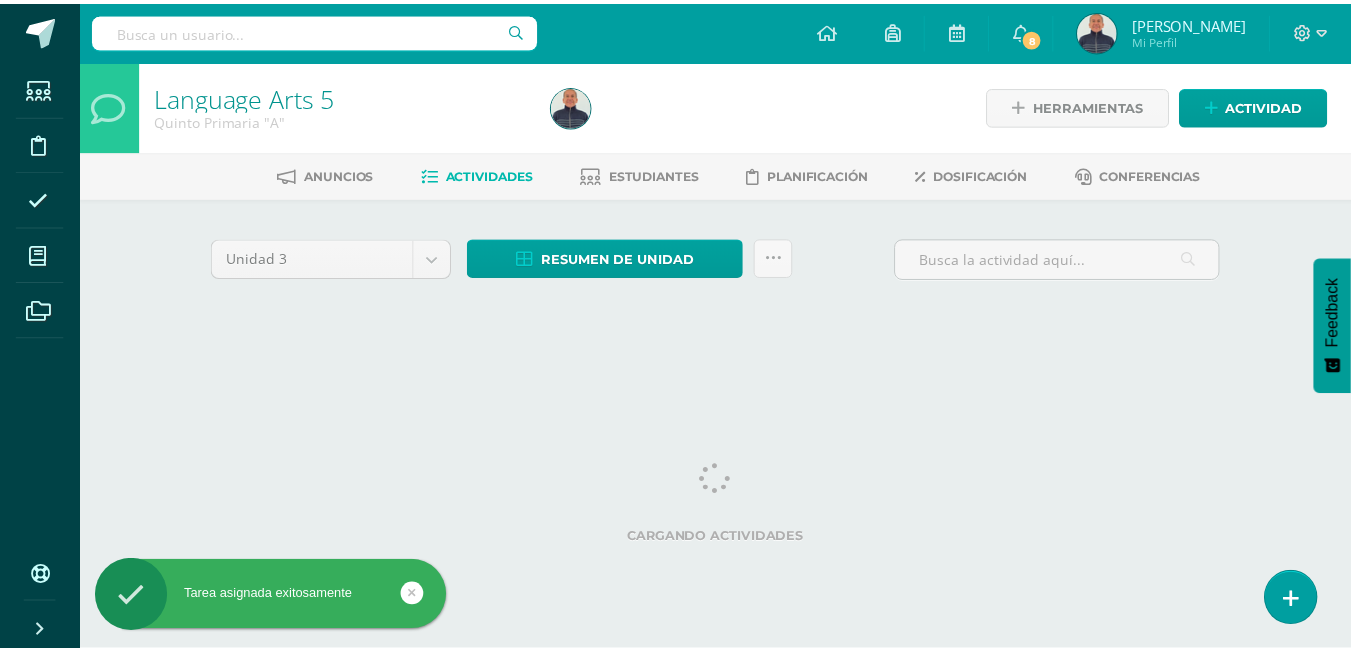 scroll, scrollTop: 0, scrollLeft: 0, axis: both 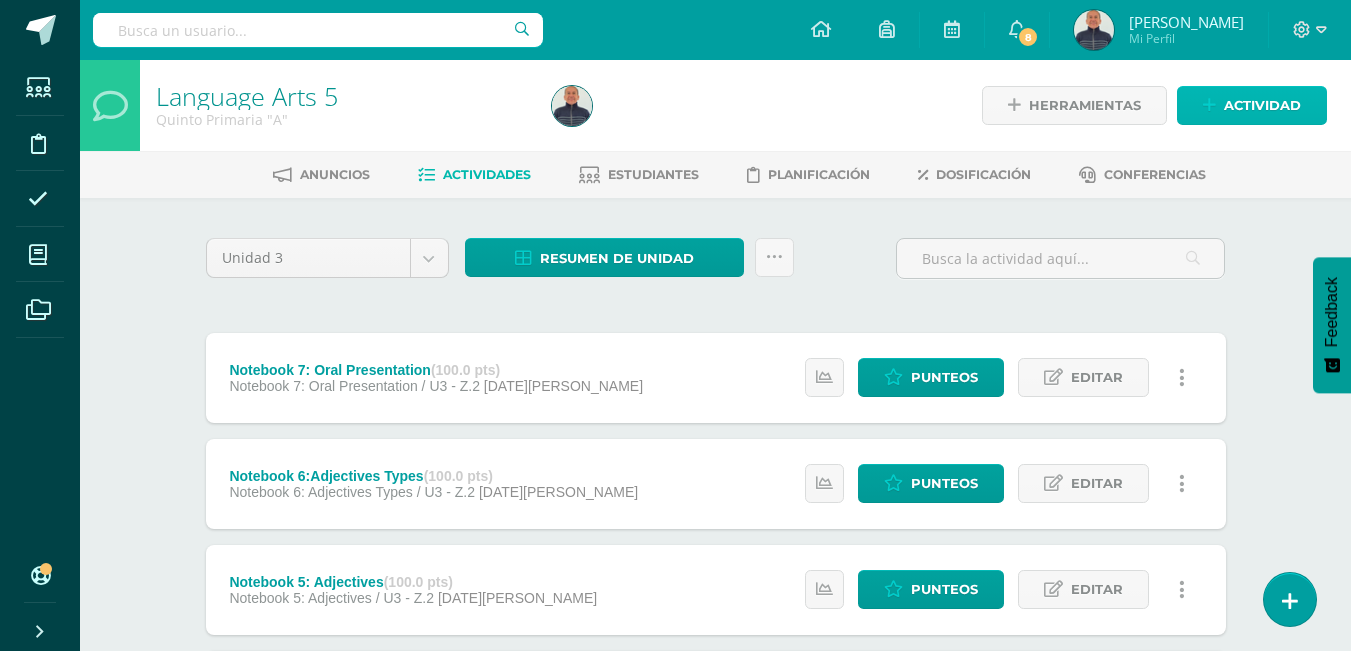 click on "Actividad" at bounding box center (1262, 105) 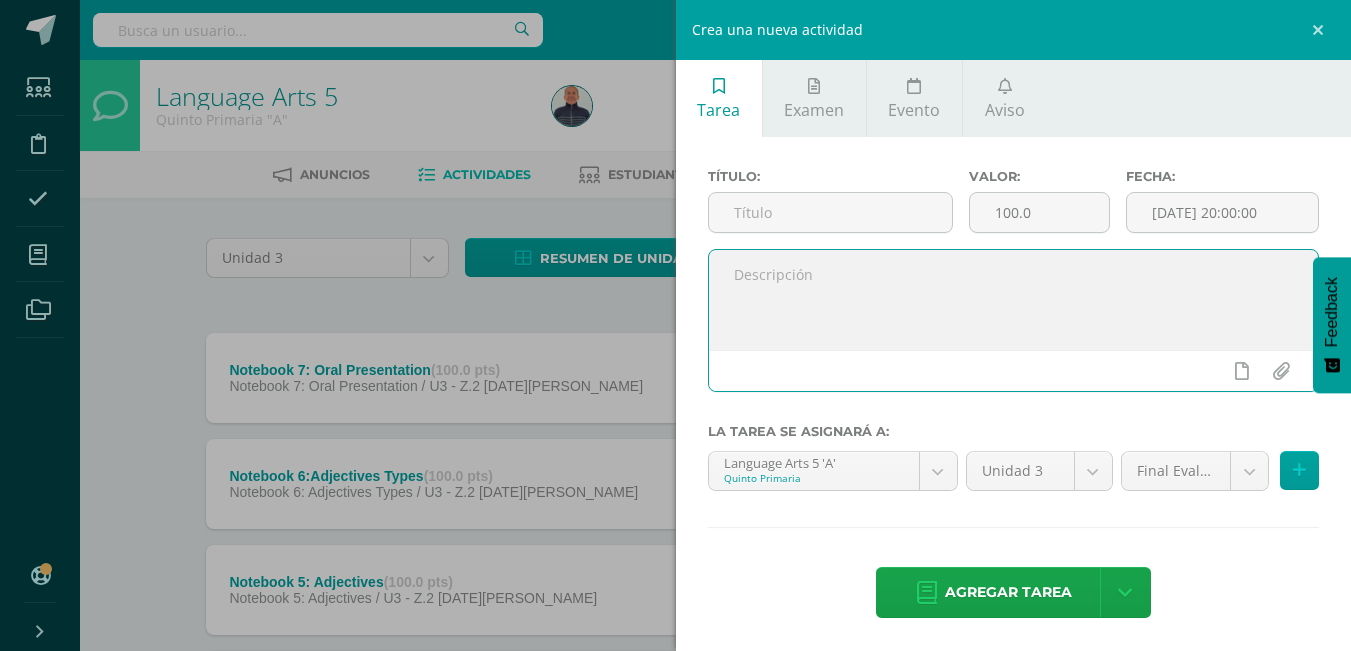 click at bounding box center [1014, 300] 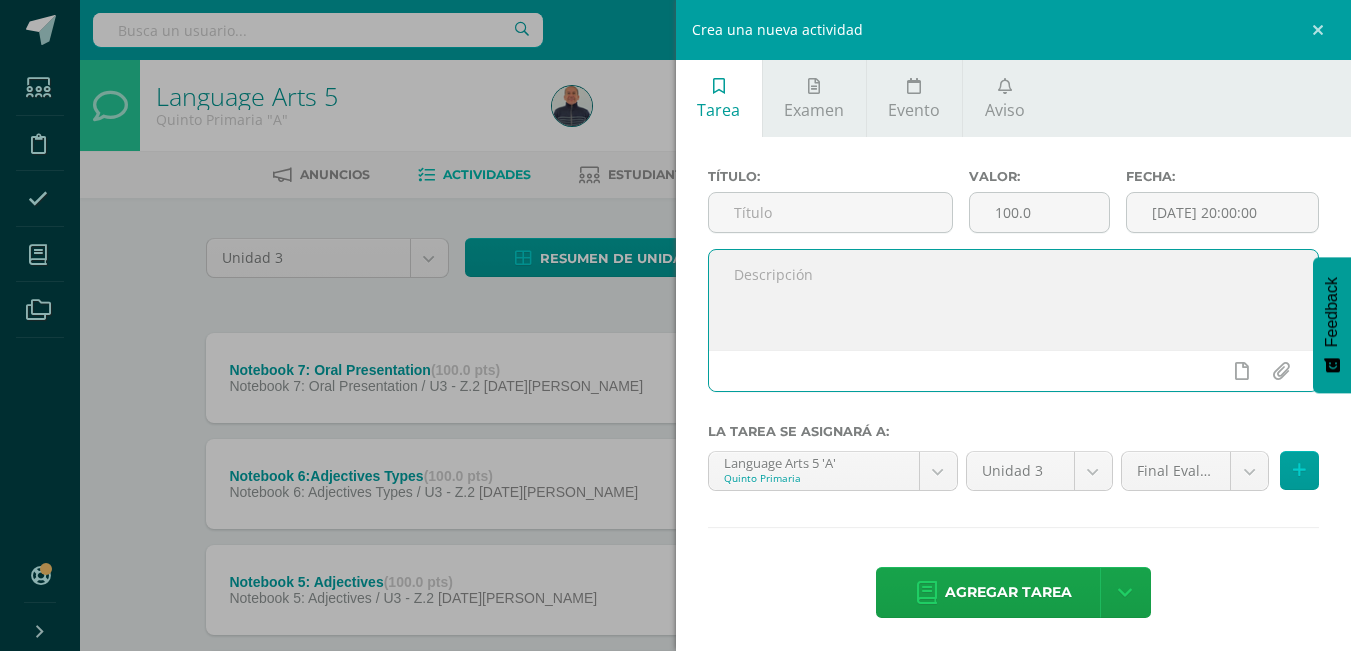 paste on "Notebook 7: Oral Presentation" 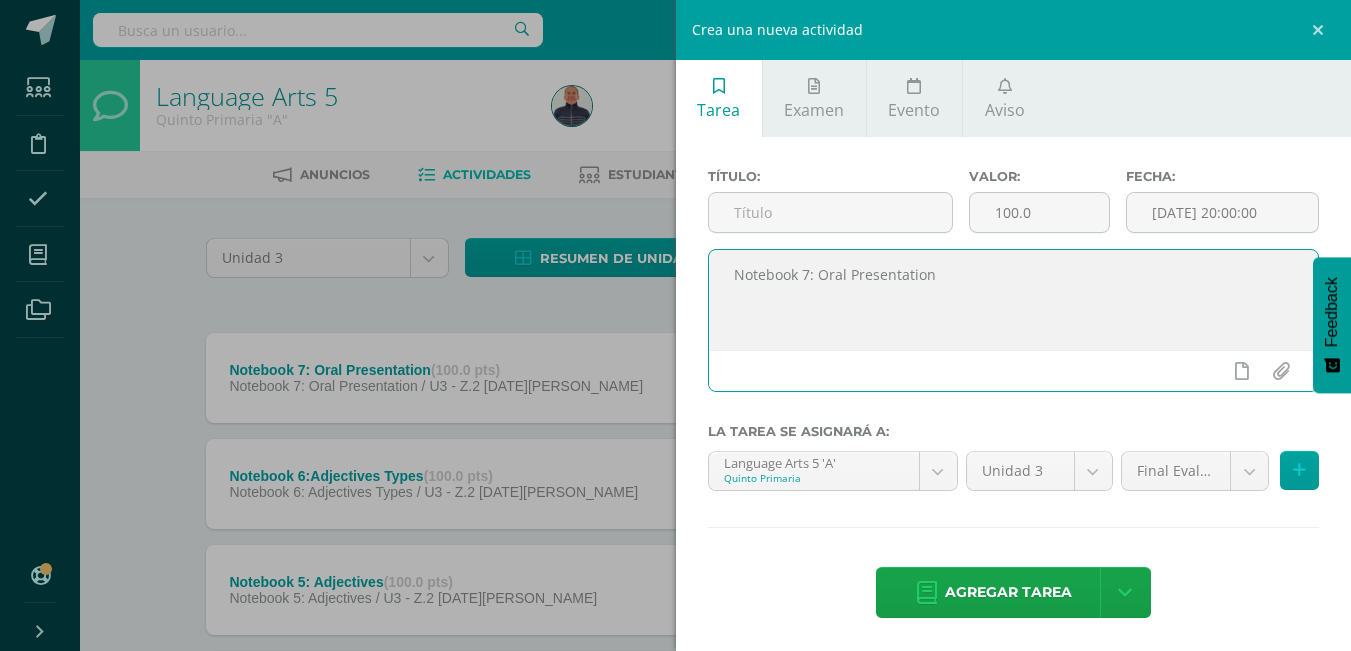 click on "Notebook 7: Oral Presentation" at bounding box center [1014, 300] 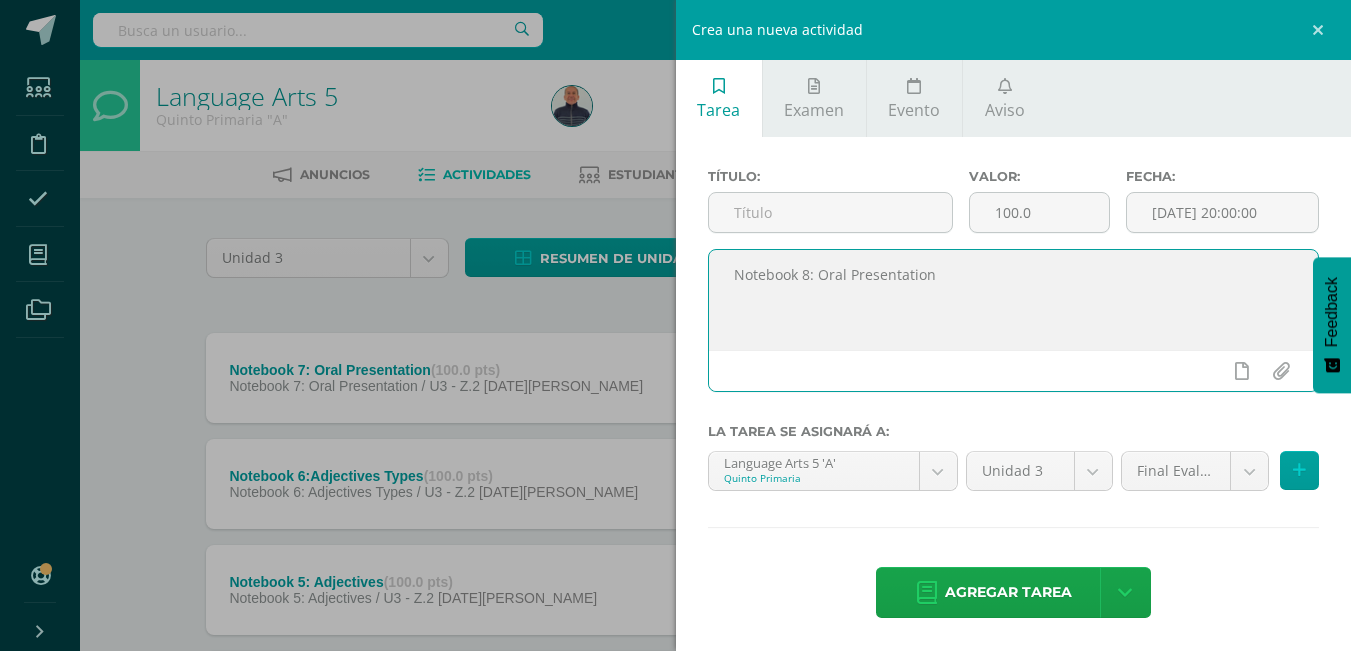 click on "Notebook 8: Oral Presentation" at bounding box center [1014, 300] 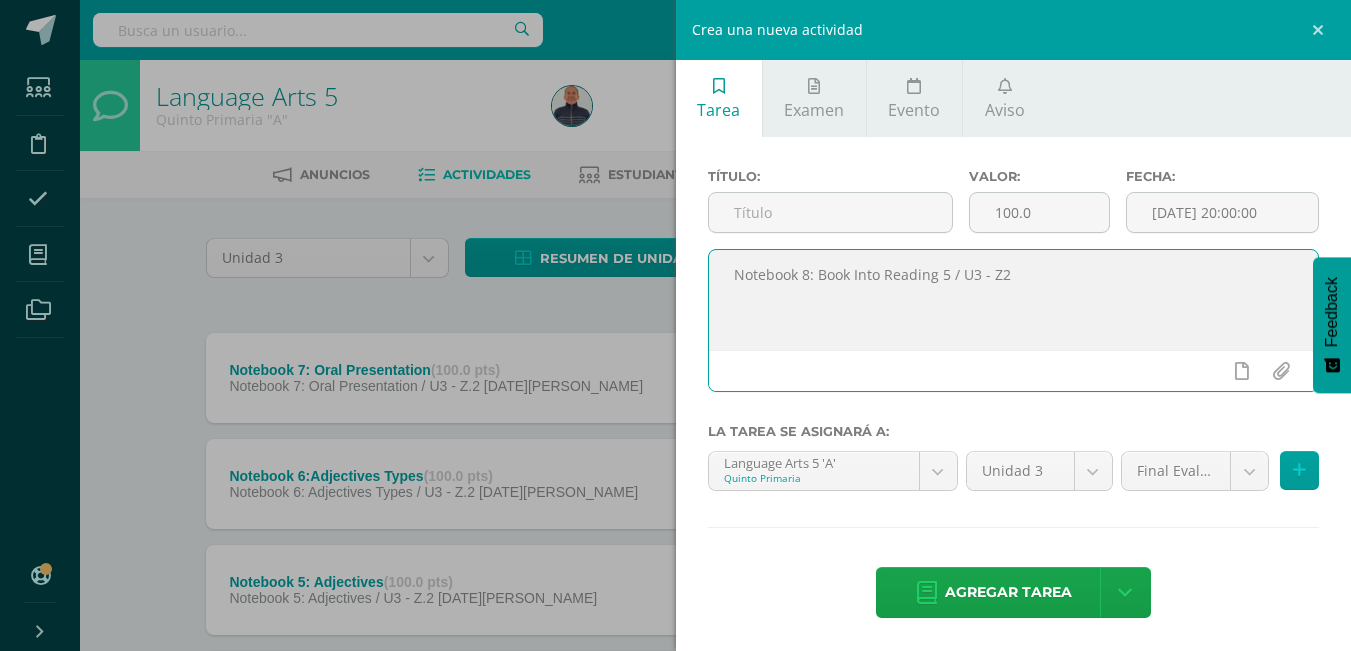 drag, startPoint x: 946, startPoint y: 279, endPoint x: 729, endPoint y: 279, distance: 217 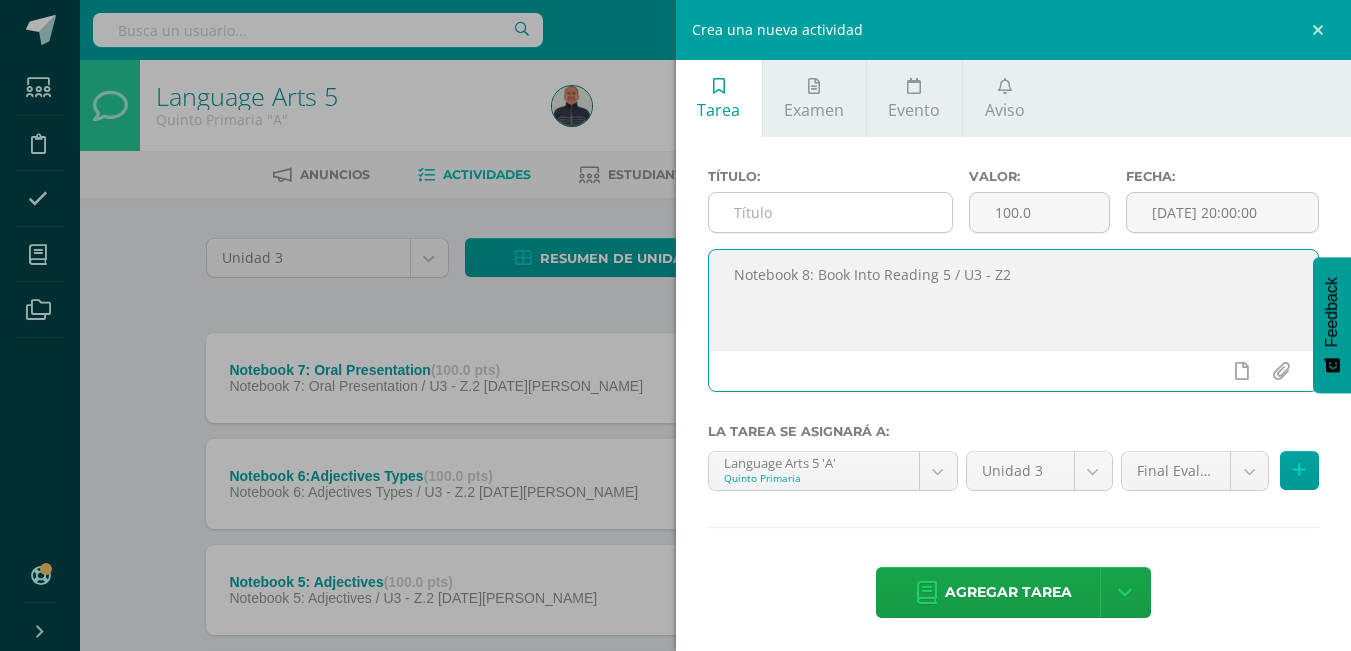 type on "Notebook 8: Book Into Reading 5 / U3 - Z2" 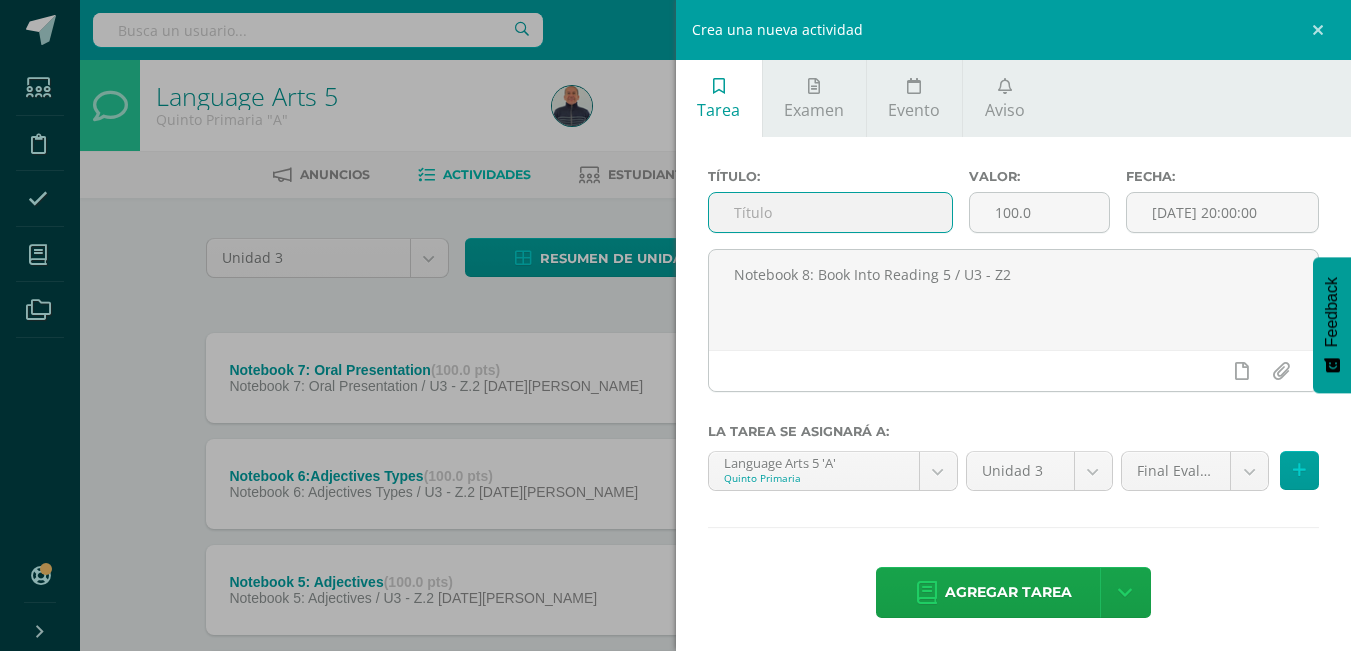 click at bounding box center (830, 212) 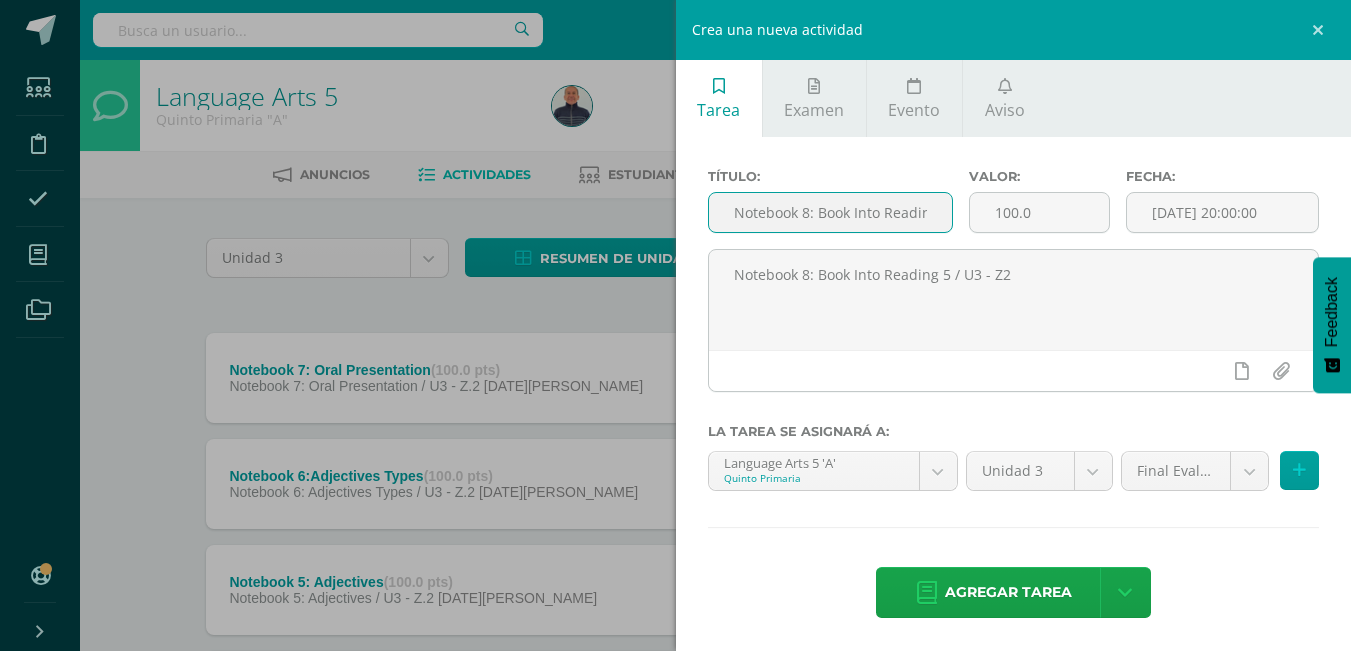 scroll, scrollTop: 0, scrollLeft: 27, axis: horizontal 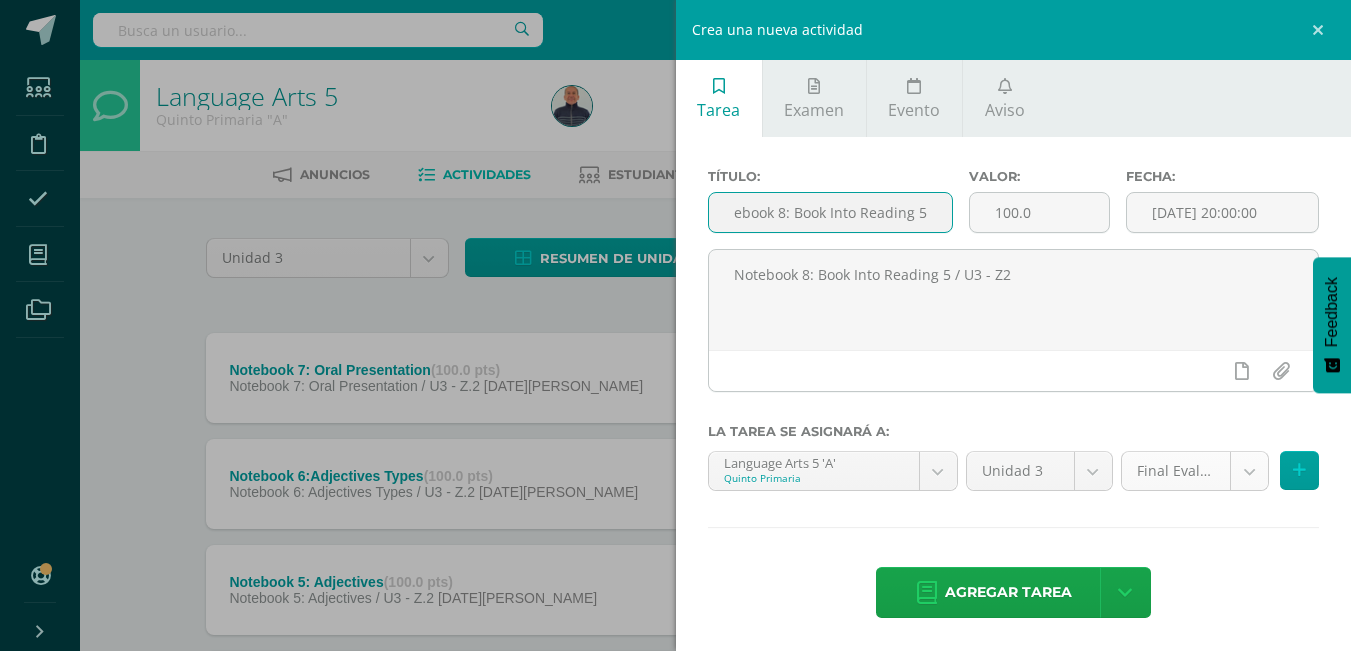 type on "Notebook 8: Book Into Reading 5" 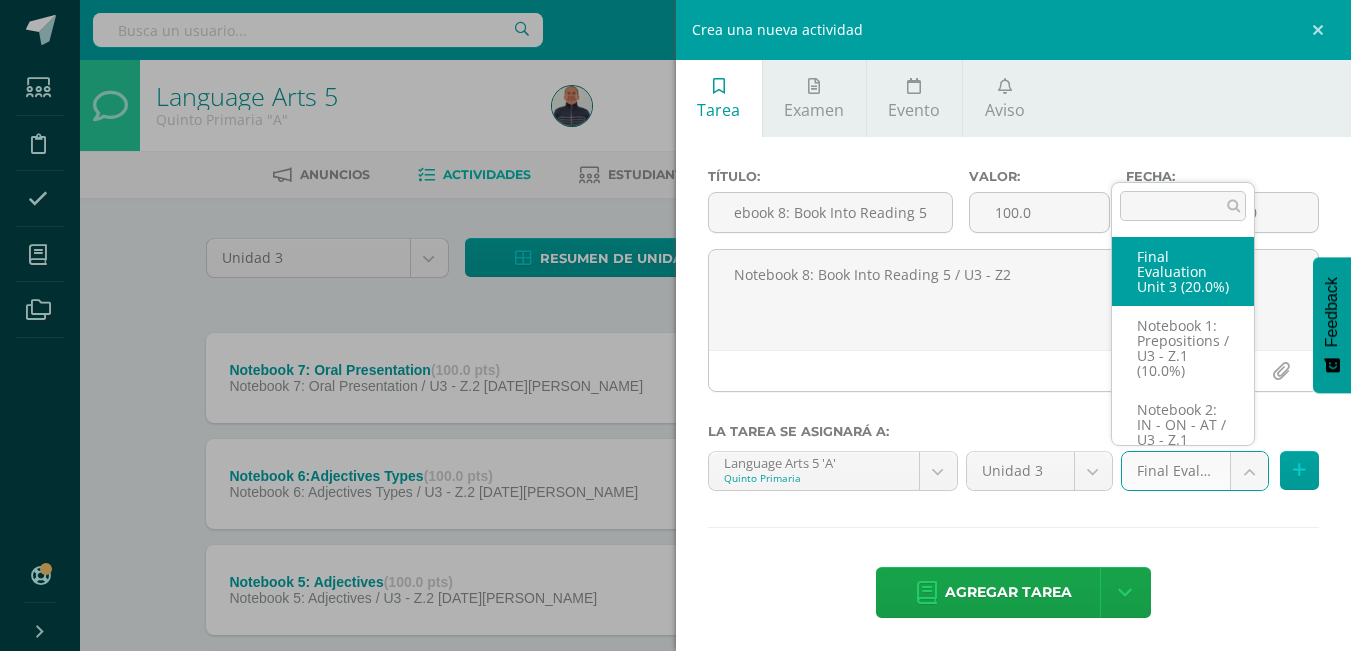 scroll, scrollTop: 0, scrollLeft: 0, axis: both 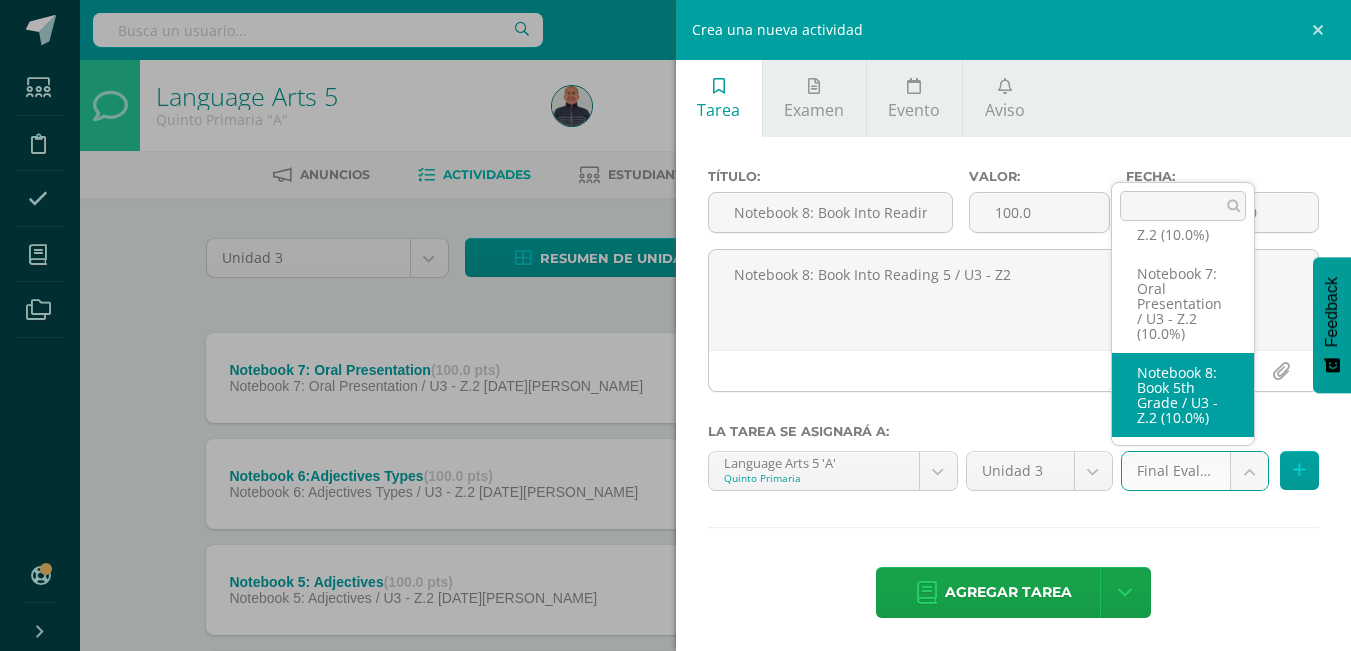 select on "27371" 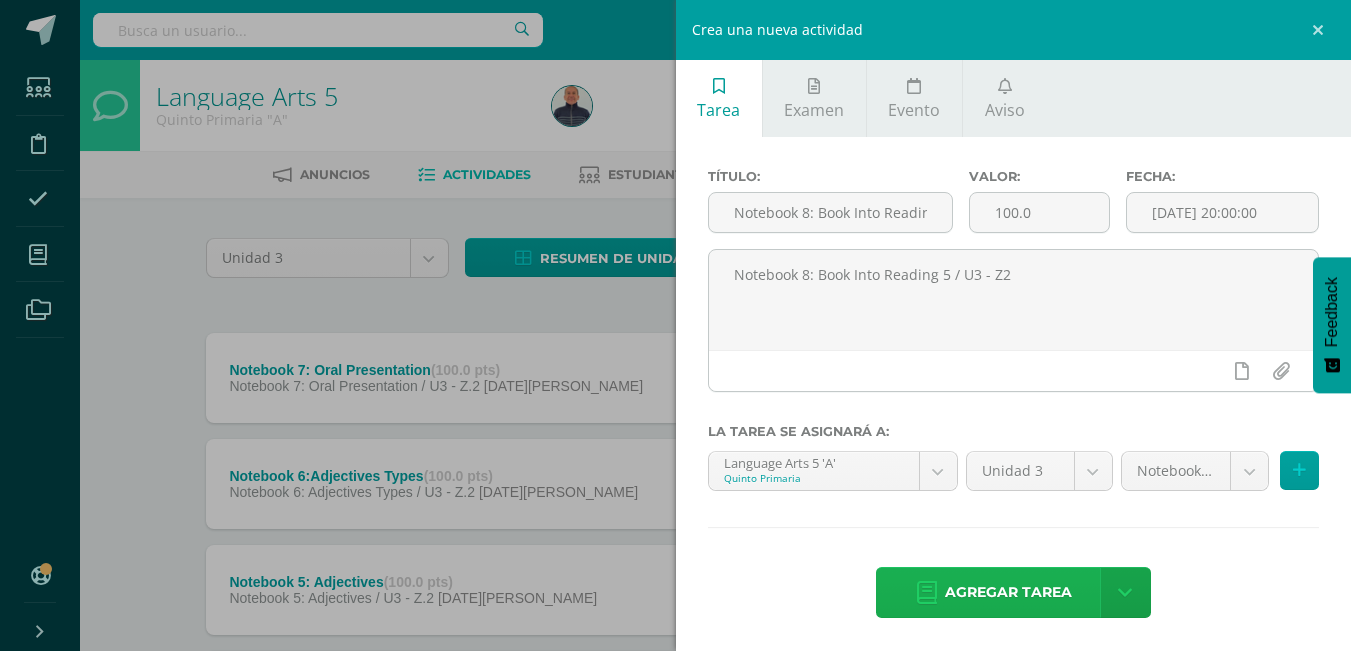 click on "Agregar tarea" at bounding box center (1008, 592) 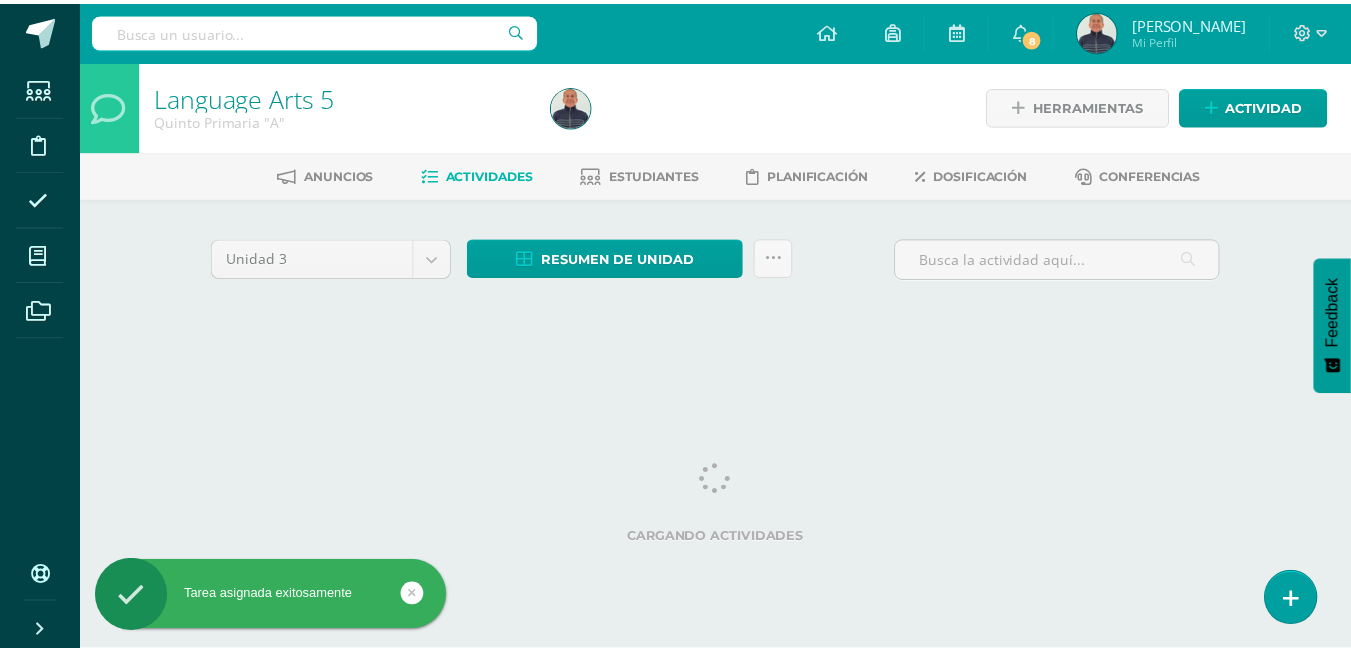 scroll, scrollTop: 0, scrollLeft: 0, axis: both 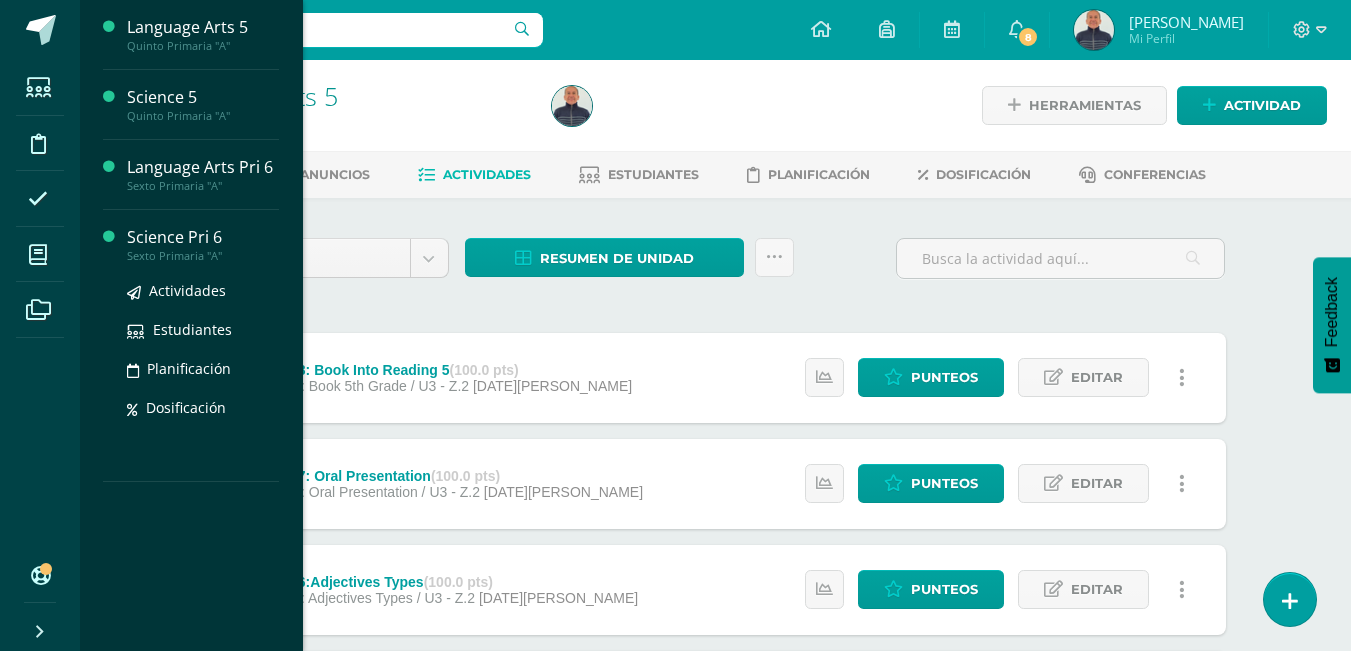 click on "Science  Pri 6" at bounding box center (203, 237) 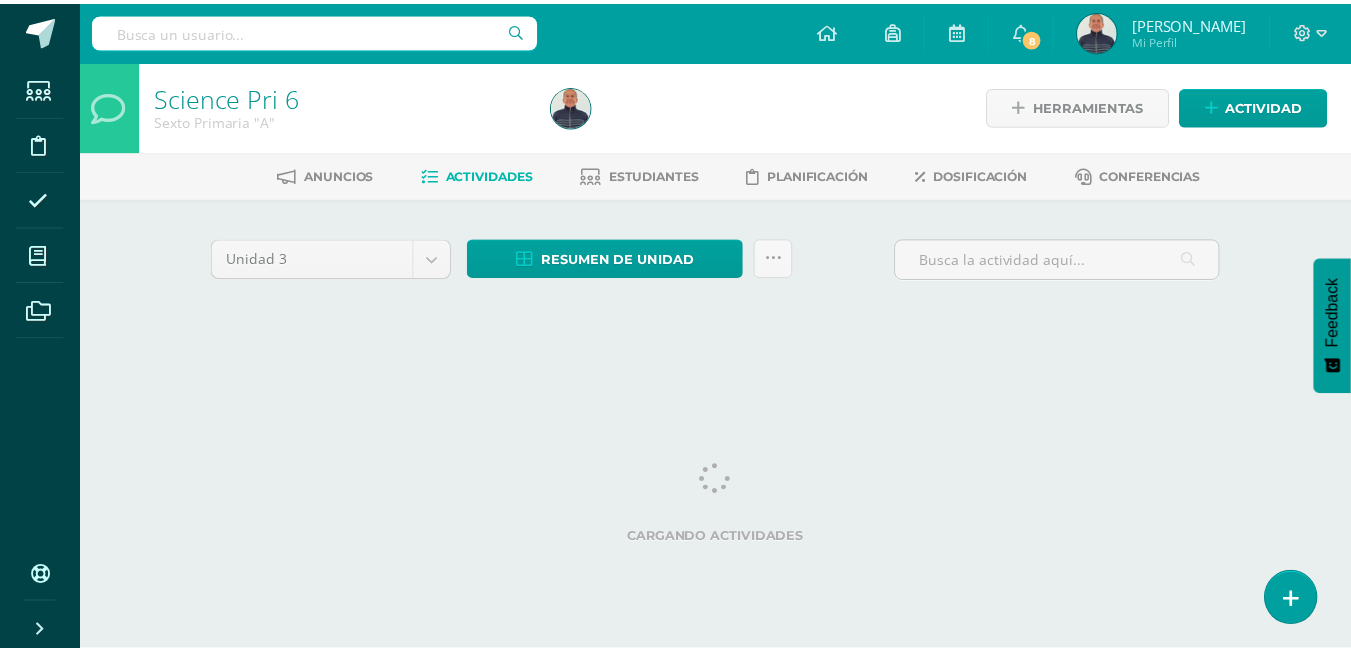 scroll, scrollTop: 0, scrollLeft: 0, axis: both 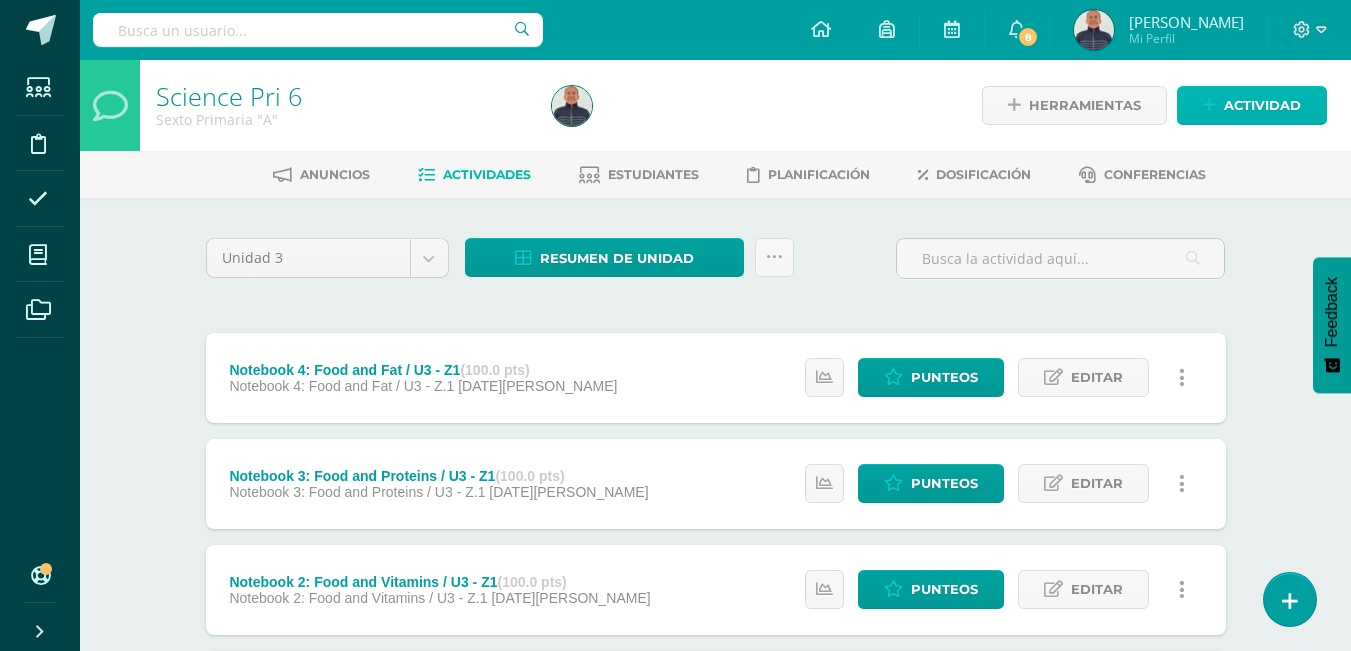 click on "Actividad" at bounding box center (1262, 105) 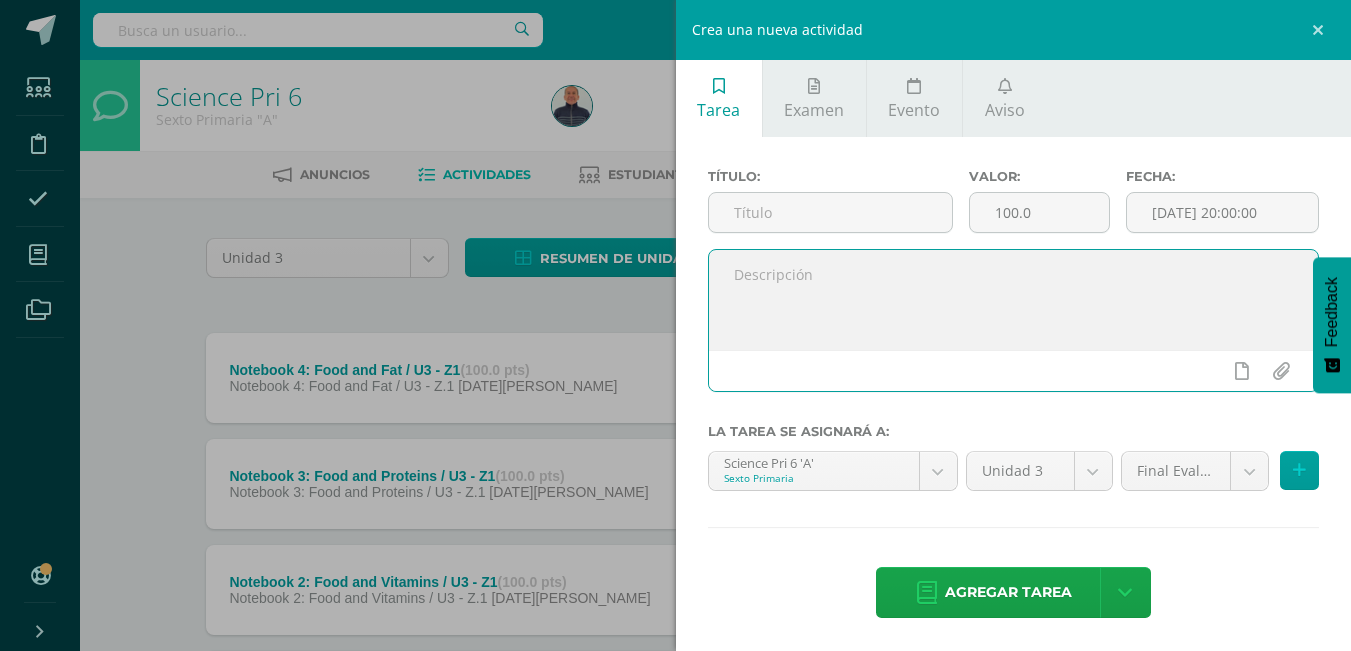 click at bounding box center (1014, 300) 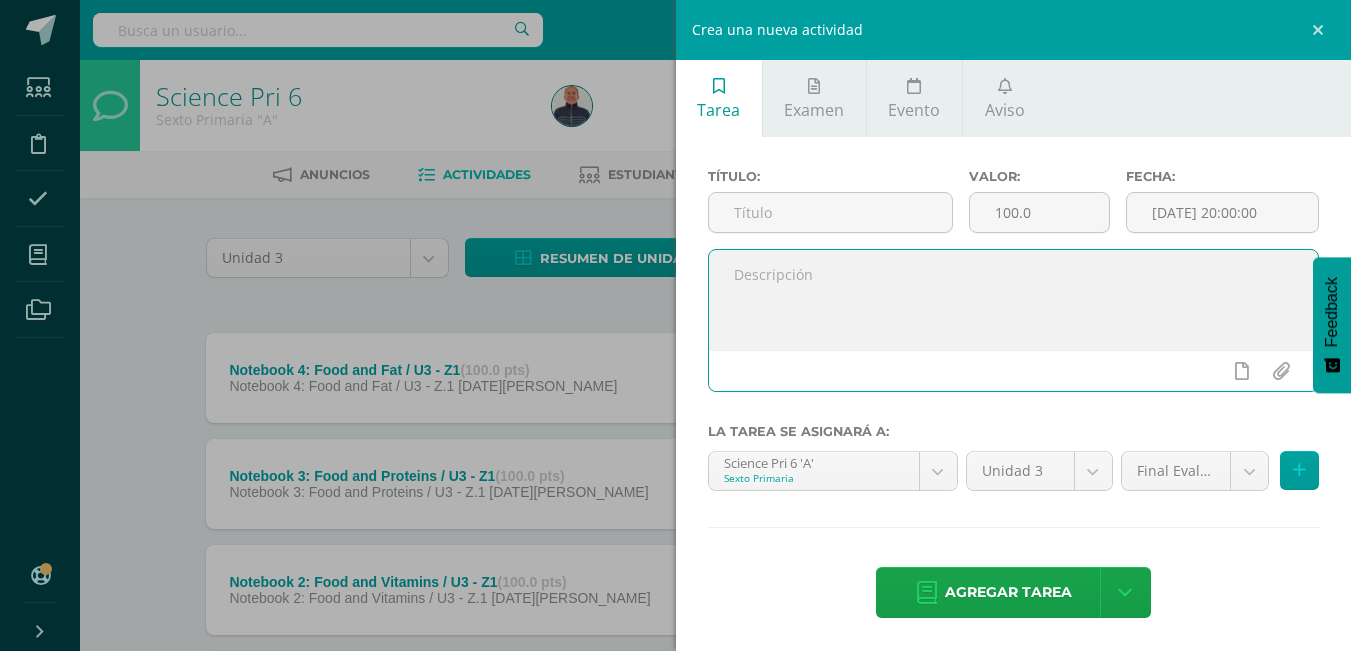 paste on "Notebook 8: Book Into Reading 5" 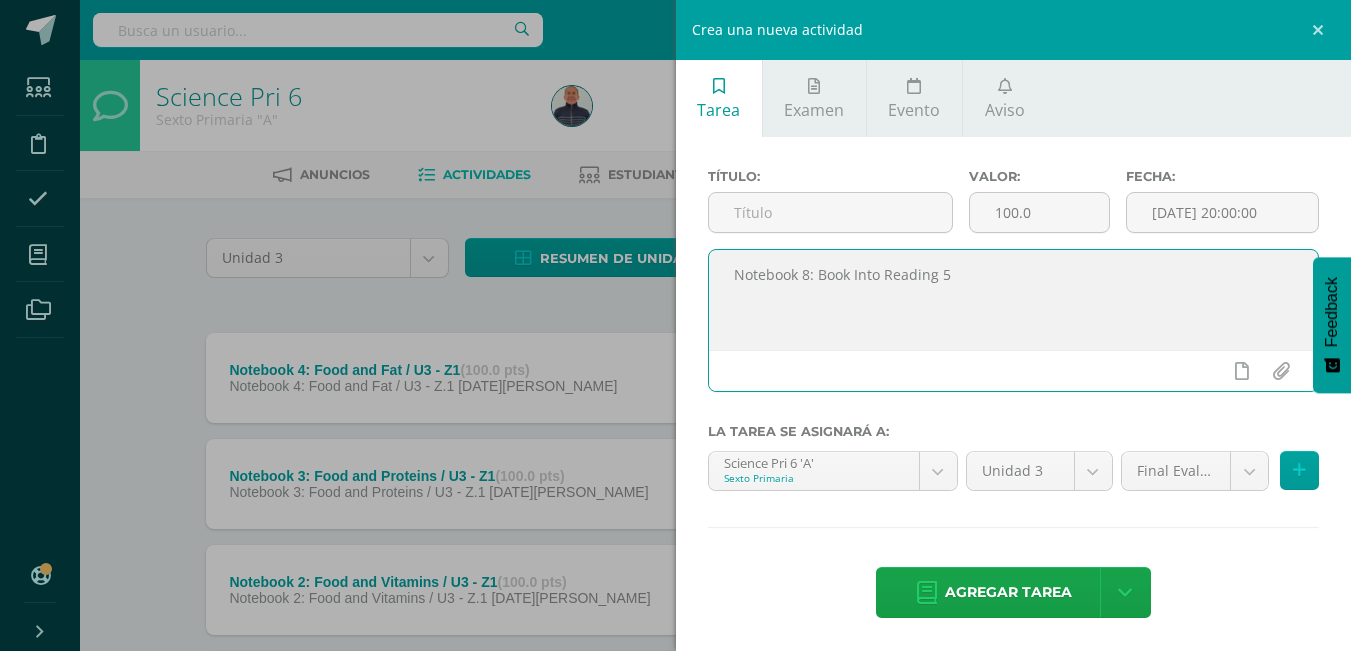 click on "Notebook 8: Book Into Reading 5" at bounding box center (1014, 300) 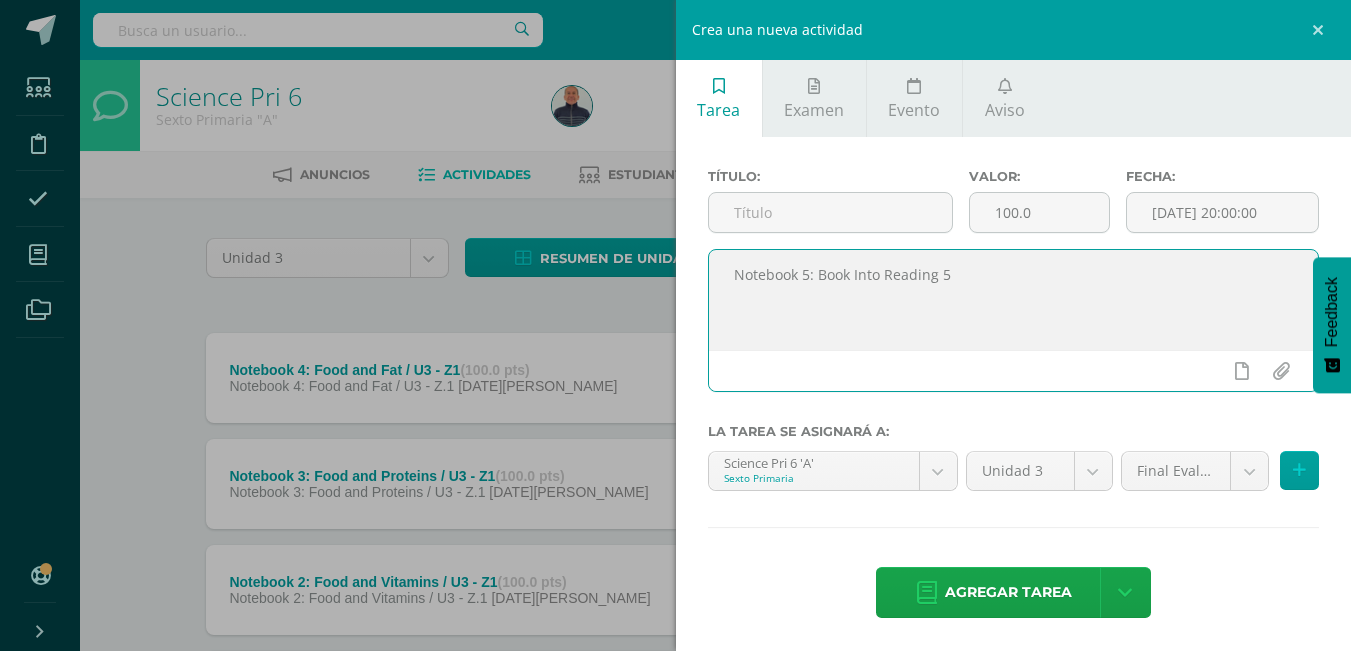 click on "Notebook 5: Book Into Reading 5" at bounding box center [1014, 300] 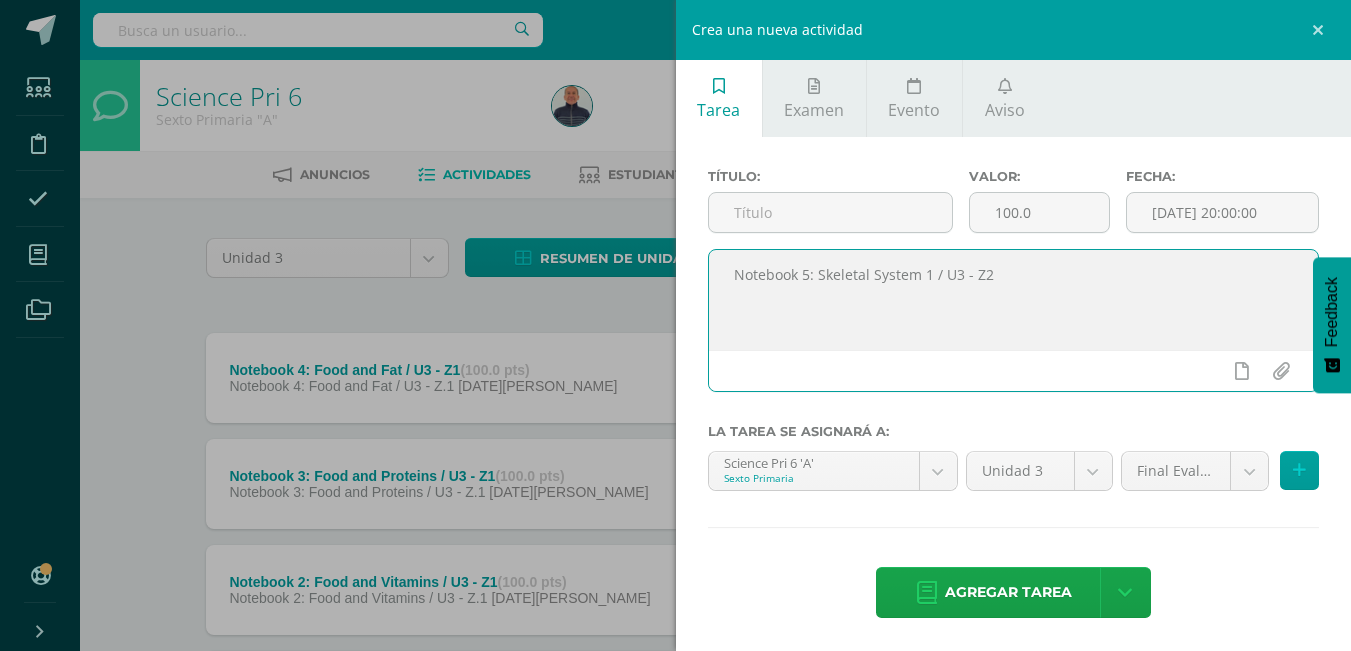 drag, startPoint x: 930, startPoint y: 277, endPoint x: 752, endPoint y: 281, distance: 178.04494 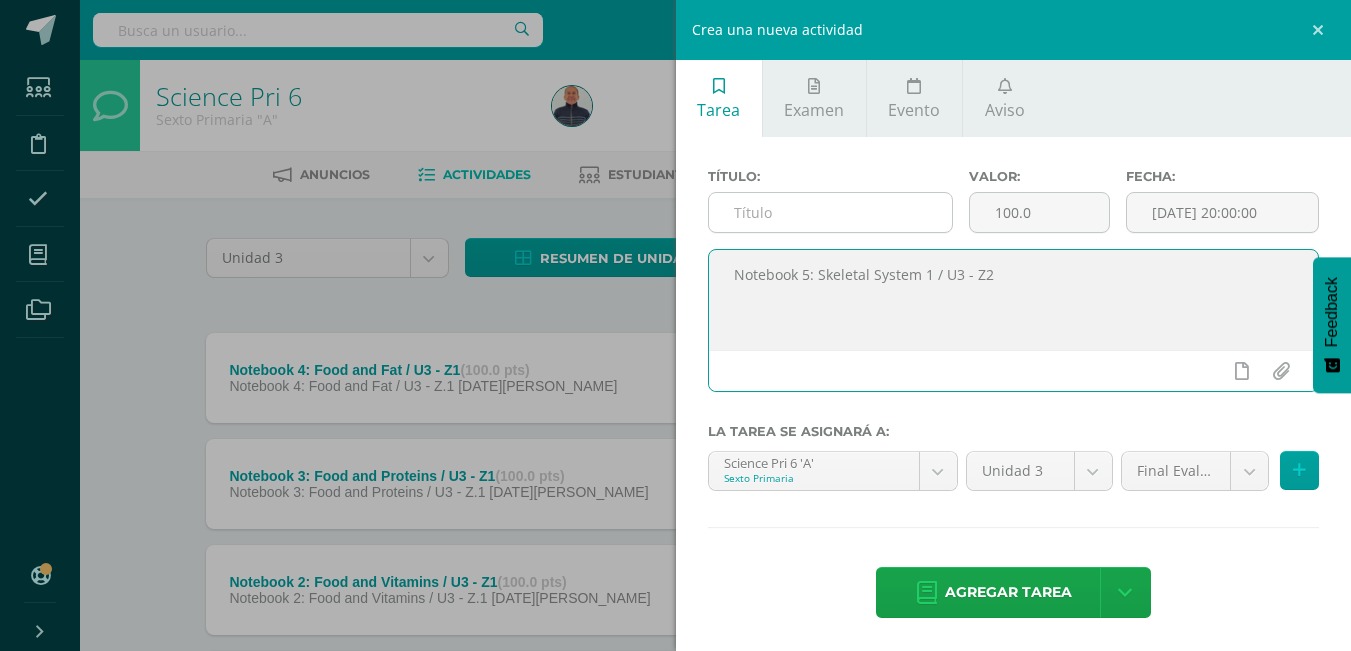 type on "Notebook 5: Skeletal System 1 / U3 - Z2" 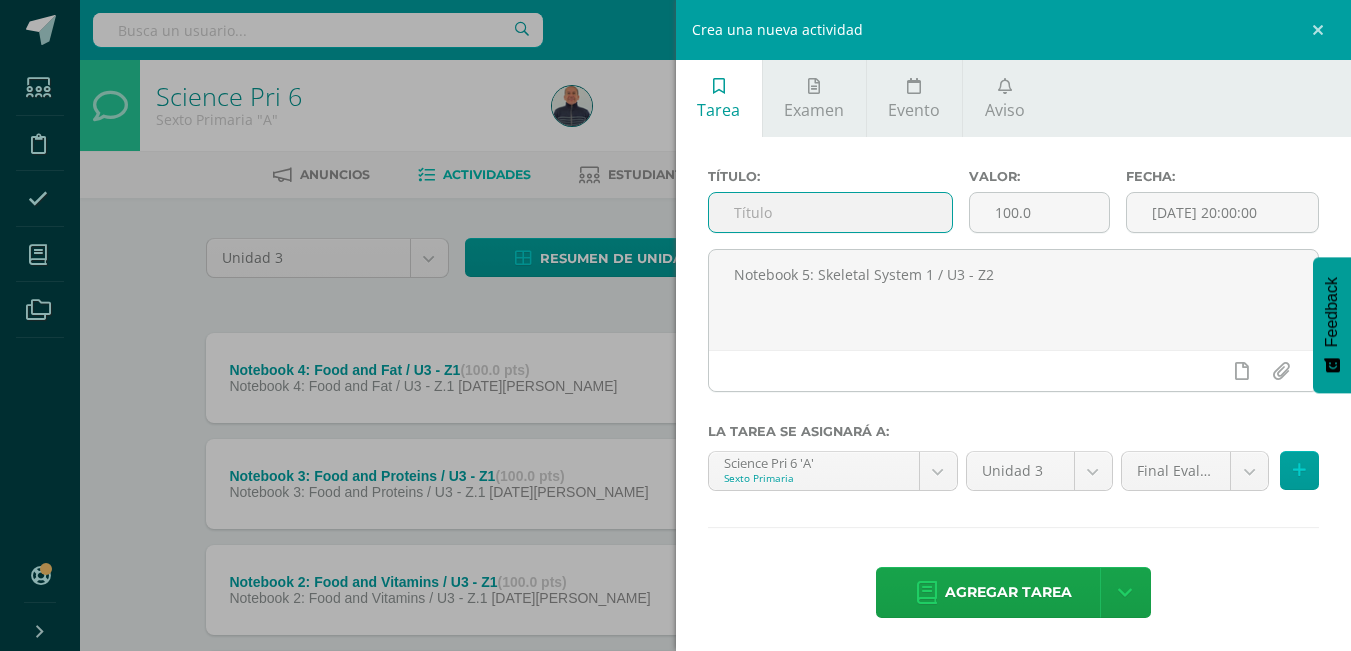 paste on "Notebook 5: Skeletal System 1" 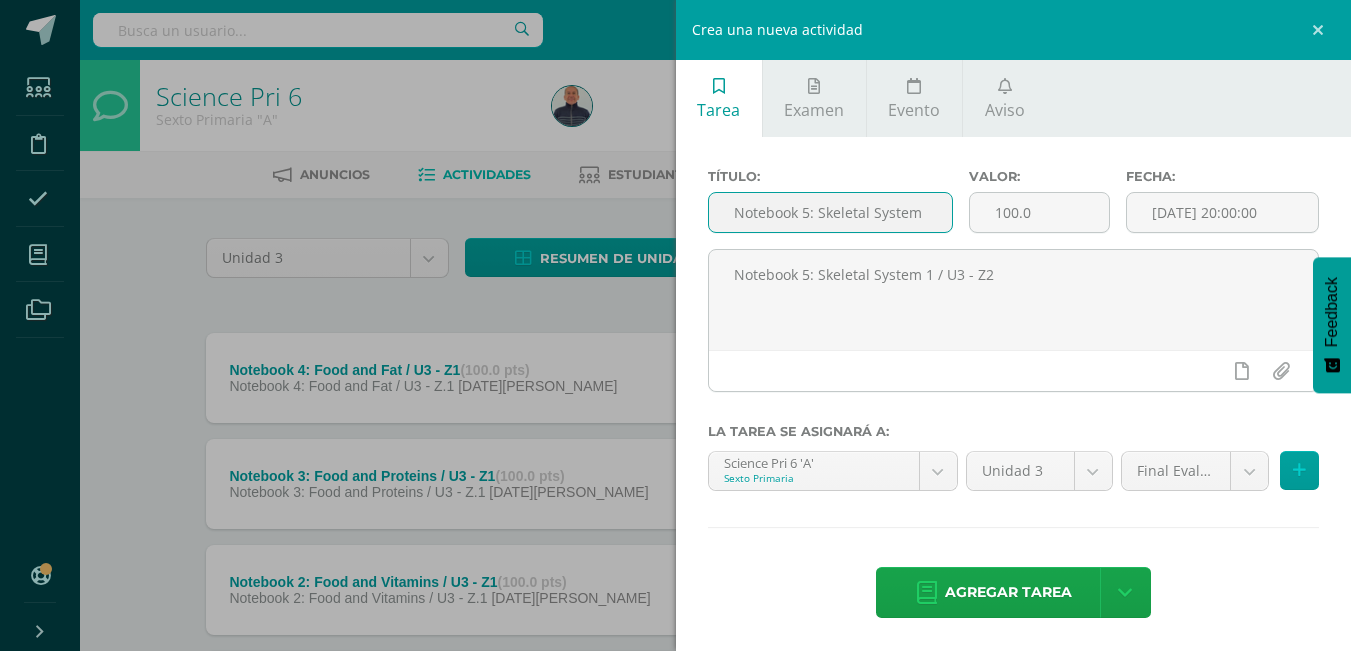 scroll, scrollTop: 0, scrollLeft: 9, axis: horizontal 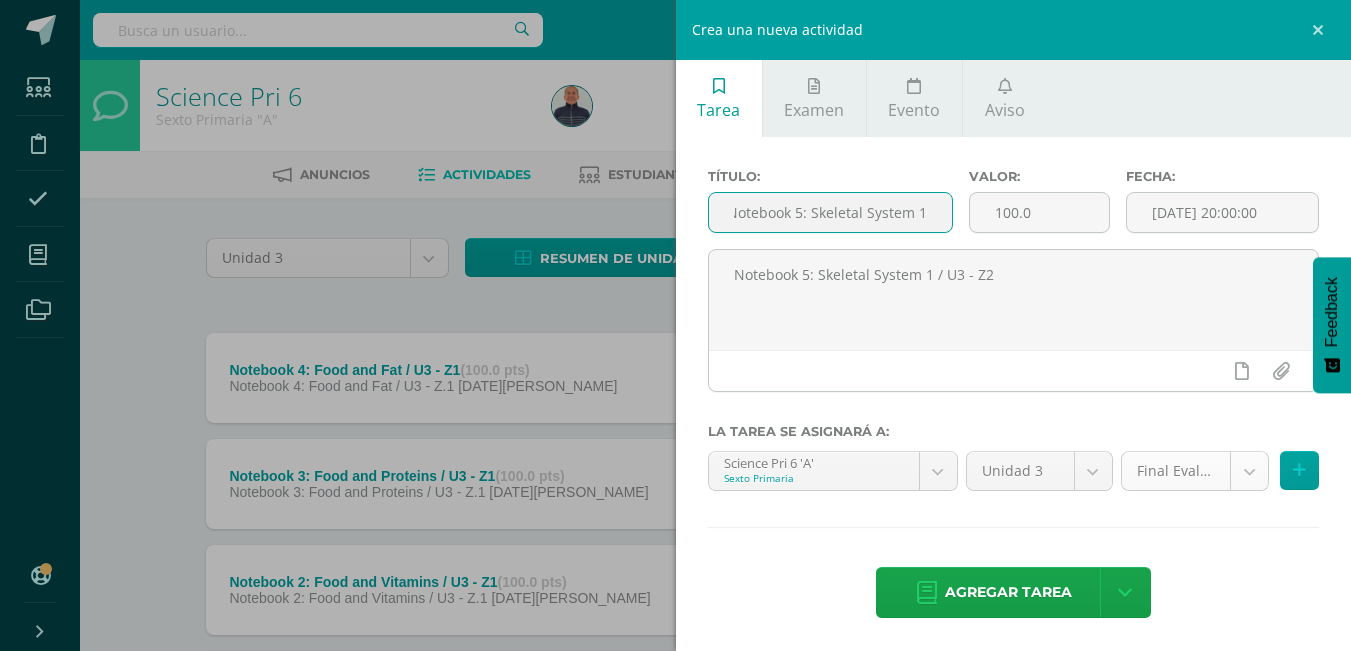 type on "Notebook 5: Skeletal System 1" 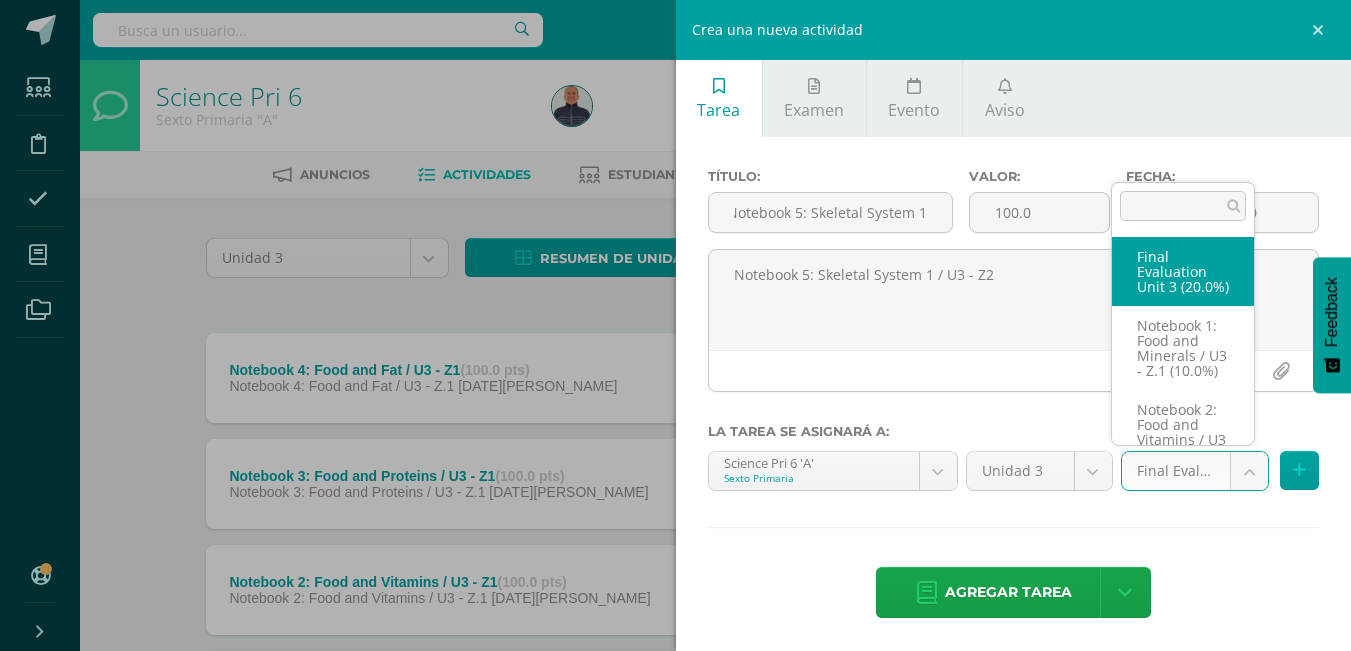 scroll, scrollTop: 0, scrollLeft: 0, axis: both 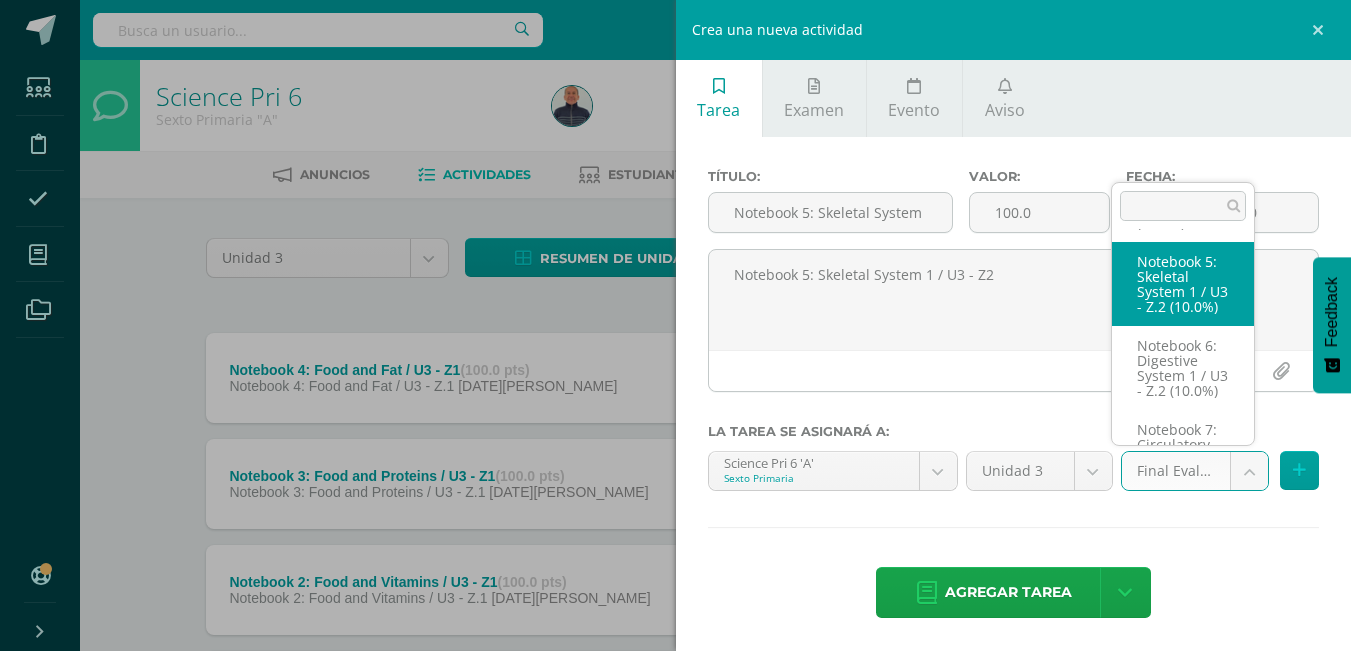 select on "27489" 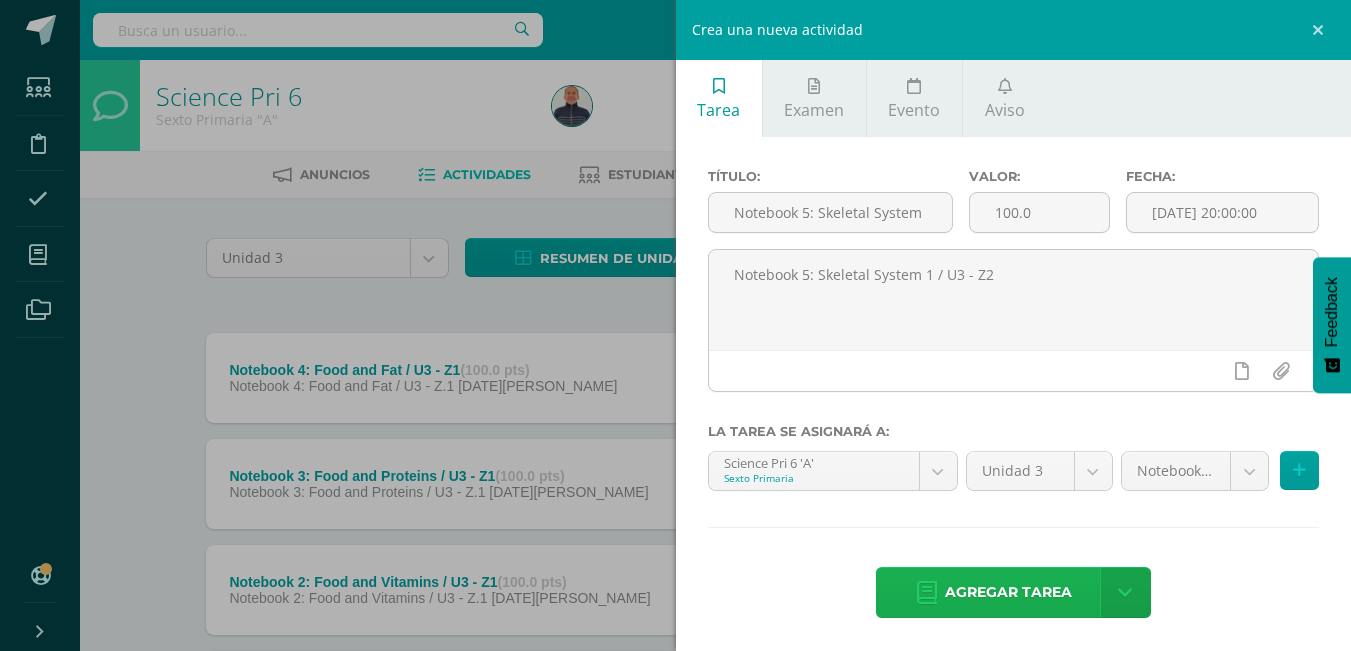 click on "Agregar tarea" at bounding box center [1008, 592] 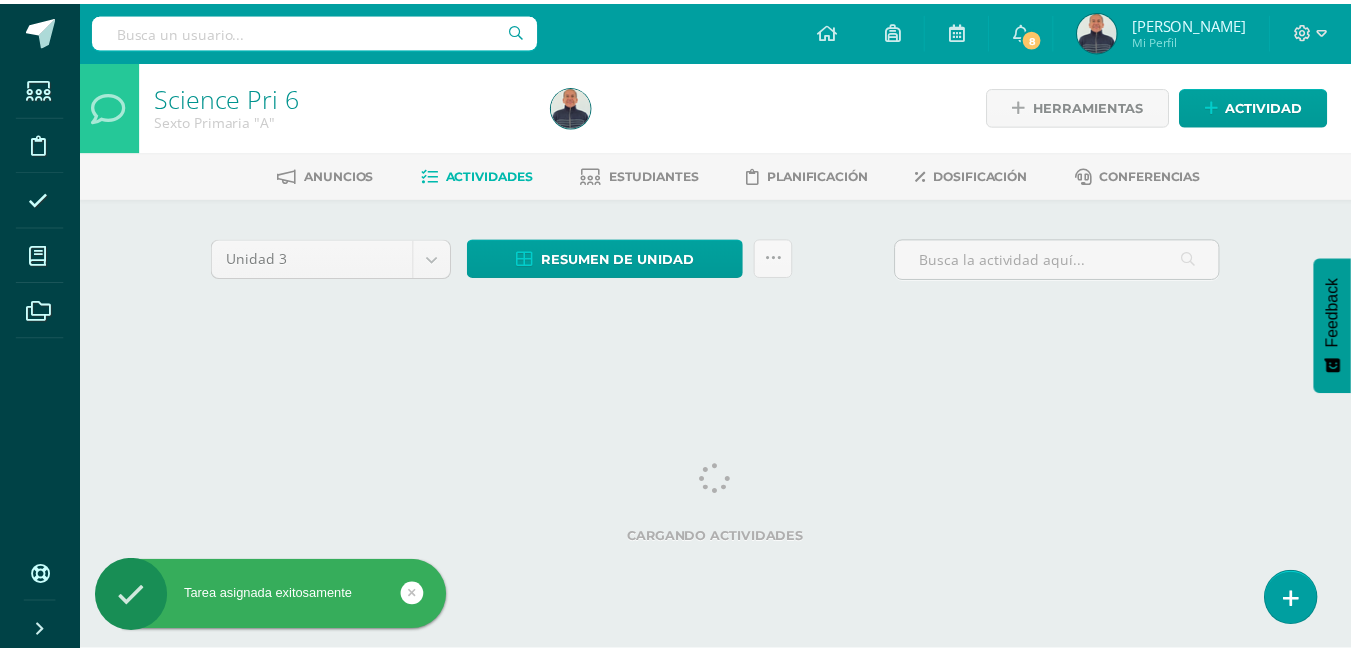 scroll, scrollTop: 0, scrollLeft: 0, axis: both 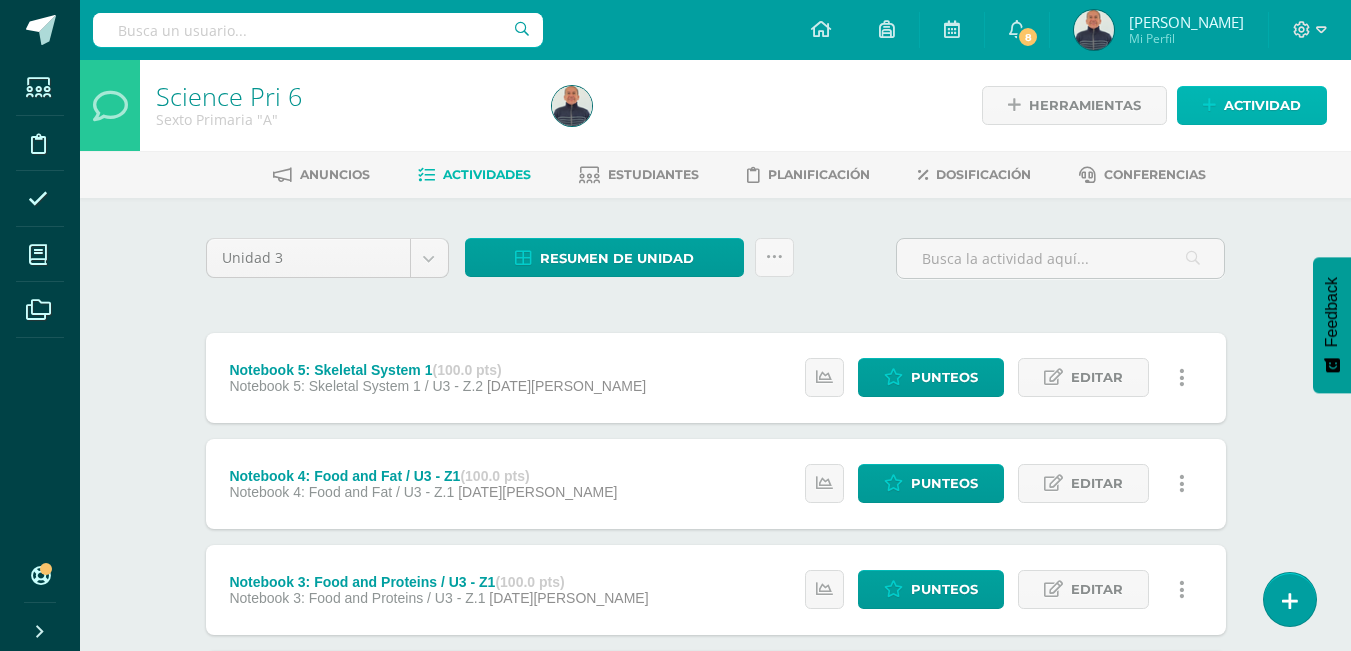 click on "Actividad" at bounding box center [1262, 105] 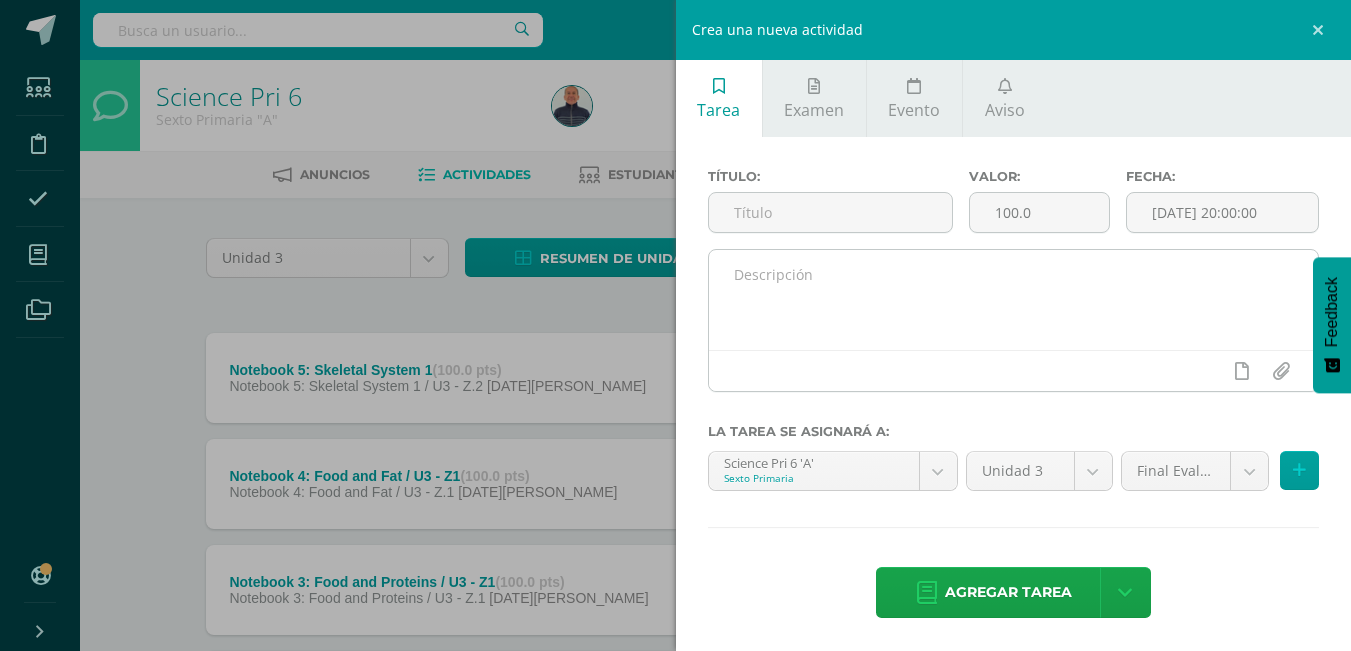 click at bounding box center (1014, 300) 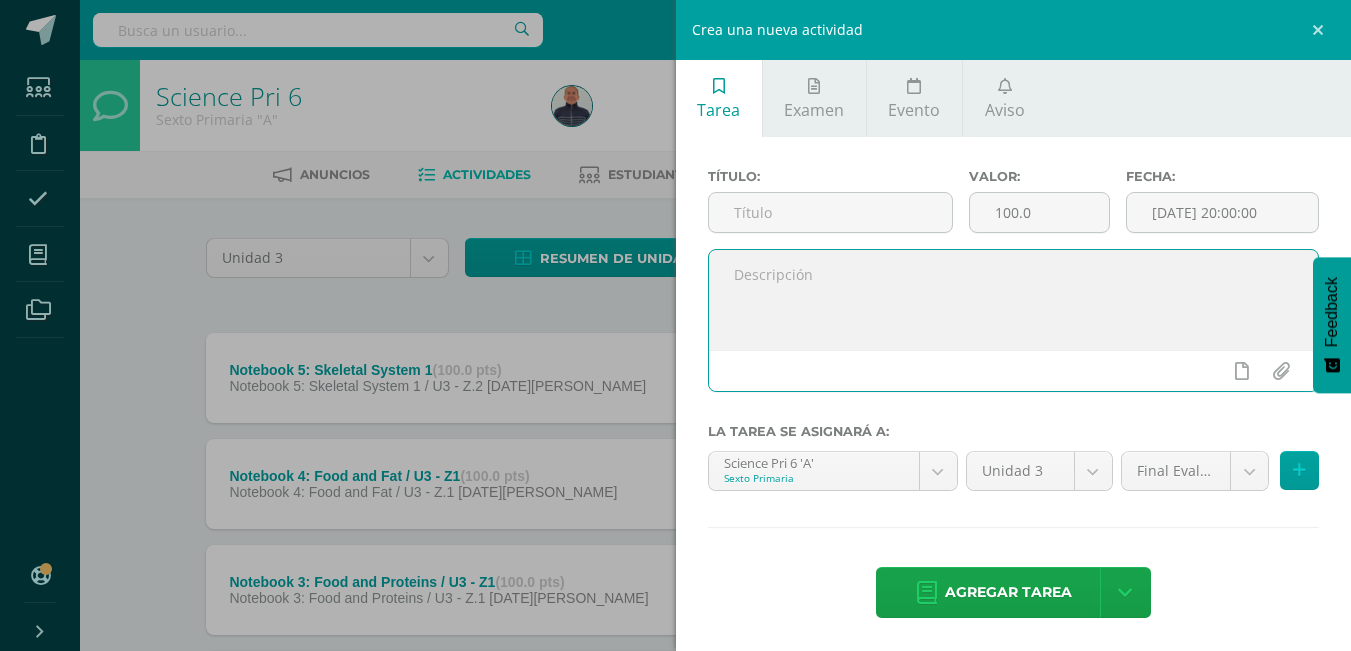 paste on "Notebook 5: Skeletal System 1" 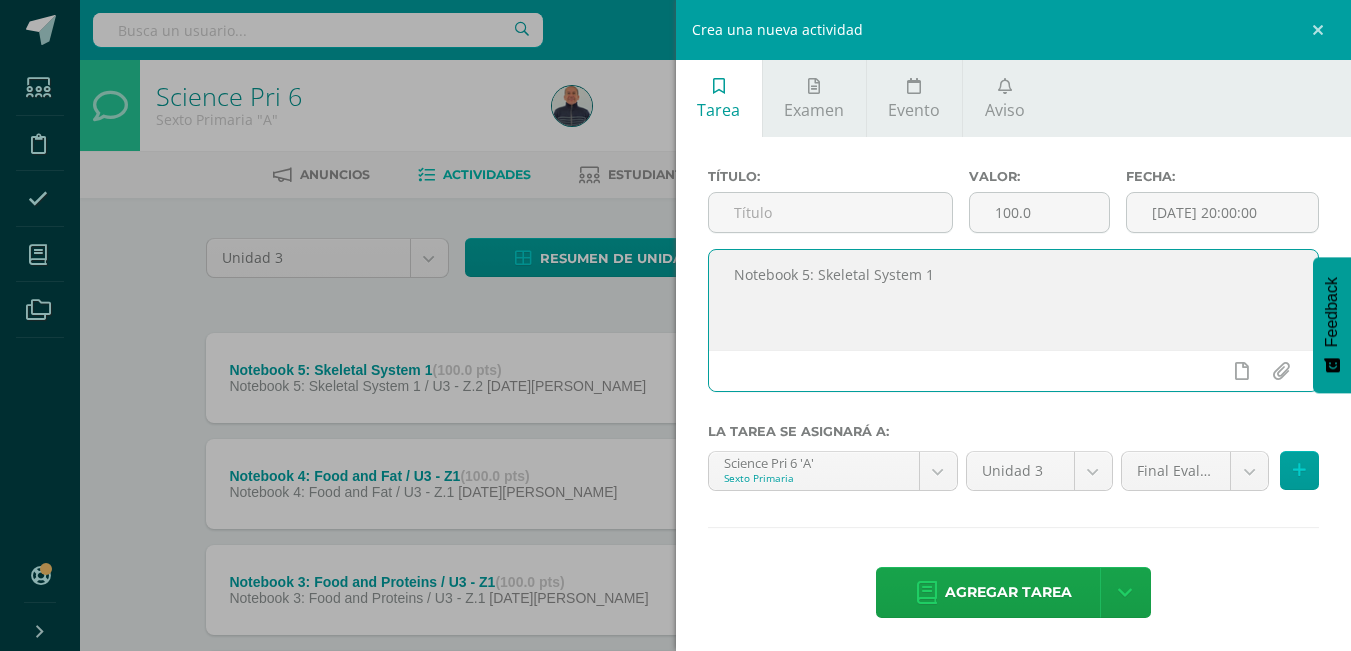 click on "Notebook 5: Skeletal System 1" at bounding box center (1014, 300) 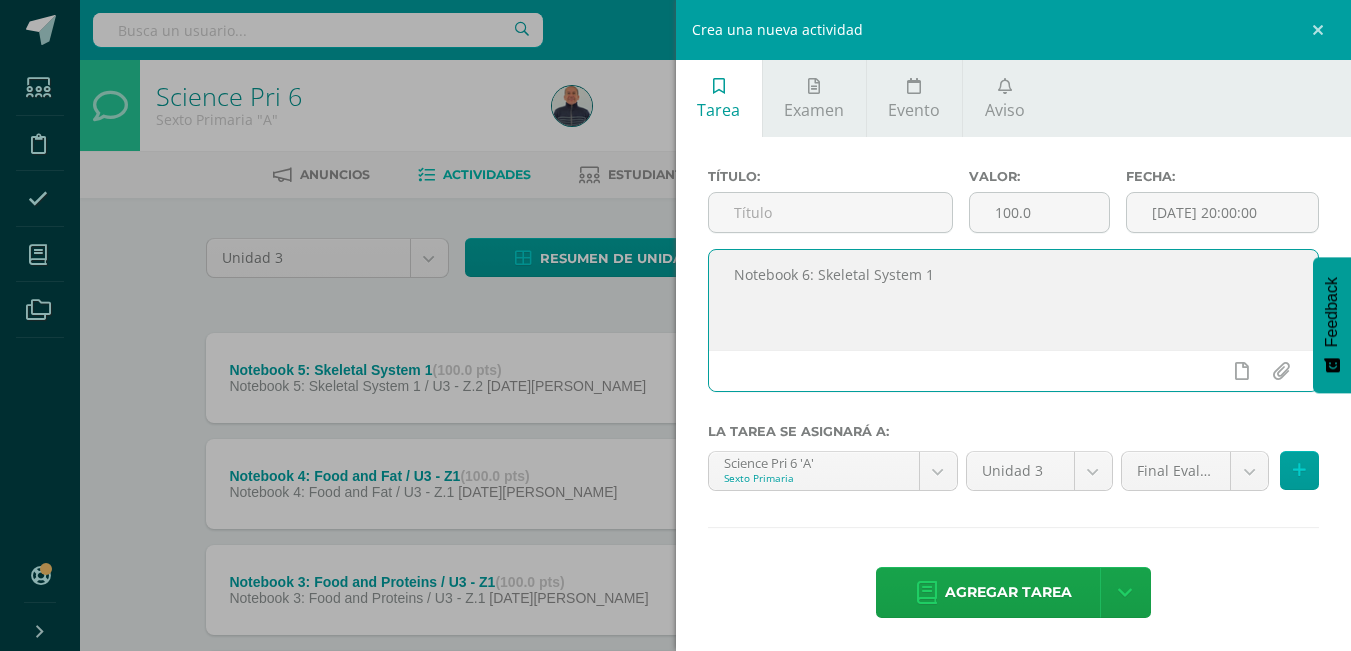 click on "Notebook 6: Skeletal System 1" at bounding box center [1014, 300] 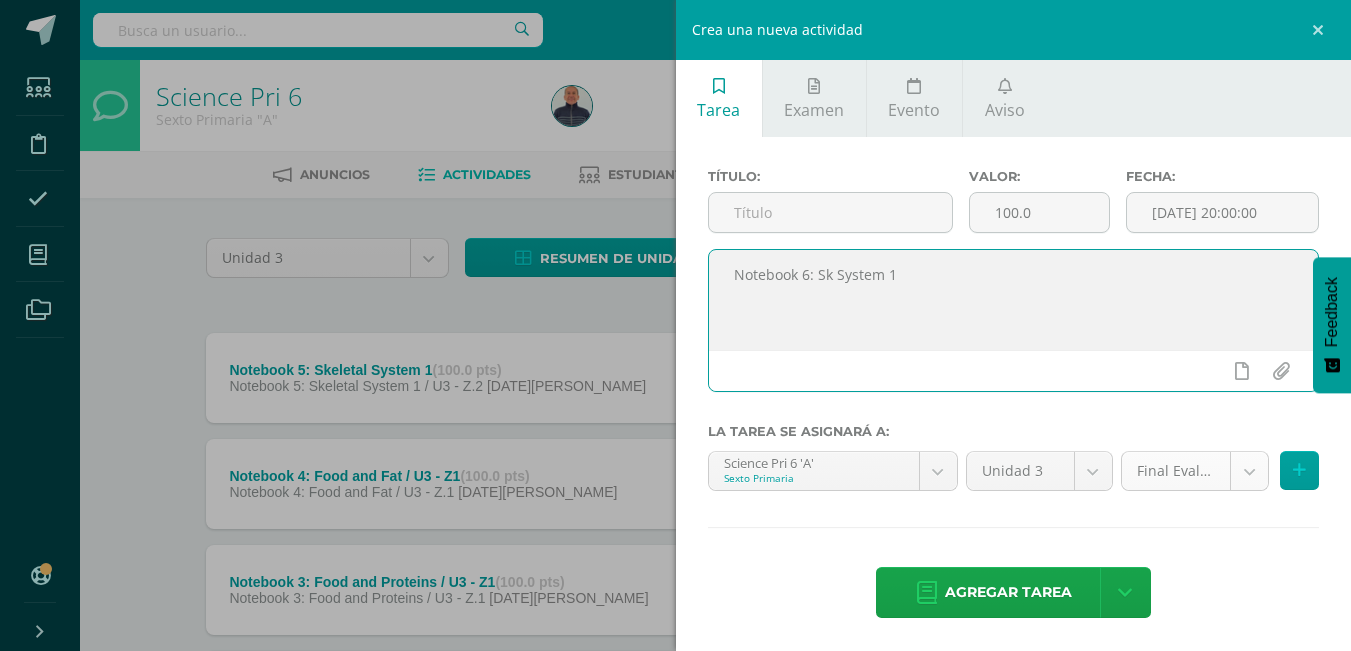 type on "Notebook 6: Sk System 1" 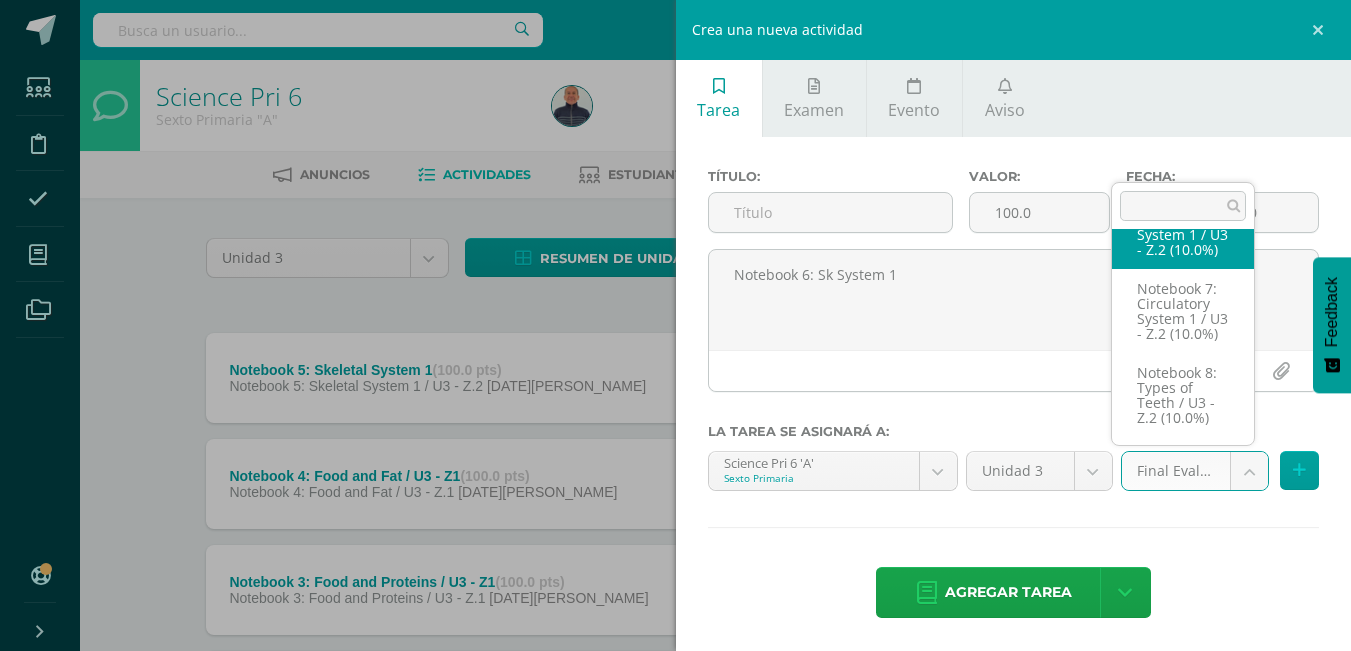 scroll, scrollTop: 572, scrollLeft: 0, axis: vertical 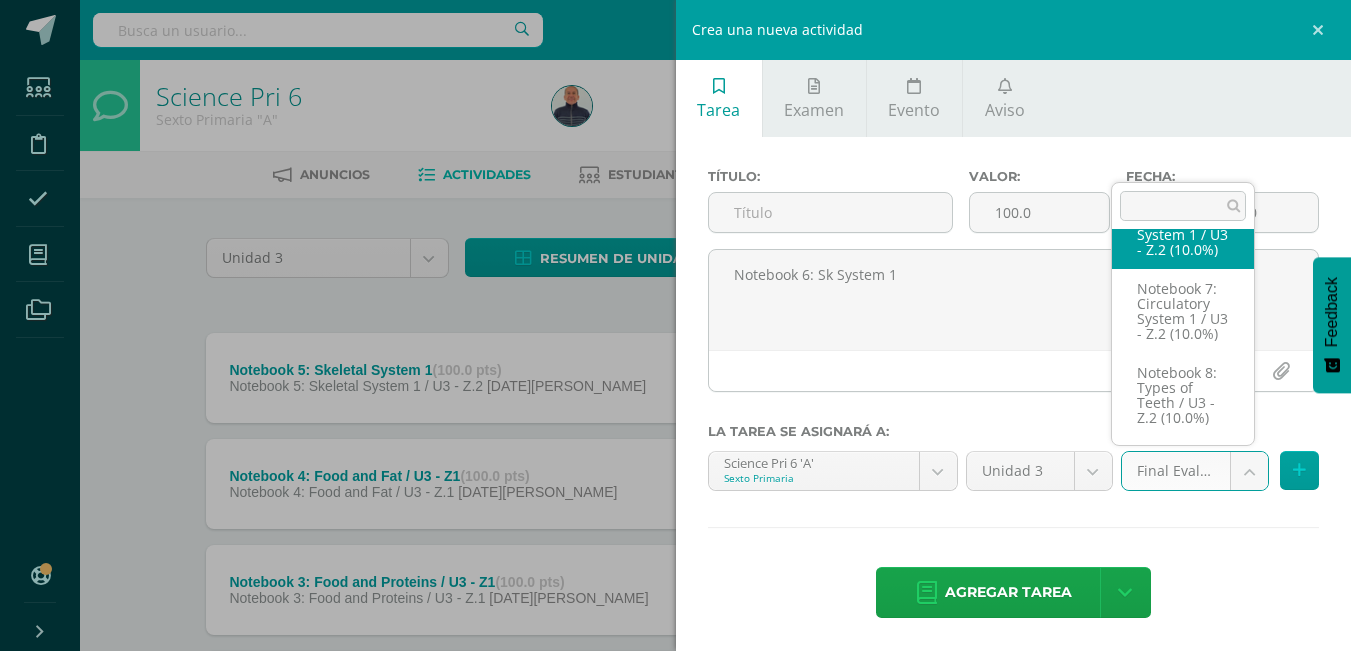 select on "27490" 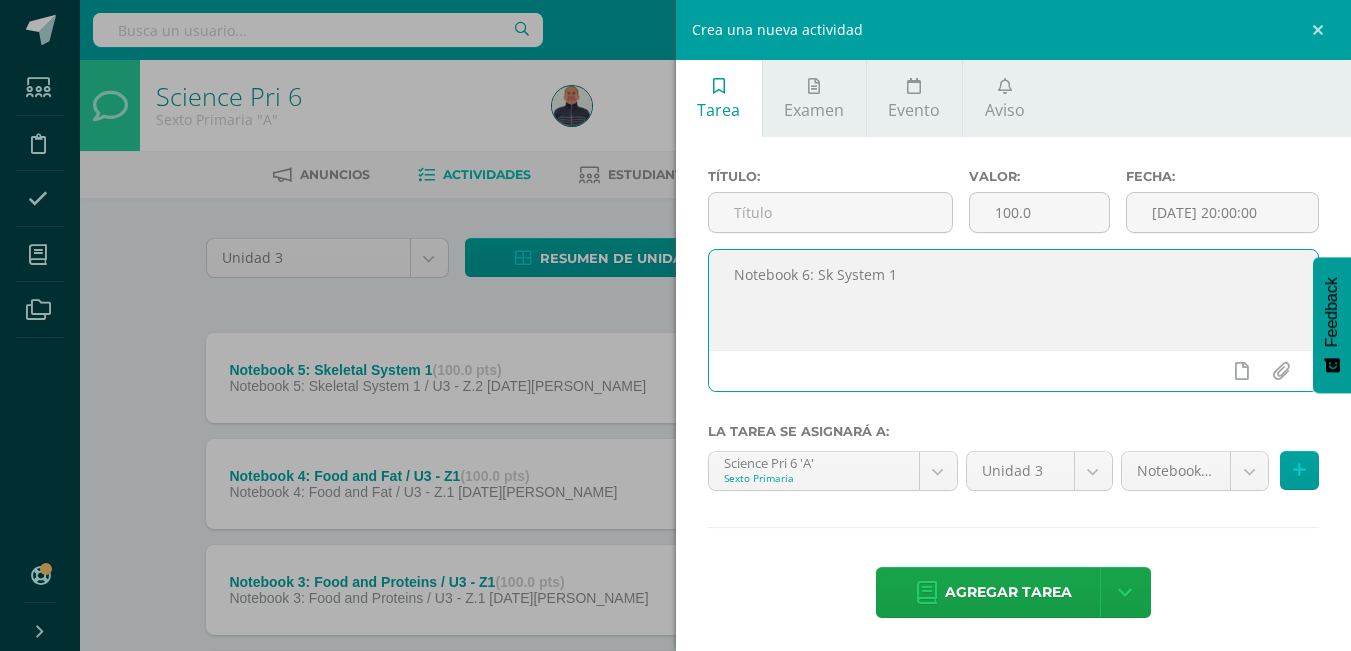 click on "Notebook 6: Sk System 1" at bounding box center (1014, 300) 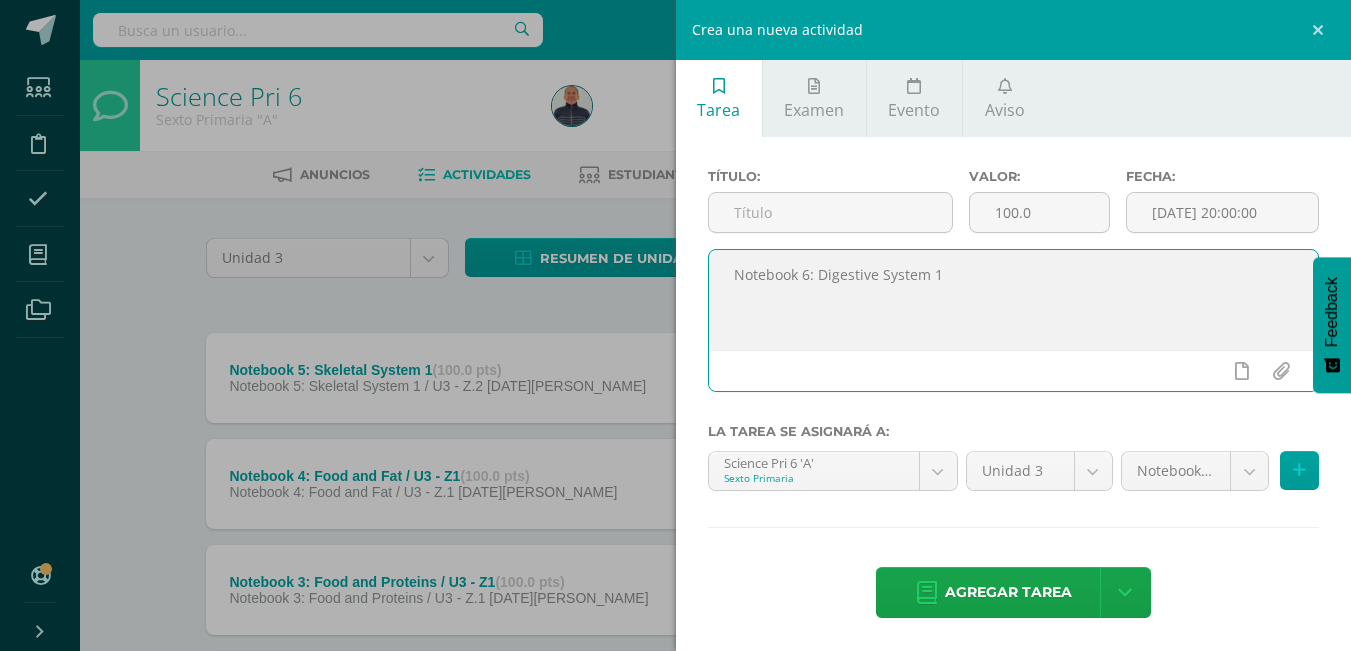 click on "Notebook 6: Digestive System 1" at bounding box center [1014, 300] 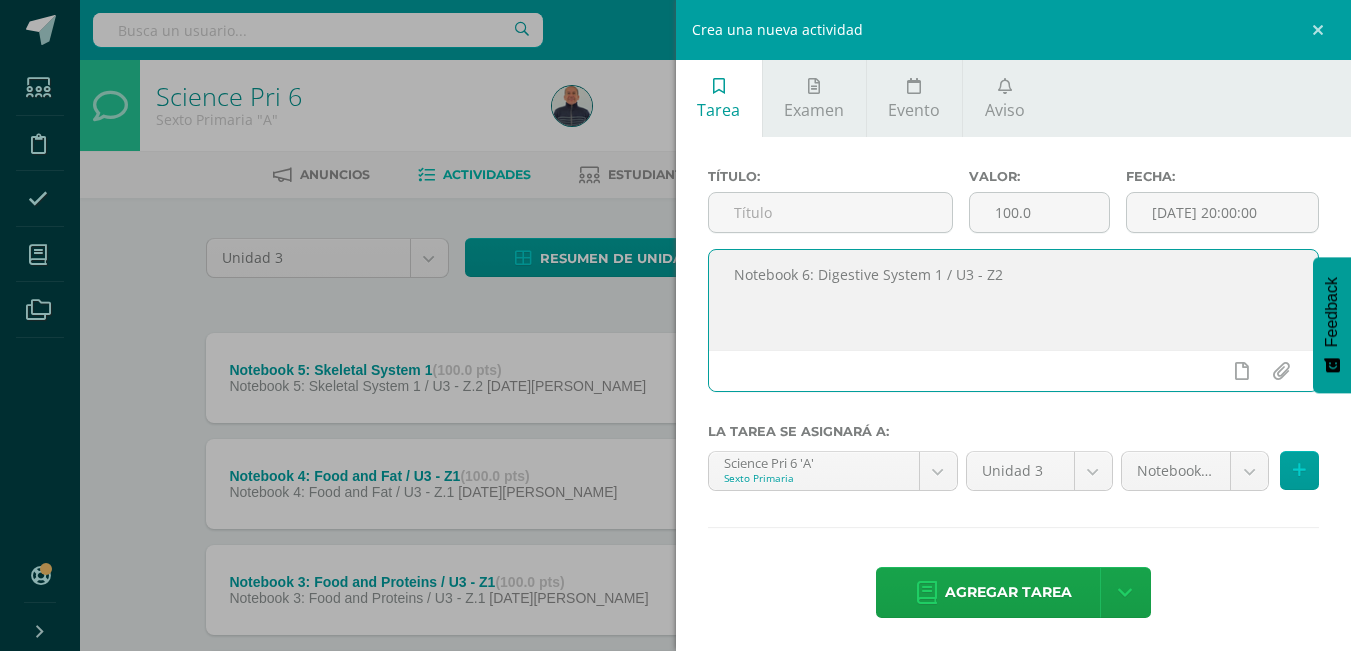 drag, startPoint x: 926, startPoint y: 273, endPoint x: 730, endPoint y: 274, distance: 196.00255 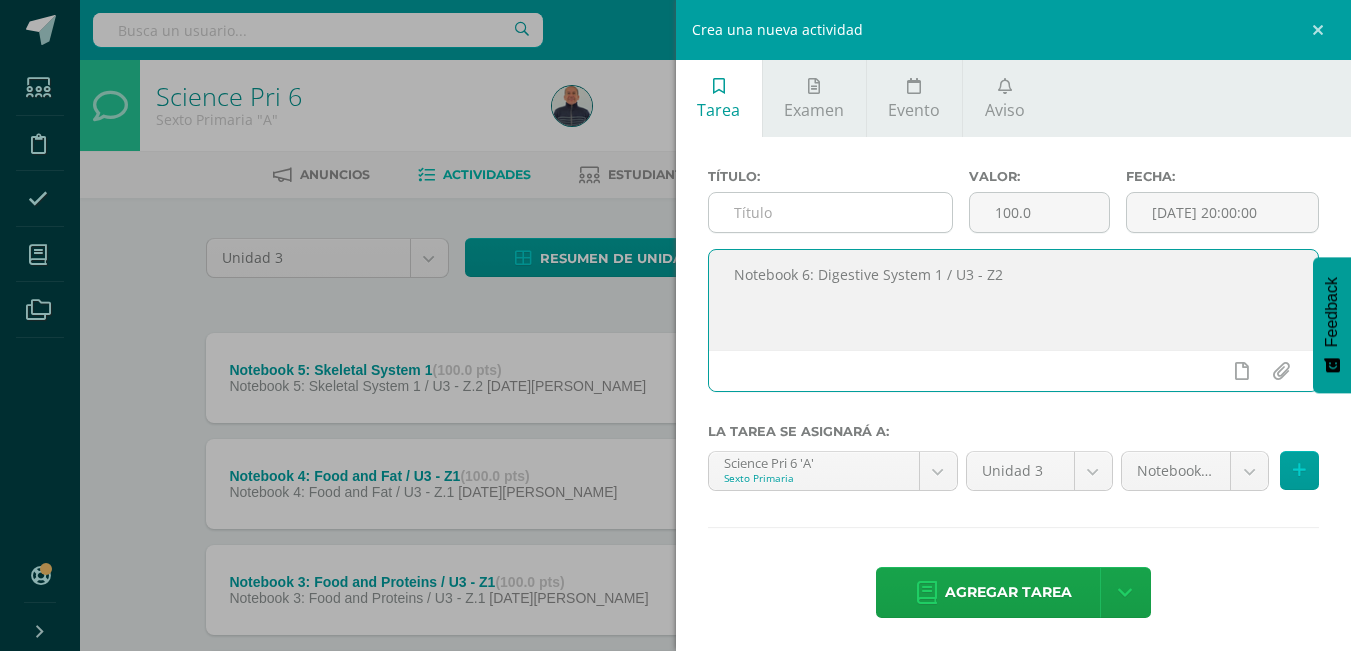 type on "Notebook 6: Digestive System 1 / U3 - Z2" 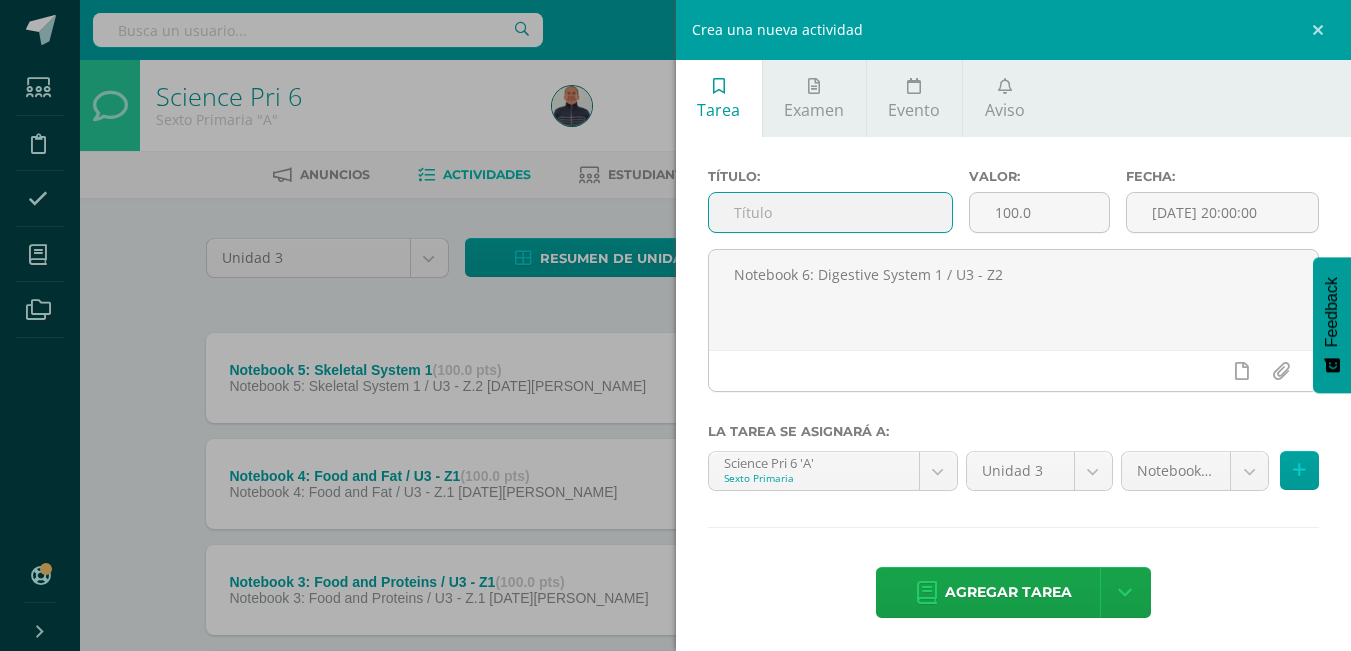 paste on "Notebook 6: Digestive System 1" 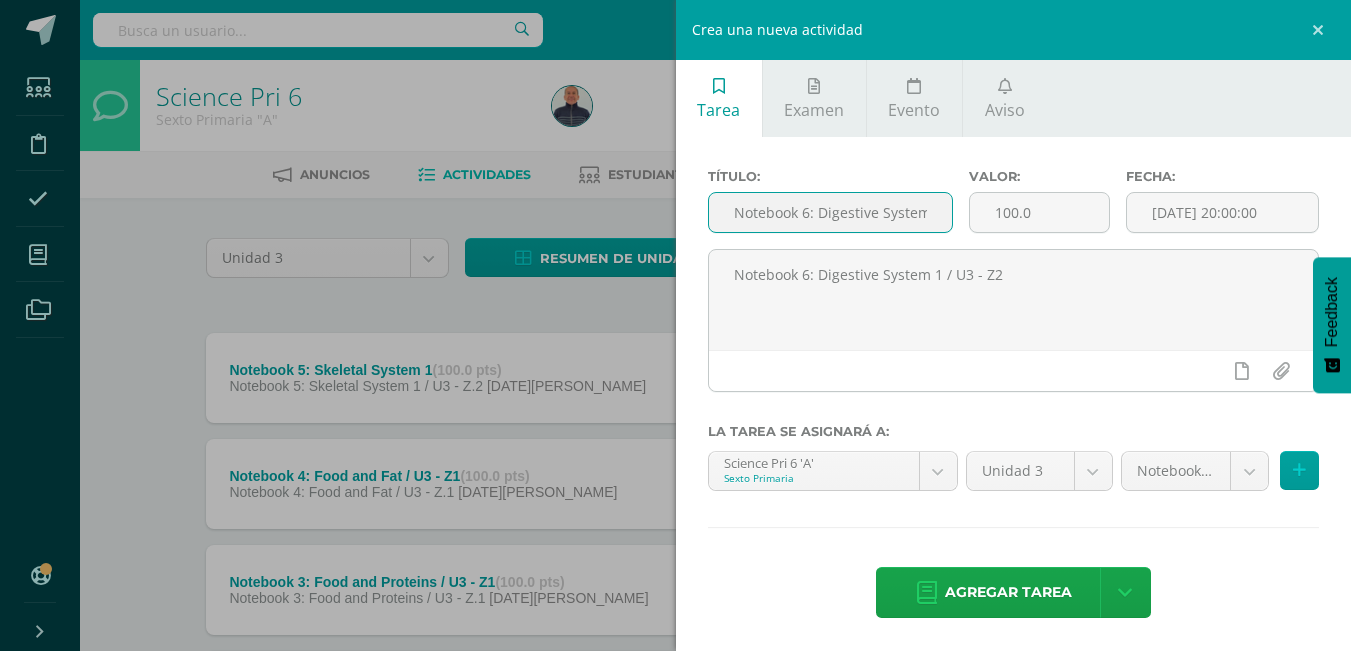 scroll, scrollTop: 0, scrollLeft: 18, axis: horizontal 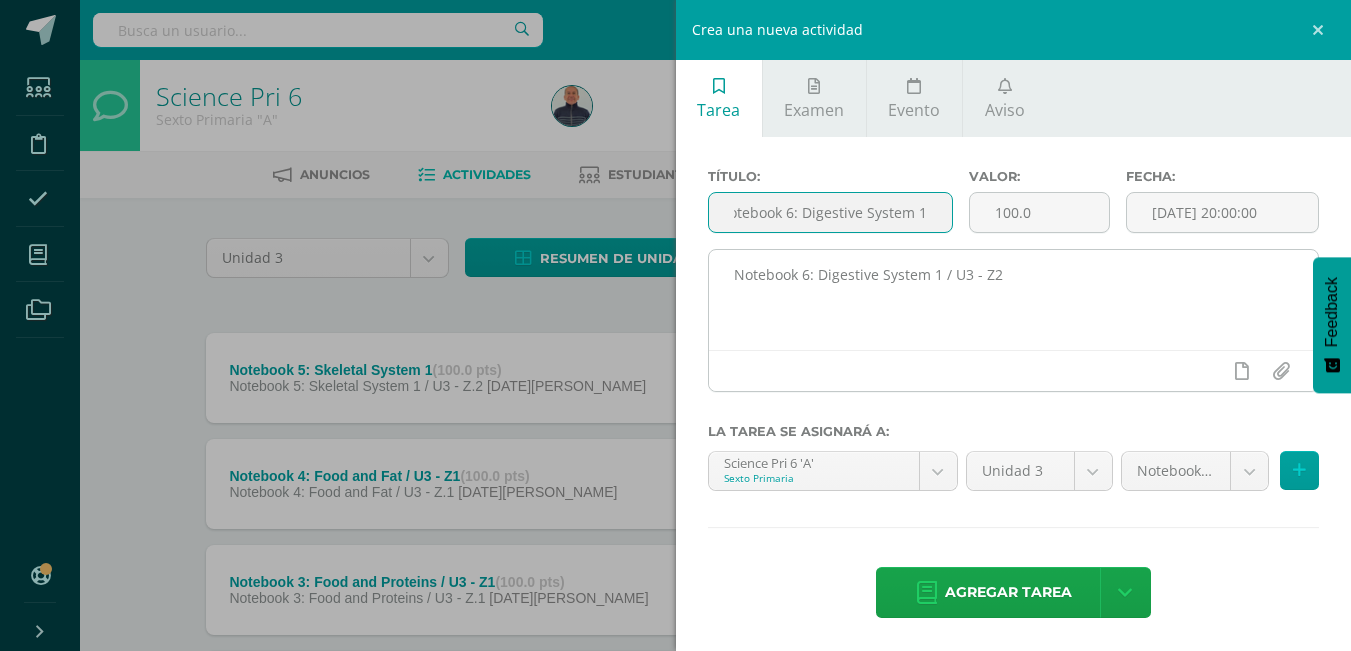 type on "Notebook 6: Digestive System 1" 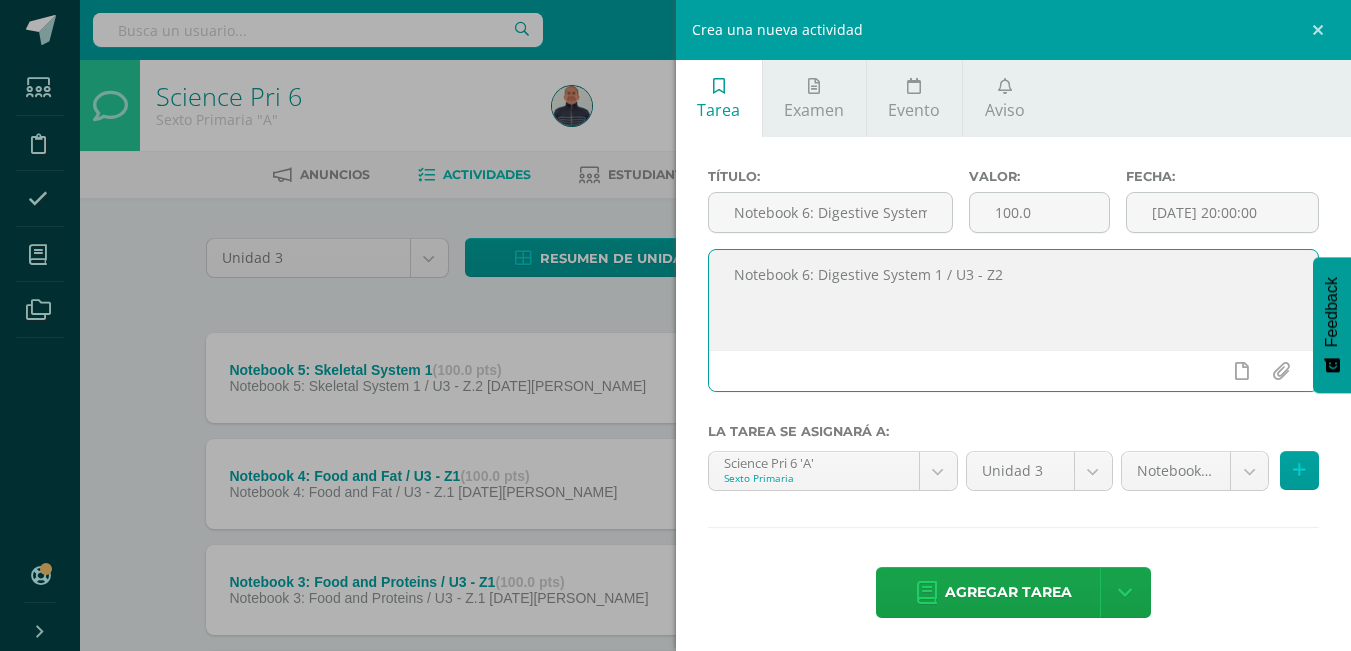 drag, startPoint x: 1012, startPoint y: 278, endPoint x: 732, endPoint y: 270, distance: 280.11426 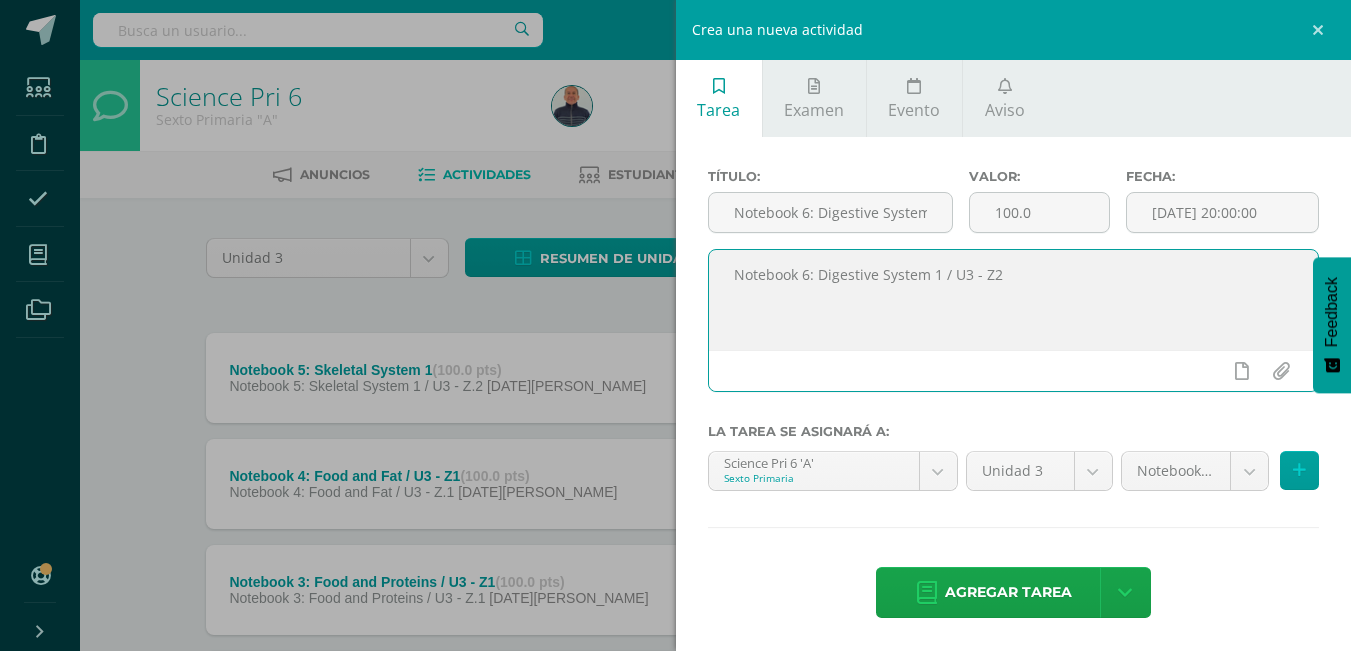 click on "Notebook 6: Digestive System 1 / U3 - Z2" at bounding box center [1014, 300] 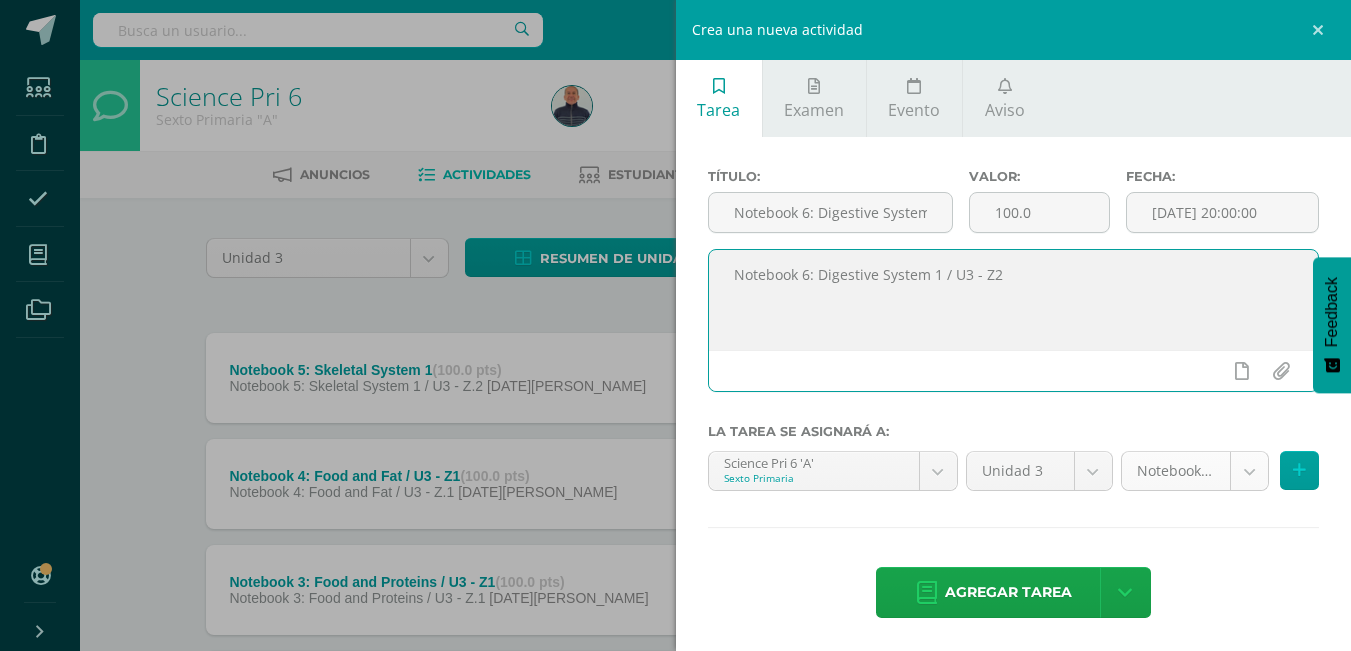 click on "Tarea asignada exitosamente         Estudiantes Disciplina Asistencia Mis cursos Archivos Soporte
Centro de ayuda
Últimas actualizaciones
10+ Cerrar panel
Language Arts  5
Quinto
Primaria
"A"
Actividades Estudiantes Planificación Dosificación
Science  5
Quinto
Primaria
"A"
Actividades Estudiantes Planificación Dosificación
Language Arts  Pri 6
Sexto
Primaria
"A"
Actividades Estudiantes Planificación Dosificación
Science  Pri 6
Actividades Estudiantes" at bounding box center (675, 490) 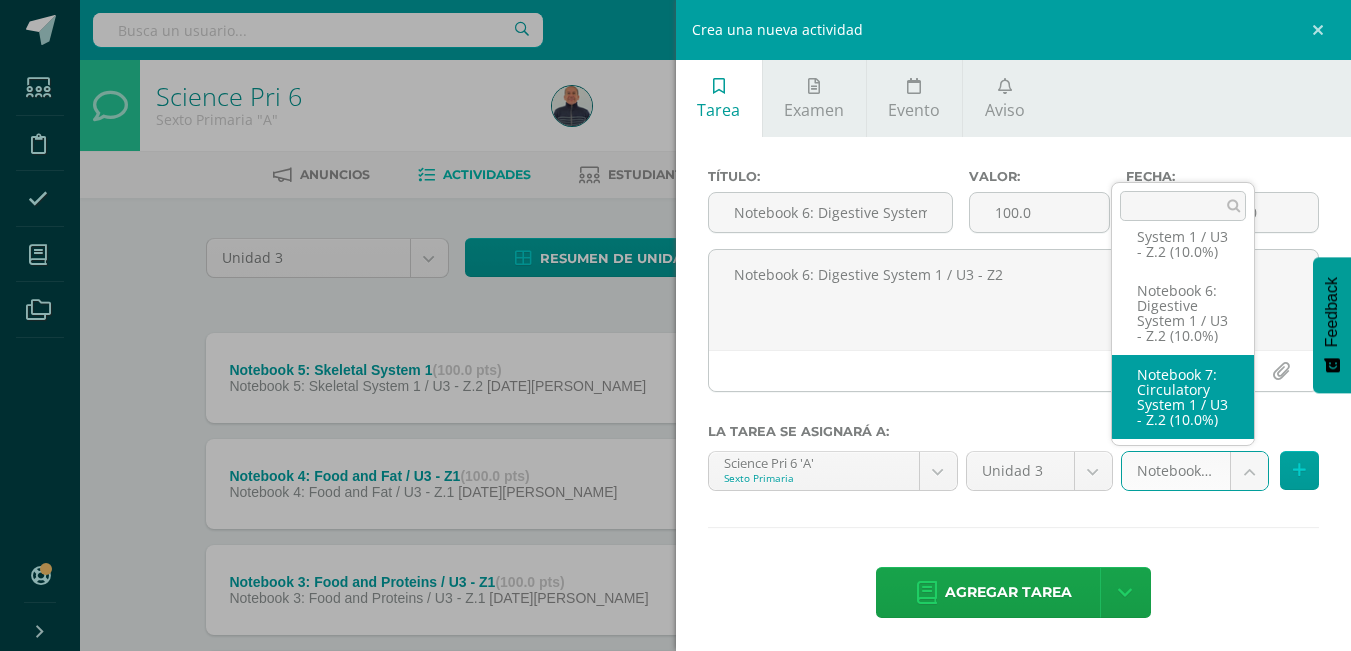 scroll, scrollTop: 569, scrollLeft: 0, axis: vertical 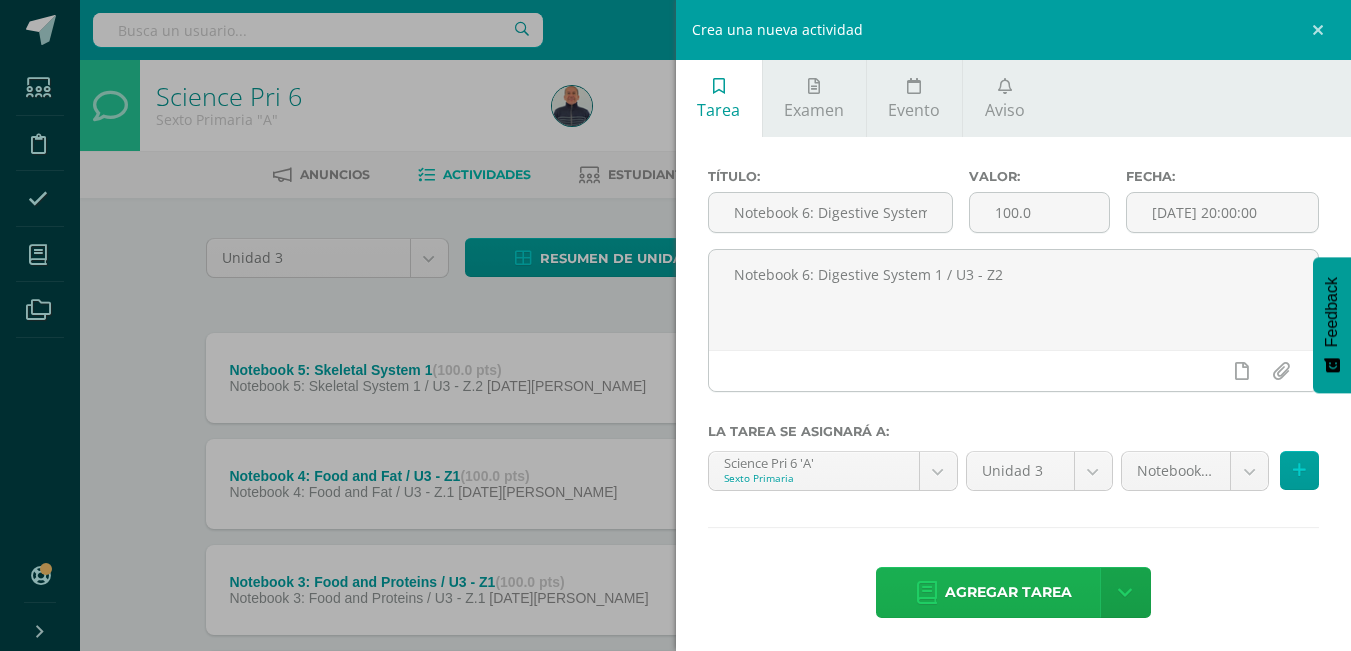 click on "Agregar tarea" at bounding box center [1008, 592] 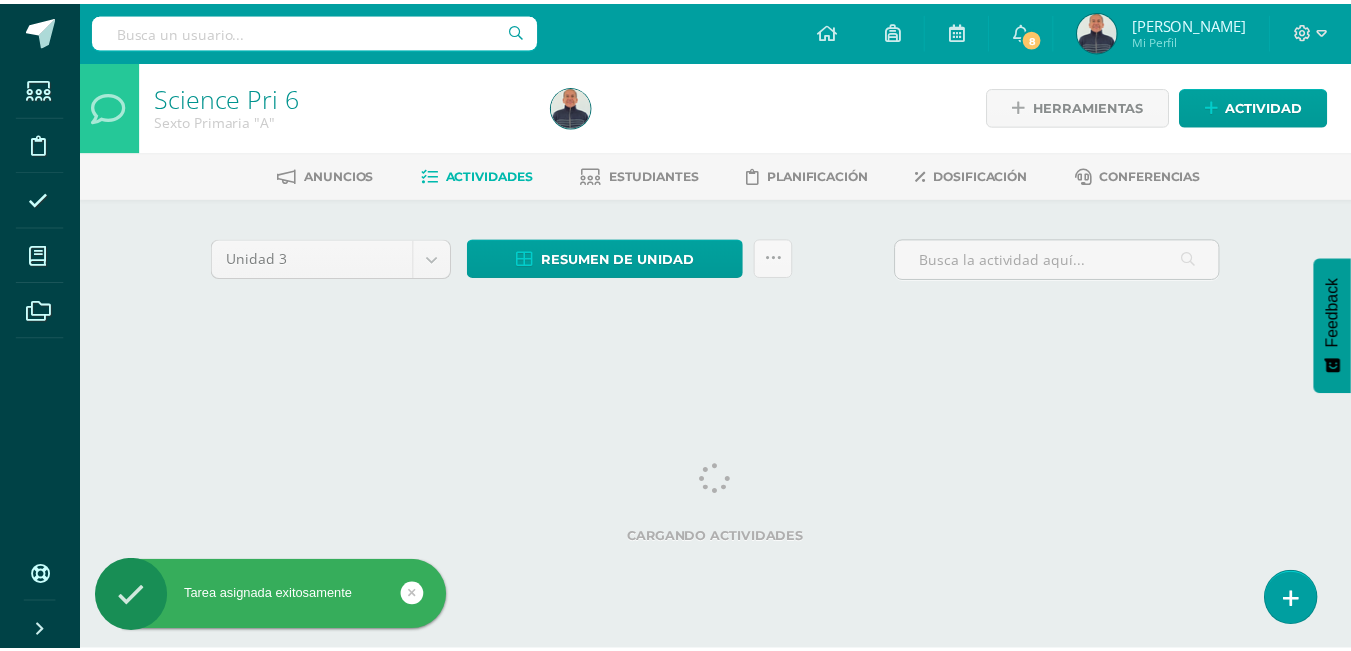 scroll, scrollTop: 0, scrollLeft: 0, axis: both 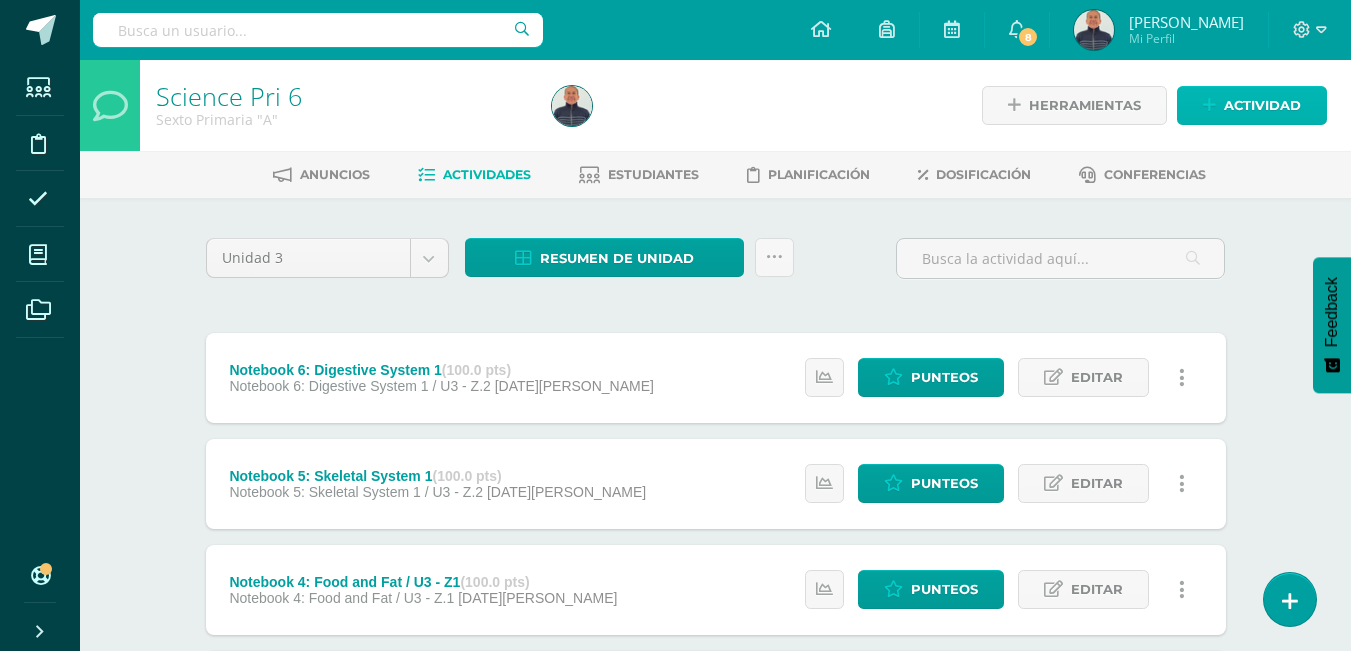 click on "Actividad" at bounding box center [1262, 105] 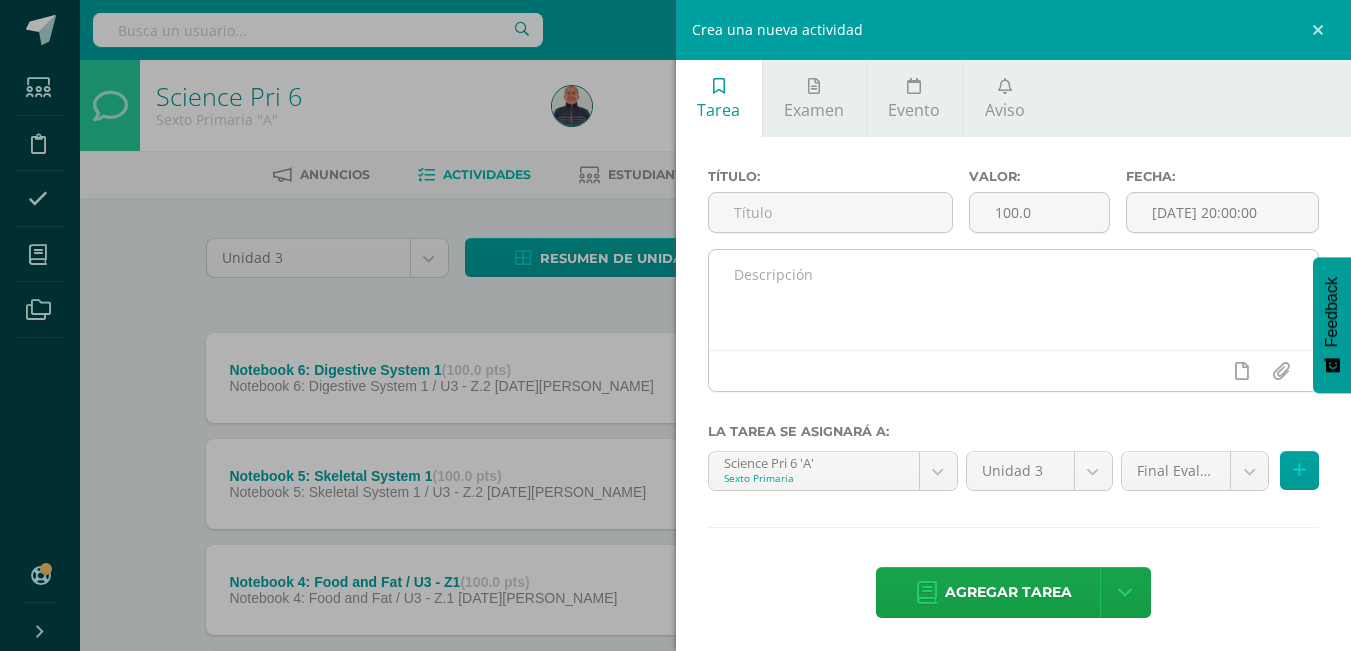click at bounding box center (1014, 300) 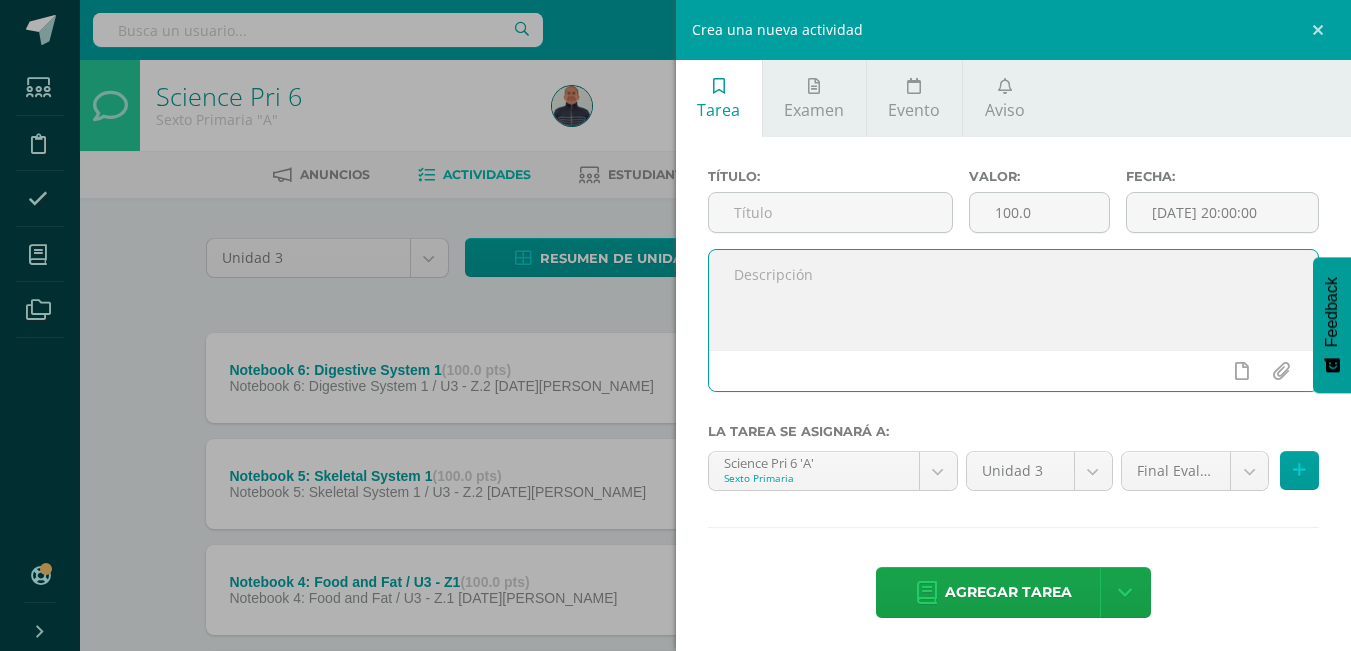 paste on "Notebook 6: Digestive System 1 / U3 - Z2" 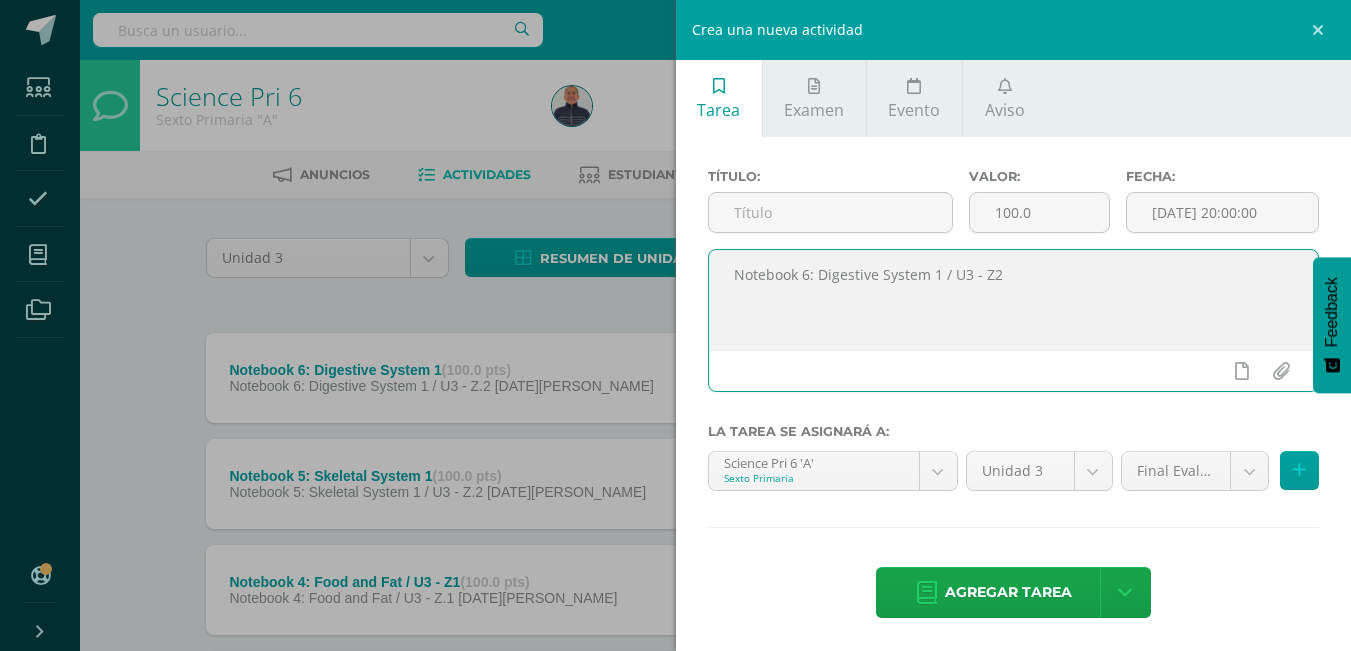 click on "Notebook 6: Digestive System 1 / U3 - Z2" at bounding box center (1014, 300) 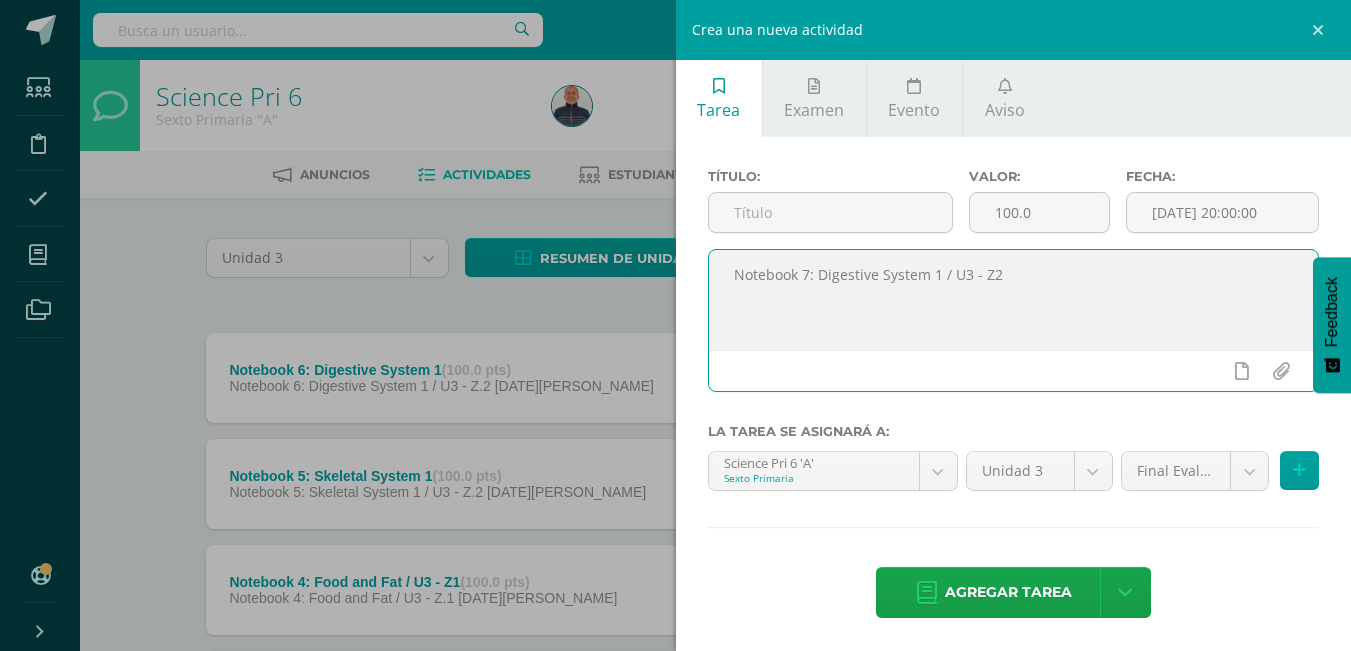 click on "Notebook 7: Digestive System 1 / U3 - Z2" at bounding box center [1014, 300] 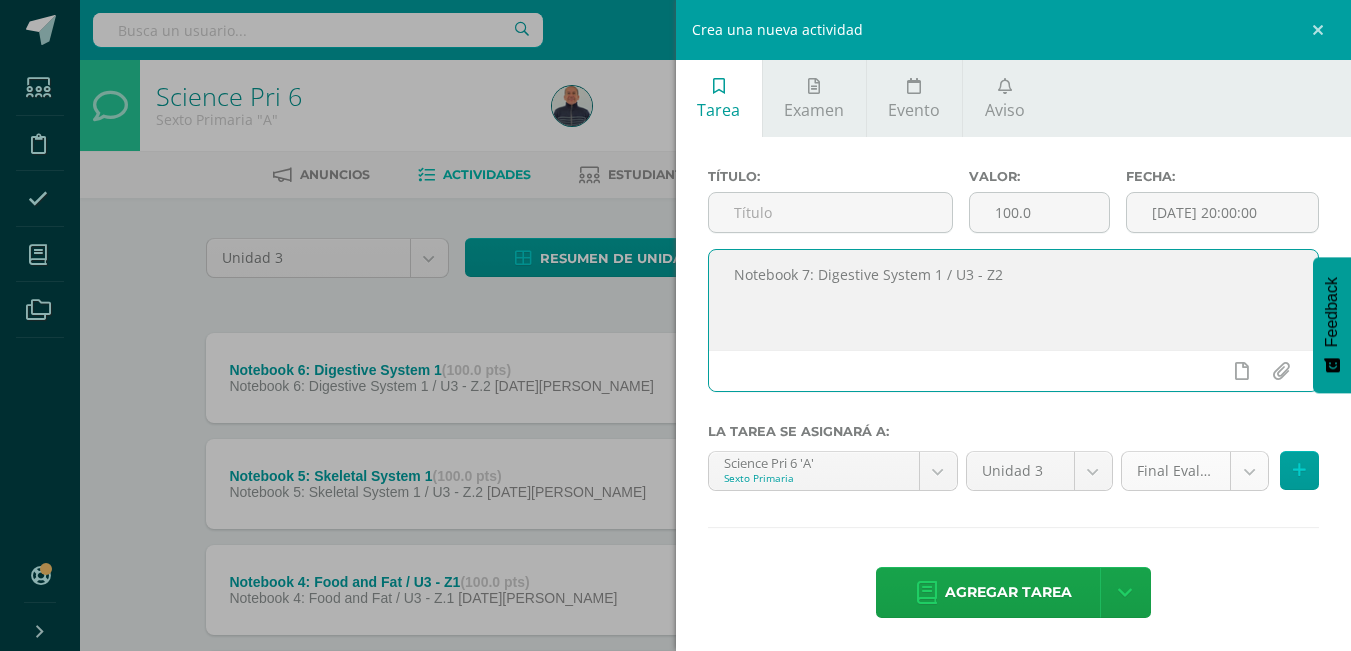 type on "Notebook 7: Digestive System 1 / U3 - Z2" 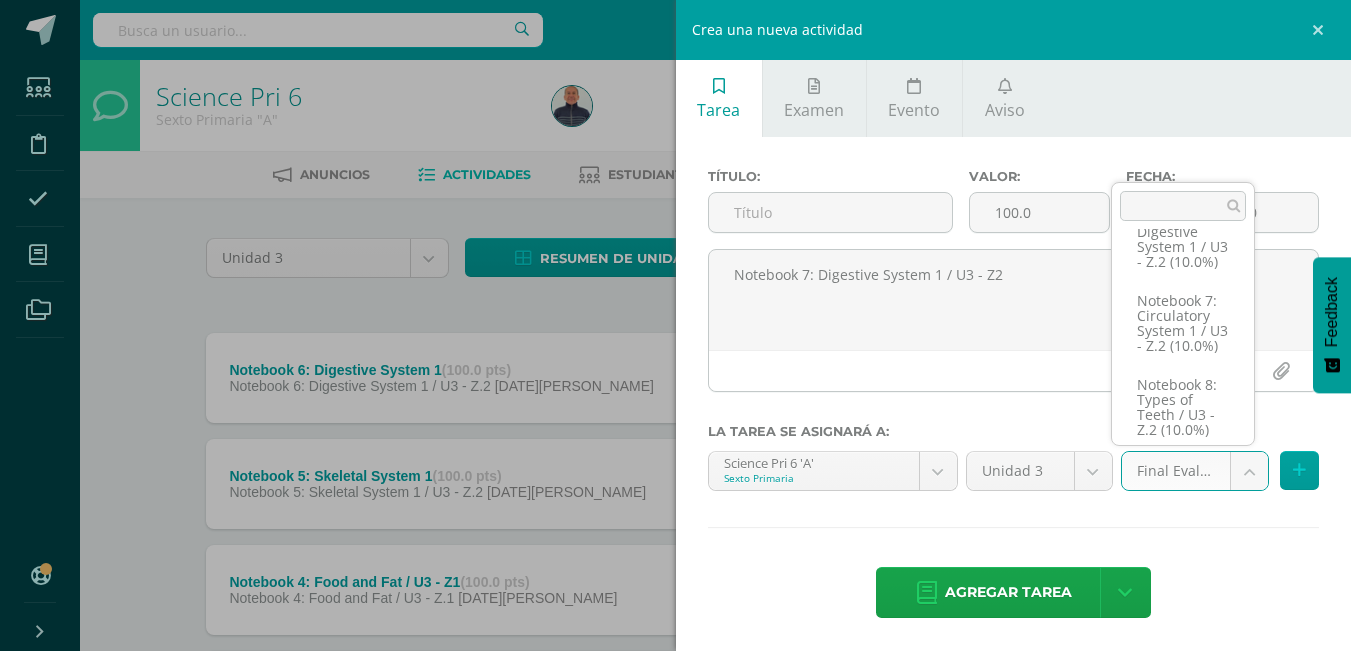 scroll, scrollTop: 574, scrollLeft: 0, axis: vertical 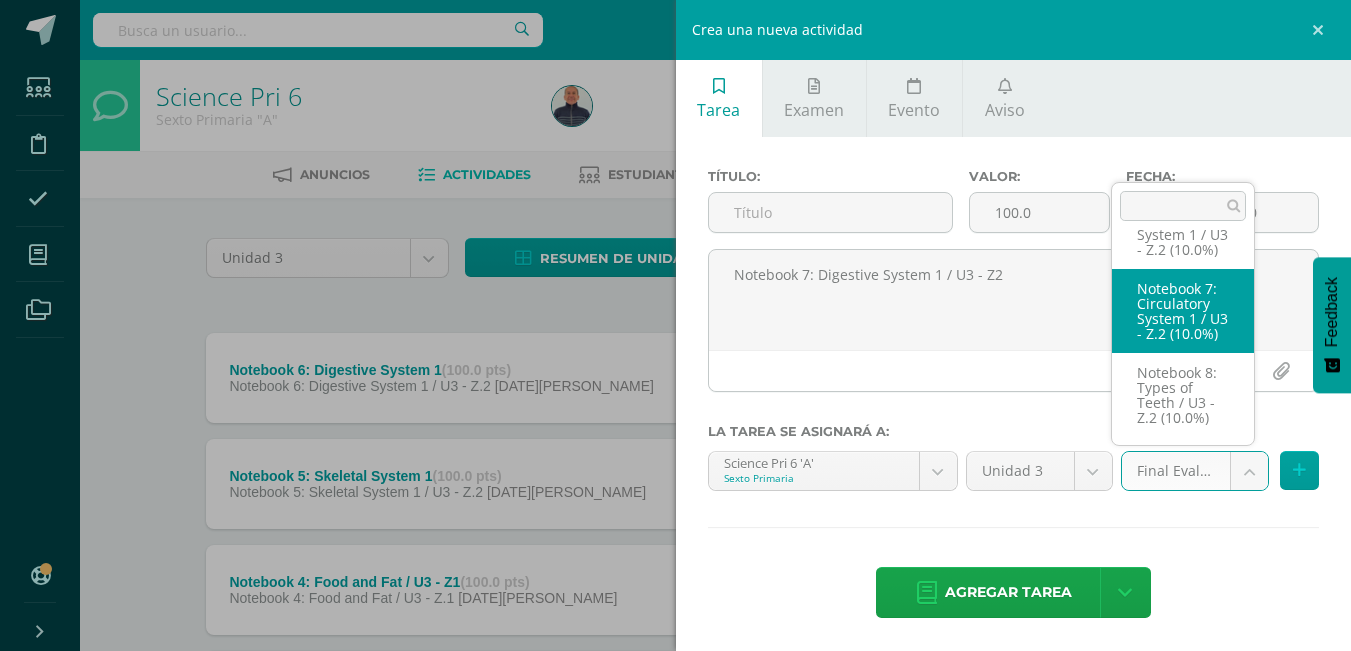 select on "27491" 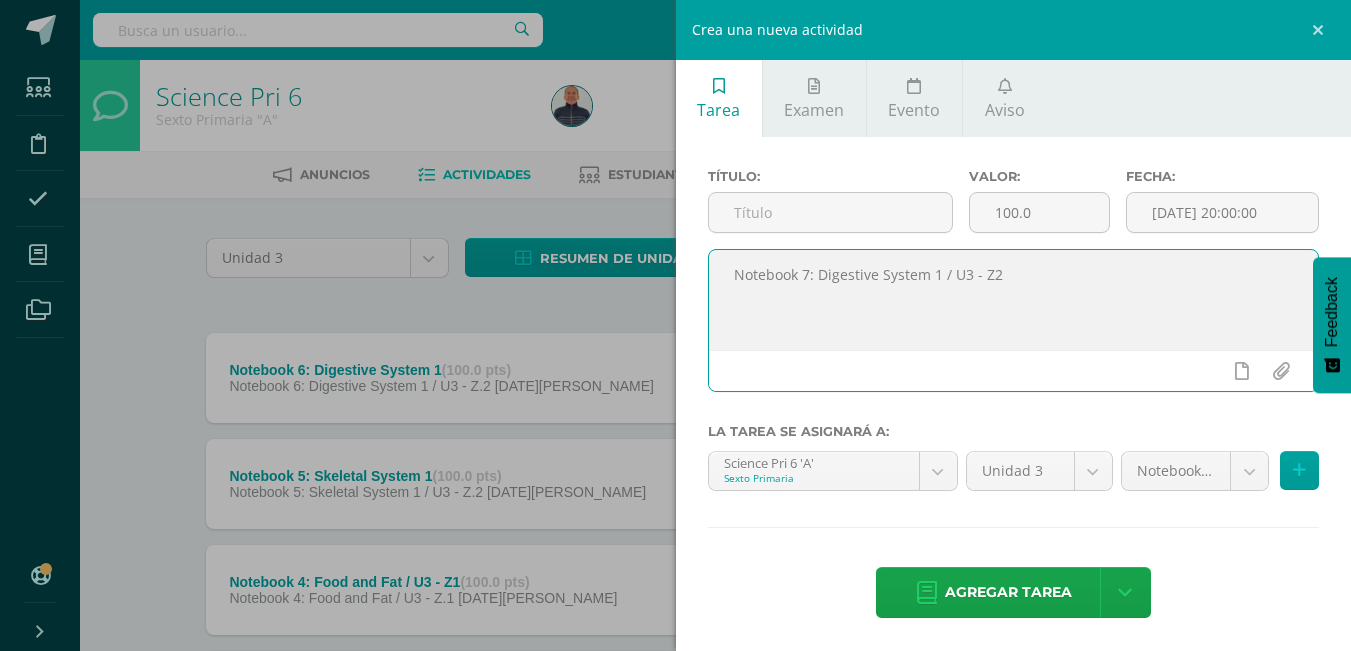 click on "Notebook 7: Digestive System 1 / U3 - Z2" at bounding box center (1014, 300) 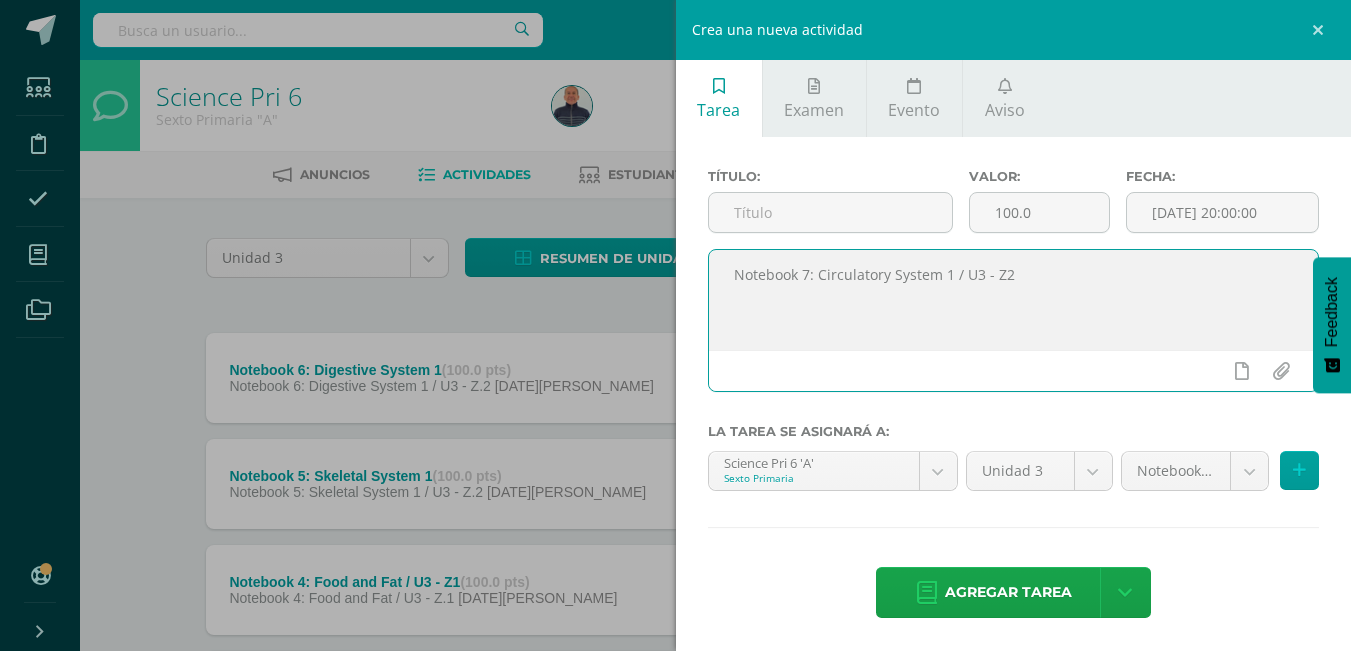 drag, startPoint x: 947, startPoint y: 274, endPoint x: 722, endPoint y: 275, distance: 225.00223 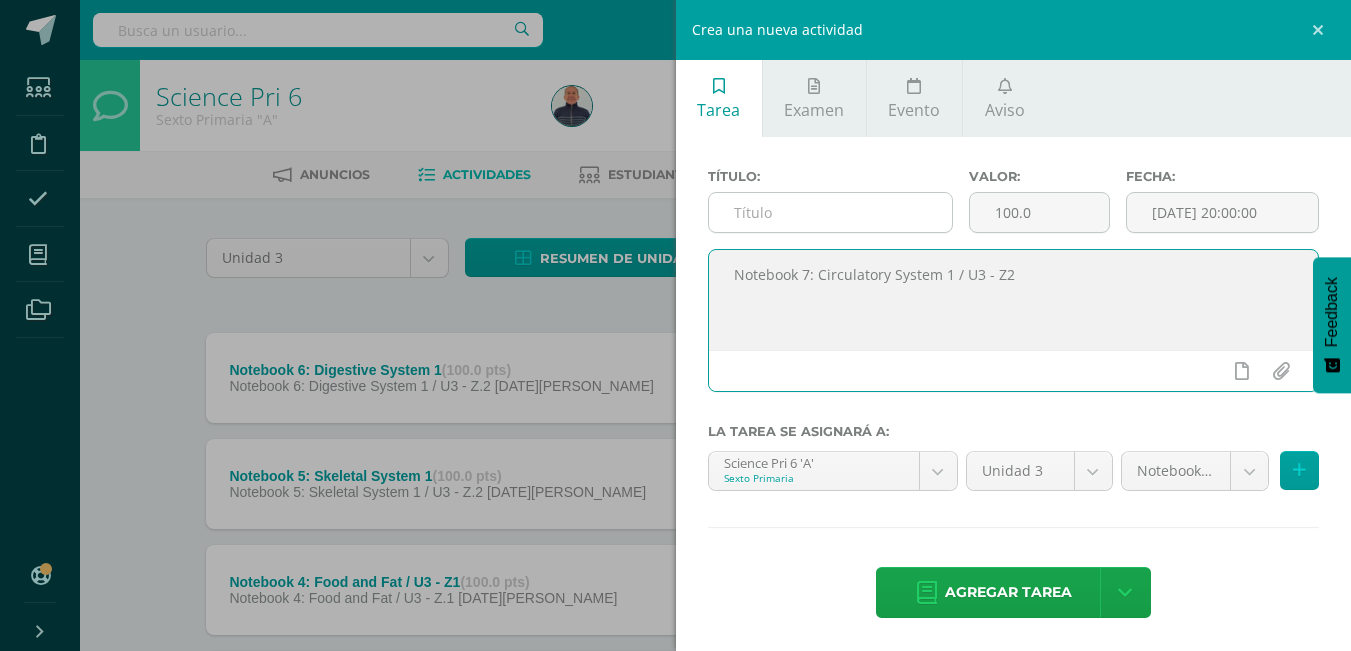 type on "Notebook 7: Circulatory System 1 / U3 - Z2" 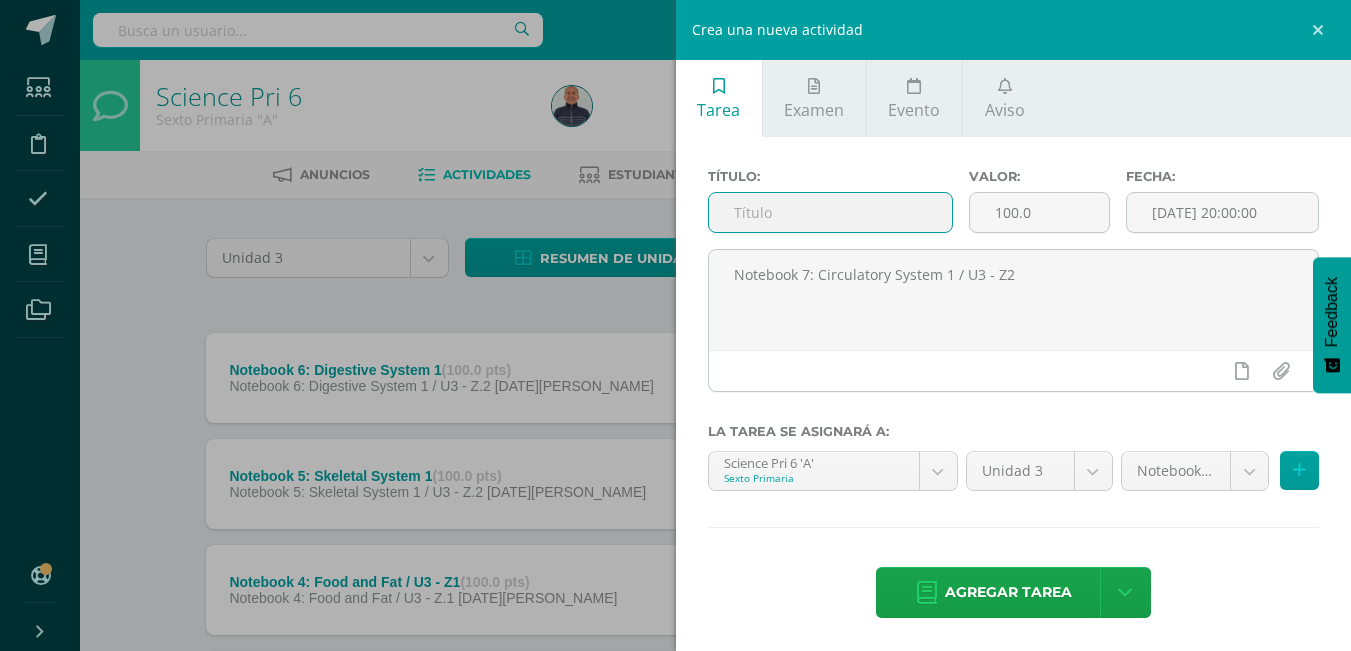 paste on "Notebook 7: Circulatory System 1" 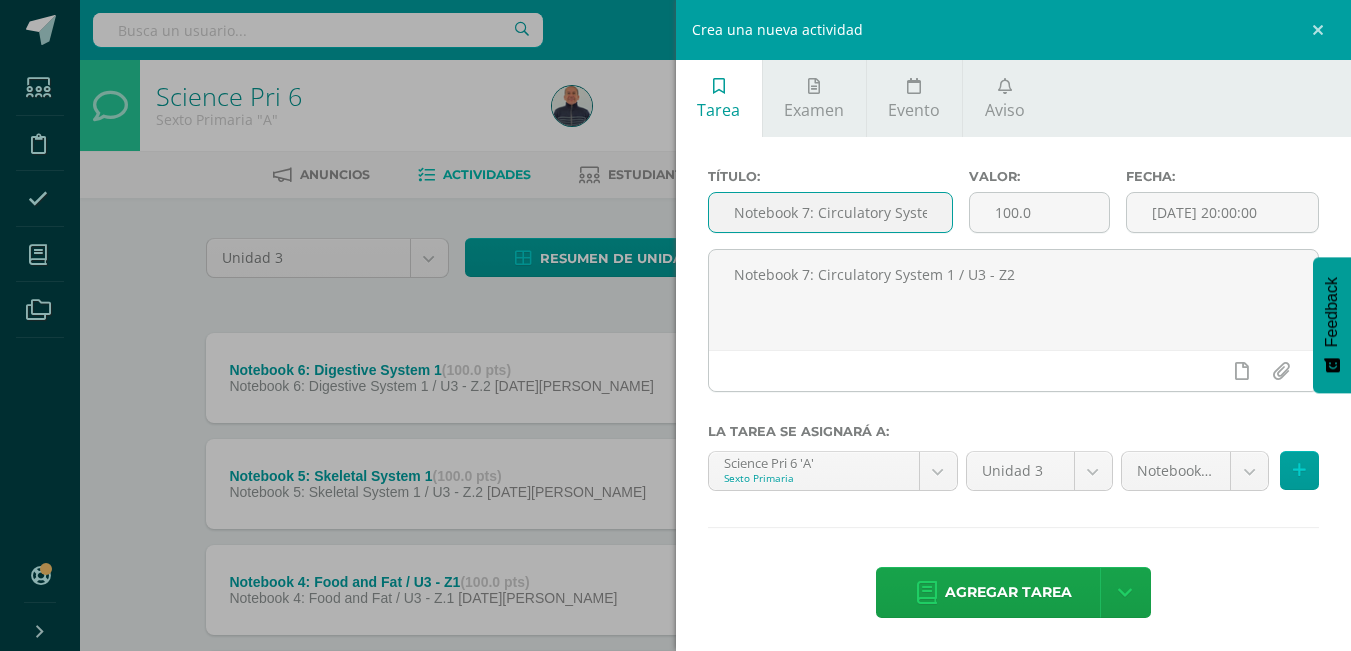 scroll, scrollTop: 0, scrollLeft: 29, axis: horizontal 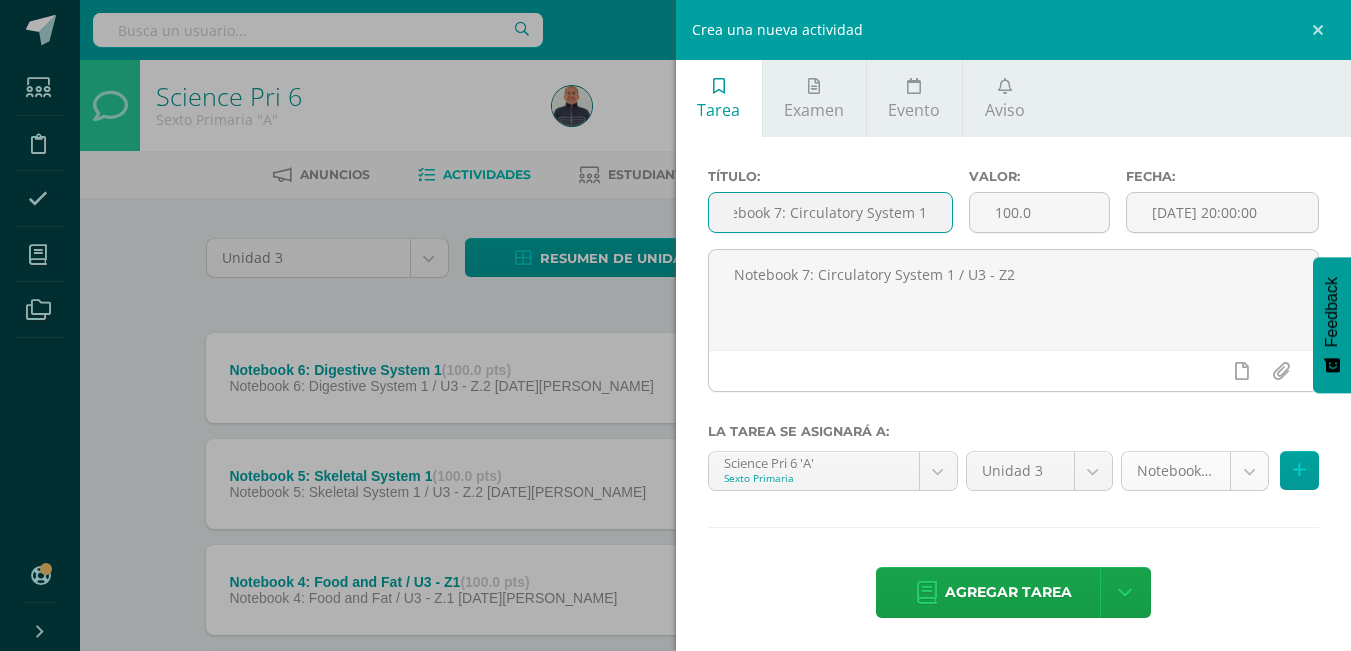 type on "Notebook 7: Circulatory System 1" 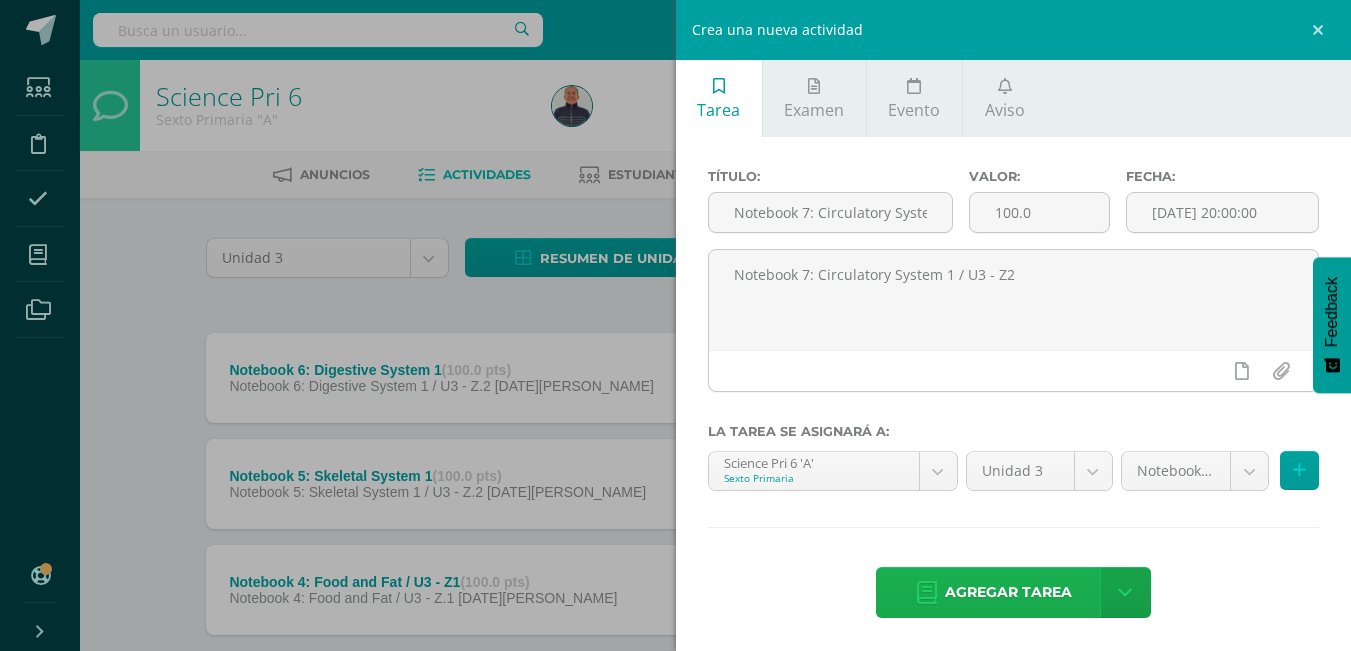 click on "Agregar tarea" at bounding box center [1008, 592] 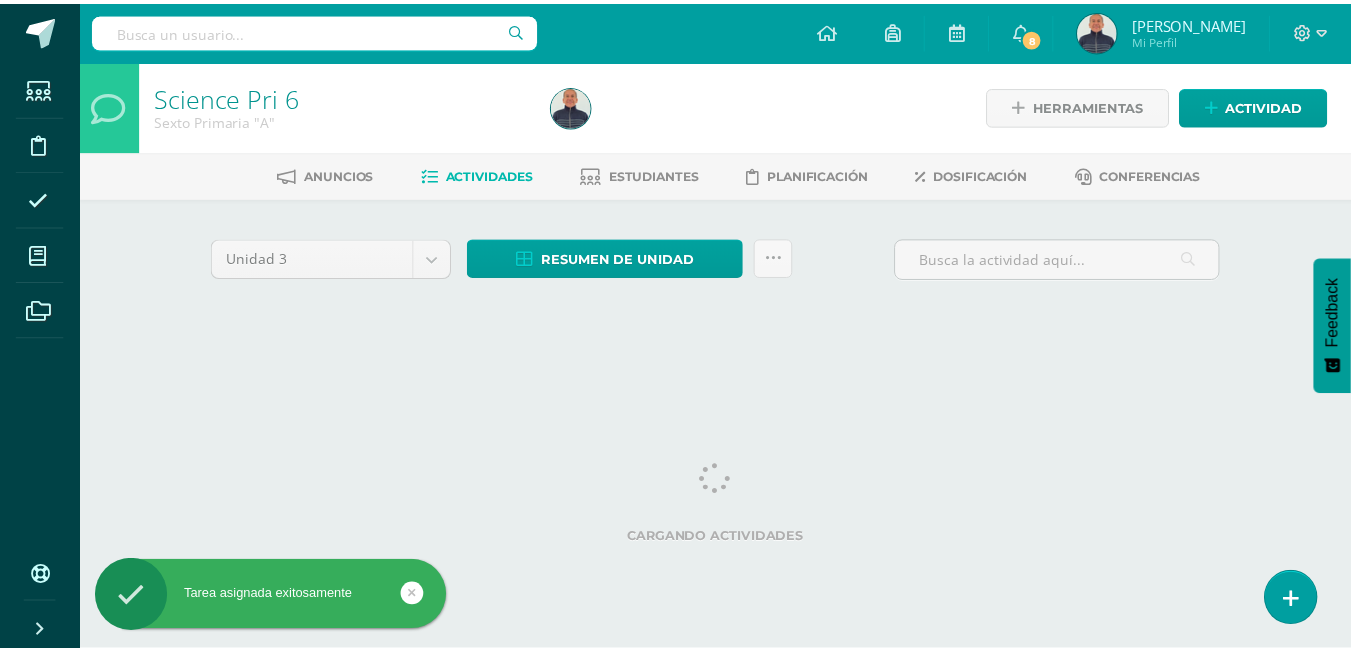 scroll, scrollTop: 0, scrollLeft: 0, axis: both 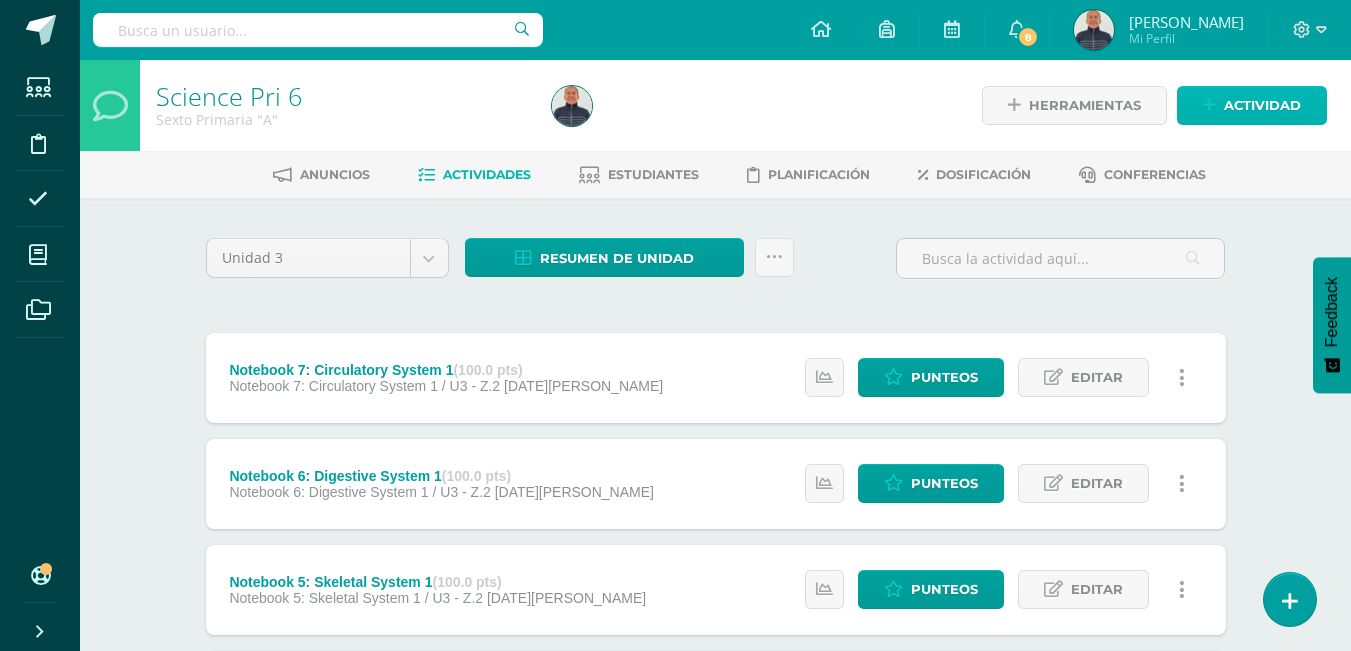 click on "Actividad" at bounding box center (1262, 105) 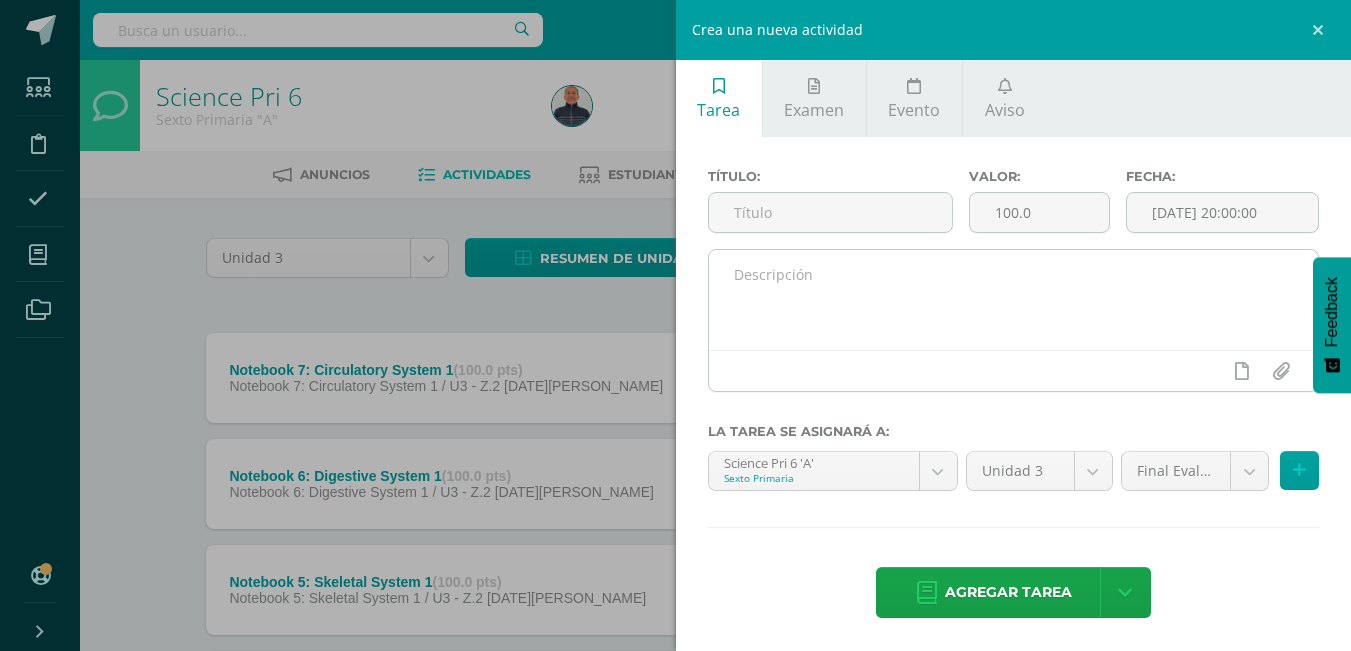 click at bounding box center [1014, 300] 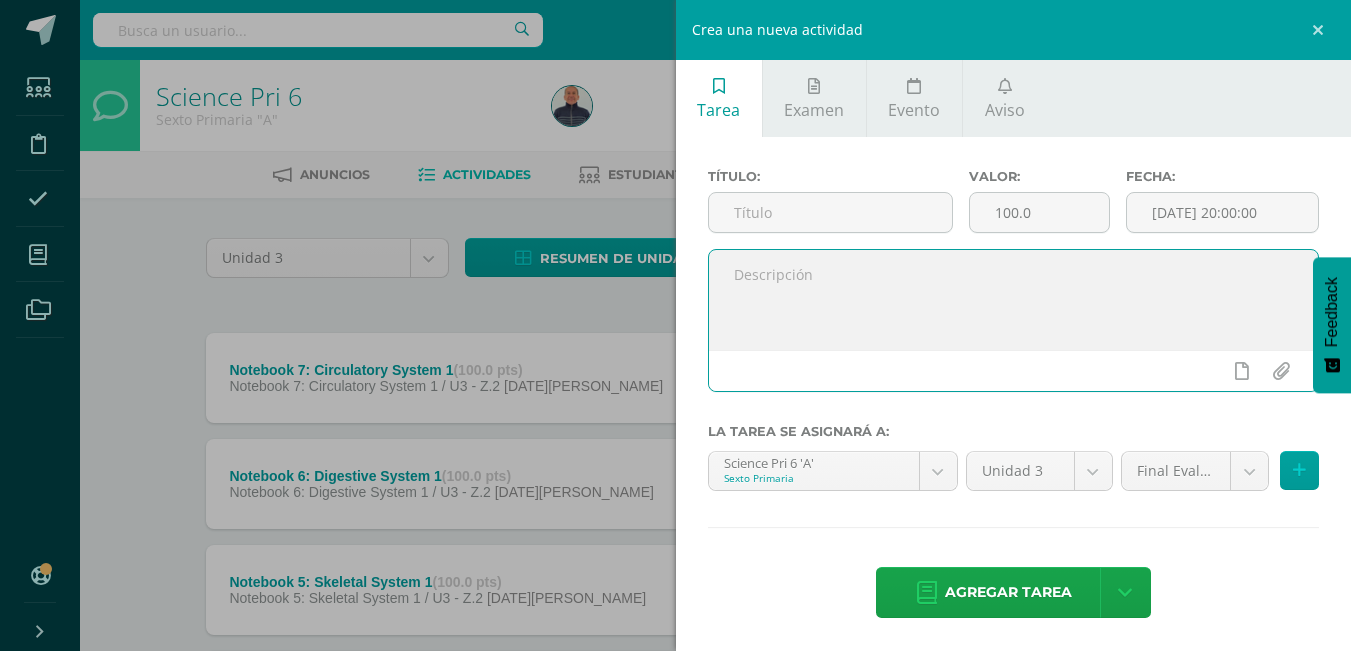 paste on "Notebook 7: Circulatory System 1" 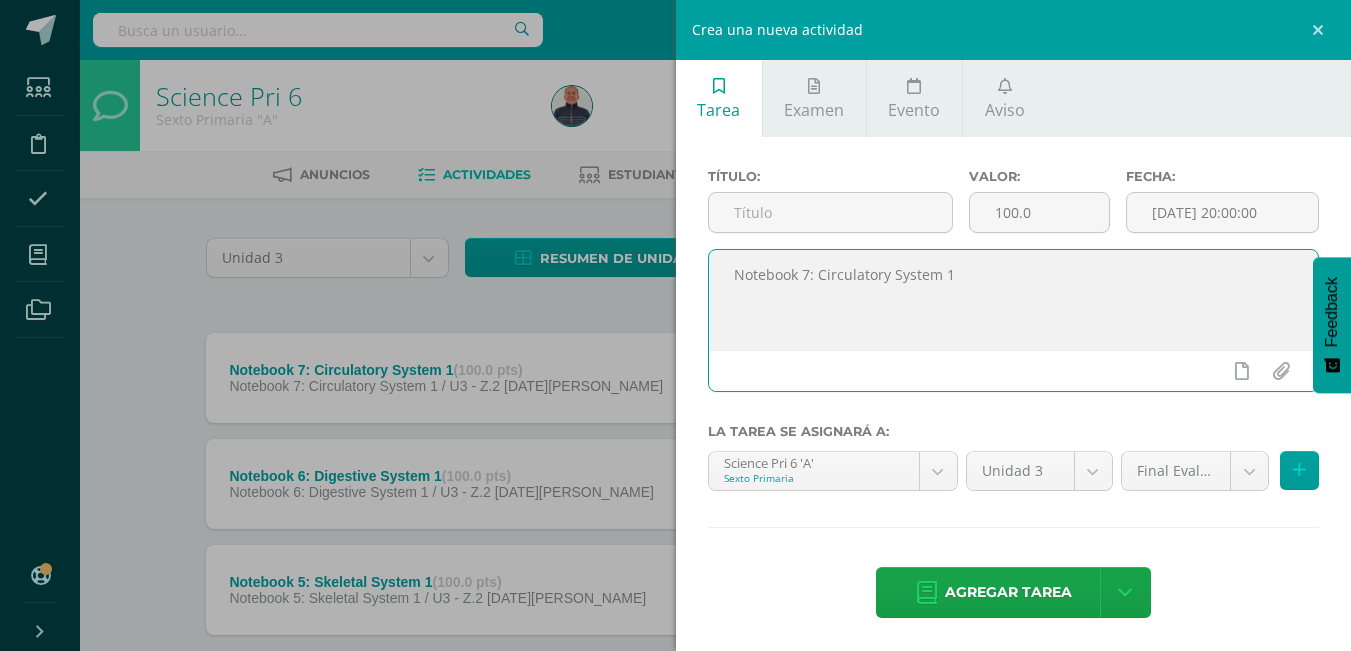 click on "Notebook 7: Circulatory System 1" at bounding box center [1014, 300] 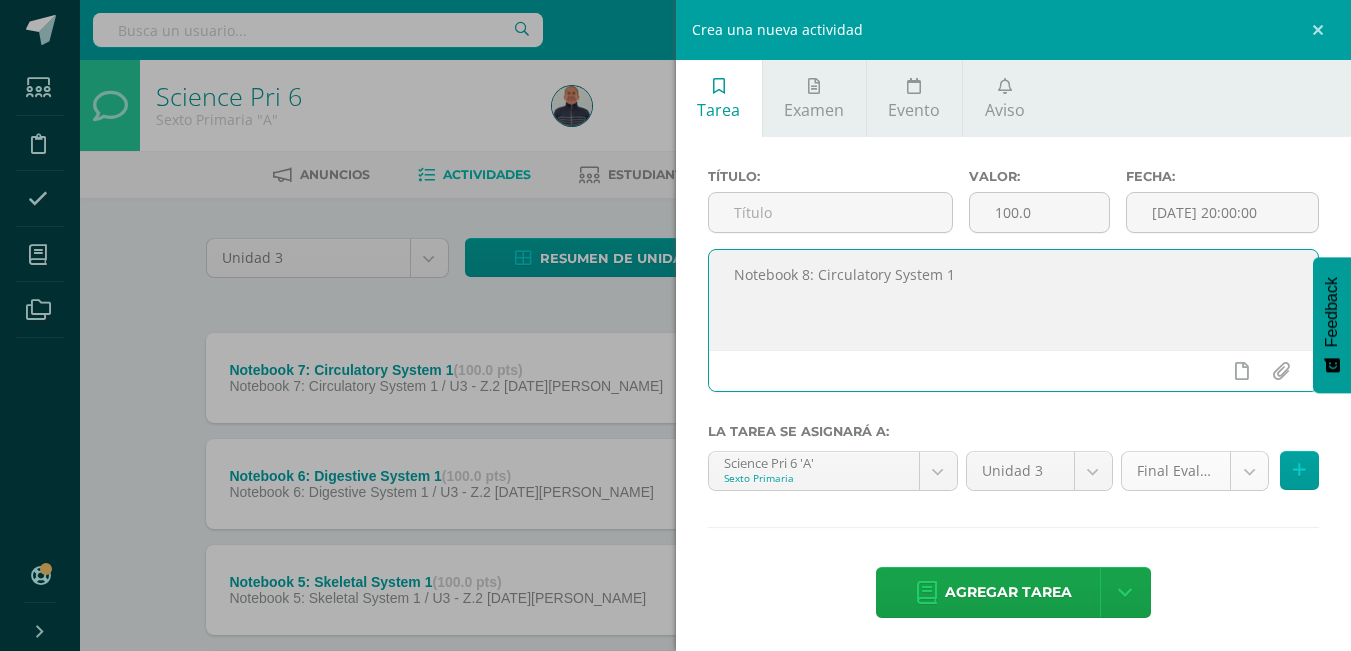 type on "Notebook 8: Circulatory System 1" 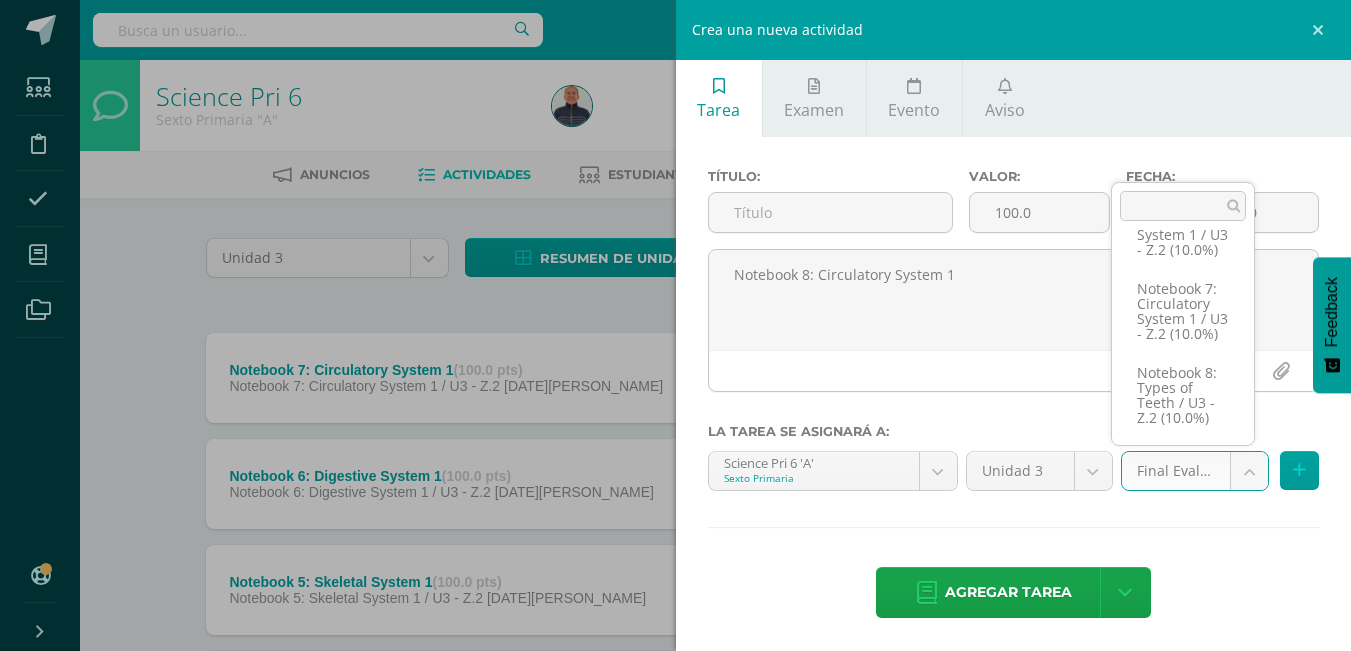 scroll, scrollTop: 661, scrollLeft: 0, axis: vertical 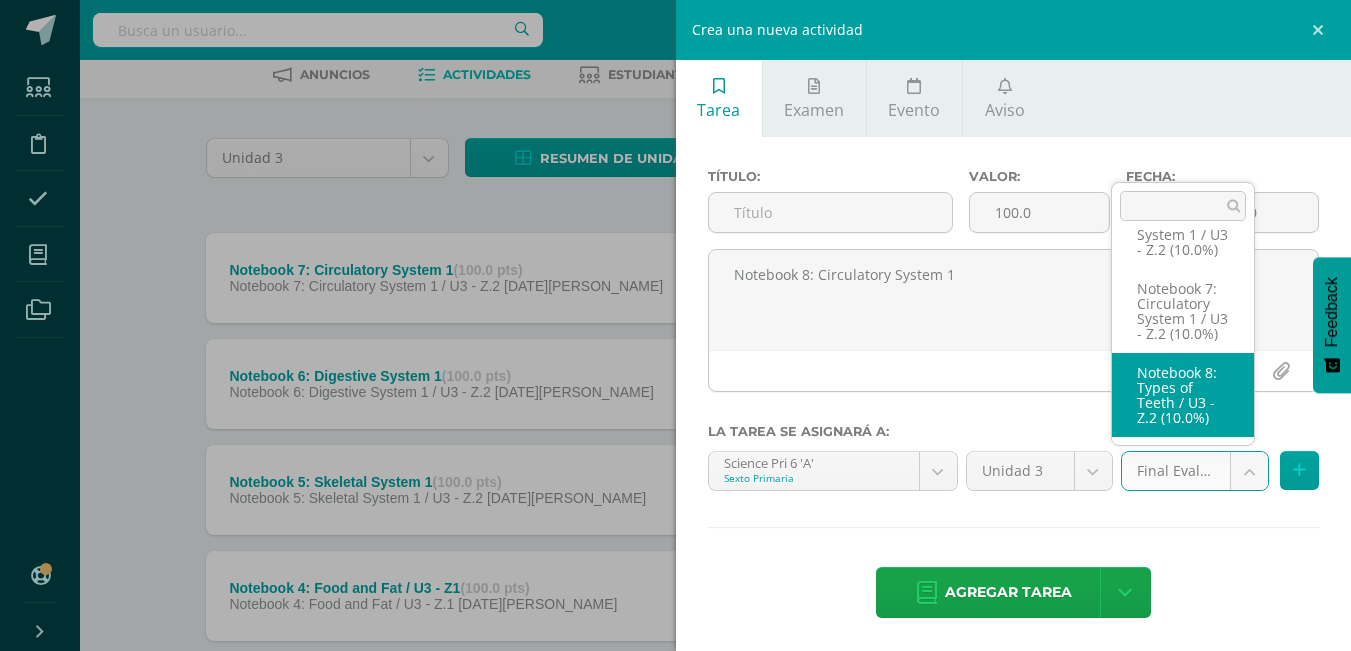 select on "27492" 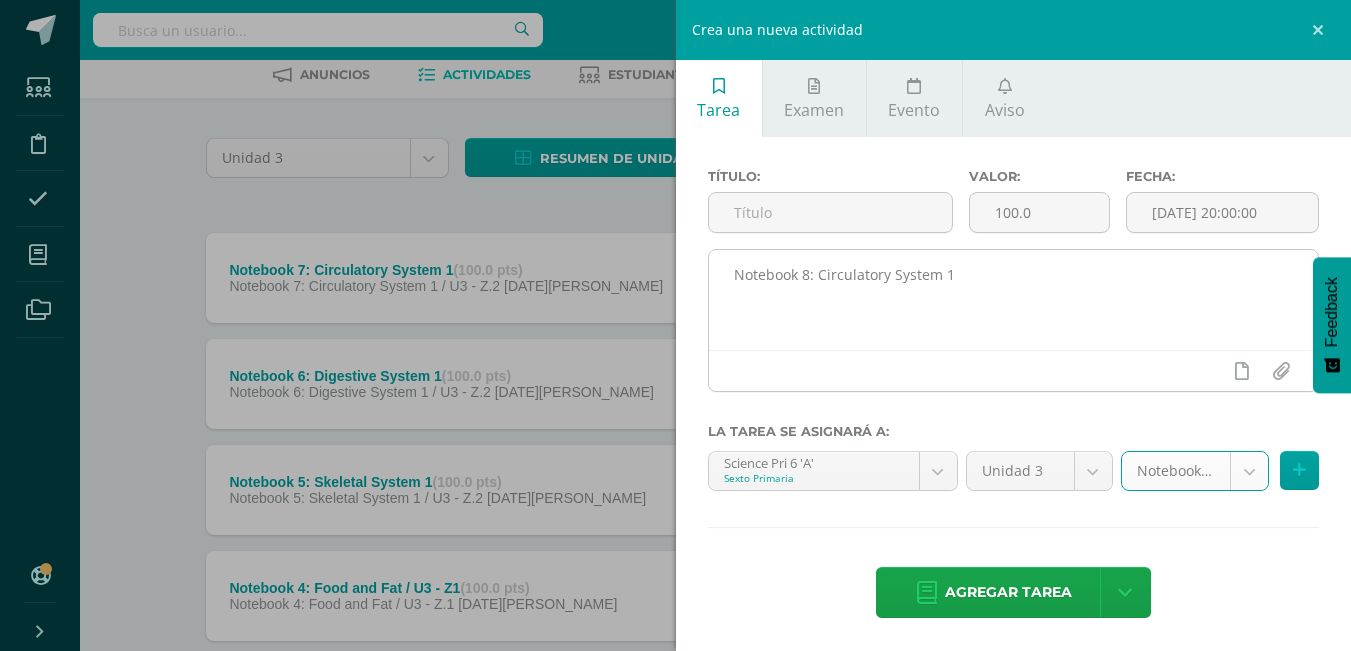 click on "Notebook 8: Circulatory System 1" at bounding box center [1014, 300] 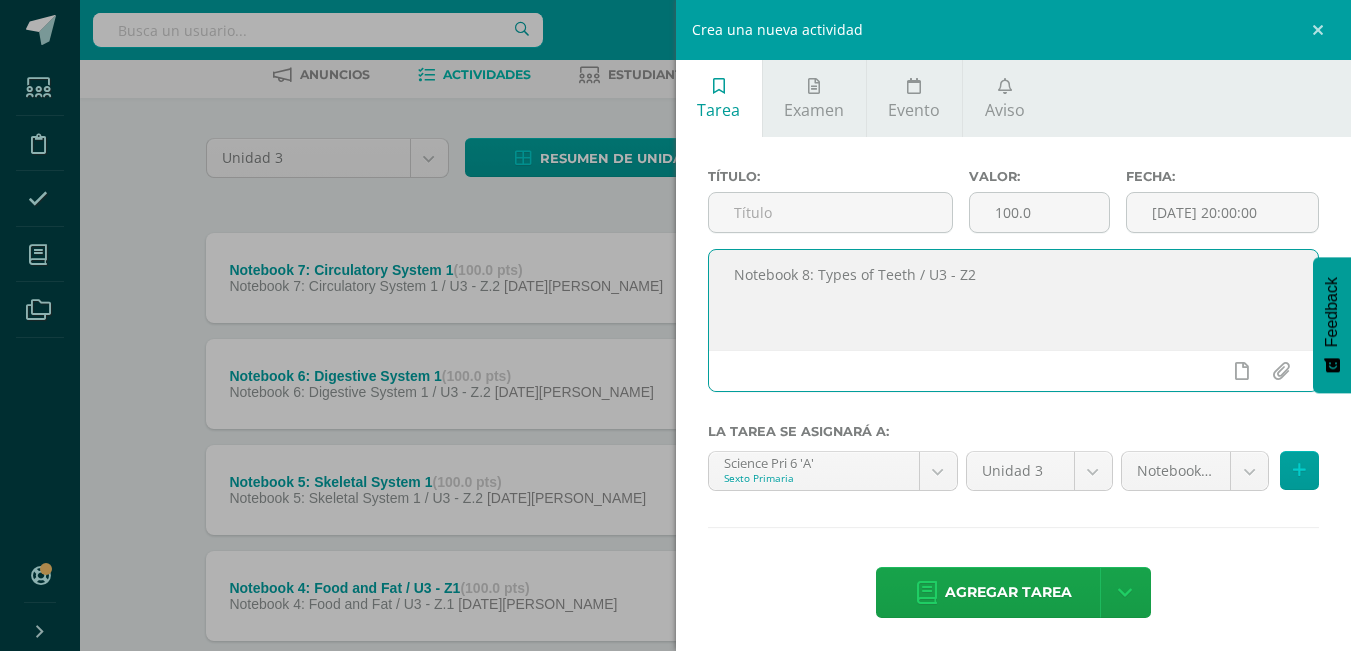 drag, startPoint x: 914, startPoint y: 278, endPoint x: 745, endPoint y: 272, distance: 169.10648 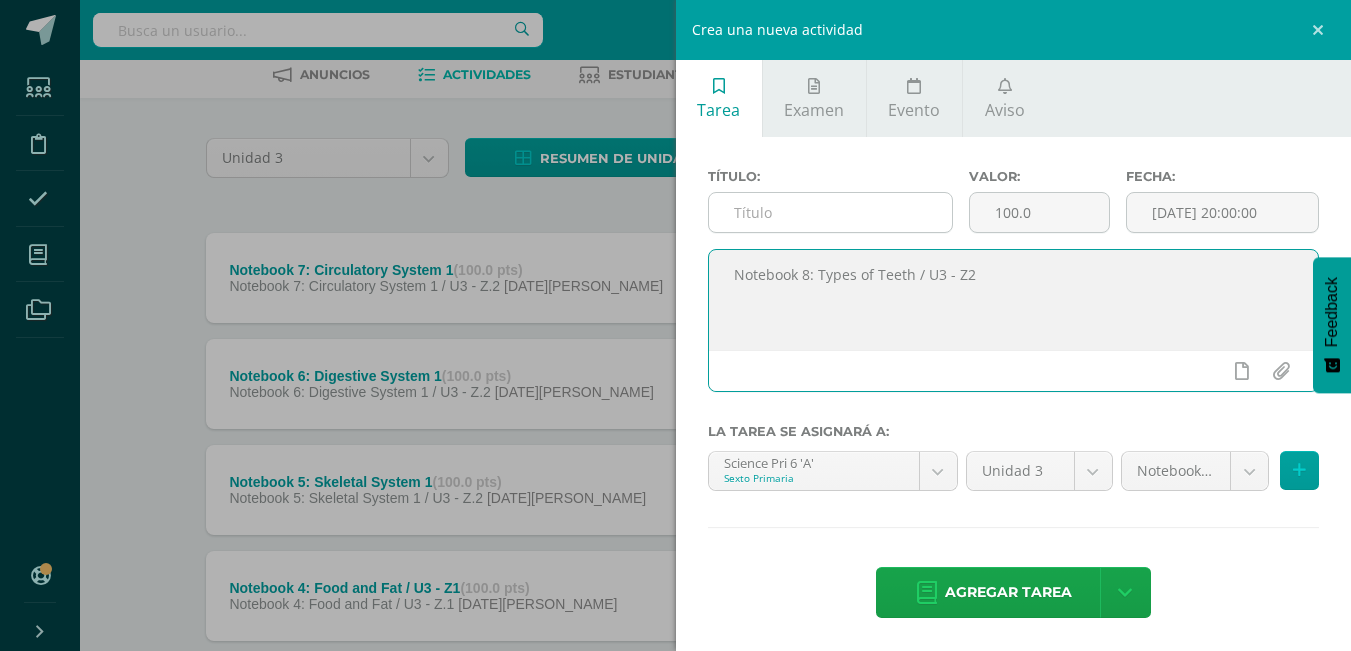 type on "Notebook 8: Types of Teeth / U3 - Z2" 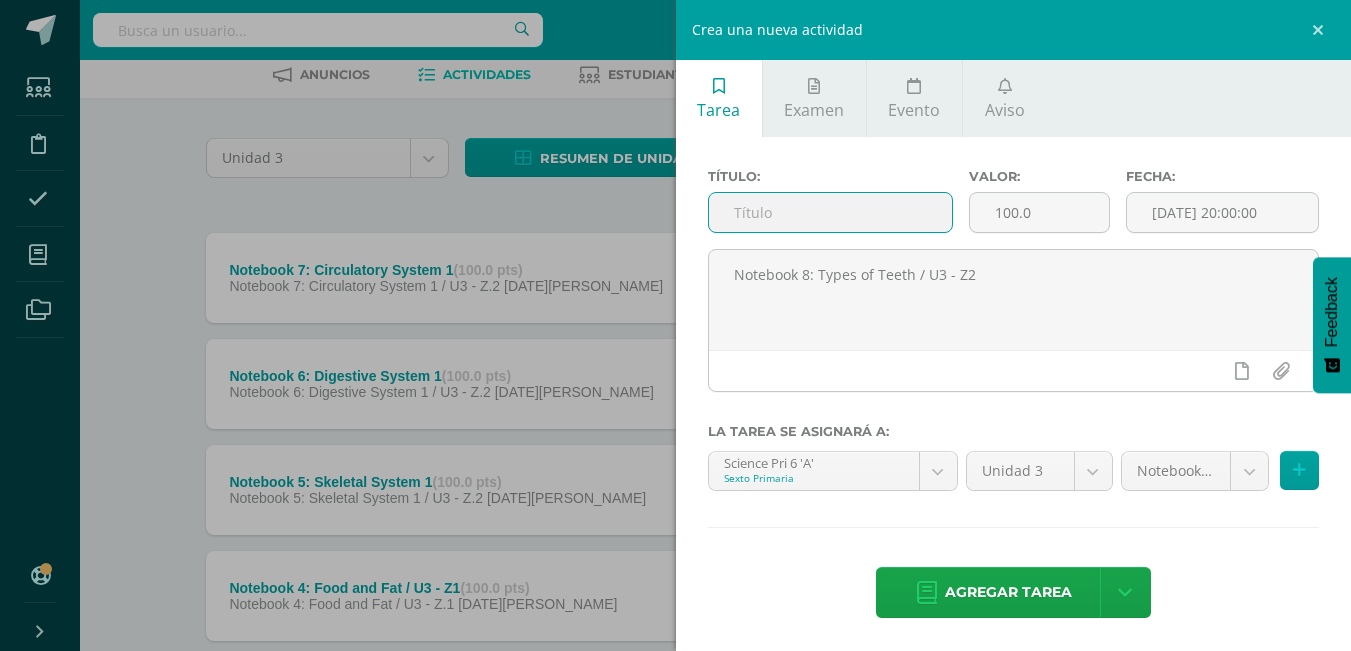 paste on "Notebook 8: Types of Teeth" 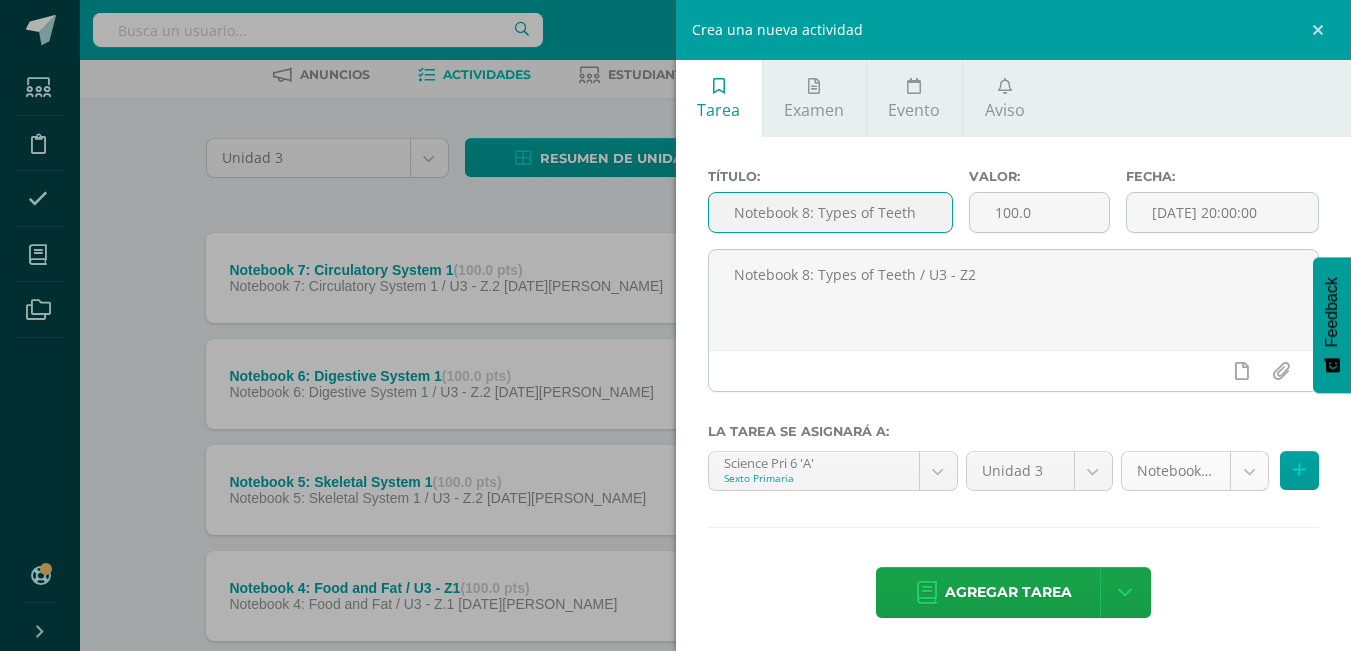 type on "Notebook 8: Types of Teeth" 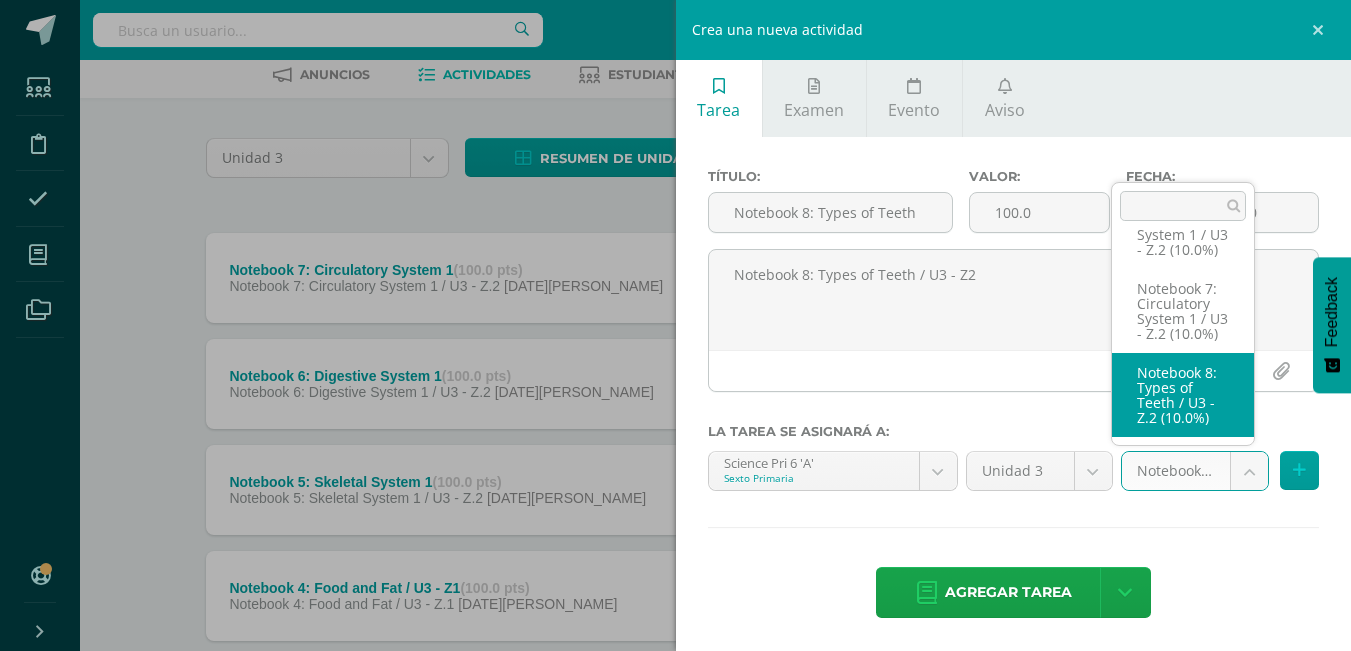 scroll, scrollTop: 661, scrollLeft: 0, axis: vertical 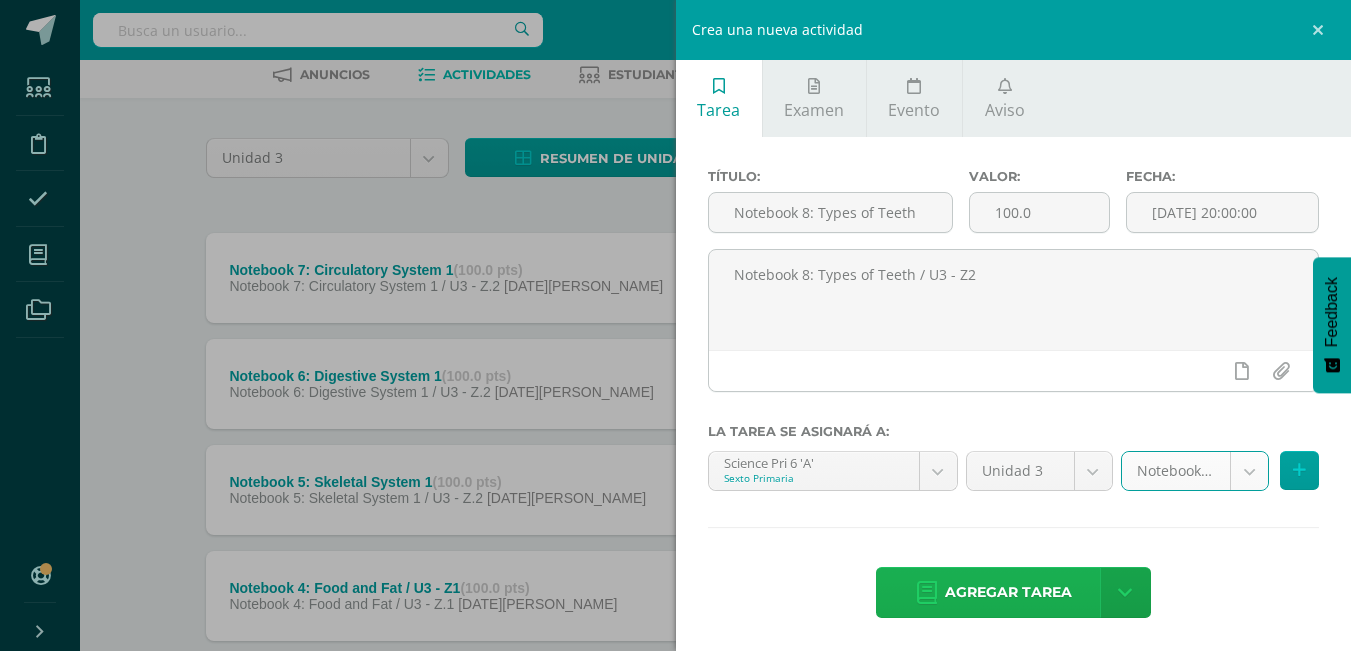 click on "Agregar tarea" at bounding box center (1008, 592) 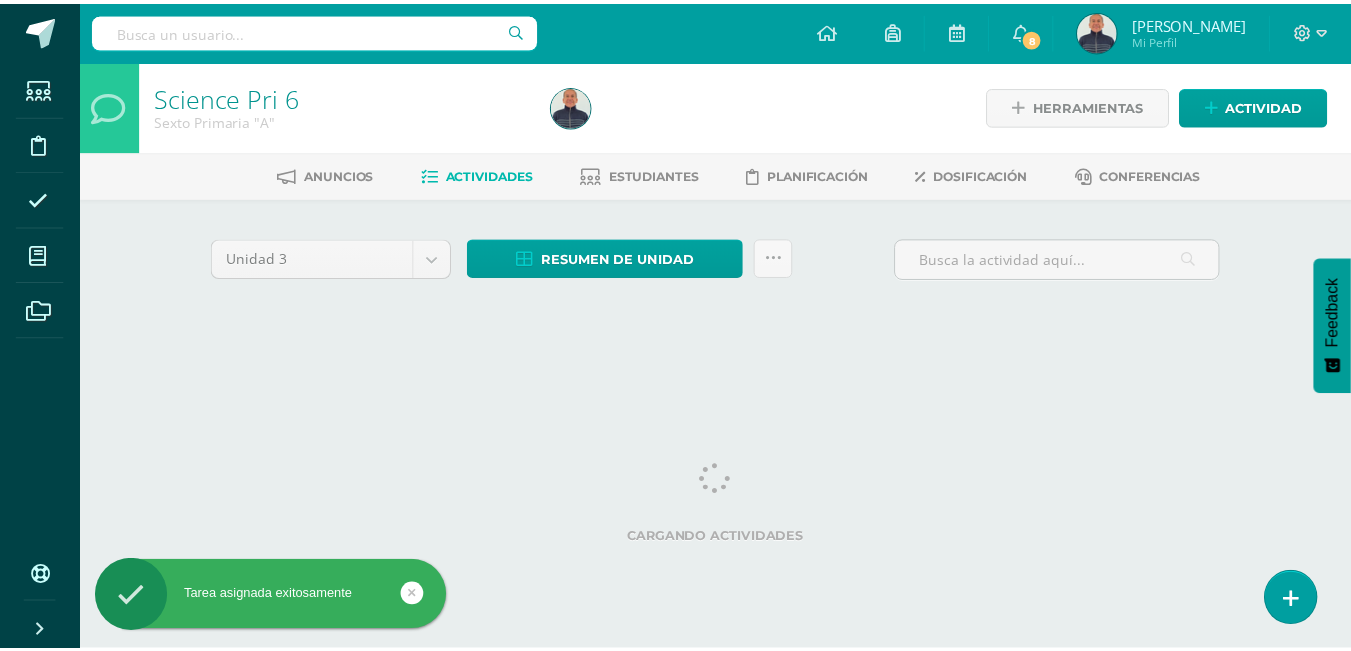 scroll, scrollTop: 0, scrollLeft: 0, axis: both 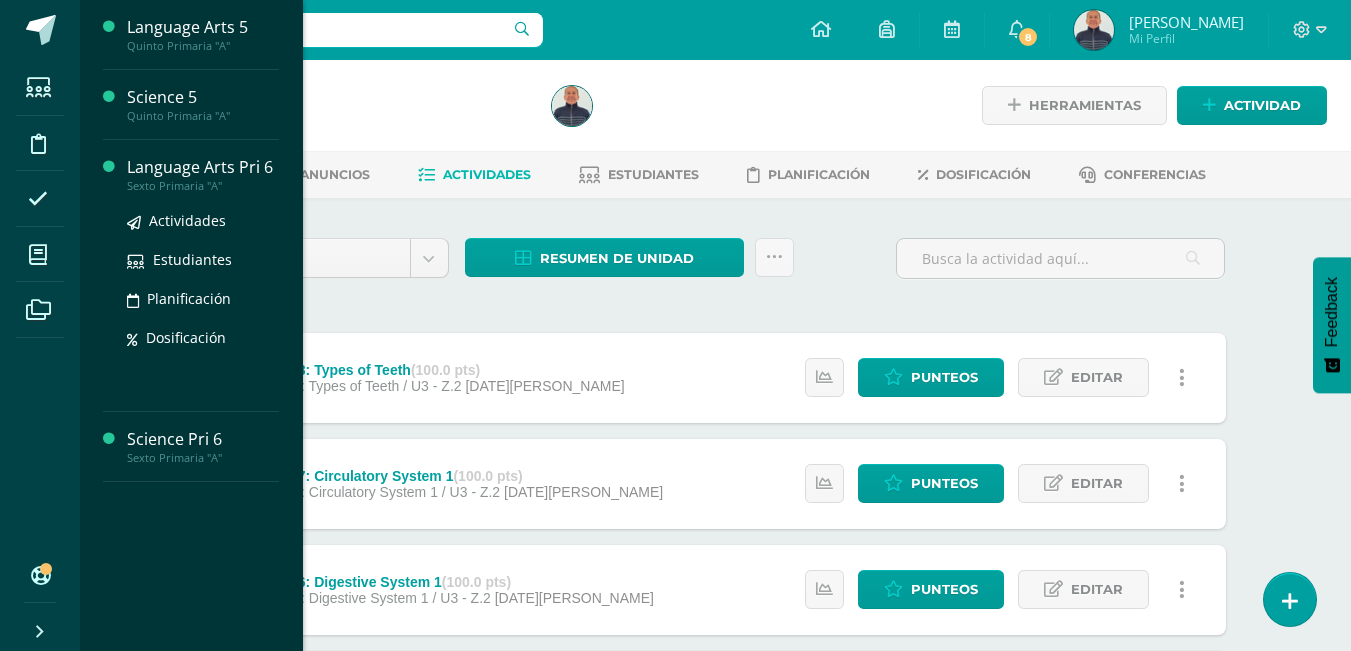 click on "Language Arts  Pri 6" at bounding box center (203, 167) 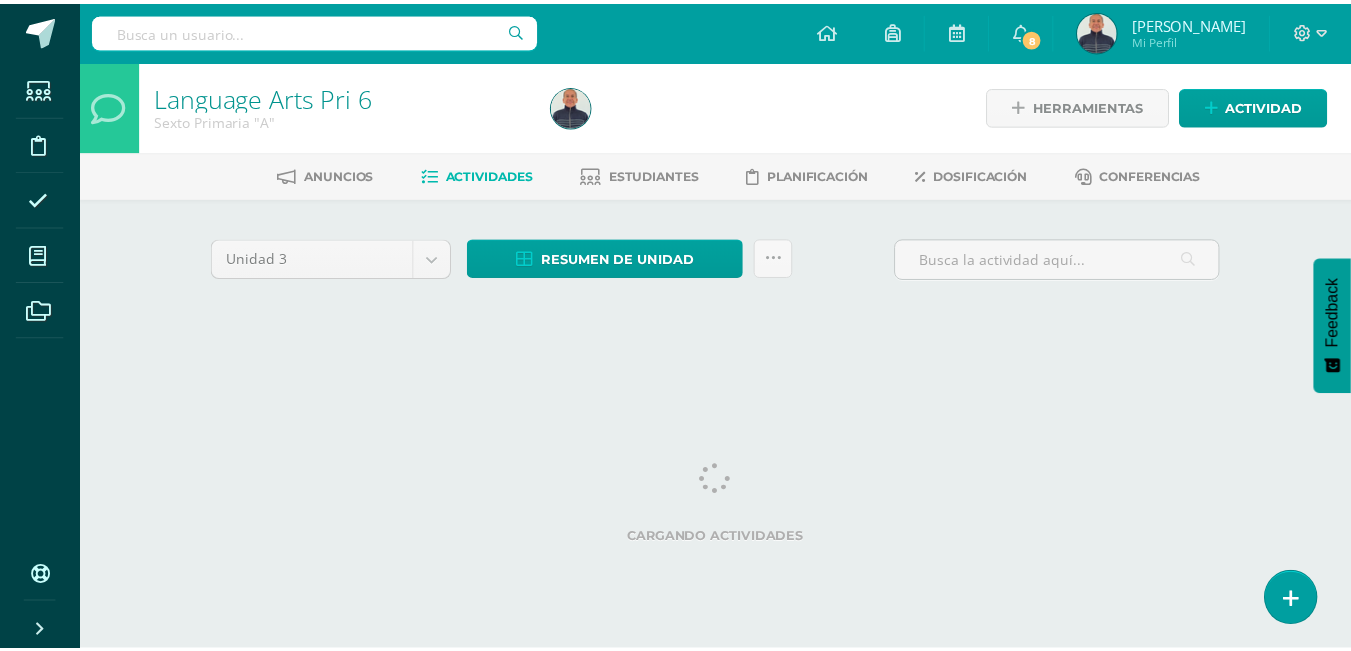scroll, scrollTop: 0, scrollLeft: 0, axis: both 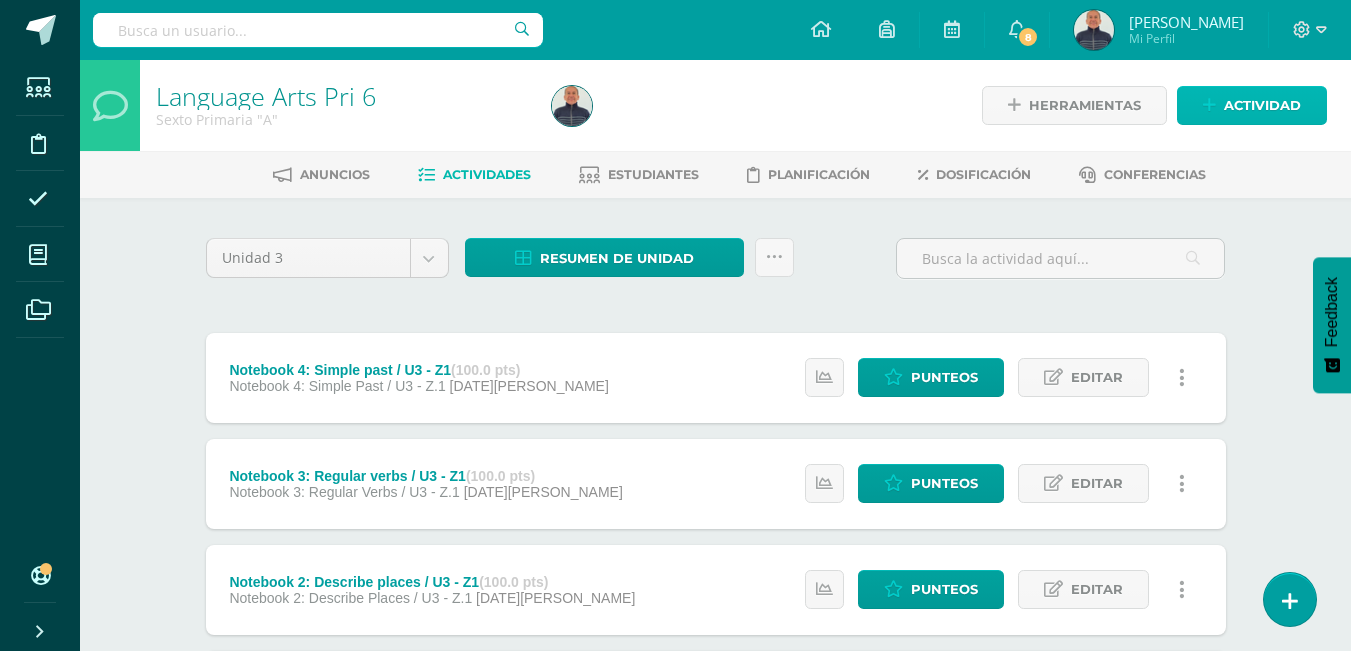 click on "Actividad" at bounding box center (1262, 105) 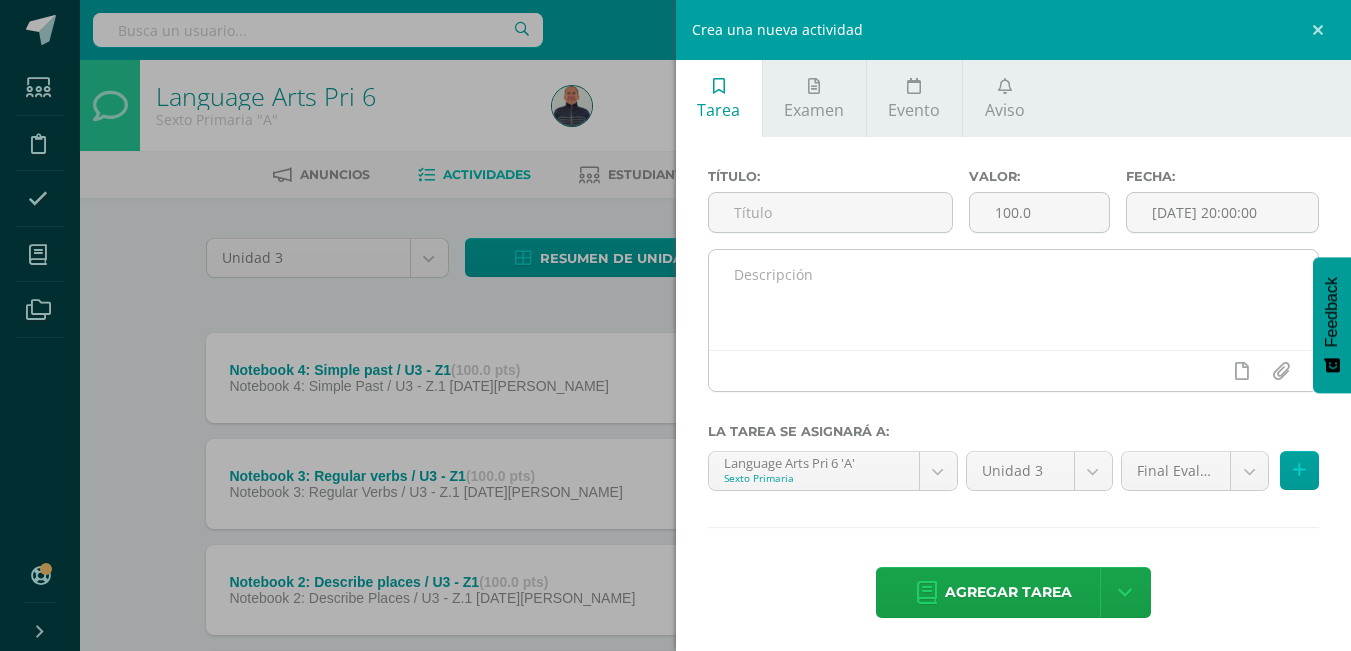 click at bounding box center [1014, 300] 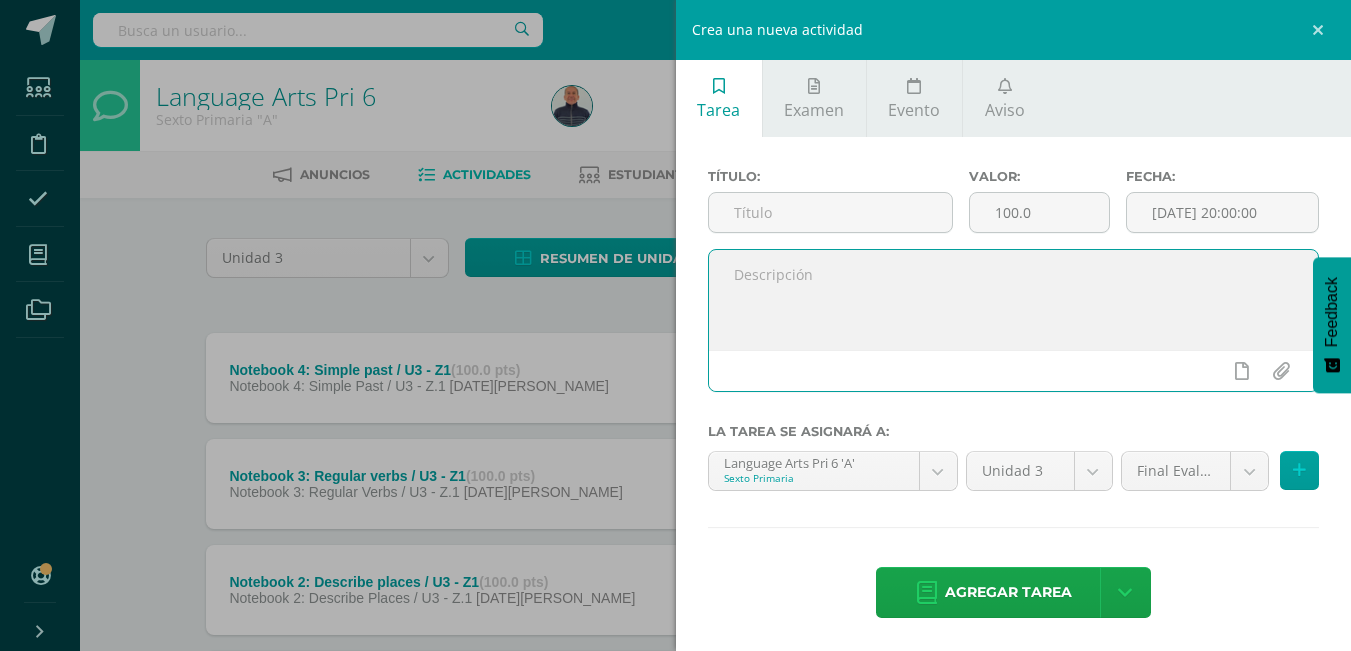 paste on "Notebook 8: Types of Teeth" 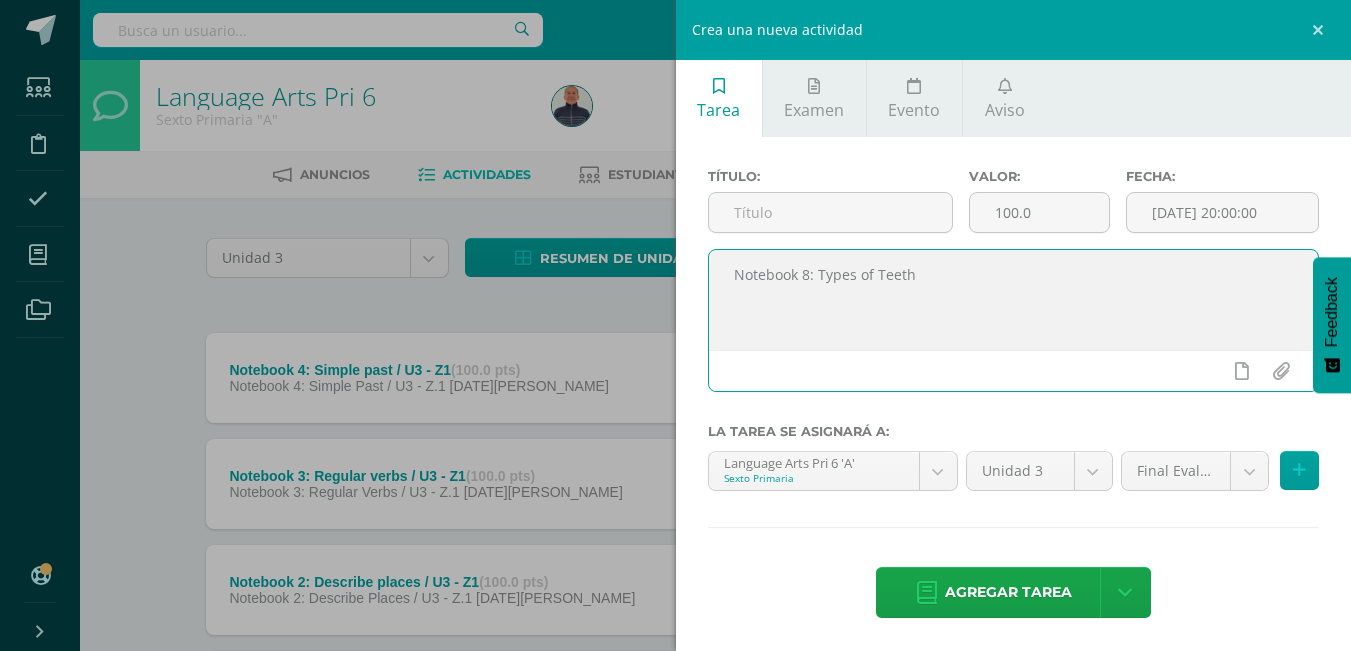 click on "Notebook 8: Types of Teeth" at bounding box center (1014, 300) 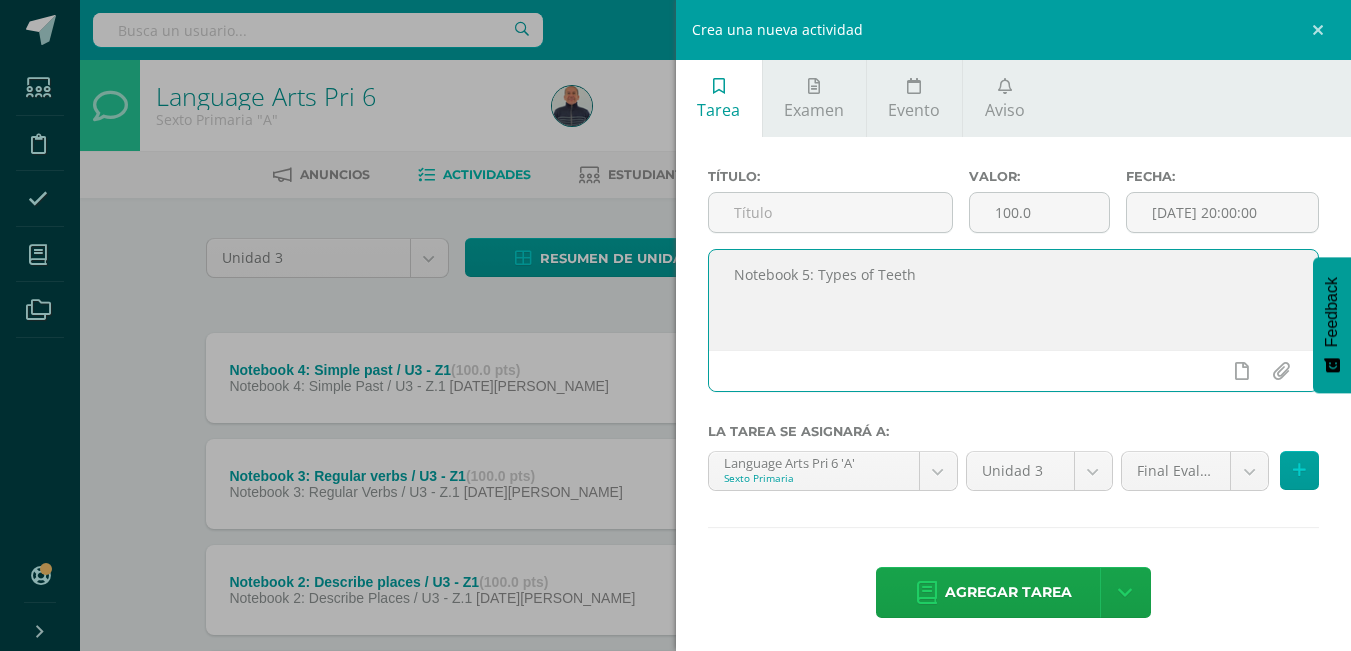 click on "Notebook 5: Types of Teeth" at bounding box center (1014, 300) 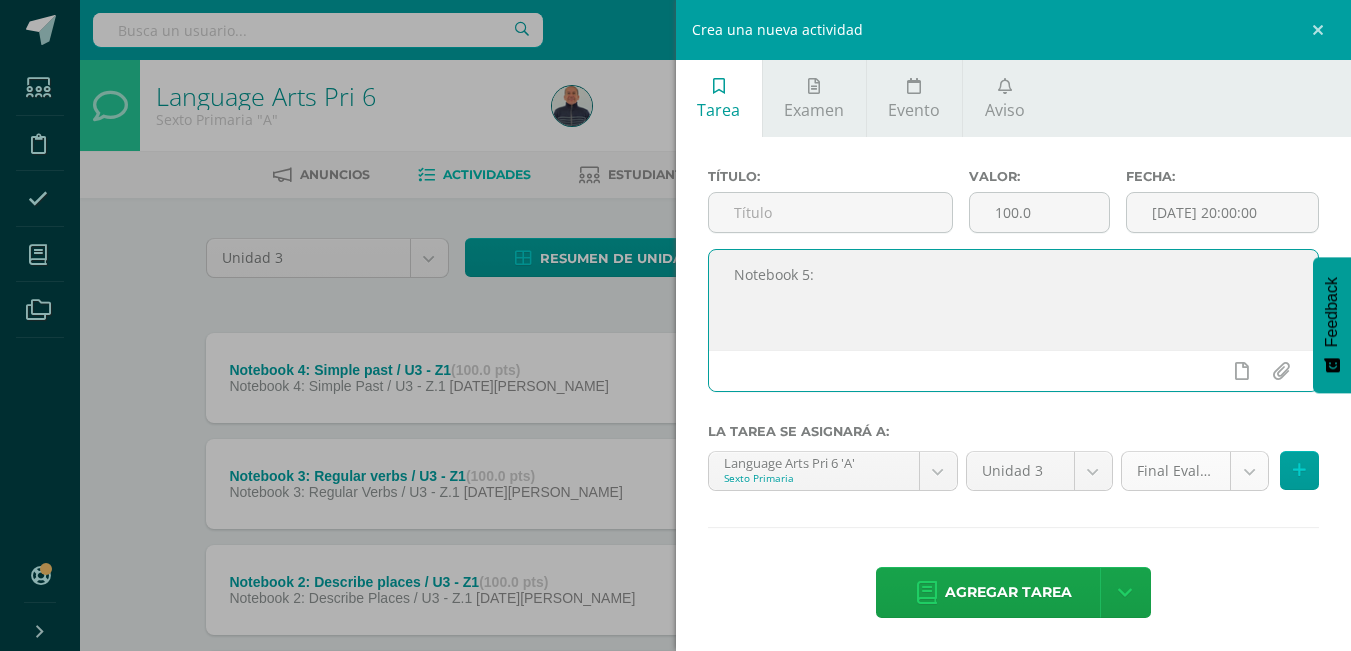 type on "Notebook 5:" 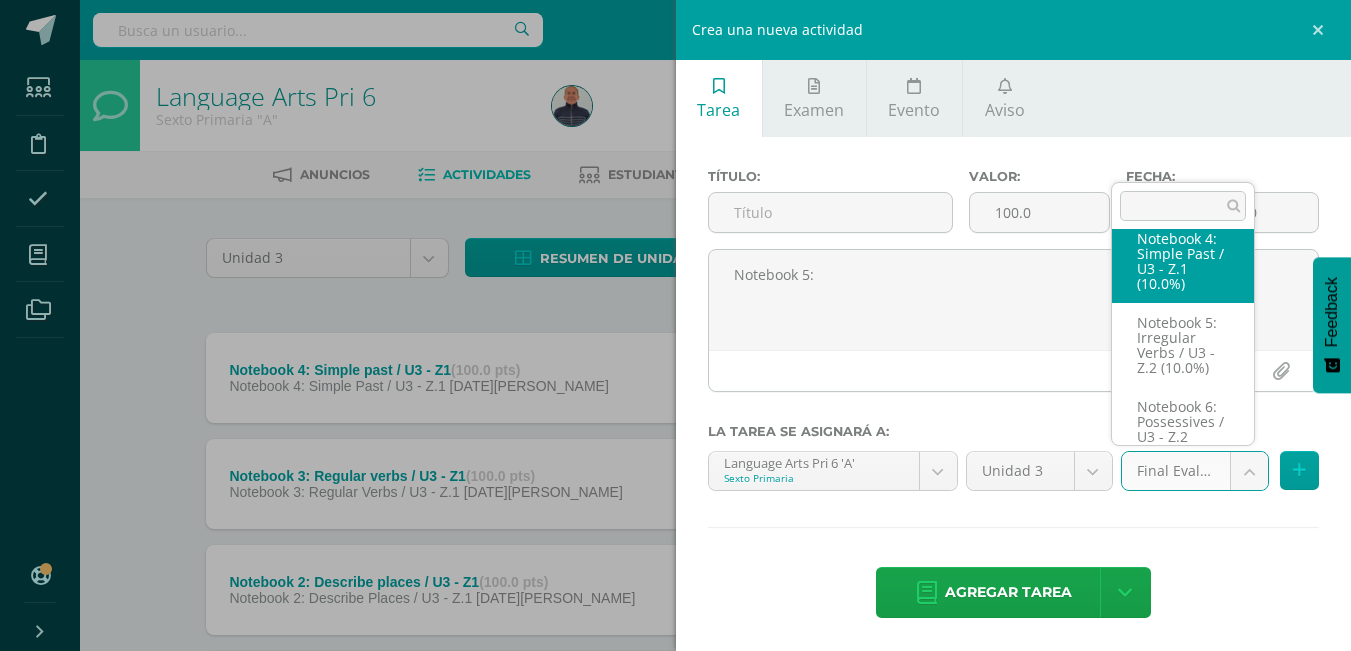 scroll, scrollTop: 359, scrollLeft: 0, axis: vertical 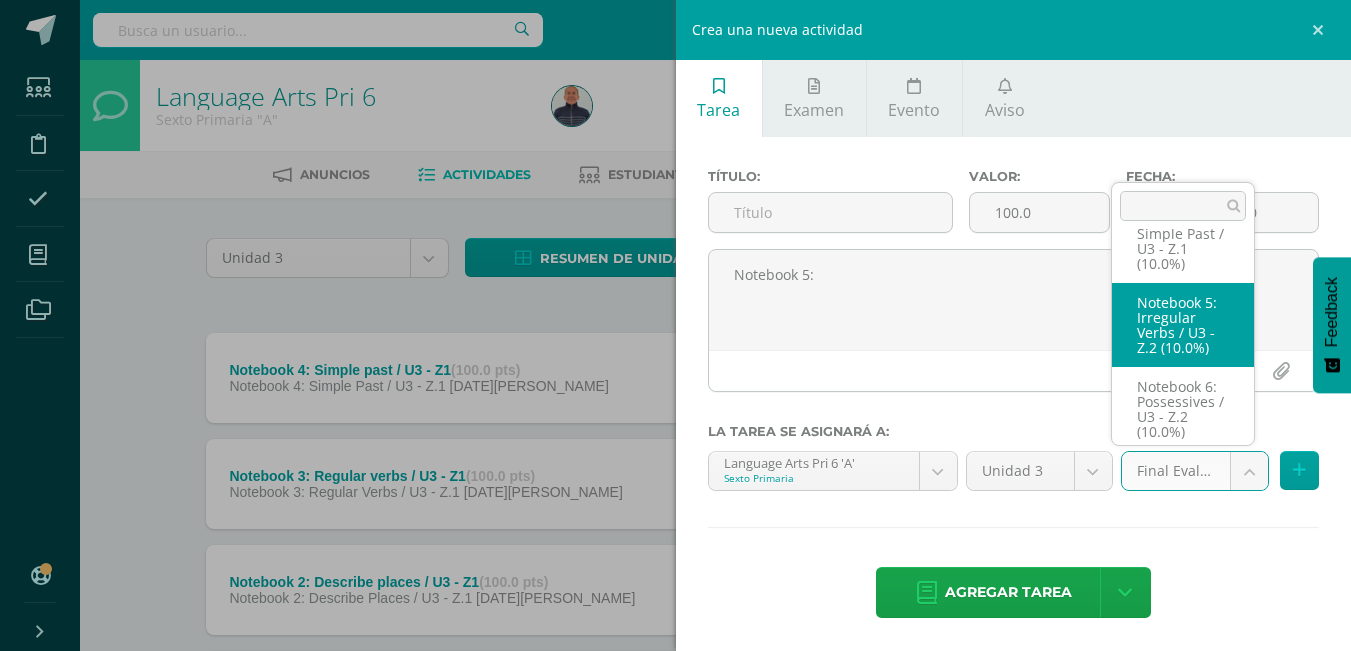 select on "27511" 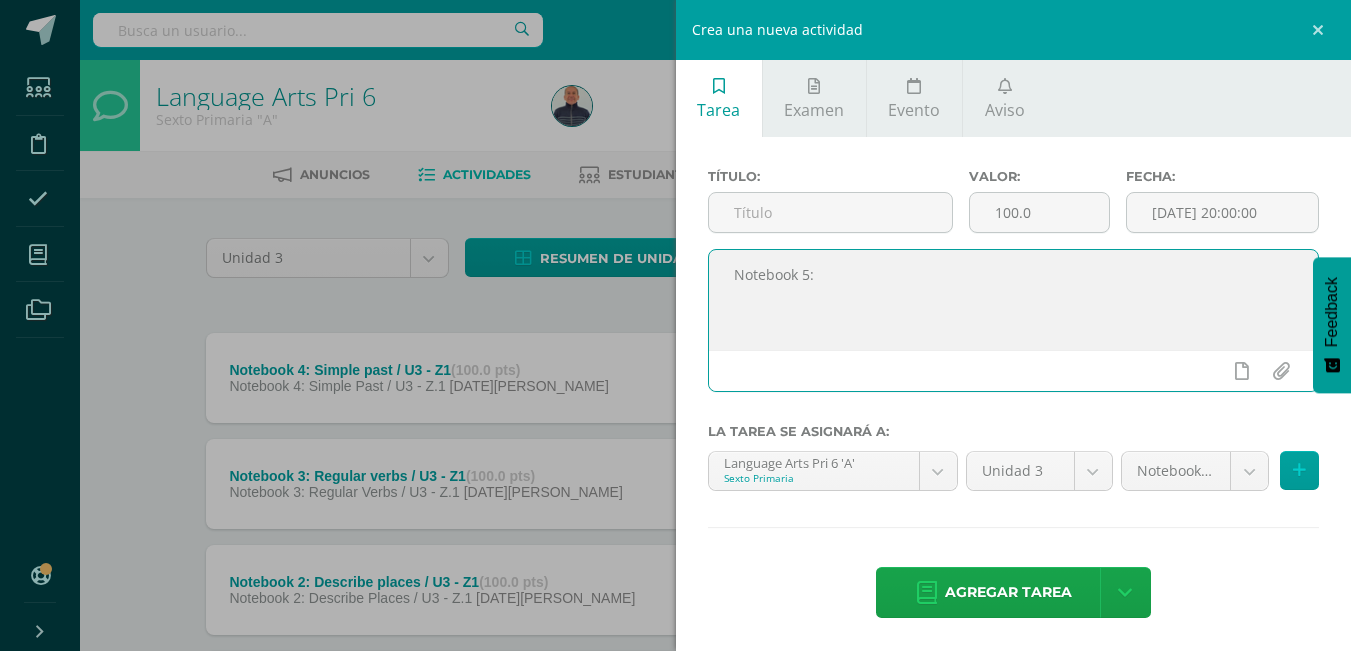 click on "Notebook 5:" at bounding box center [1014, 300] 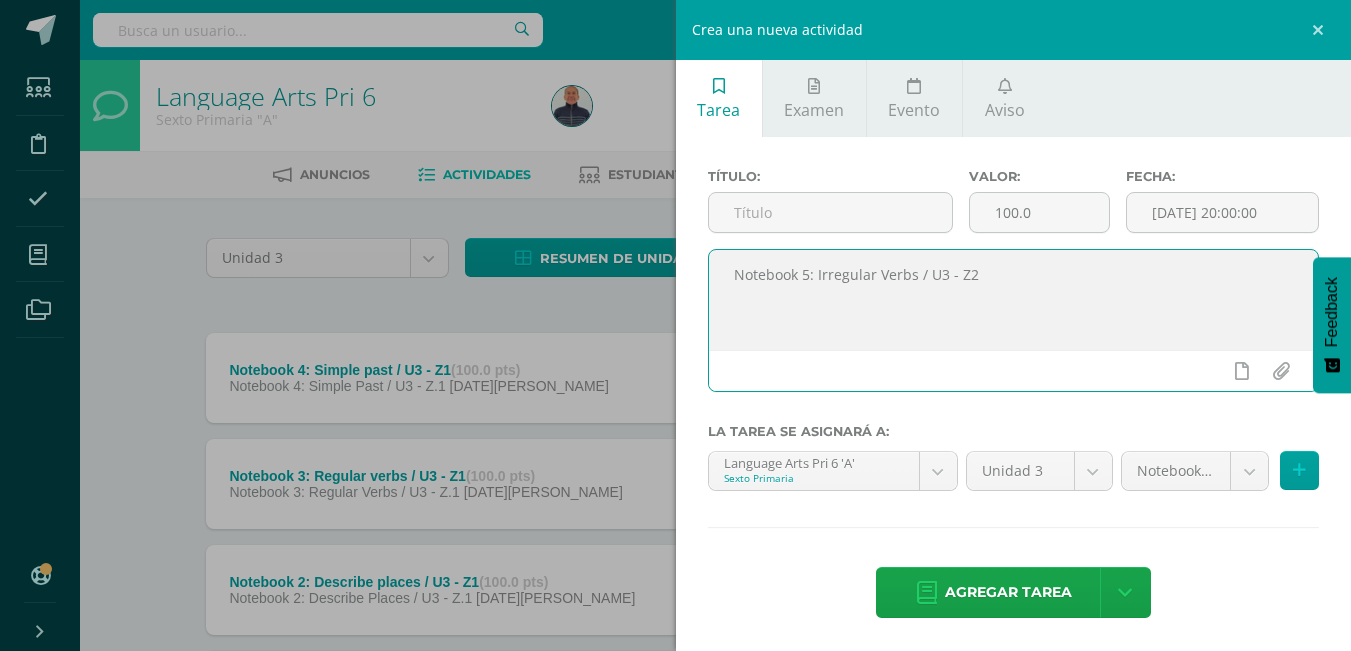 drag, startPoint x: 913, startPoint y: 272, endPoint x: 725, endPoint y: 283, distance: 188.32153 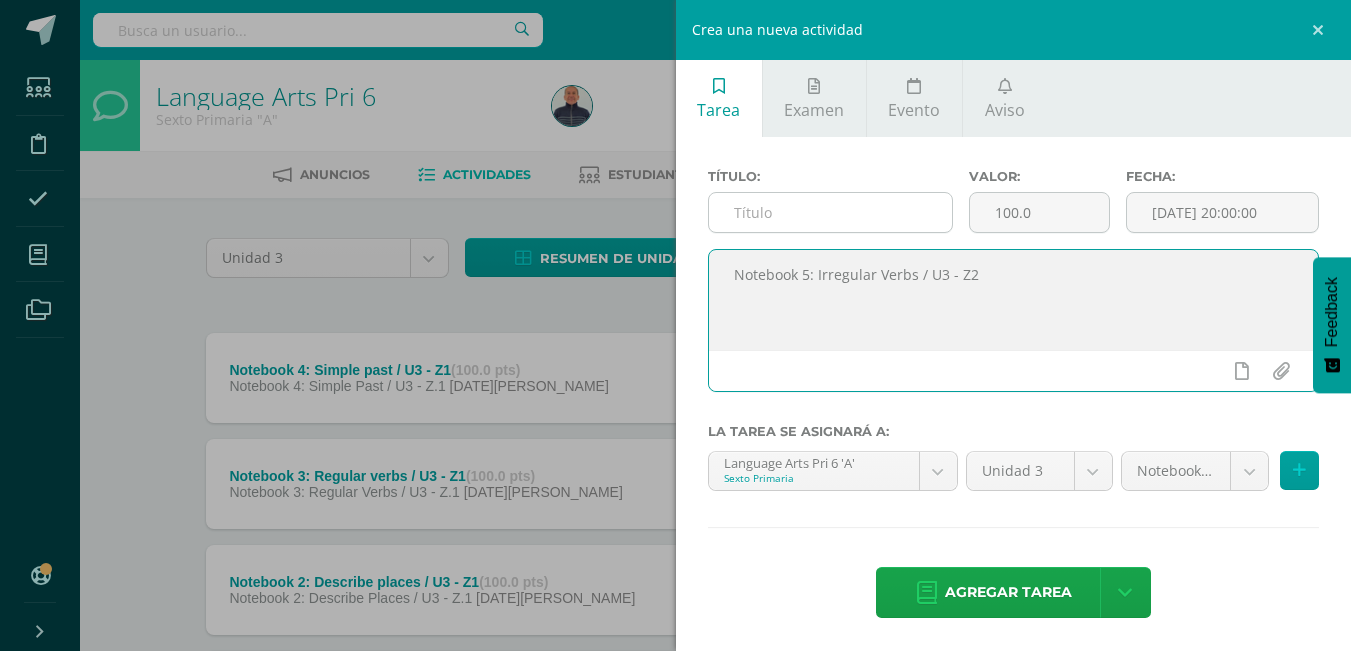 type on "Notebook 5: Irregular Verbs / U3 - Z2" 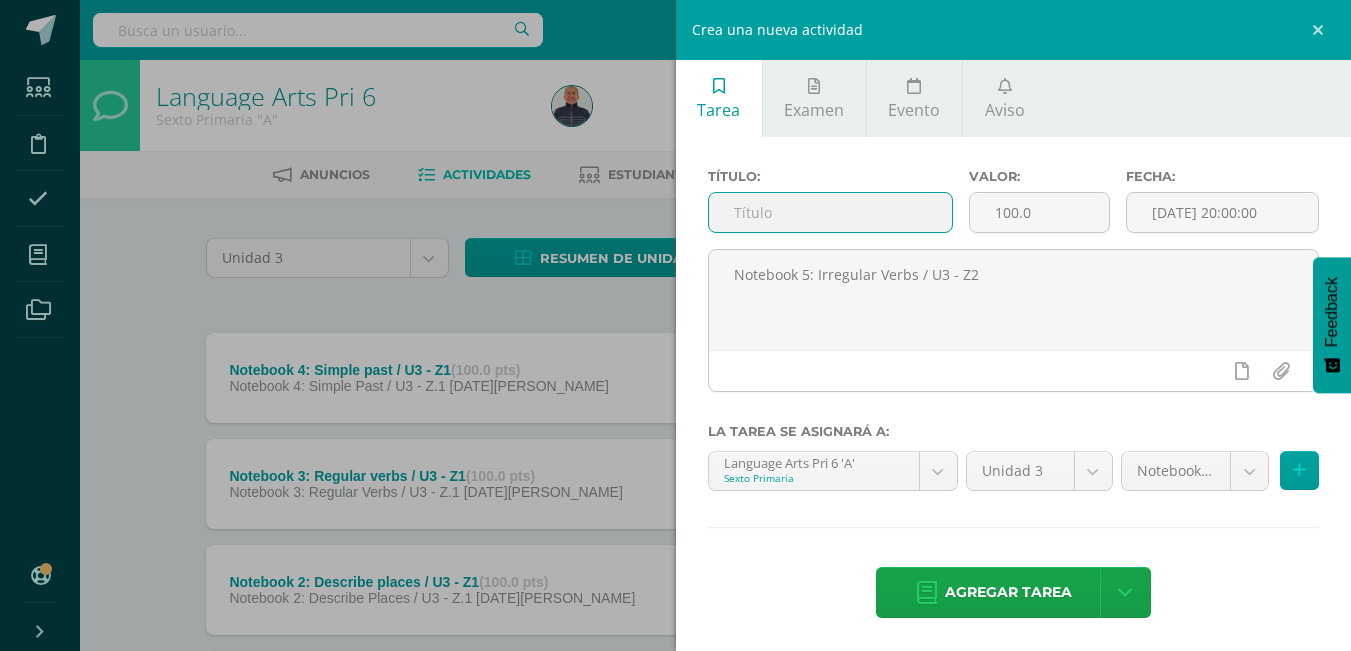 paste on "Notebook 5: Irregular Verbs" 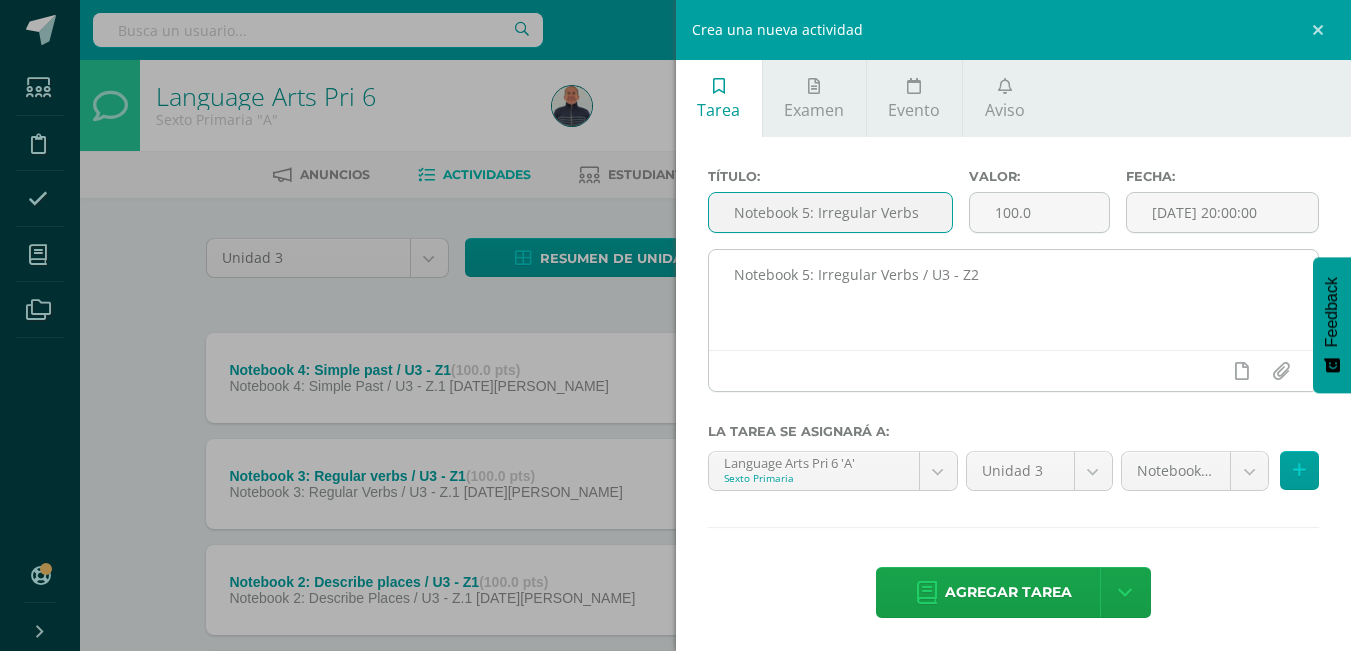 type on "Notebook 5: Irregular Verbs" 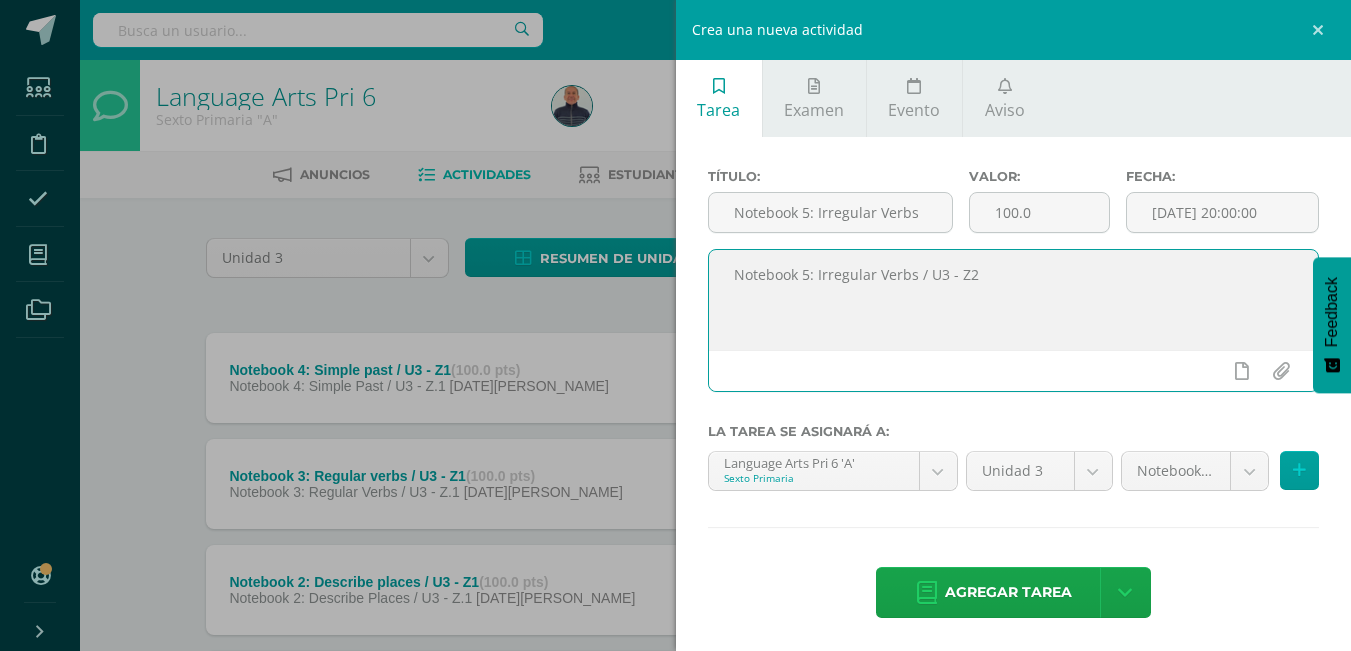 drag, startPoint x: 983, startPoint y: 276, endPoint x: 724, endPoint y: 265, distance: 259.2335 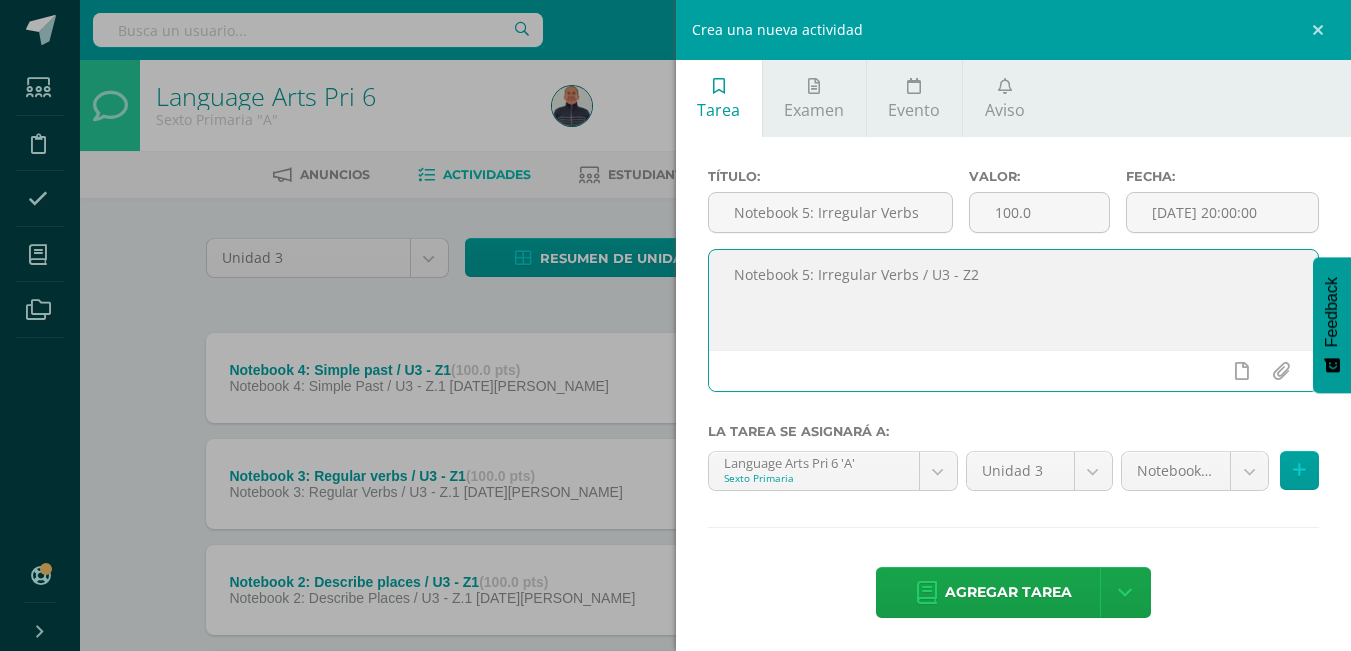 click on "Notebook 5: Irregular Verbs / U3 - Z2" at bounding box center [1014, 300] 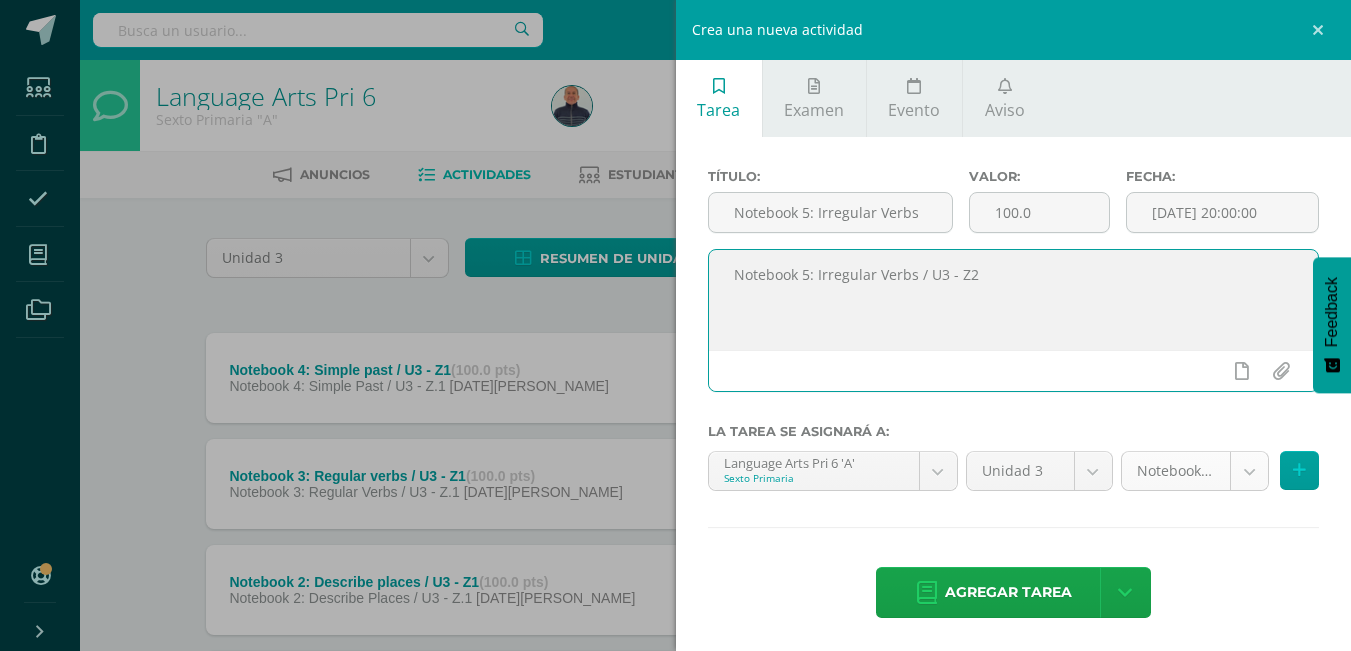 click on "Estudiantes Disciplina Asistencia Mis cursos Archivos Soporte
Centro de ayuda
Últimas actualizaciones
10+ Cerrar panel
Language Arts  5
Quinto
Primaria
"A"
Actividades Estudiantes Planificación Dosificación
Science  5
Quinto
Primaria
"A"
Actividades Estudiantes Planificación Dosificación
Language Arts  Pri 6
Sexto
Primaria
"A"
Actividades Estudiantes Planificación Dosificación
Science  Pri 6
Actividades Estudiantes Planificación Dosificación Mi Perfil 8" at bounding box center (675, 437) 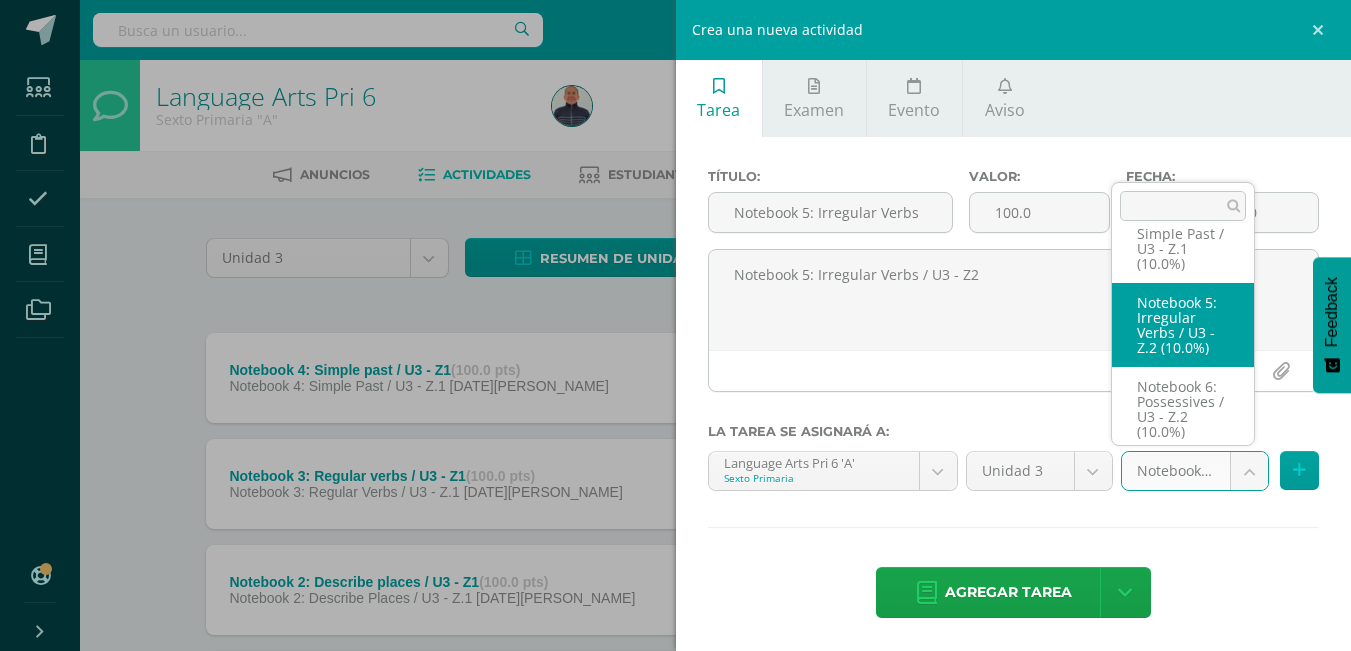 scroll, scrollTop: 311, scrollLeft: 0, axis: vertical 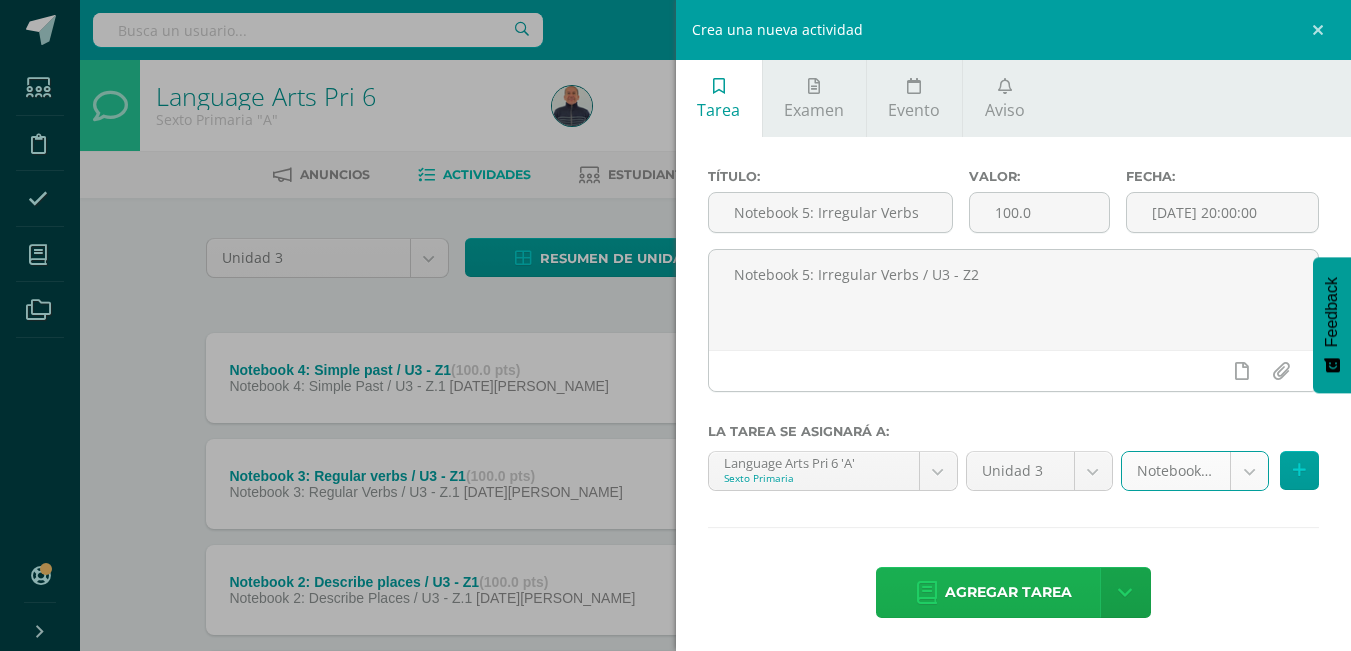 click on "Agregar tarea" at bounding box center [1008, 592] 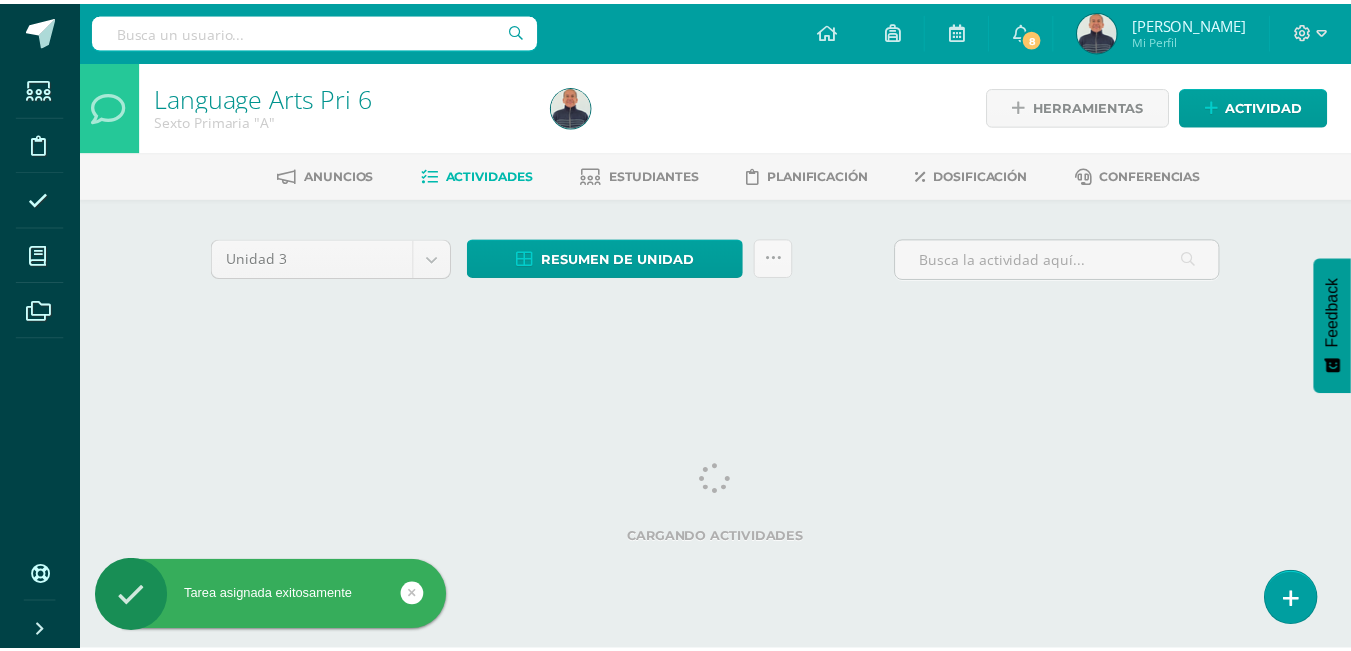 scroll, scrollTop: 0, scrollLeft: 0, axis: both 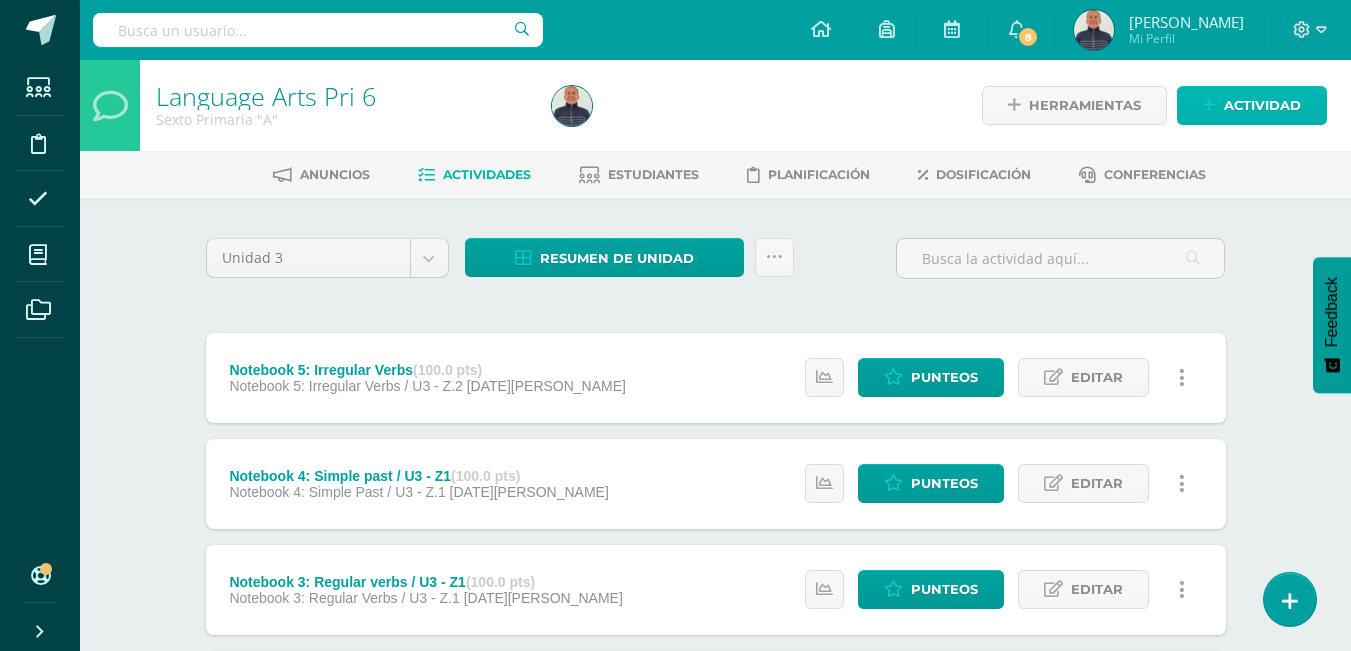 click on "Actividad" at bounding box center [1252, 105] 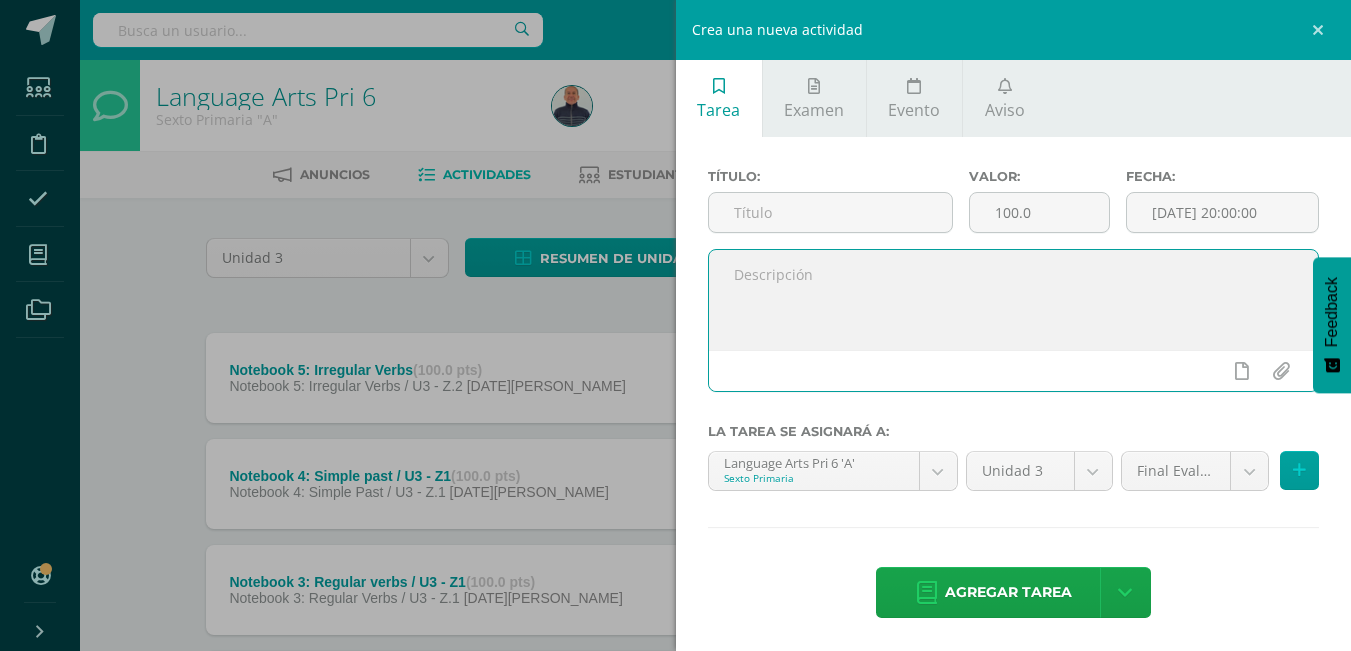 click at bounding box center (1014, 300) 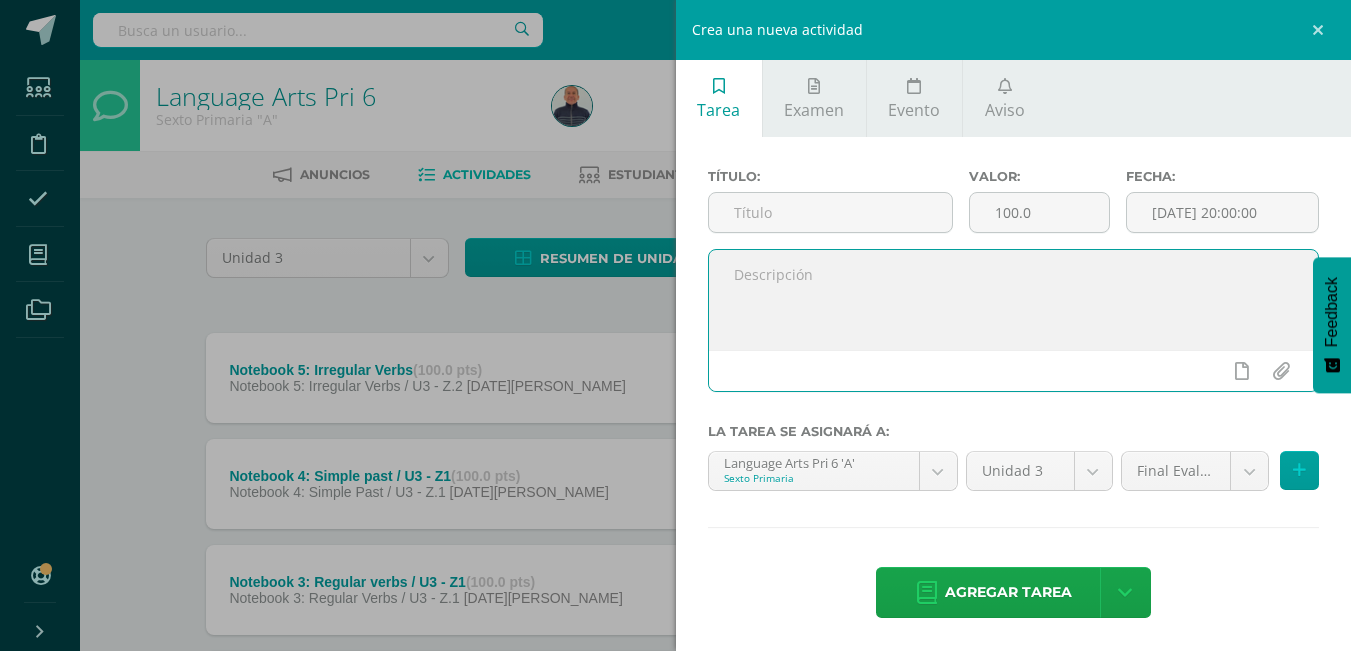paste on "Notebook 5: Irregular Verbs / U3 - Z2" 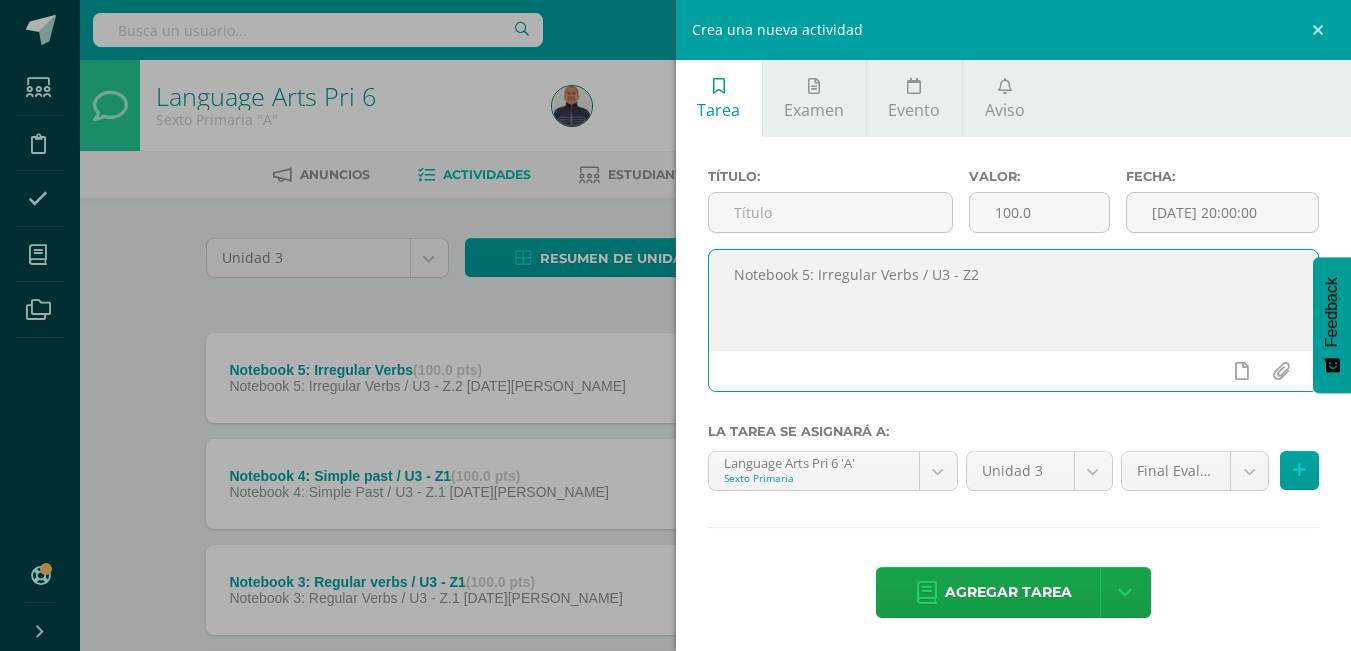 click on "Notebook 5: Irregular Verbs / U3 - Z2" at bounding box center (1014, 300) 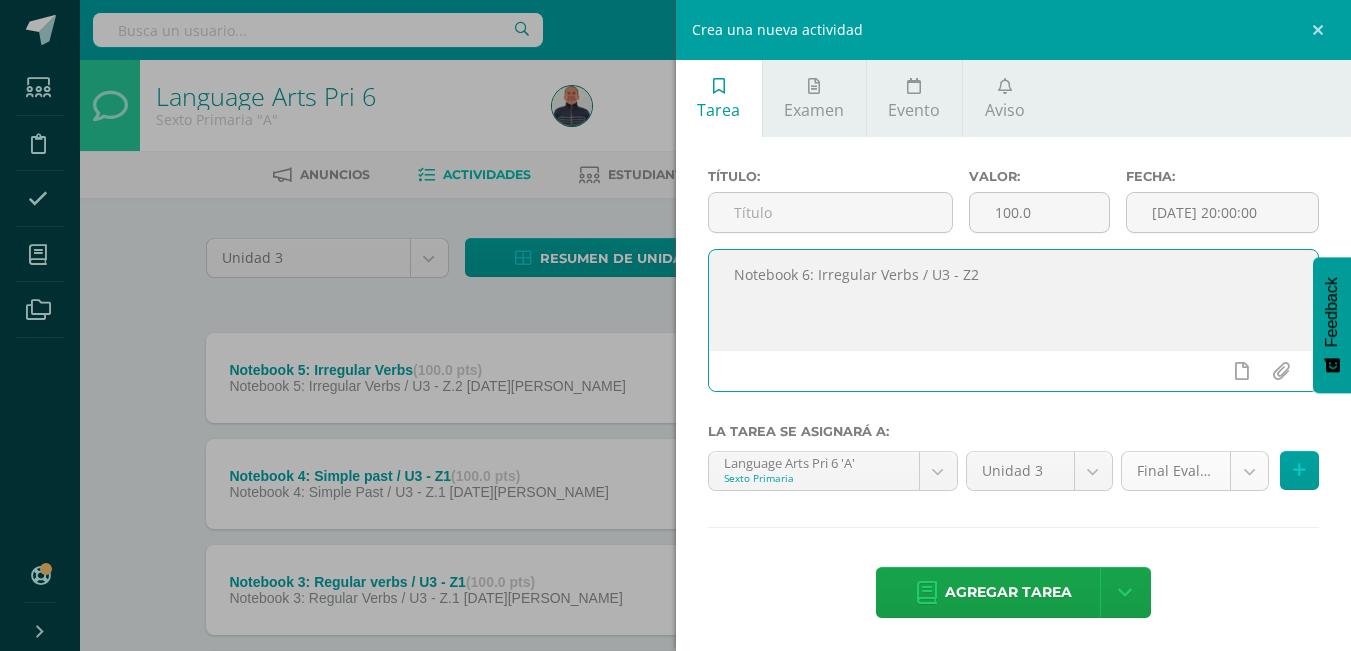 type on "Notebook 6: Irregular Verbs / U3 - Z2" 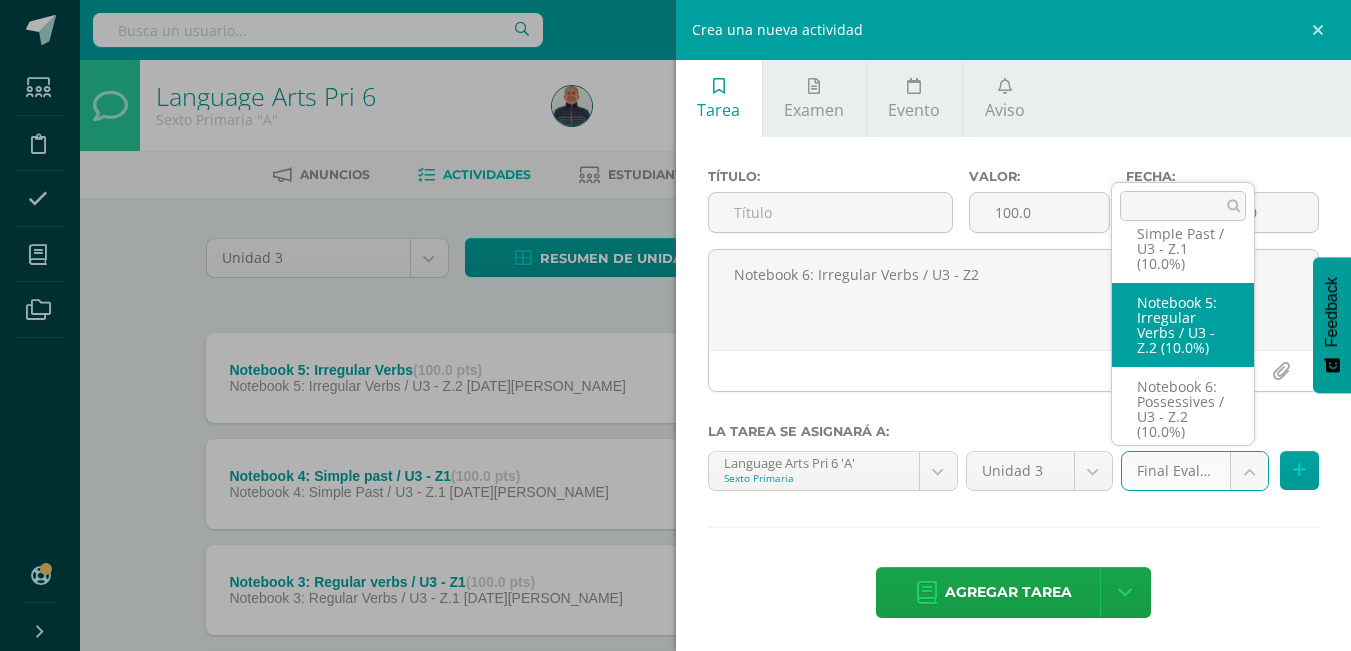 scroll, scrollTop: 459, scrollLeft: 0, axis: vertical 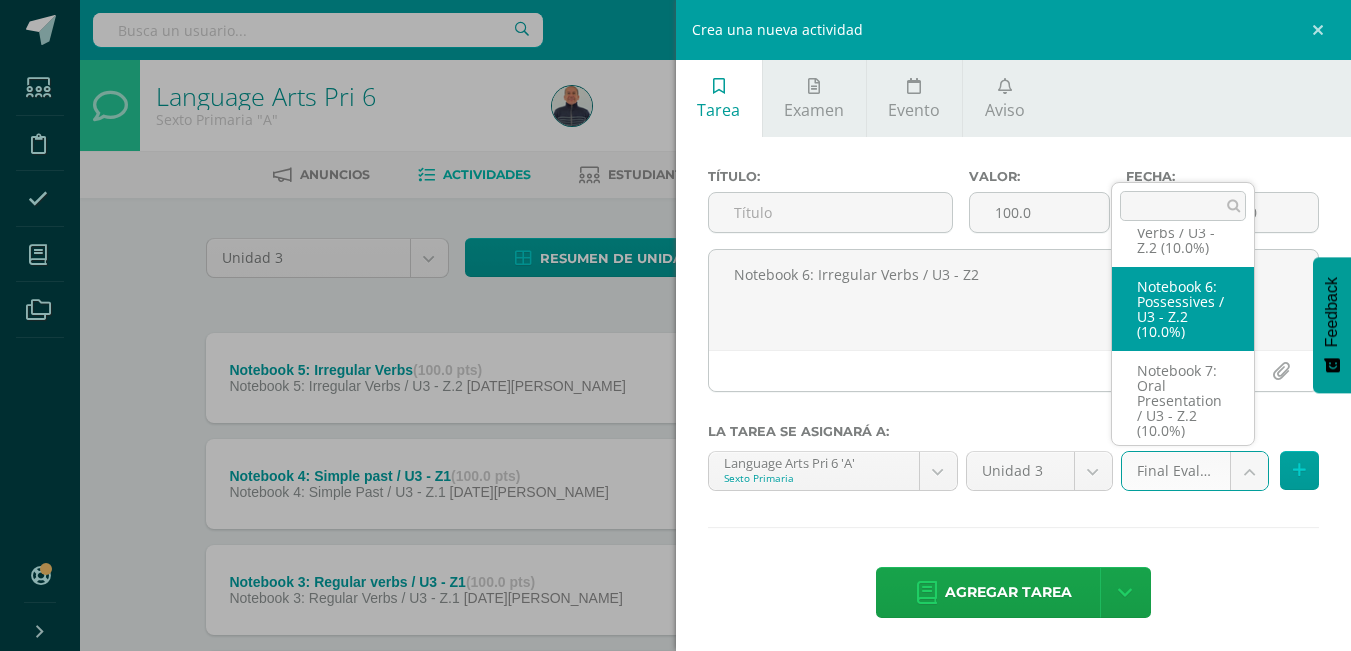 select on "27512" 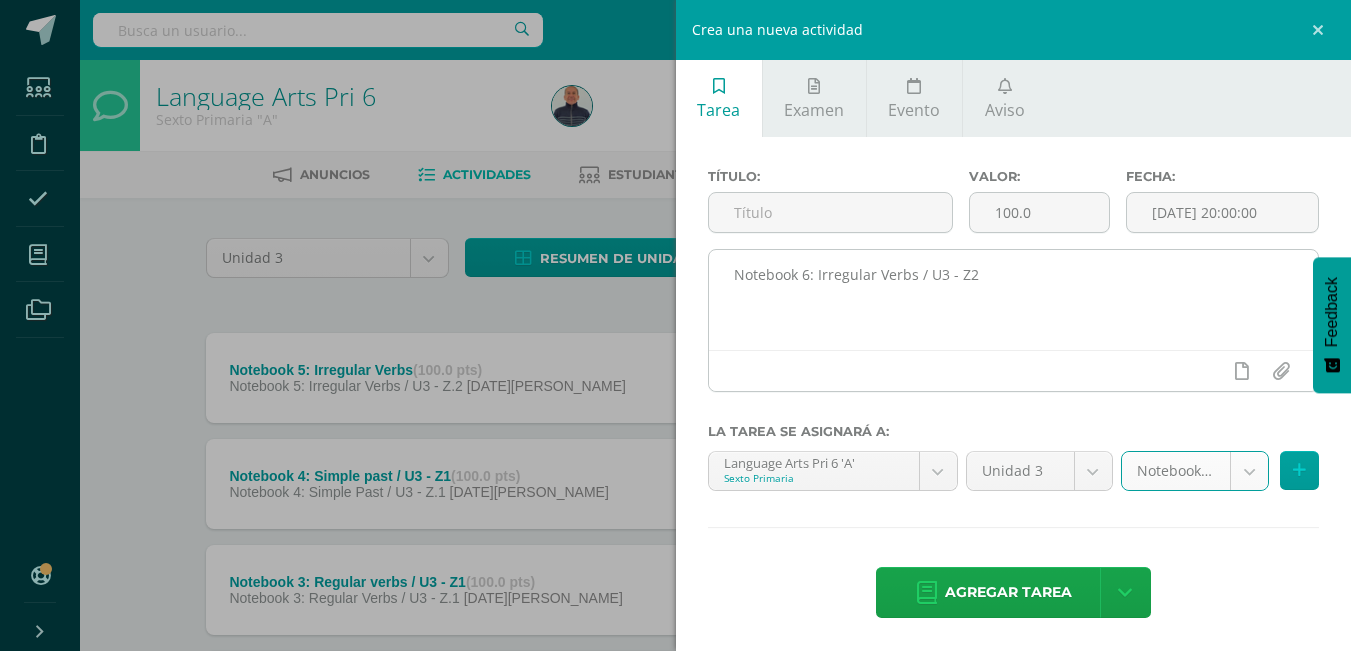 click on "Notebook 6: Irregular Verbs / U3 - Z2" at bounding box center (1014, 300) 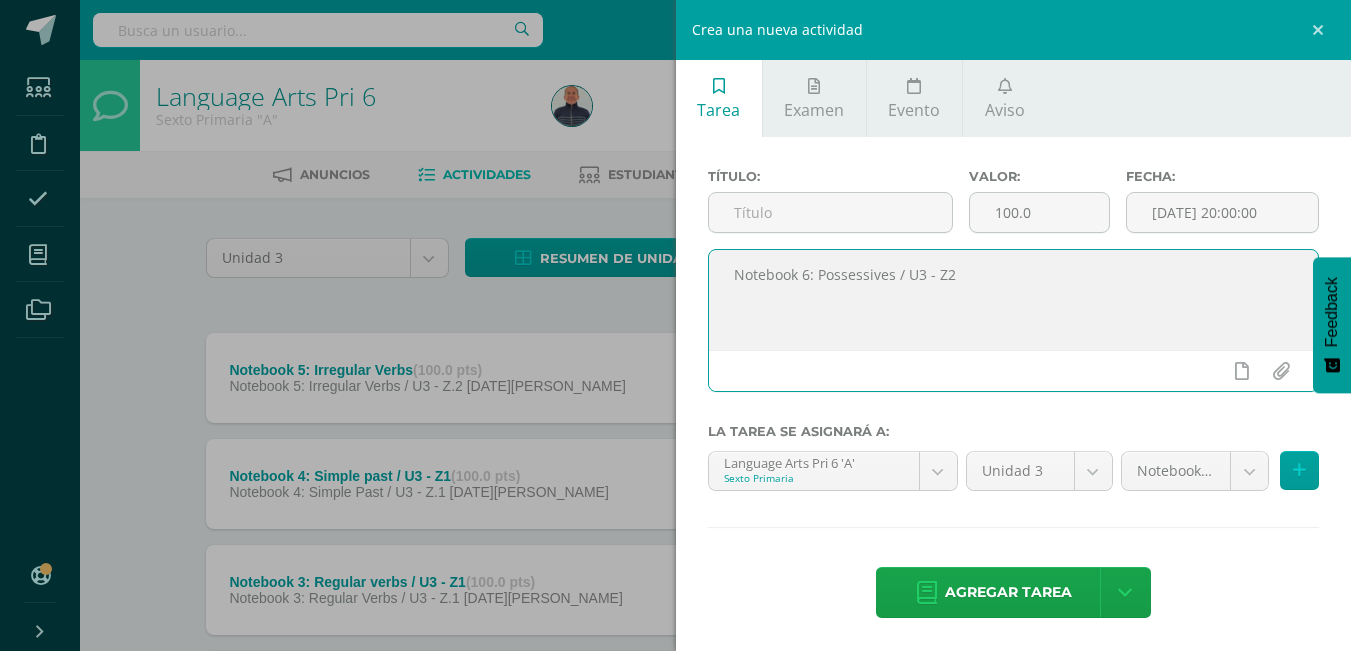 drag, startPoint x: 899, startPoint y: 273, endPoint x: 733, endPoint y: 279, distance: 166.1084 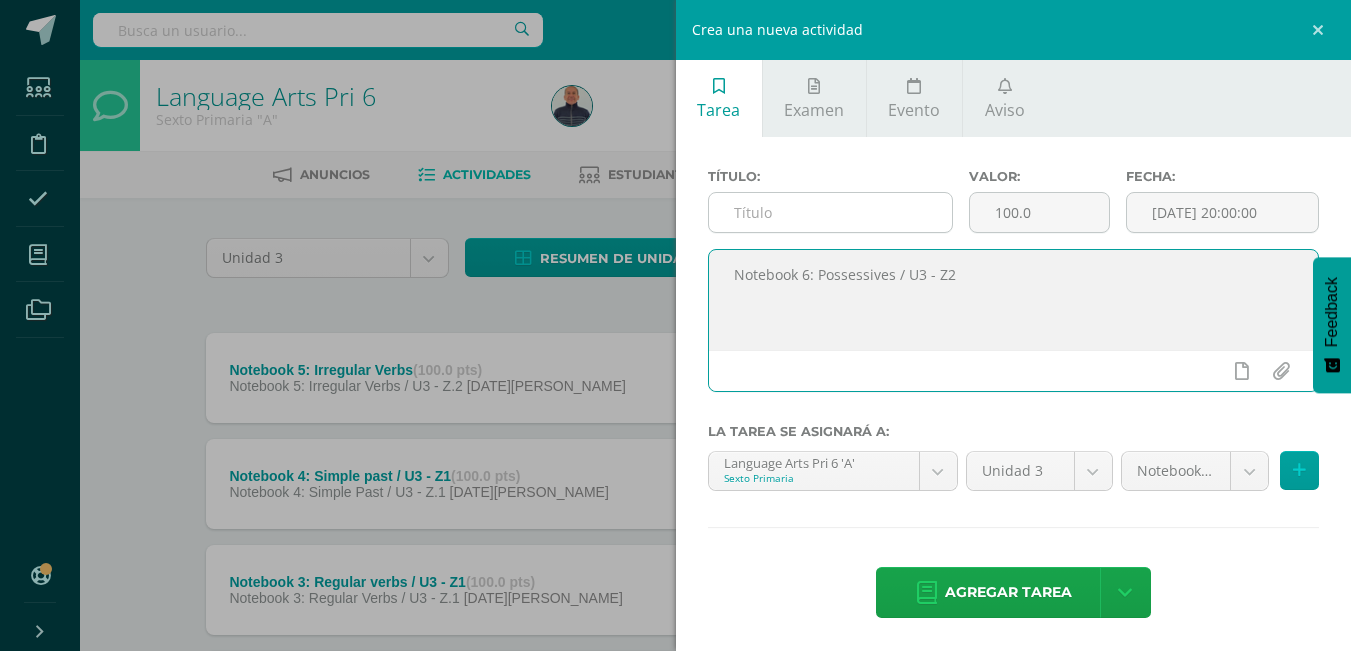 type on "Notebook 6: Possessives / U3 - Z2" 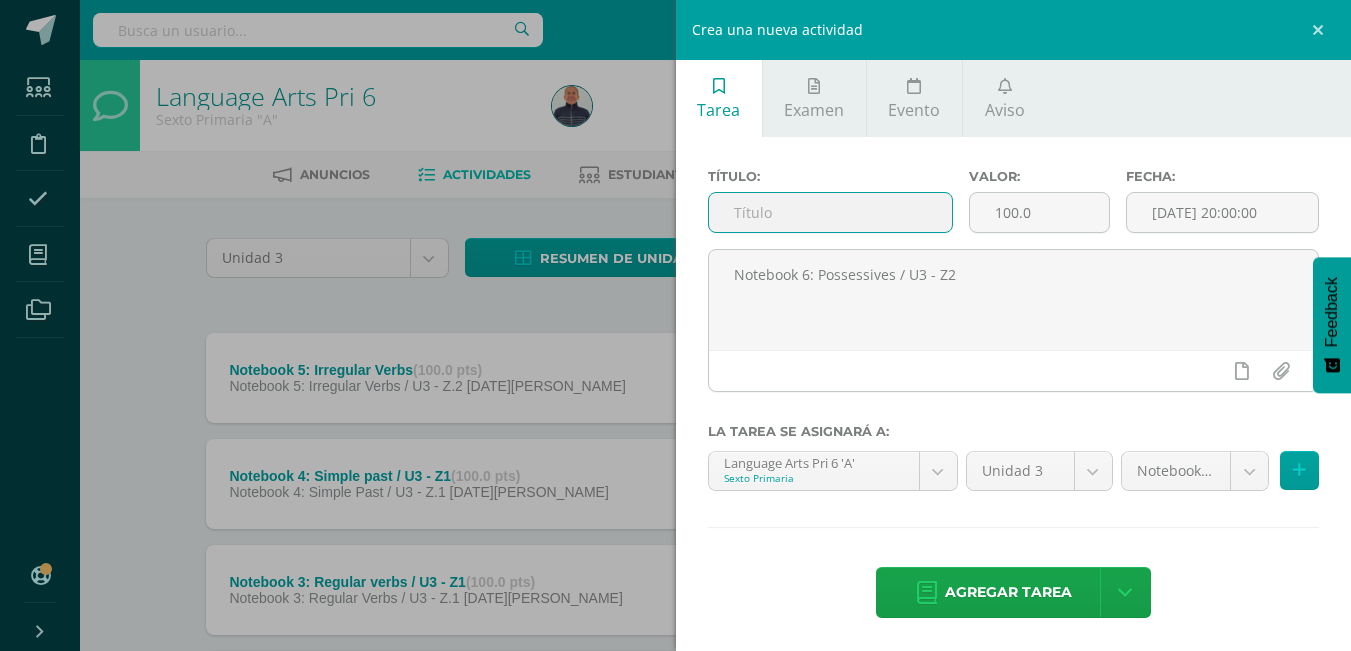 click at bounding box center (830, 212) 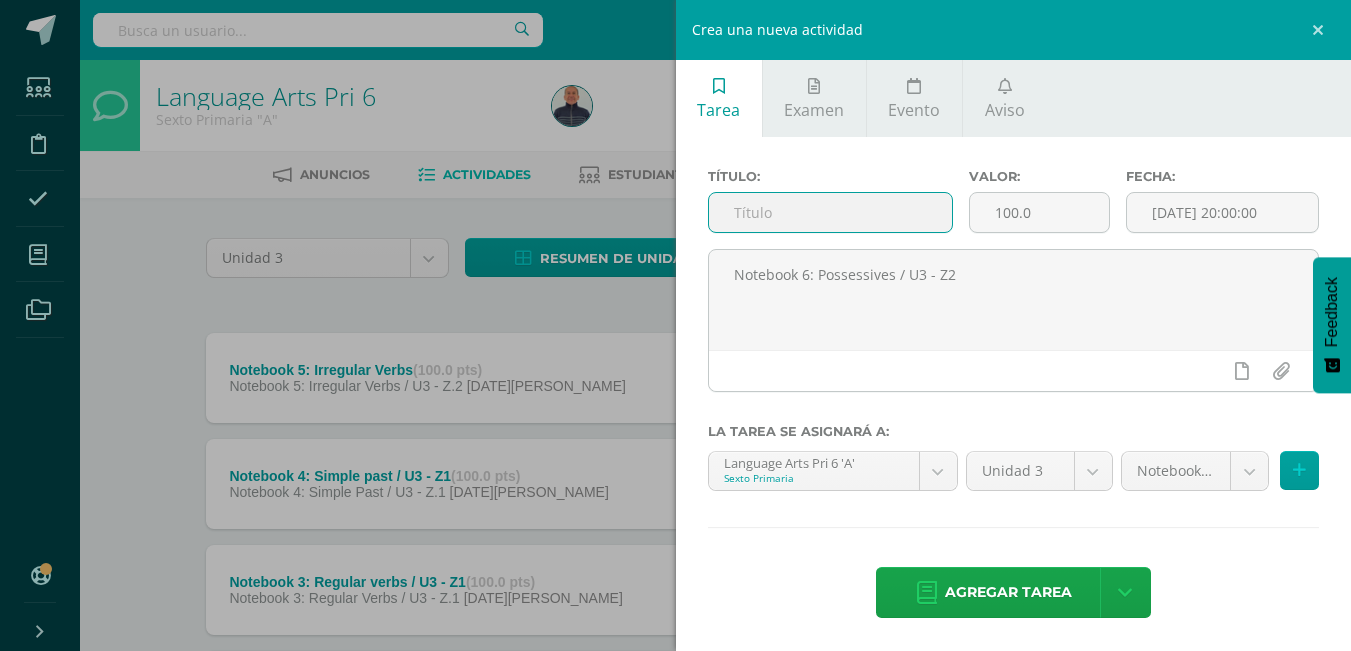 paste on "Notebook 6: Possessives" 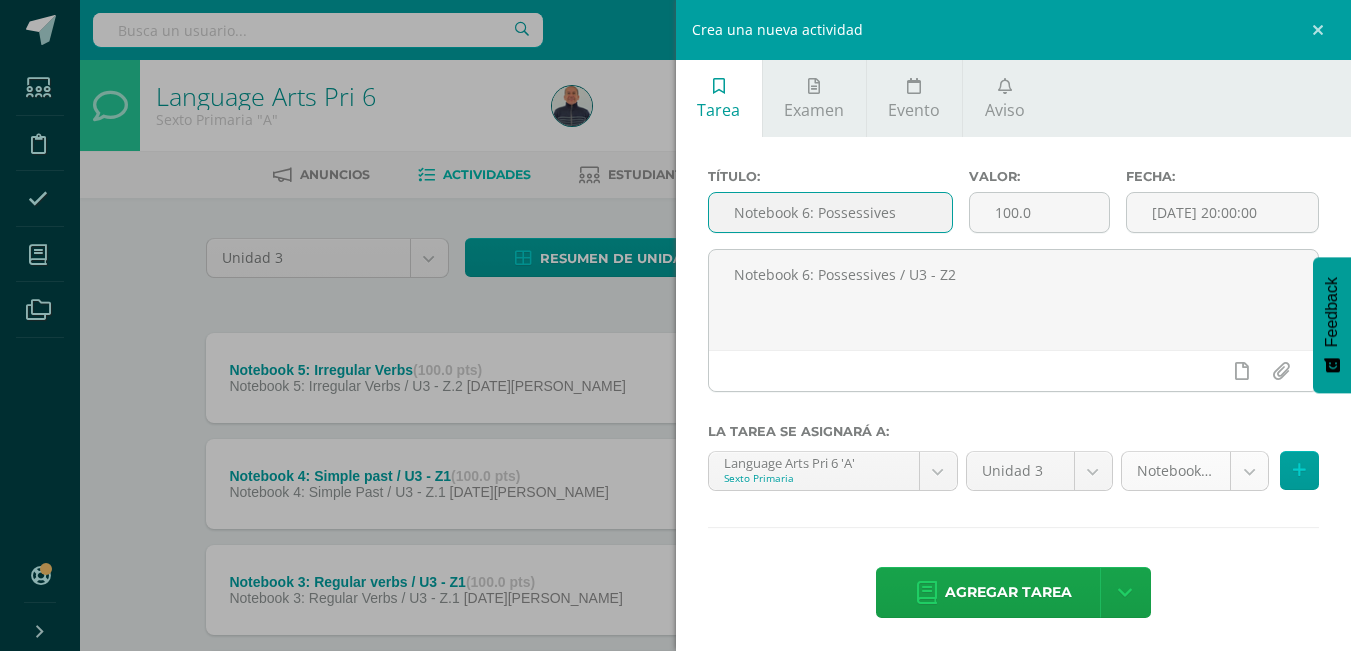type on "Notebook 6: Possessives" 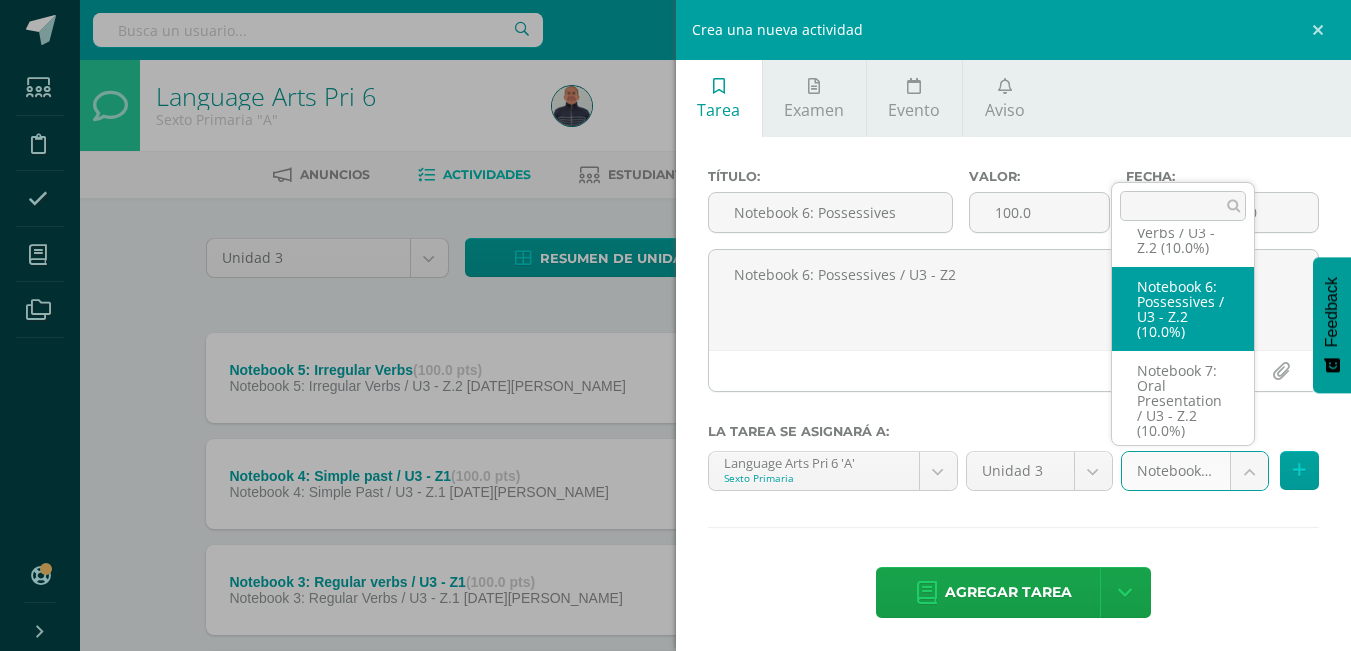 scroll, scrollTop: 410, scrollLeft: 0, axis: vertical 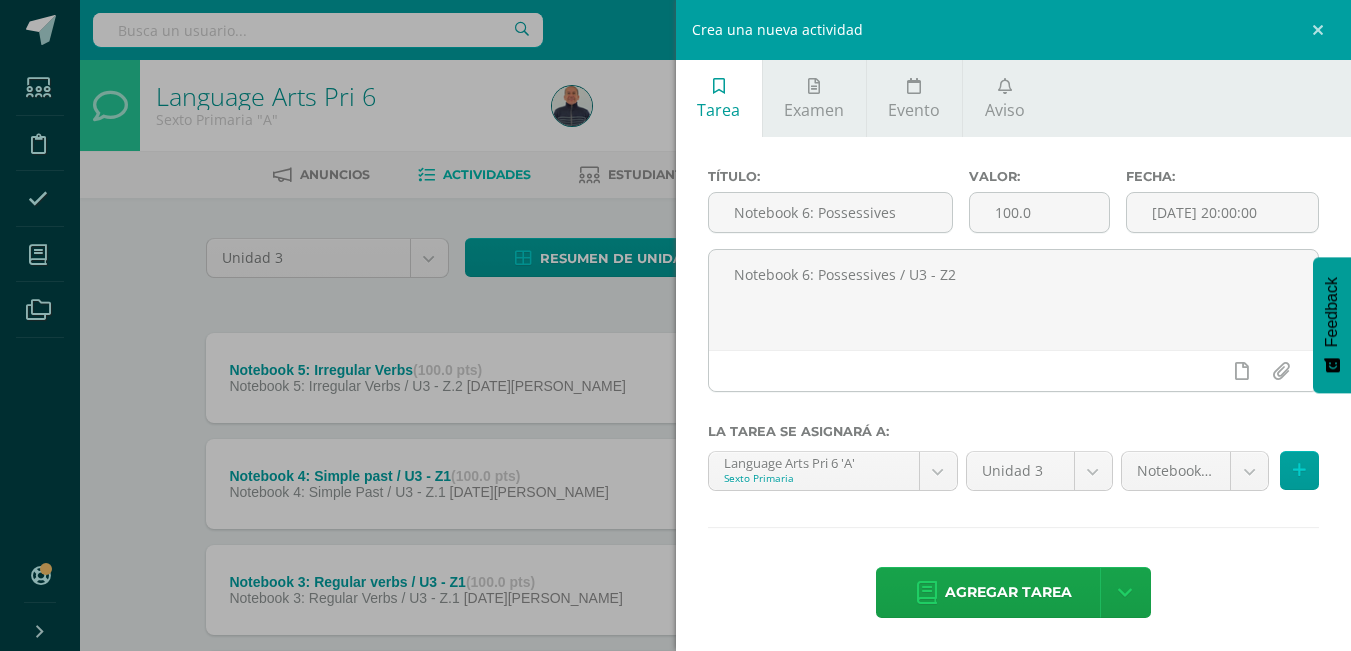 drag, startPoint x: 996, startPoint y: 604, endPoint x: 1009, endPoint y: 599, distance: 13.928389 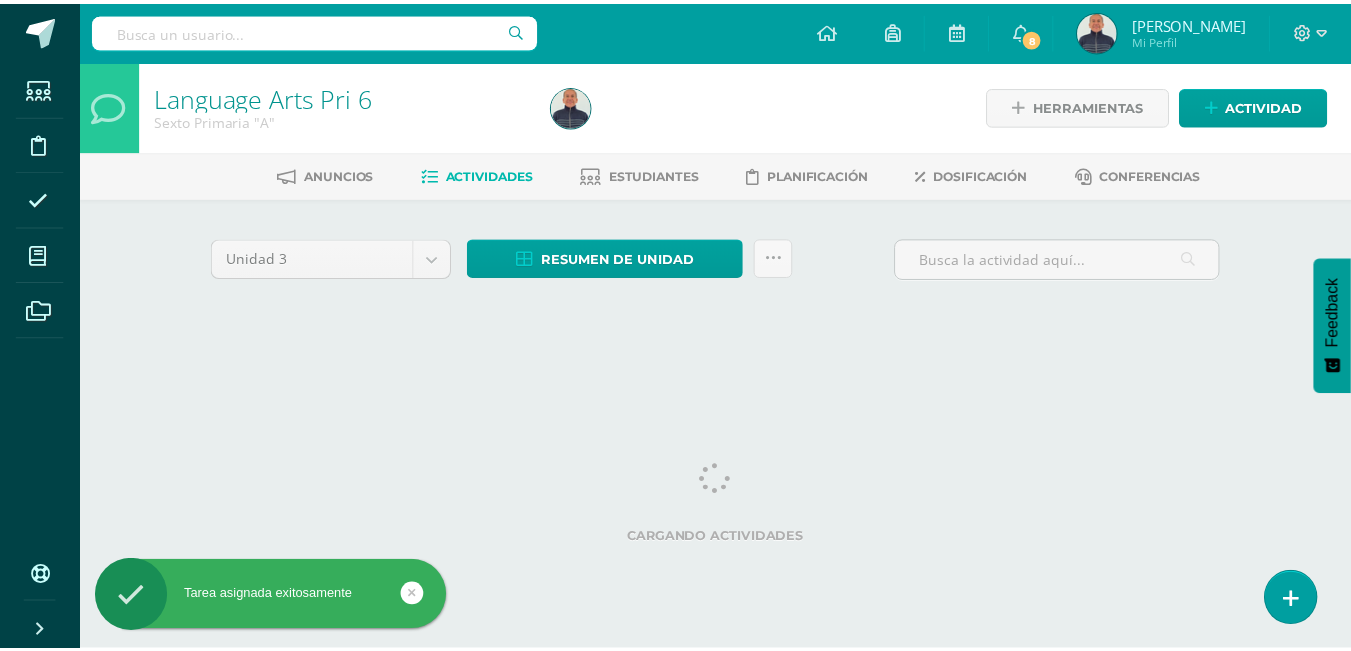 scroll, scrollTop: 0, scrollLeft: 0, axis: both 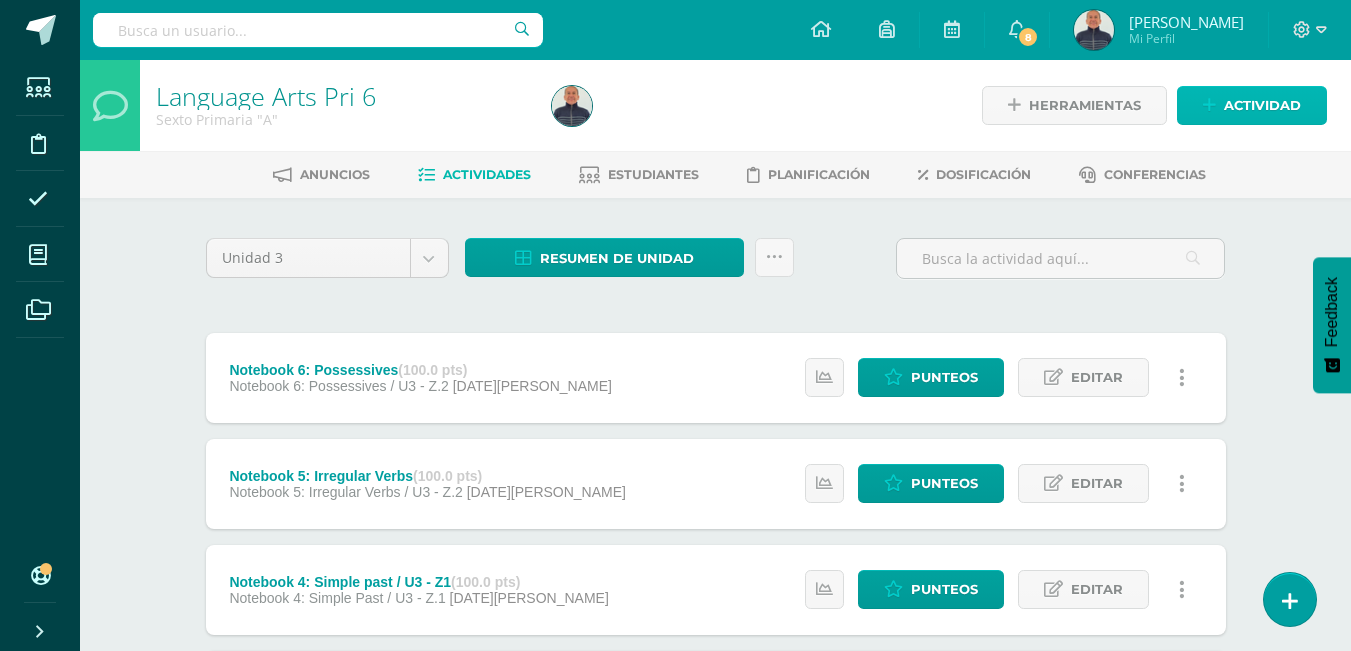 click on "Actividad" at bounding box center [1262, 105] 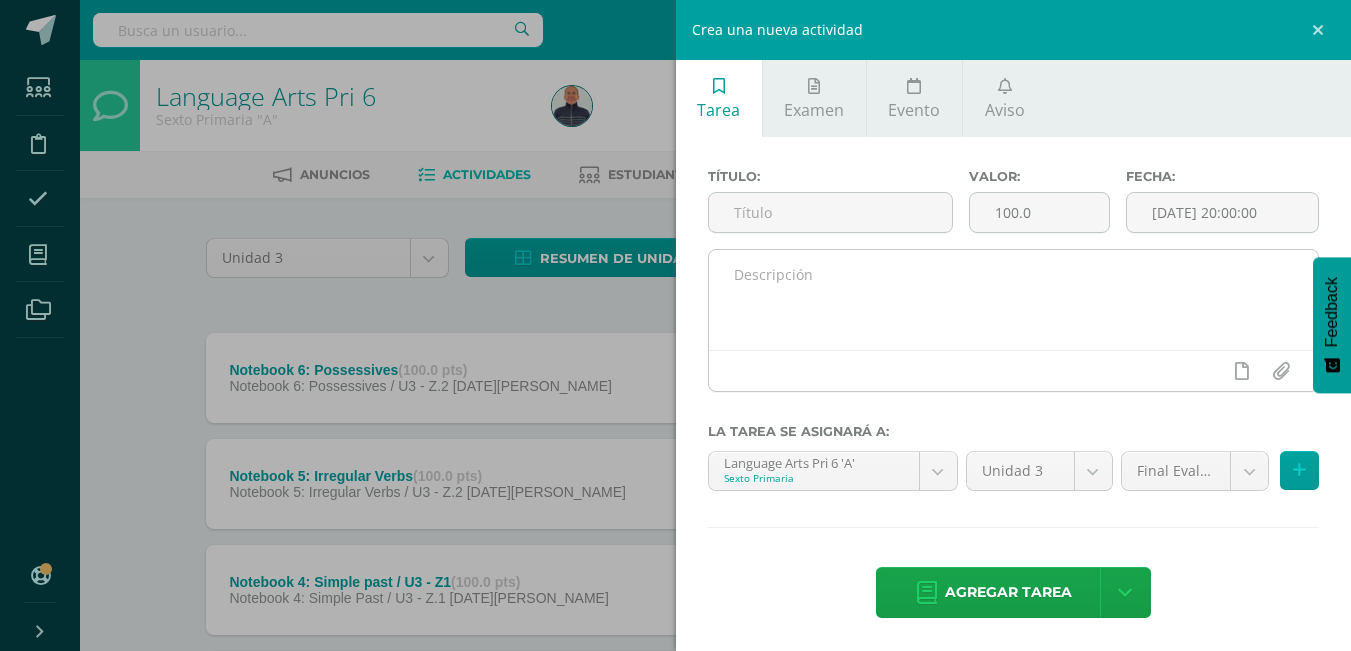 click at bounding box center [1014, 300] 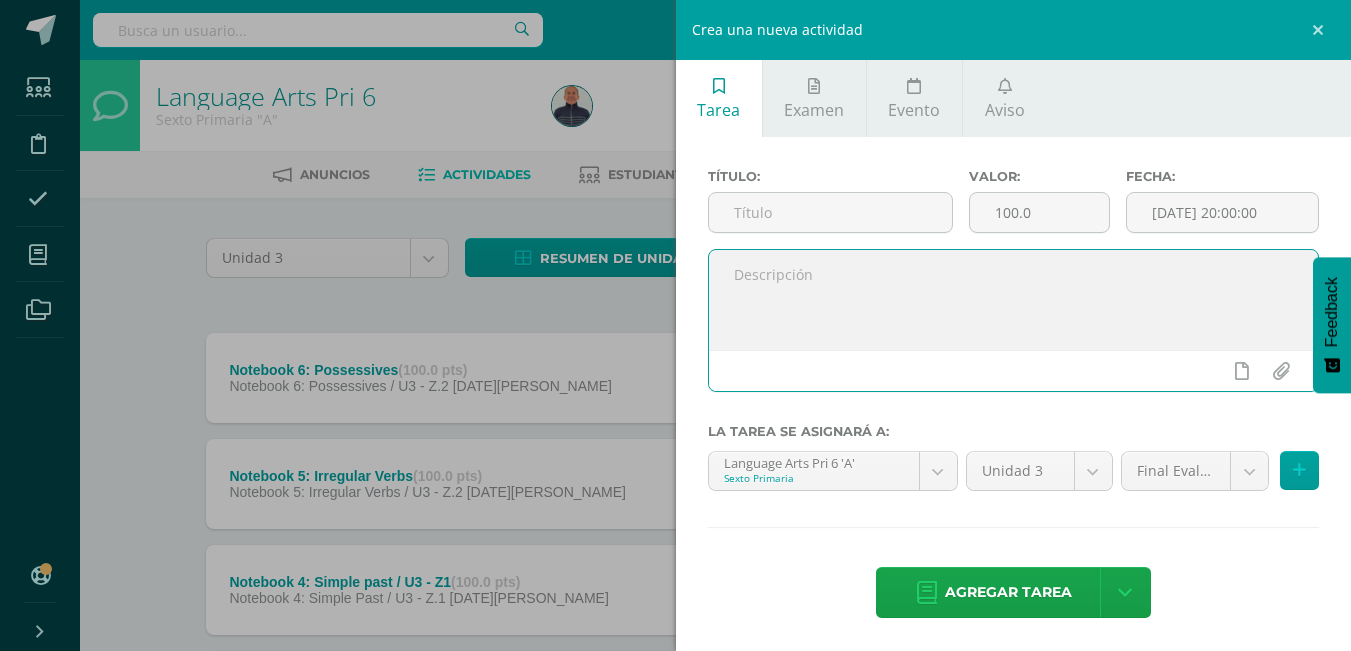 paste on "Notebook 6: Possessives" 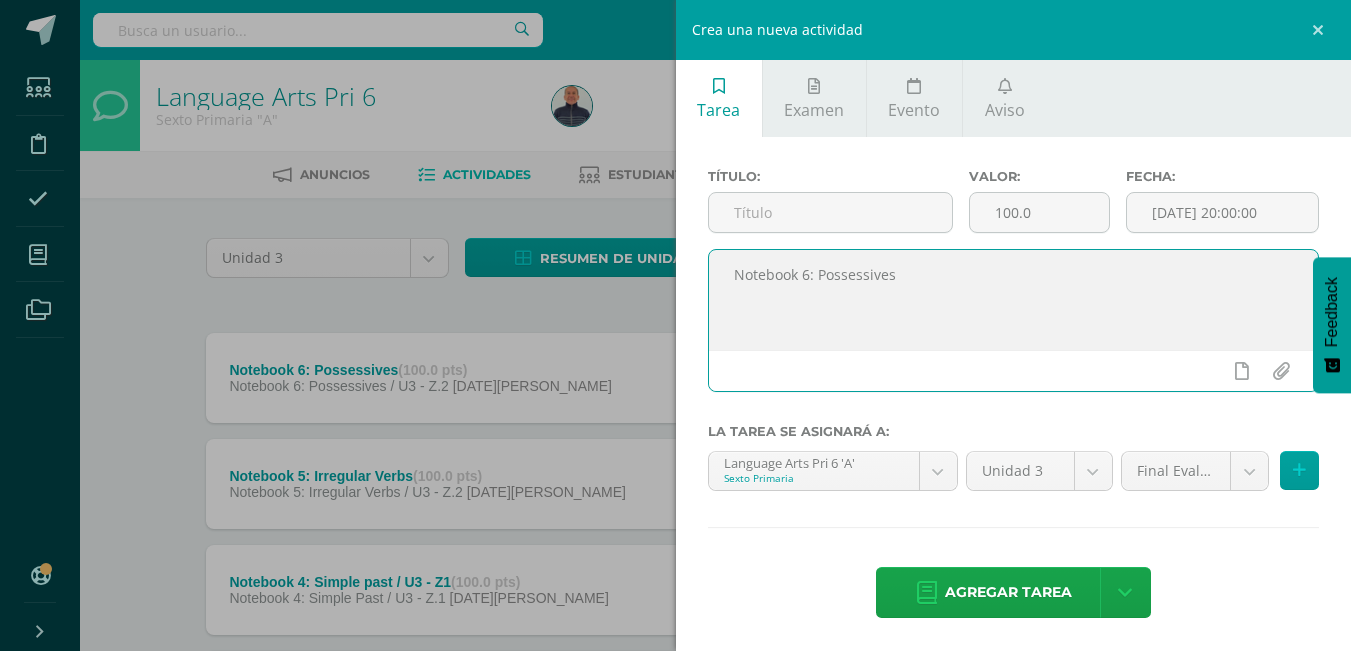 click on "Notebook 6: Possessives" at bounding box center (1014, 300) 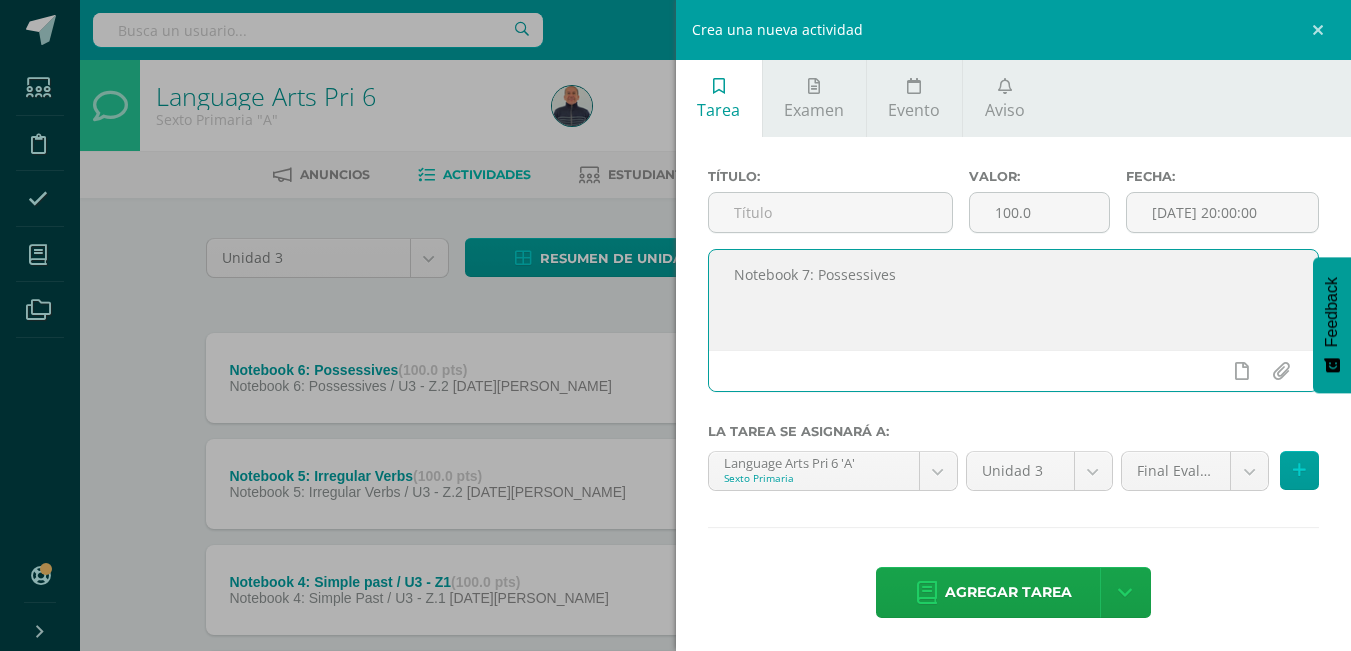 click on "Notebook 7: Possessives" at bounding box center [1014, 300] 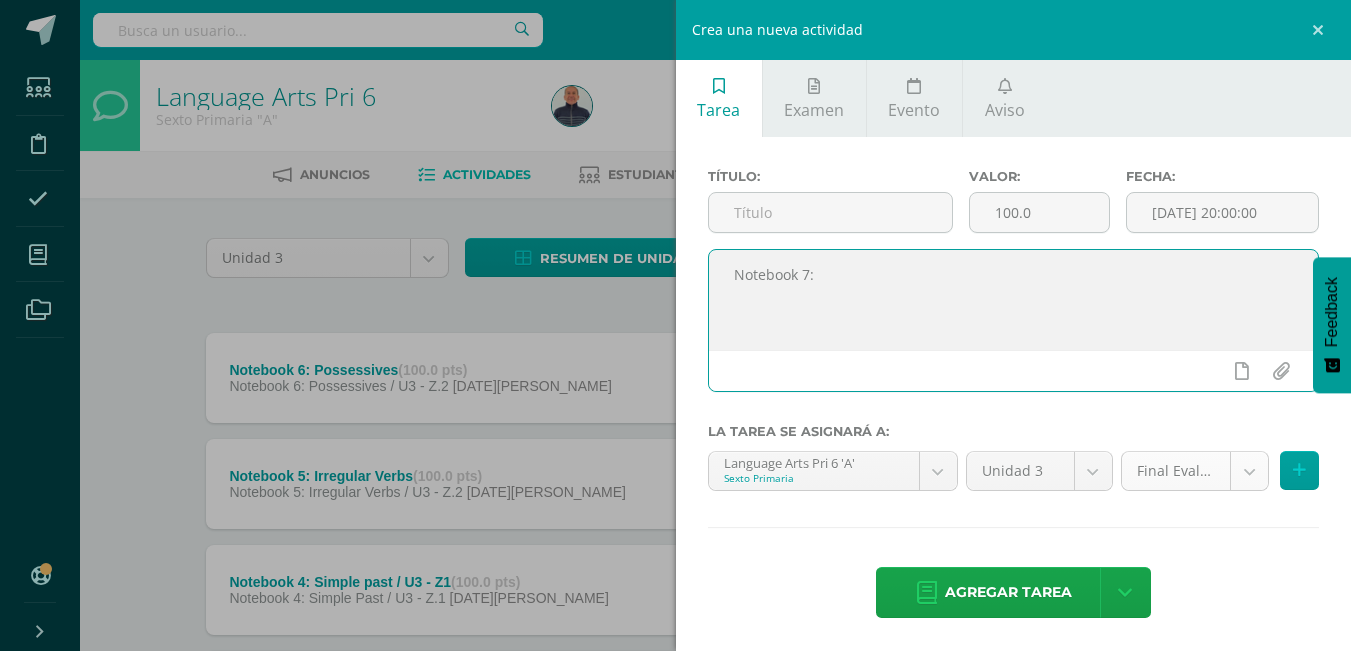type on "Notebook 7:" 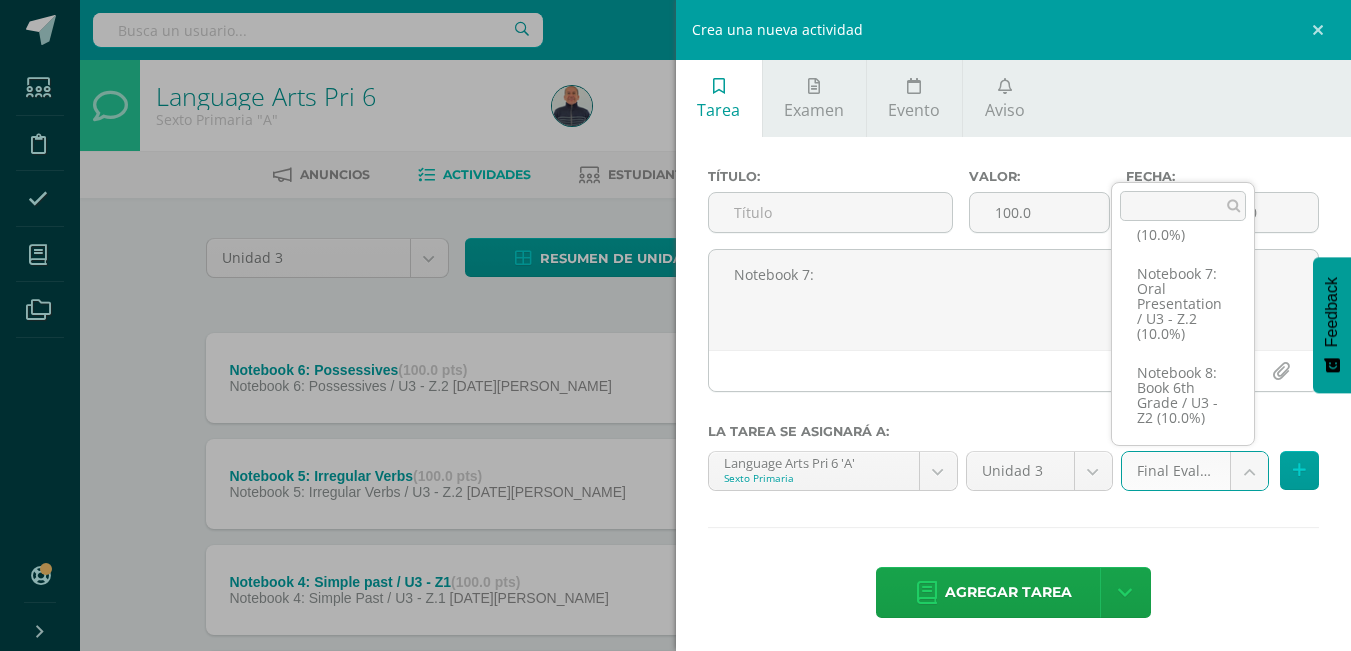 scroll, scrollTop: 601, scrollLeft: 0, axis: vertical 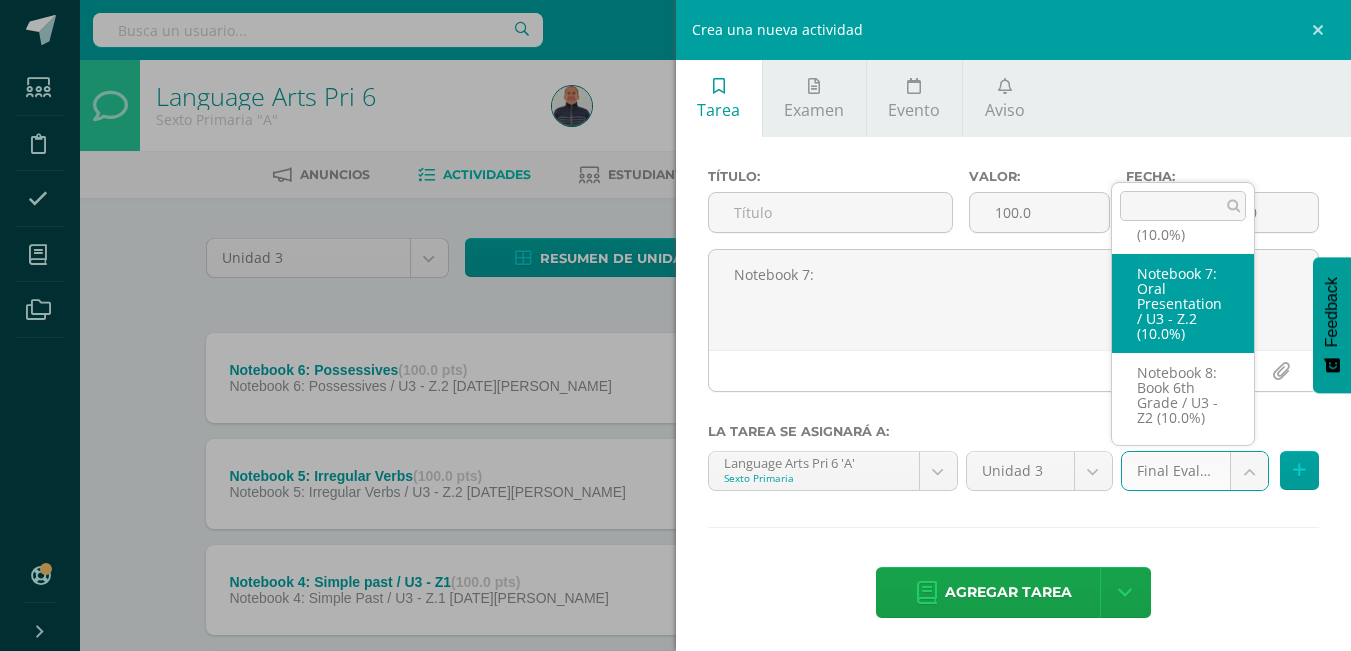 select on "27513" 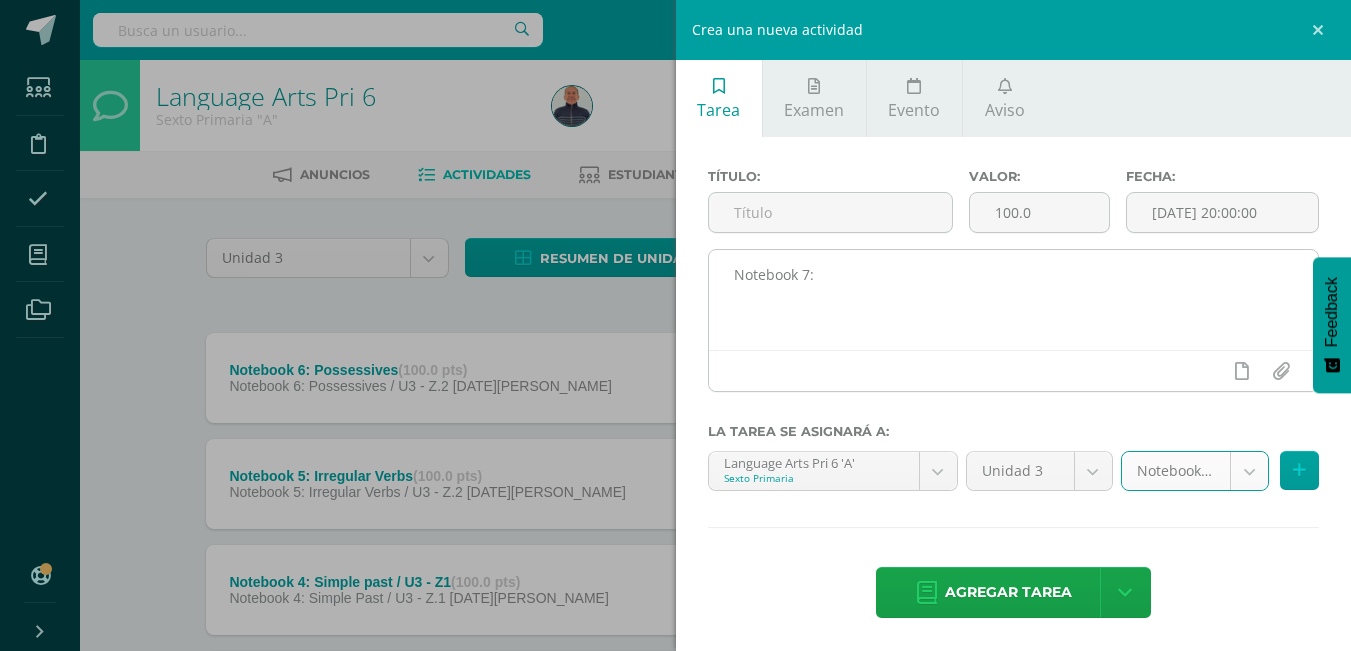 click on "Notebook 7:" at bounding box center (1014, 300) 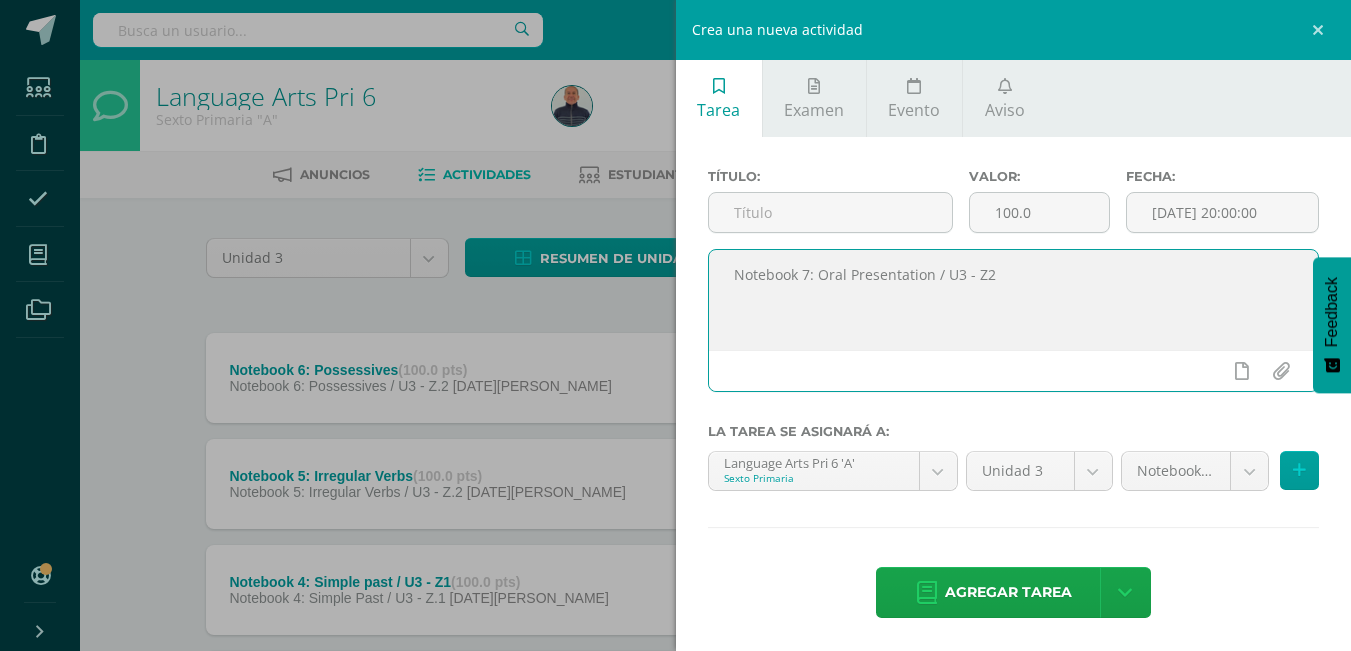 drag, startPoint x: 932, startPoint y: 279, endPoint x: 732, endPoint y: 295, distance: 200.63898 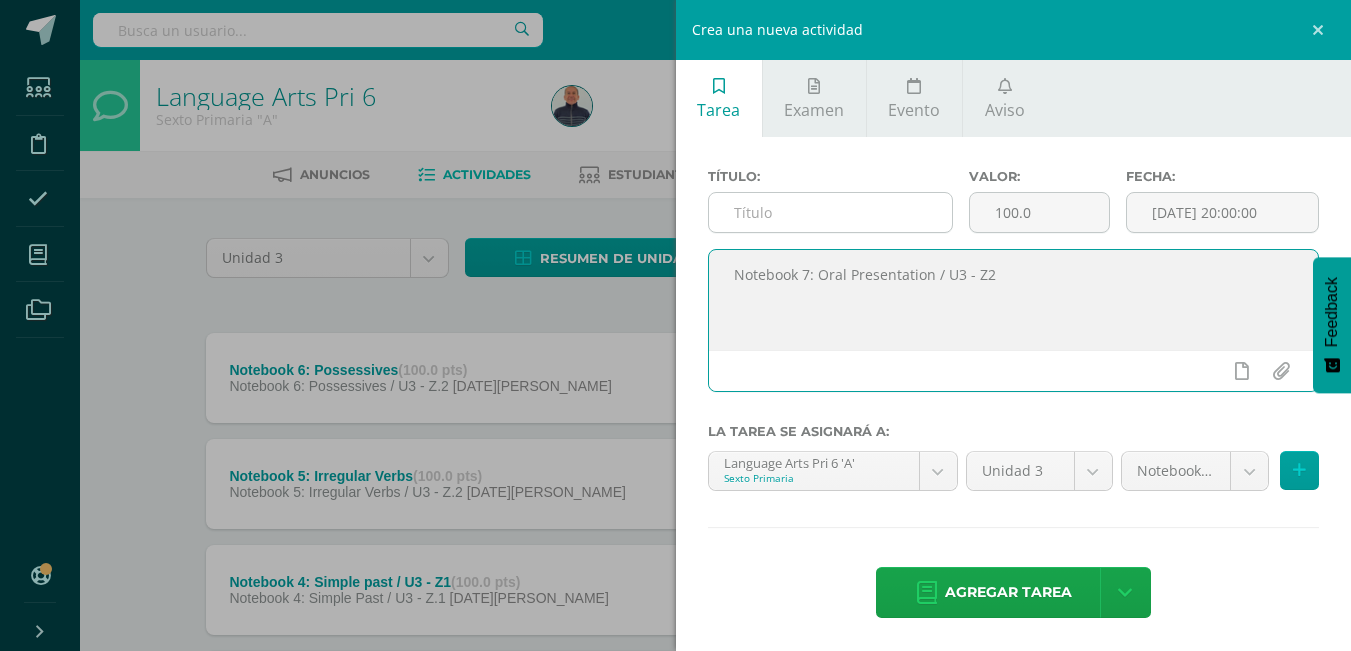 type on "Notebook 7: Oral Presentation / U3 - Z2" 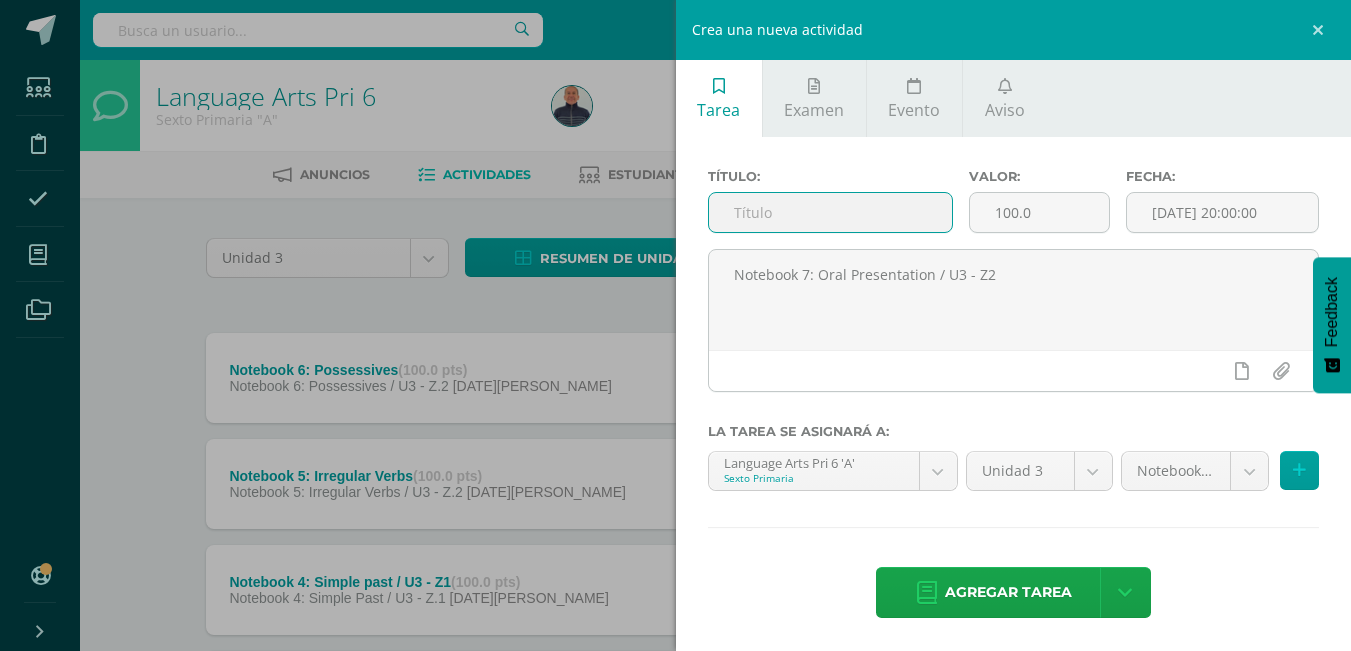 click at bounding box center (830, 212) 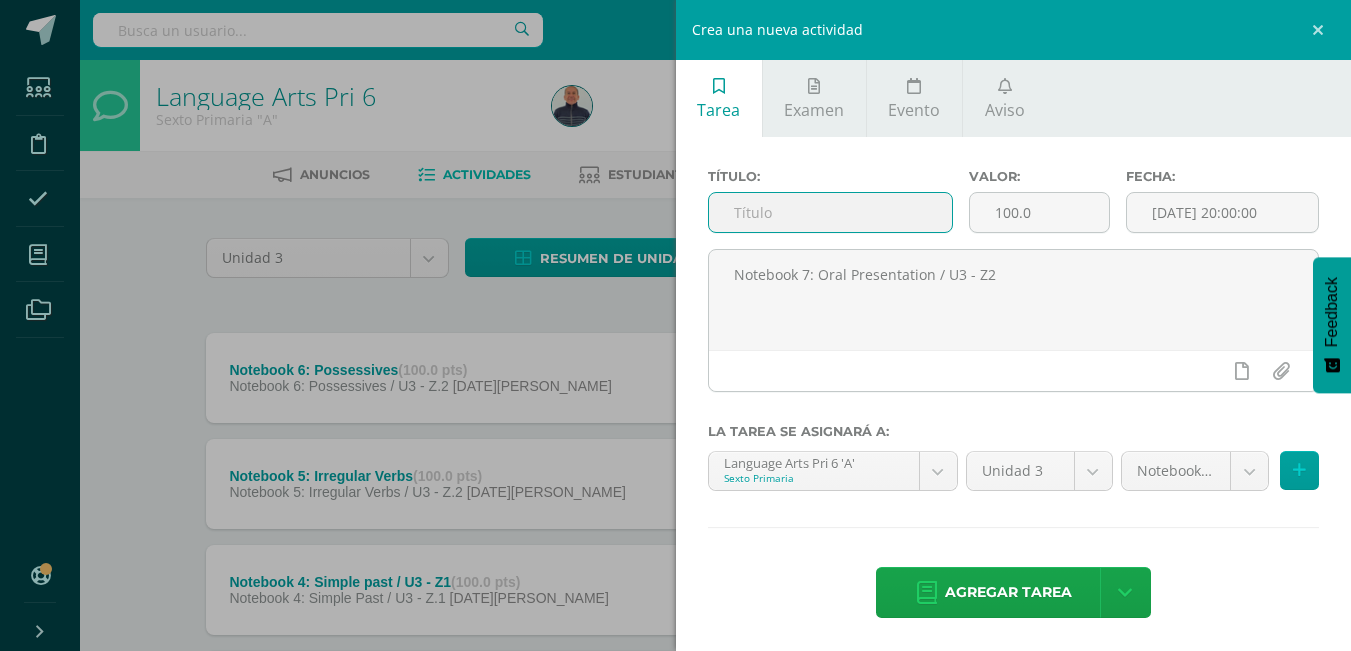paste on "Notebook 7: Oral Presentation" 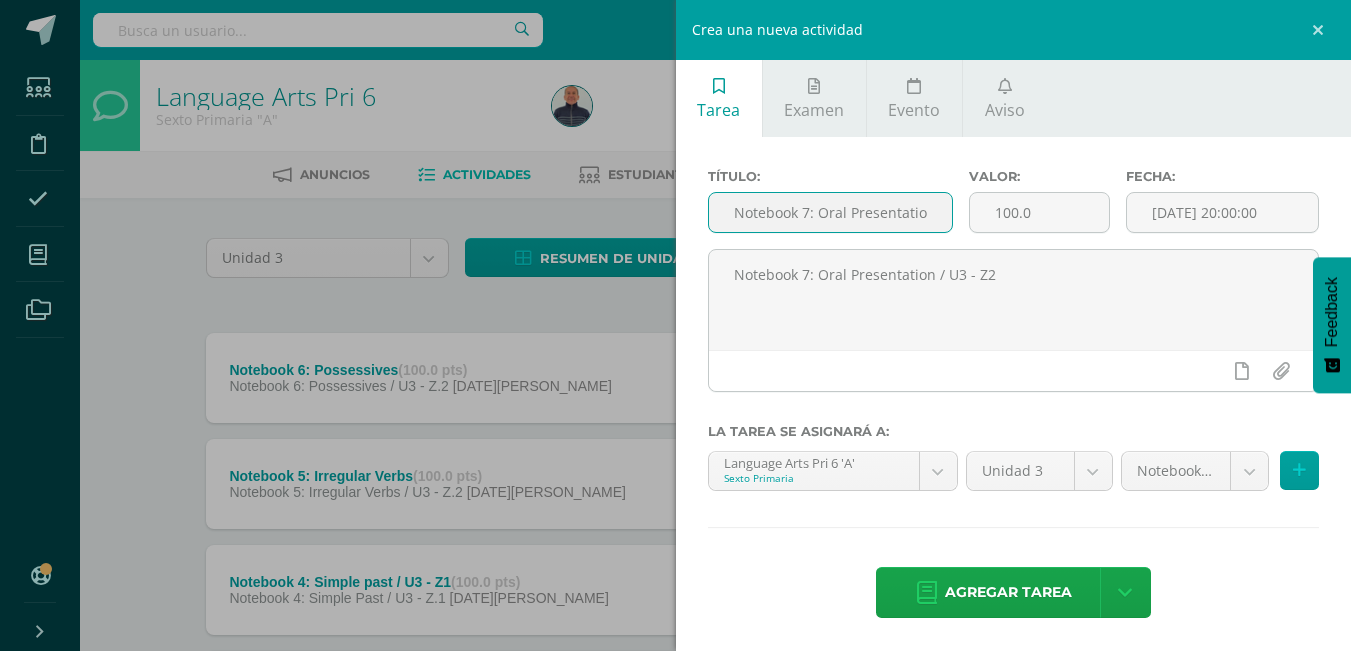 scroll, scrollTop: 0, scrollLeft: 11, axis: horizontal 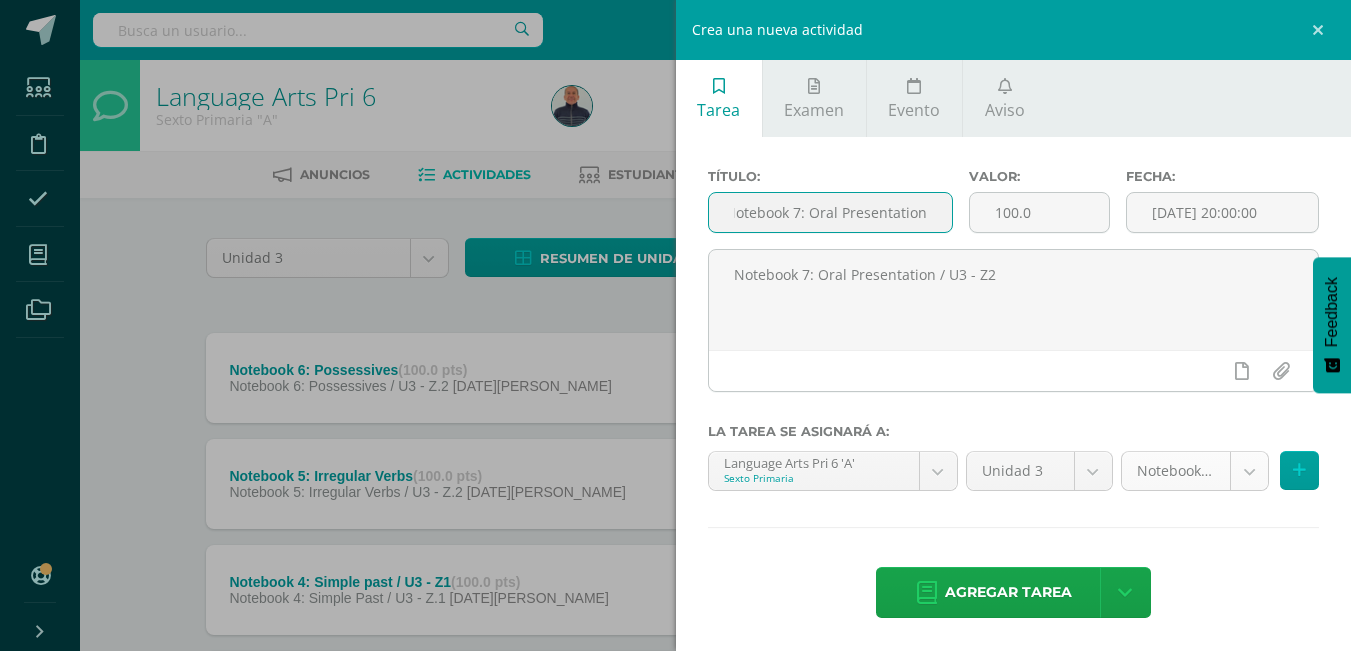 type on "Notebook 7: Oral Presentation" 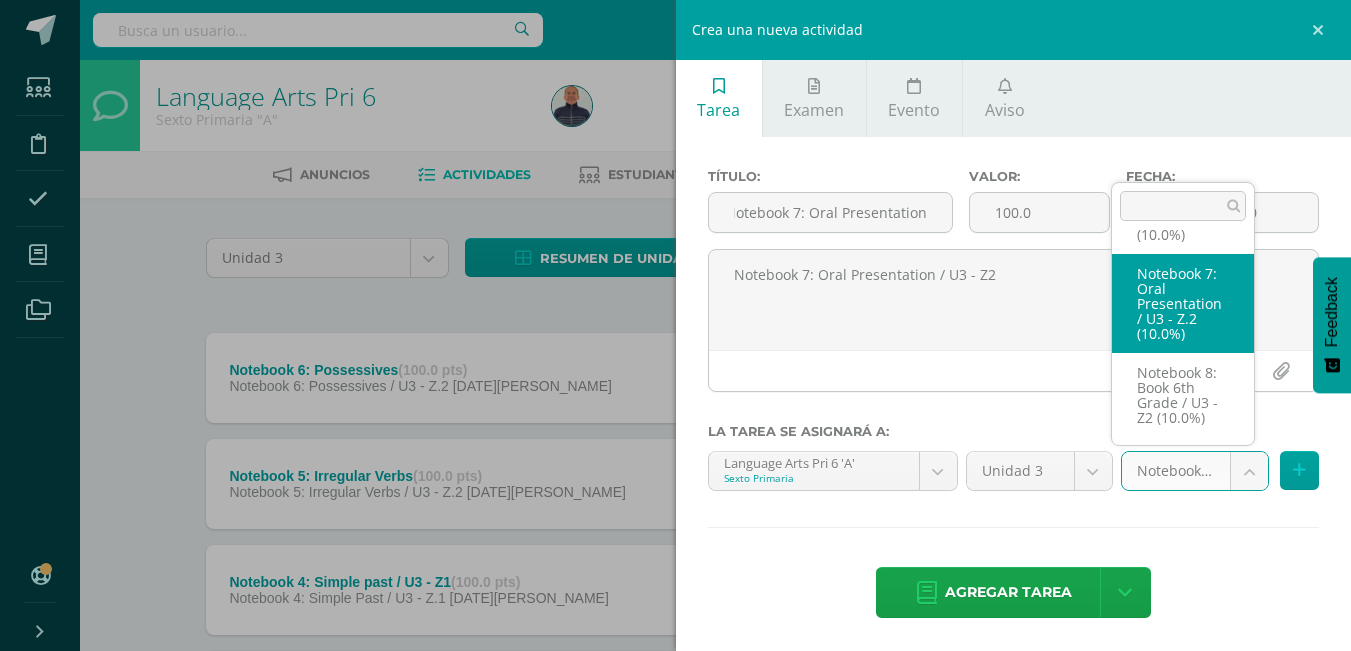 scroll, scrollTop: 0, scrollLeft: 0, axis: both 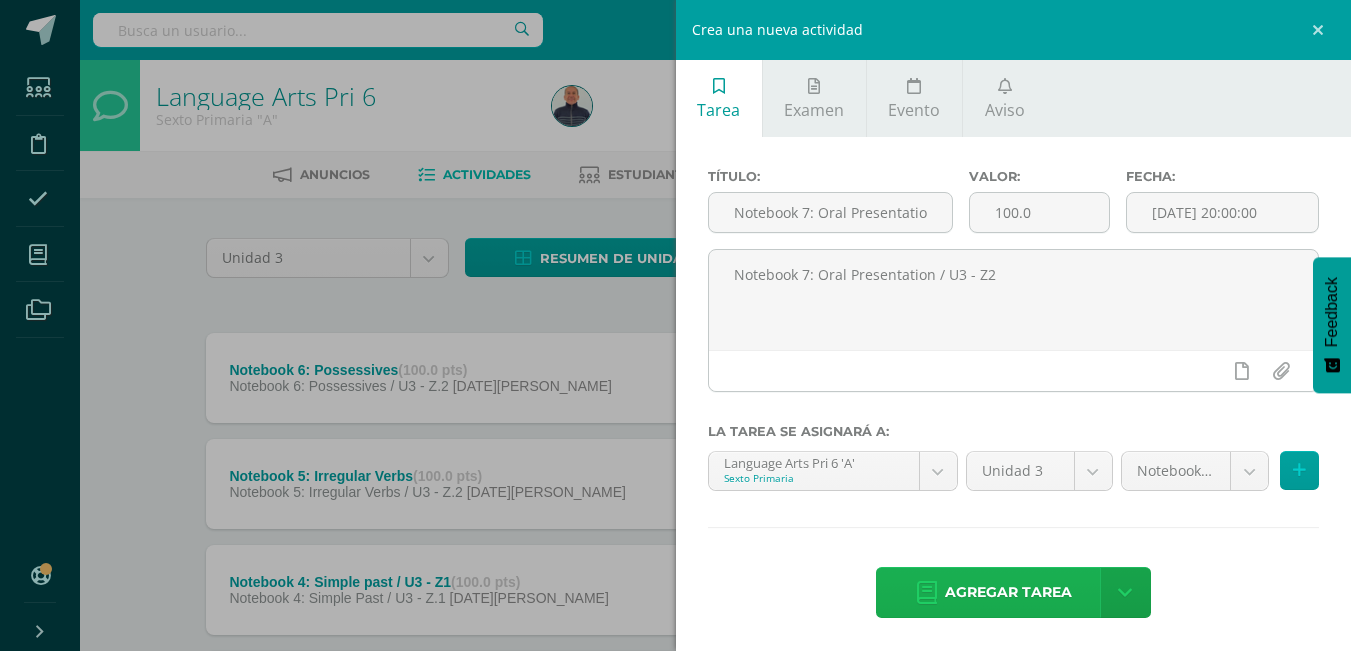 click on "Agregar tarea" at bounding box center (1008, 592) 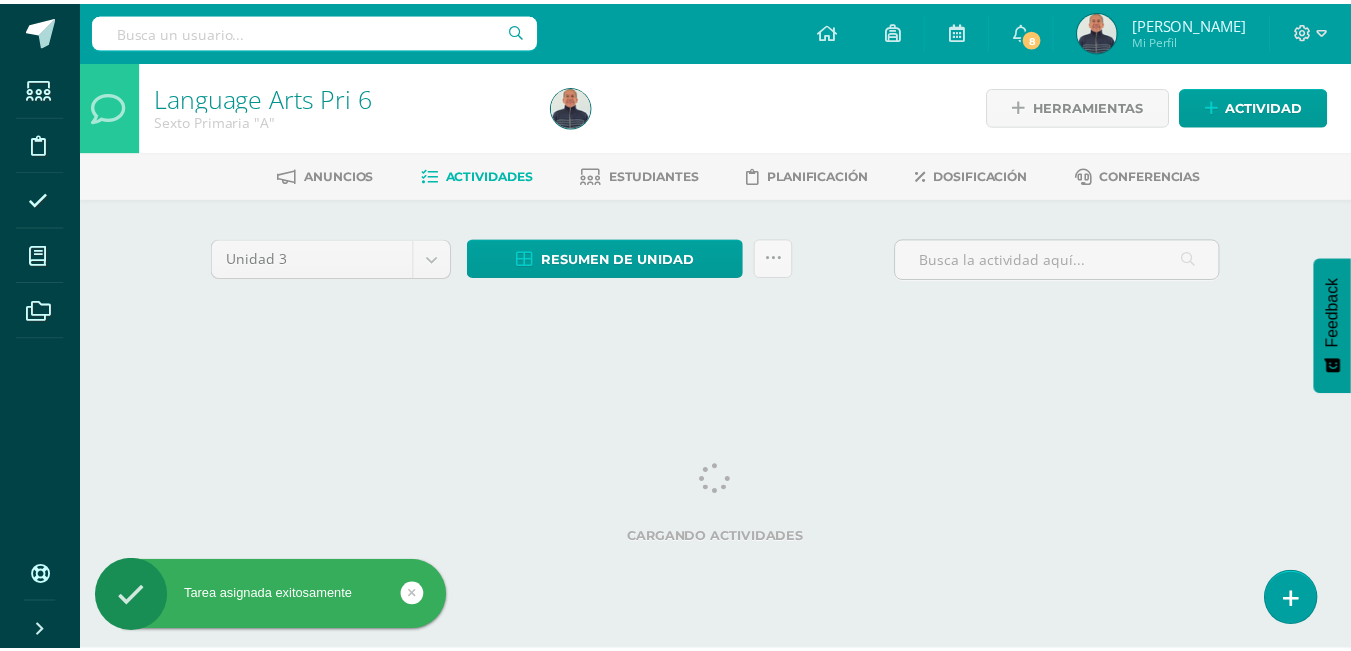 scroll, scrollTop: 0, scrollLeft: 0, axis: both 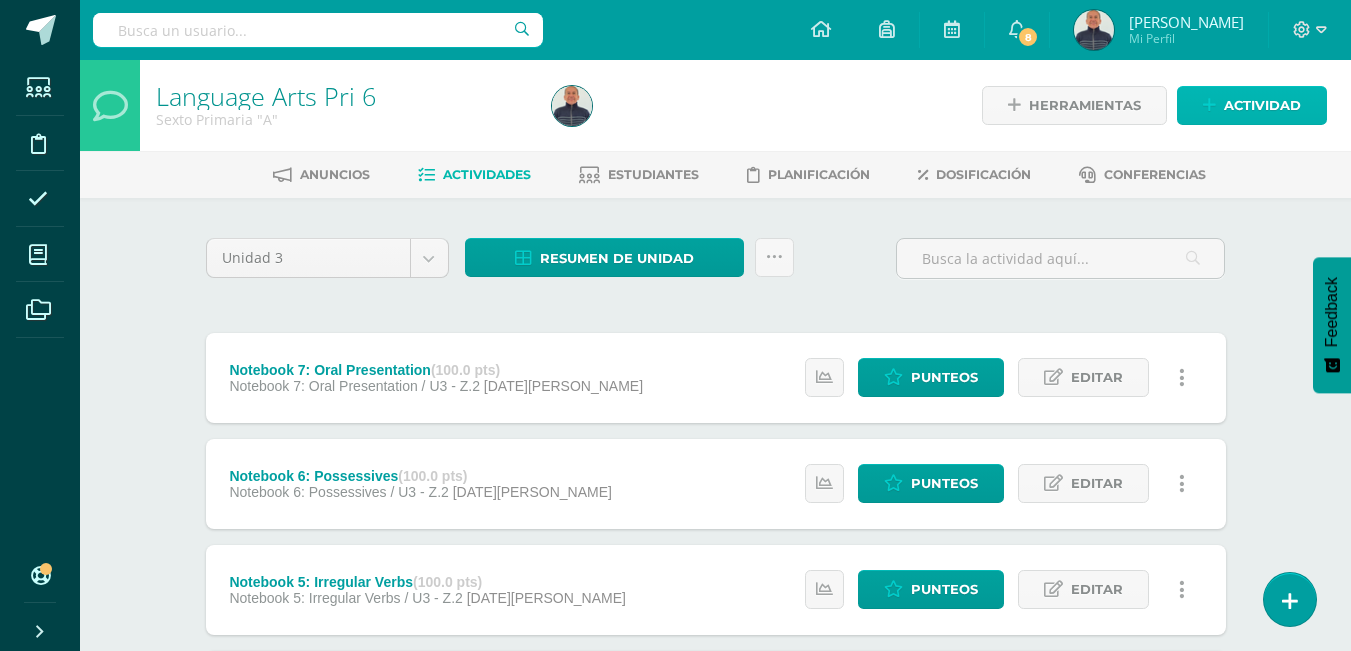 click on "Actividad" at bounding box center [1262, 105] 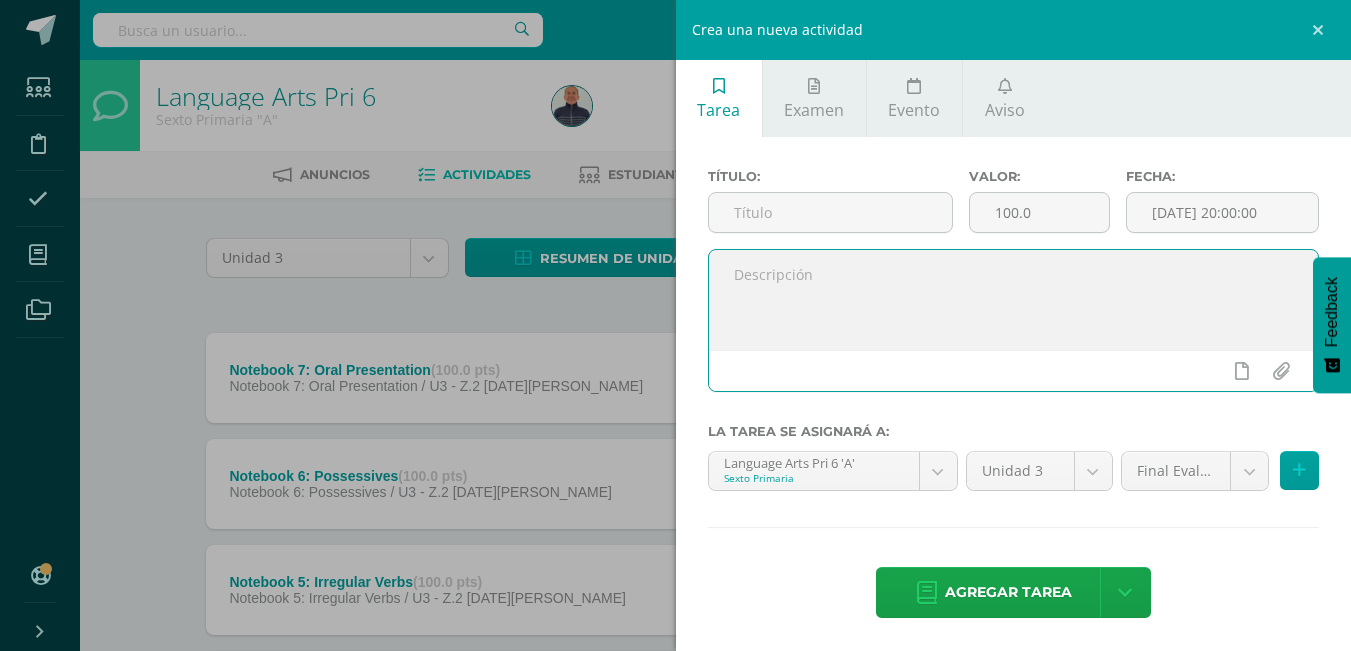 click at bounding box center [1014, 300] 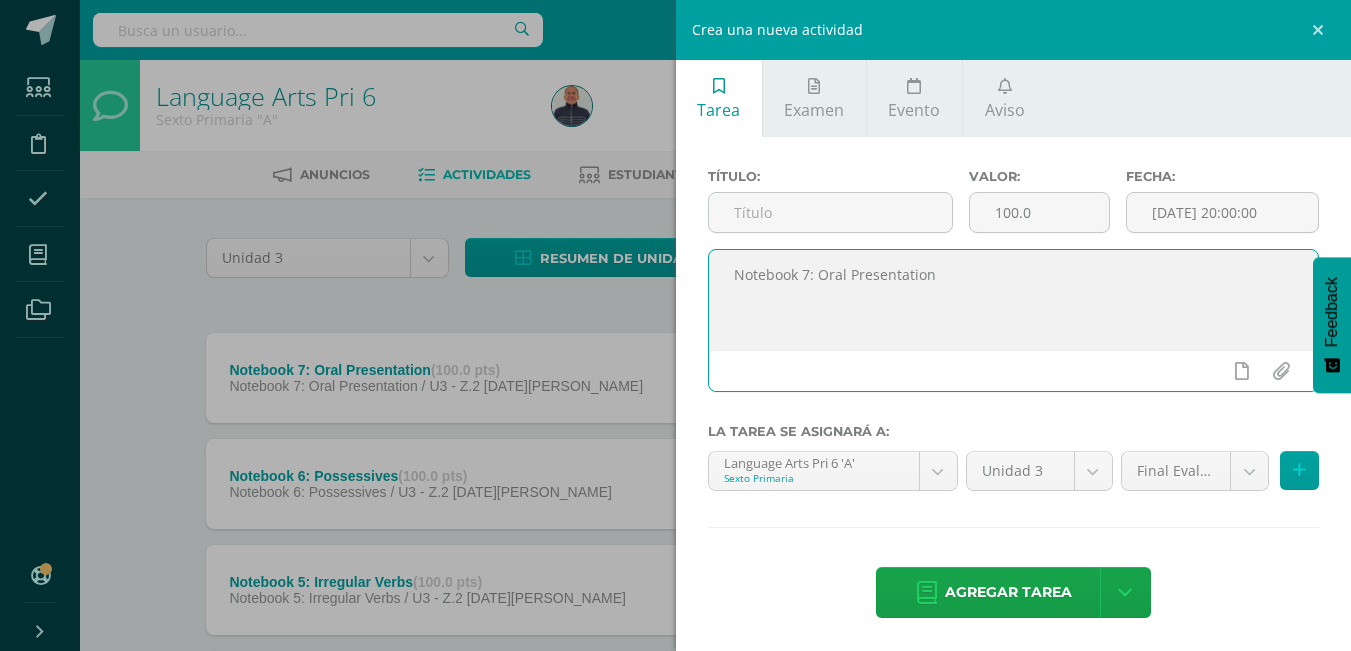 click on "Notebook 7: Oral Presentation" at bounding box center (1014, 300) 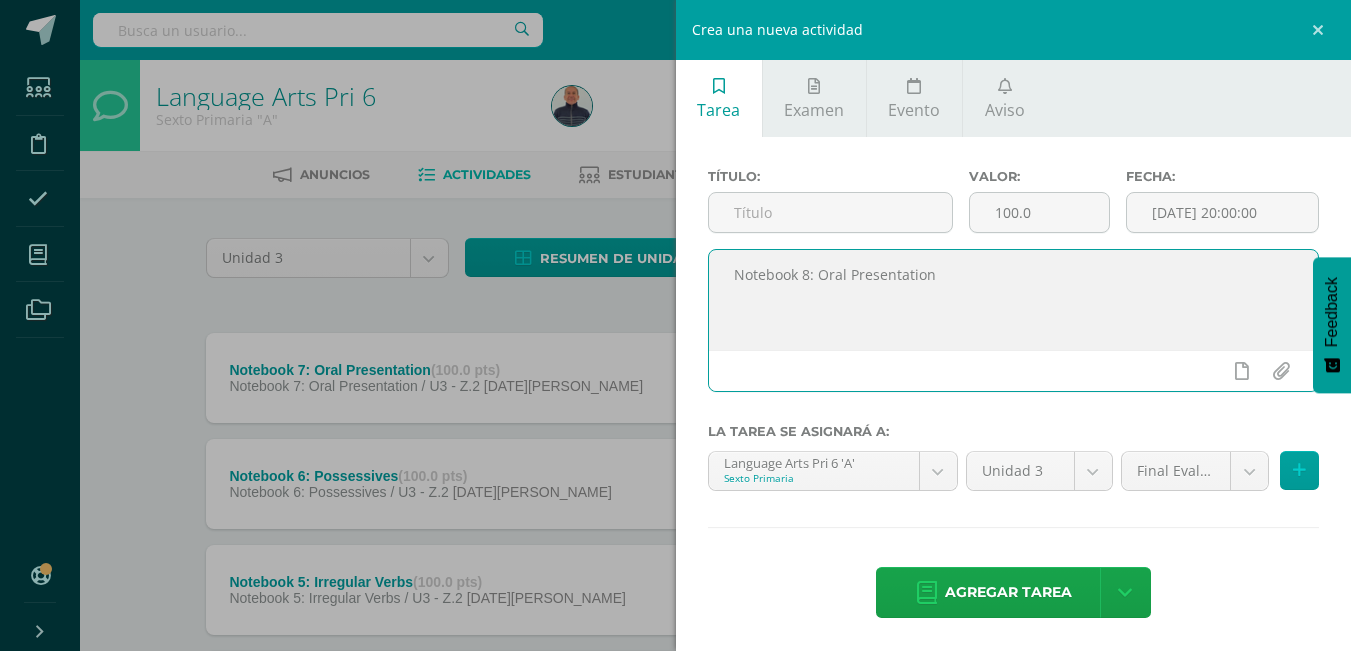 click on "Notebook 8: Oral Presentation" at bounding box center (1014, 300) 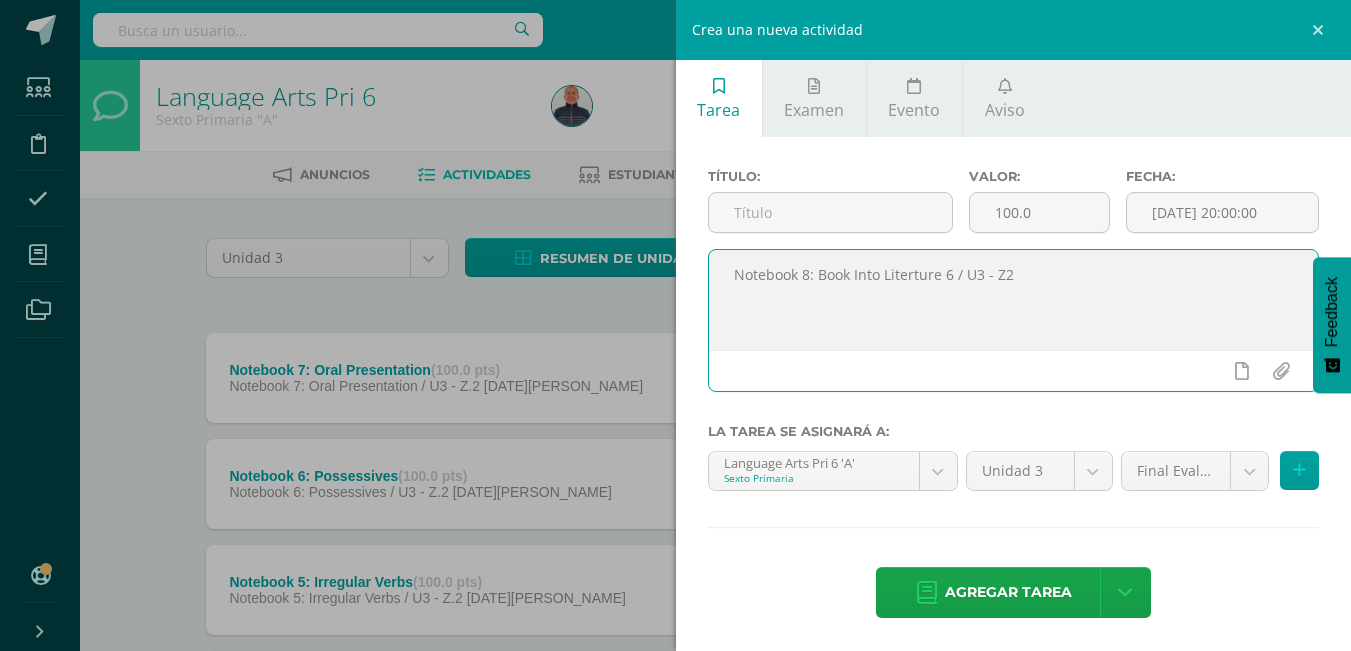 drag, startPoint x: 948, startPoint y: 273, endPoint x: 729, endPoint y: 294, distance: 220.00455 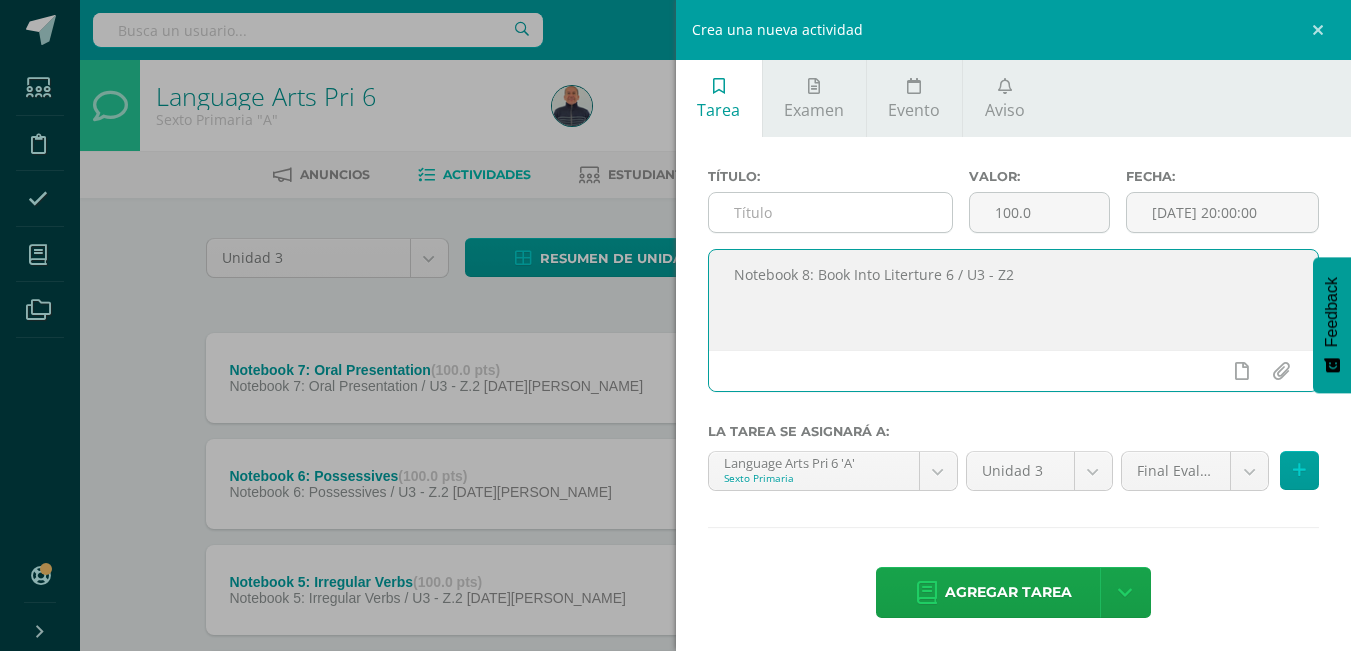 type on "Notebook 8: Book Into Literture 6 / U3 - Z2" 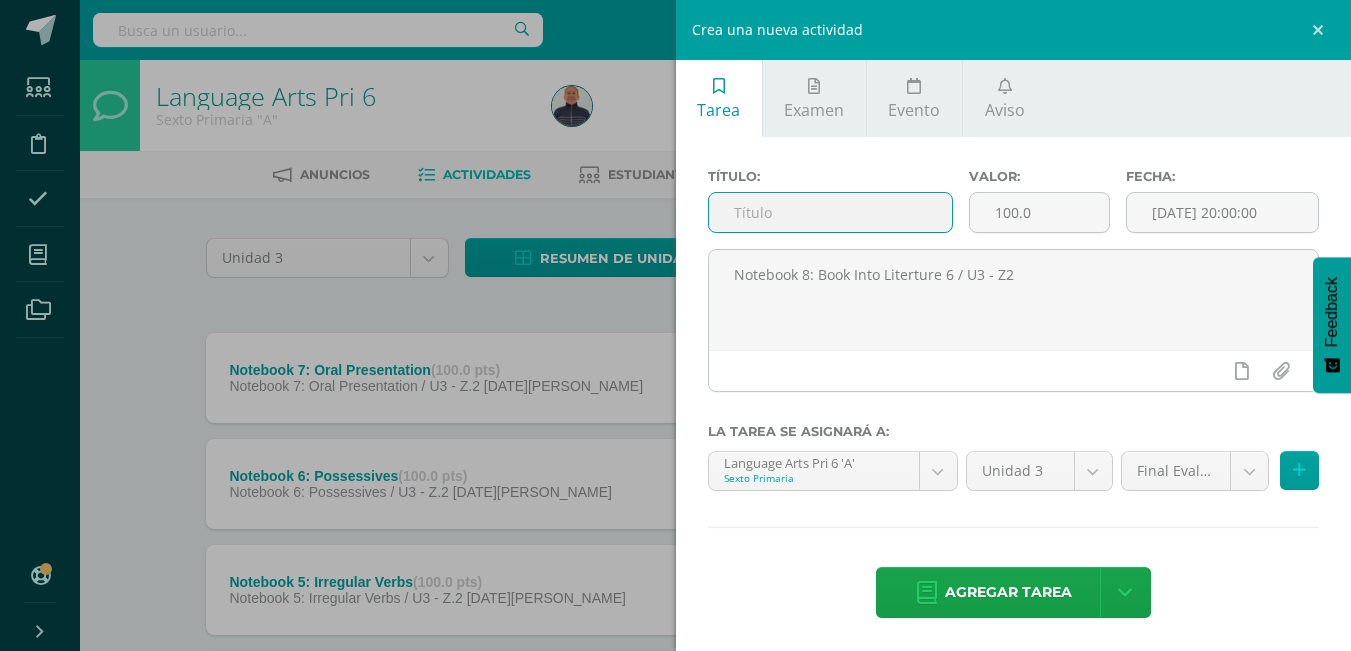 click at bounding box center [830, 212] 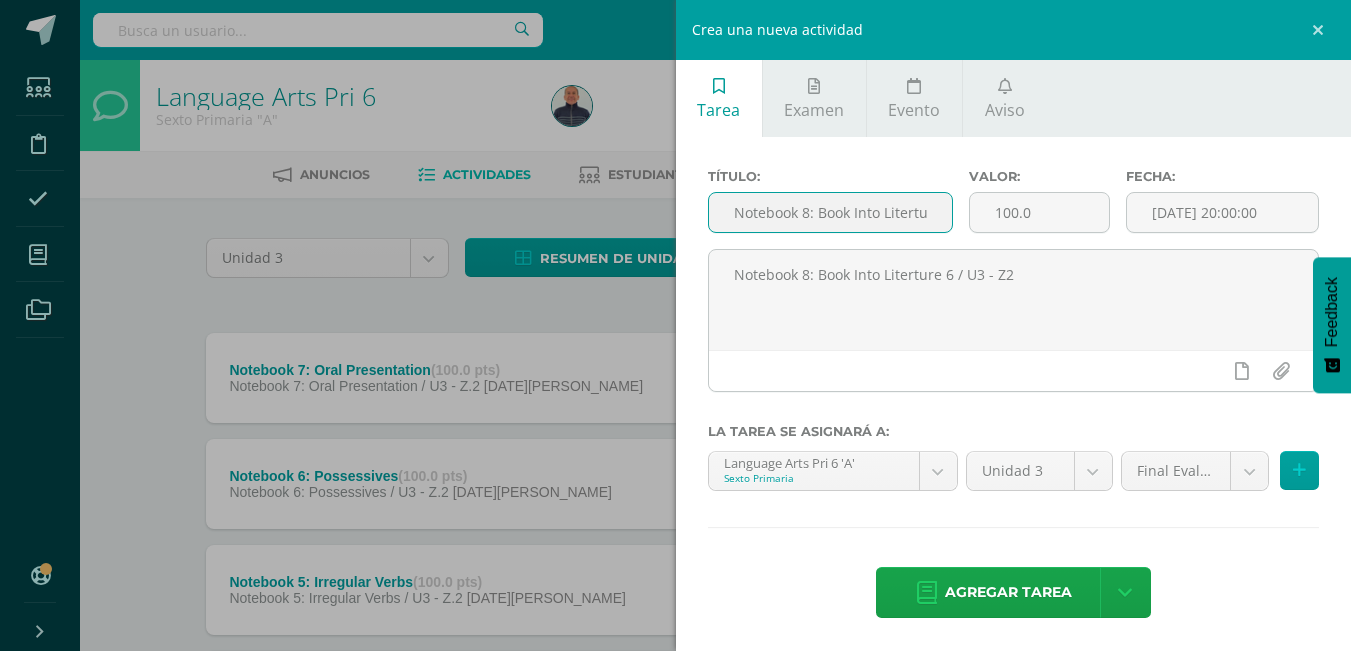 scroll, scrollTop: 0, scrollLeft: 31, axis: horizontal 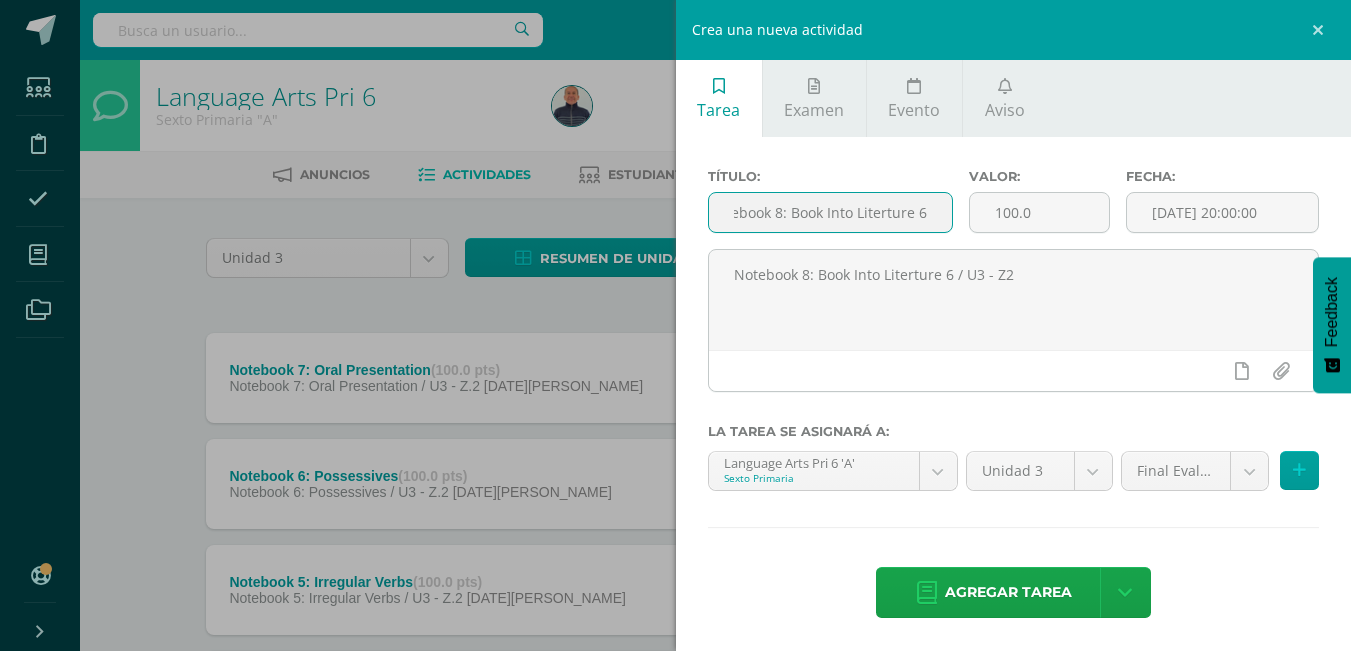 click on "Notebook 8: Book Into Literture 6" at bounding box center (830, 212) 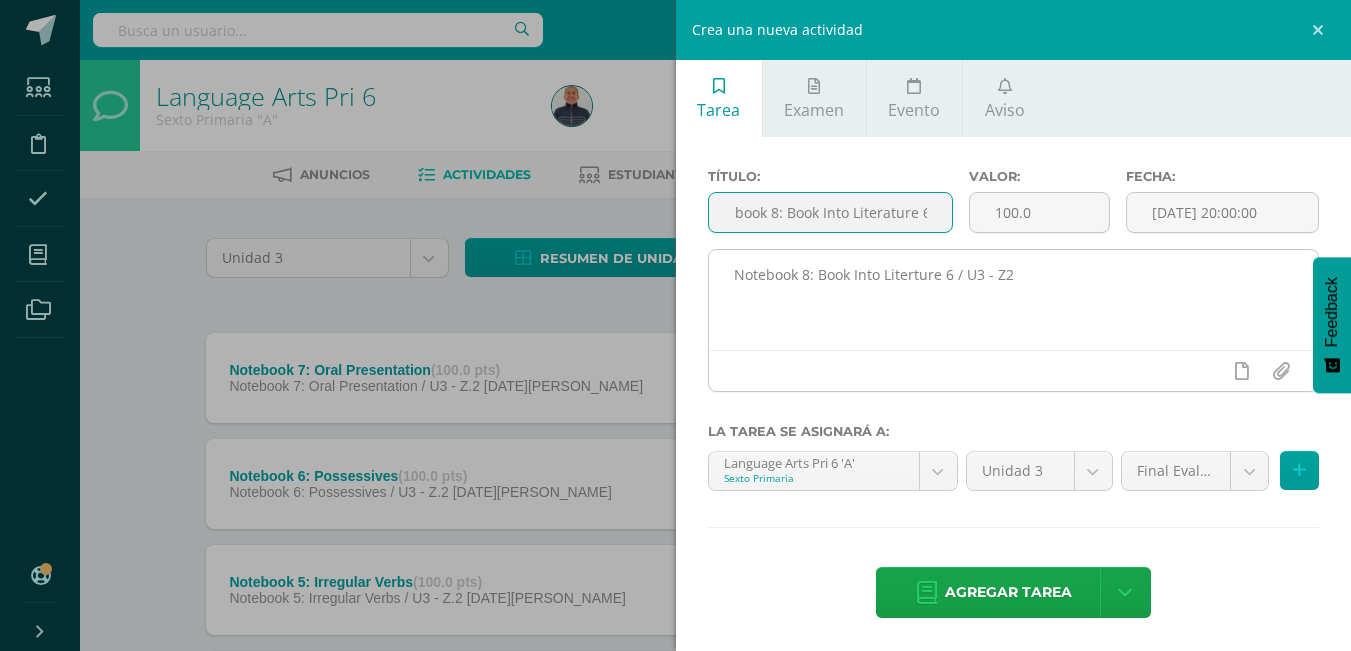 type on "Notebook 8: Book Into Literature 6" 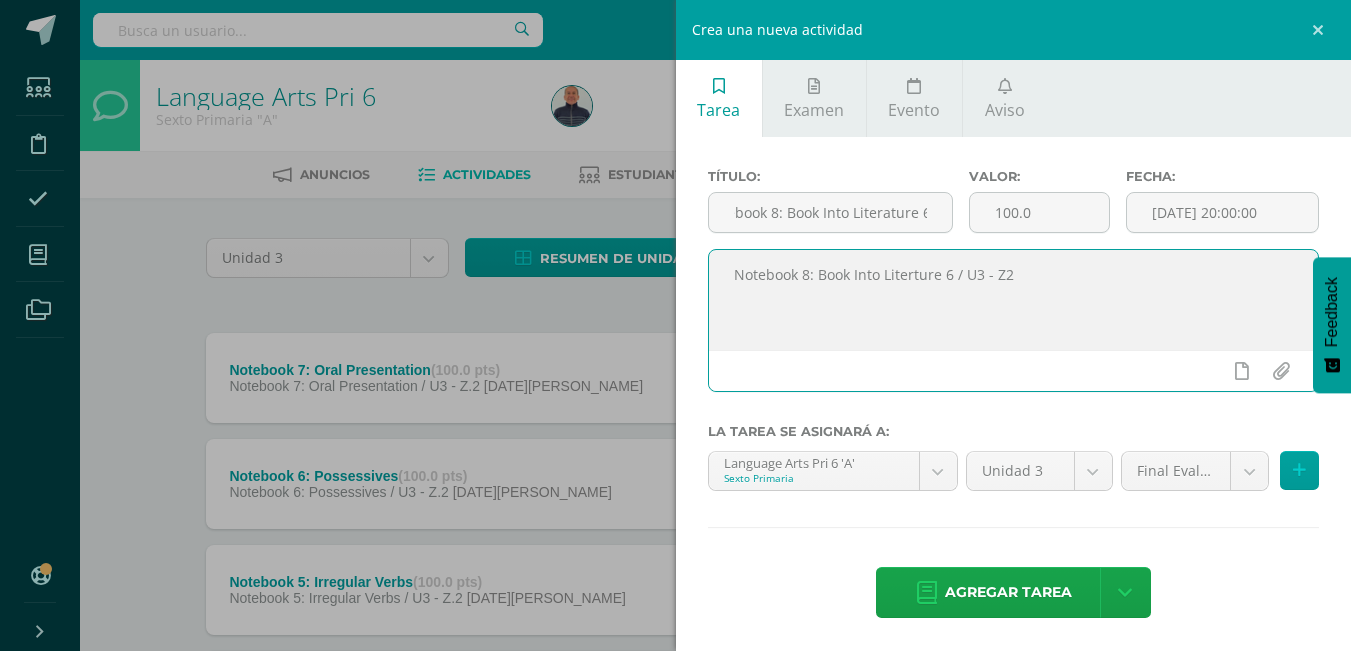scroll, scrollTop: 0, scrollLeft: 0, axis: both 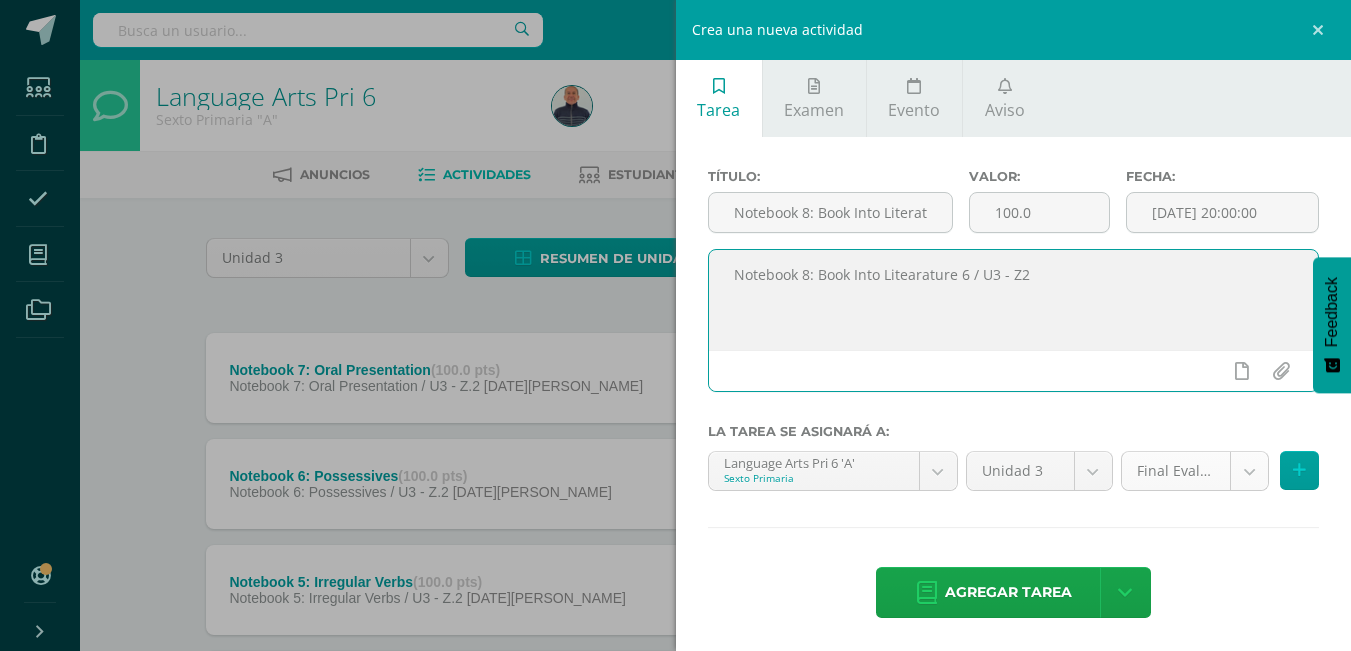 type on "Notebook 8: Book Into Litearature 6 / U3 - Z2" 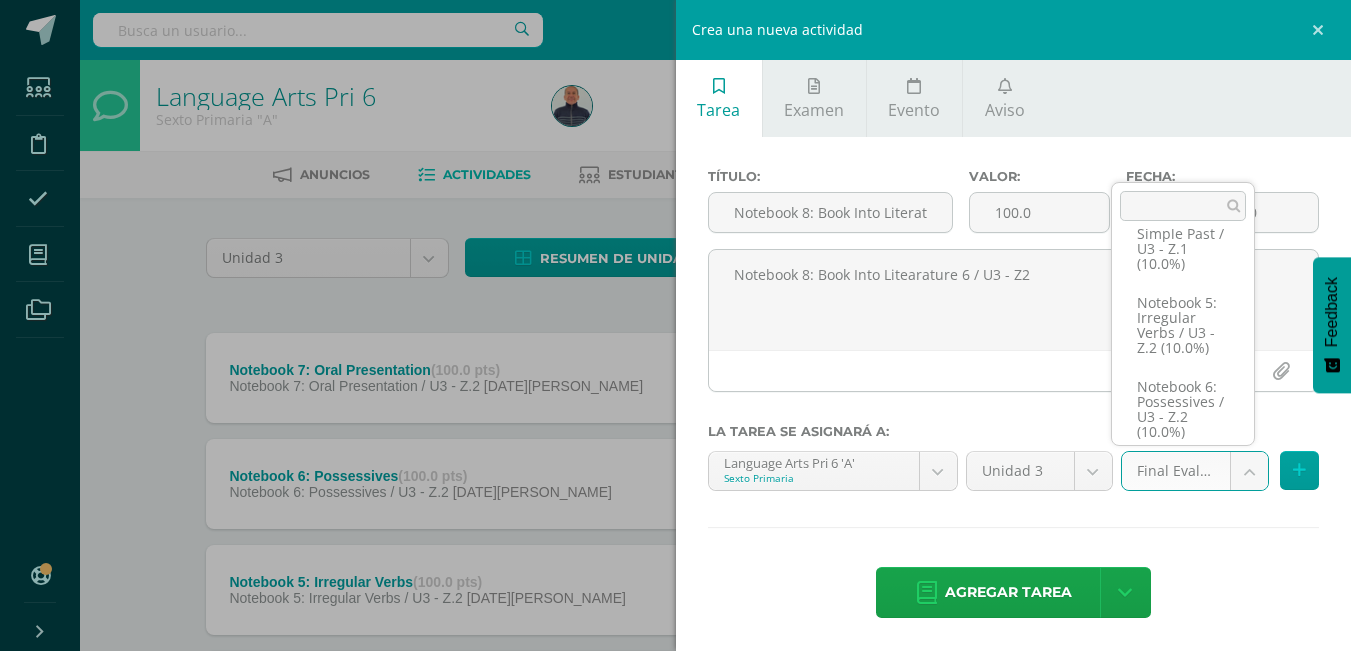 scroll, scrollTop: 601, scrollLeft: 0, axis: vertical 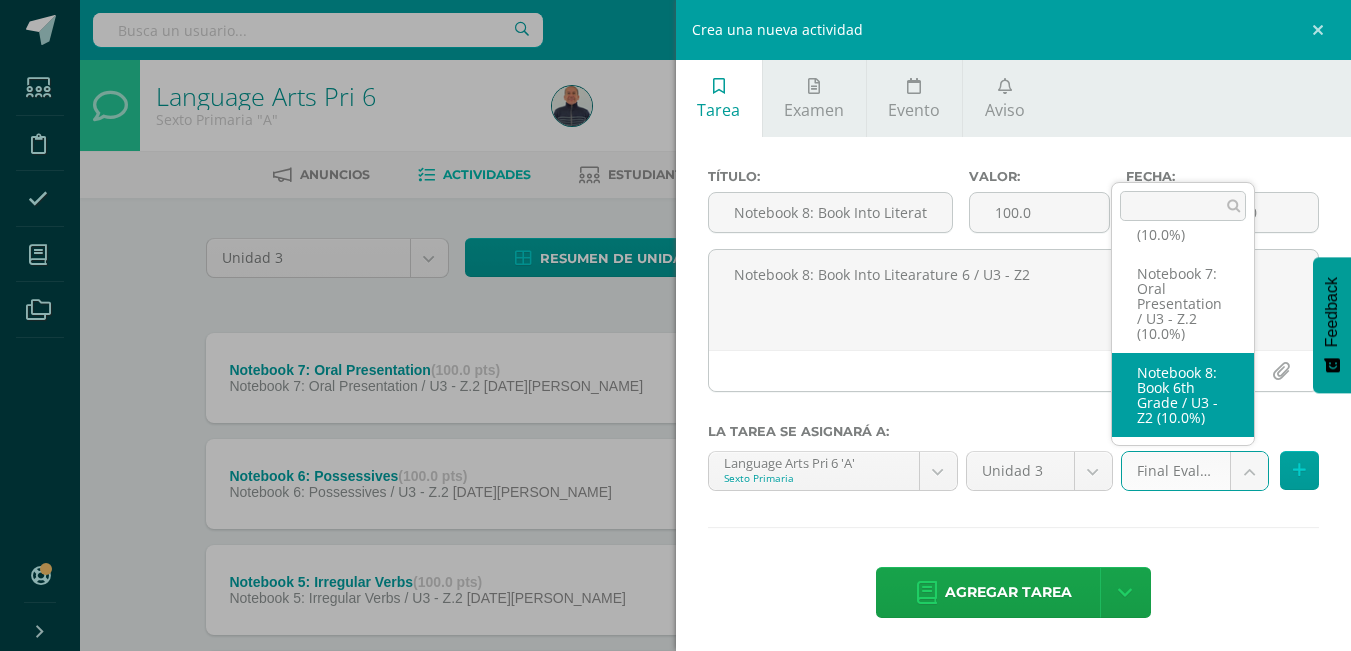 select on "27514" 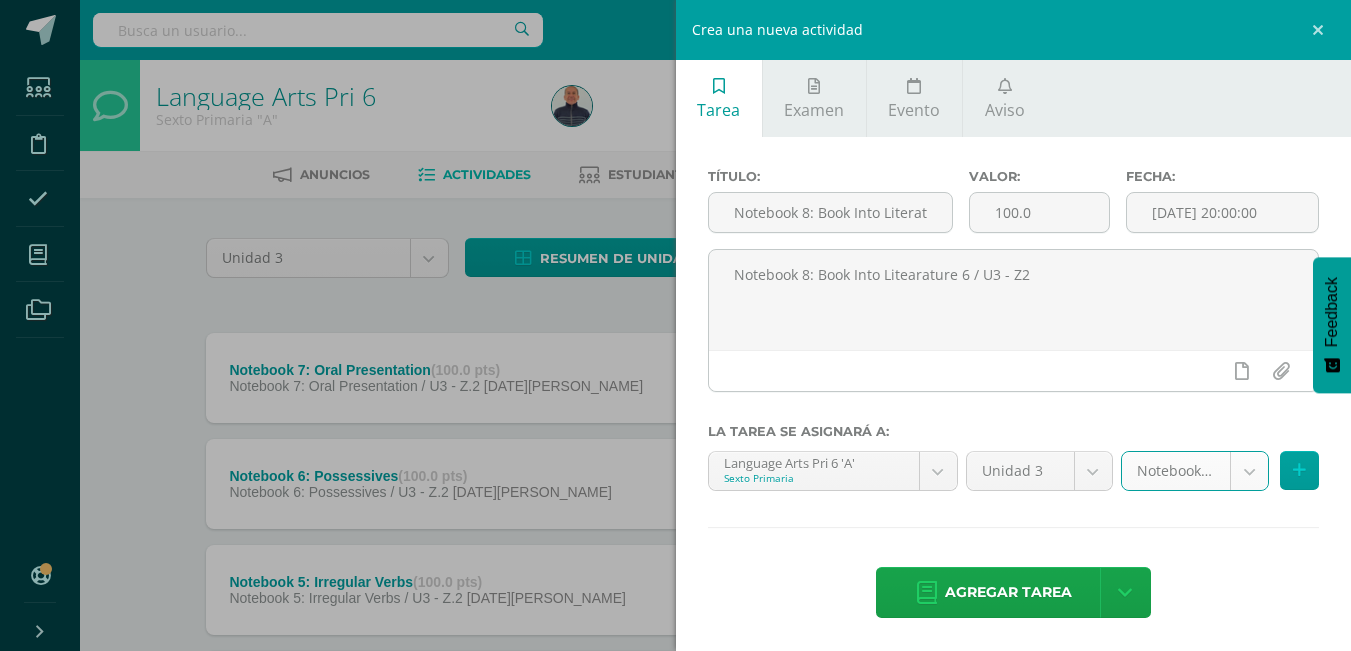 click on "Agregar tarea" at bounding box center [1008, 592] 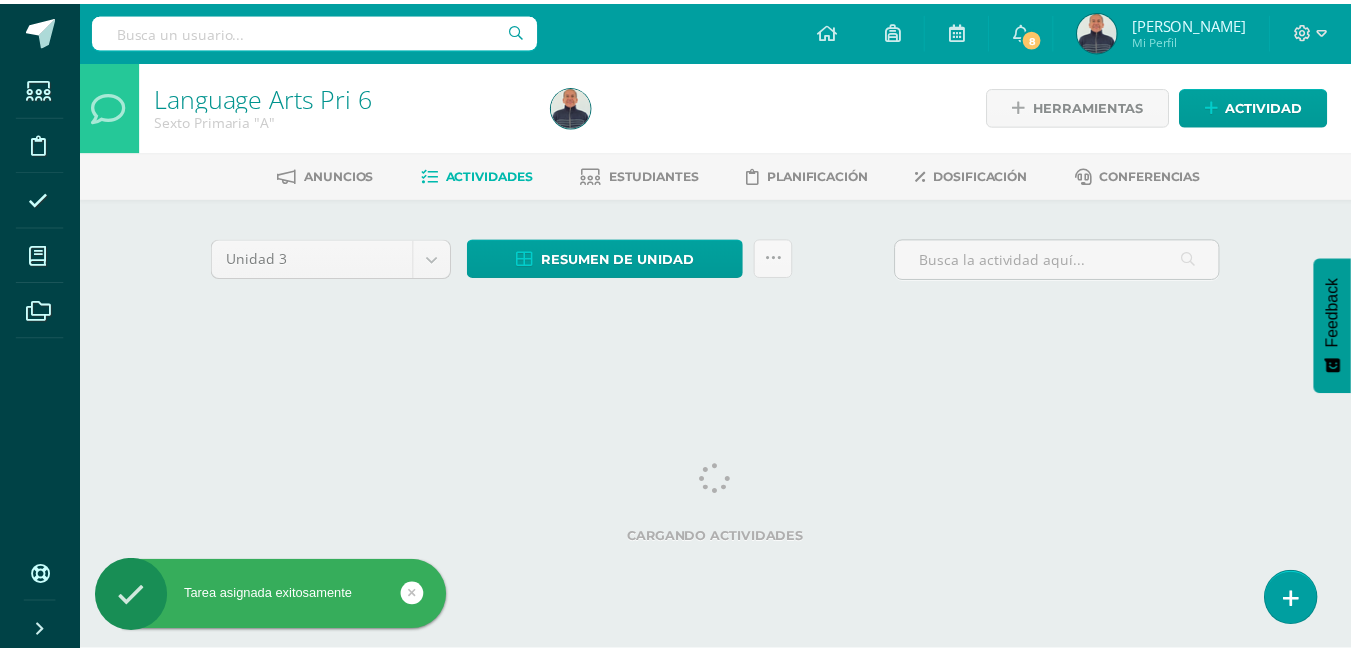 scroll, scrollTop: 0, scrollLeft: 0, axis: both 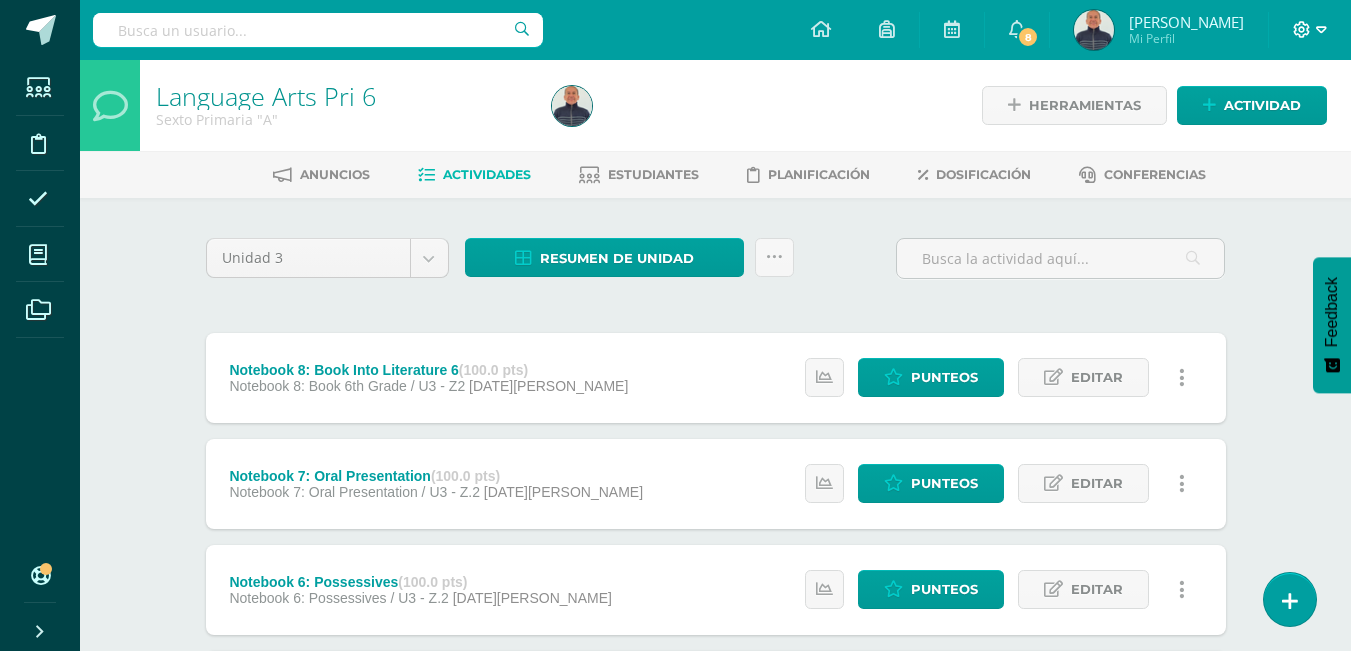 click 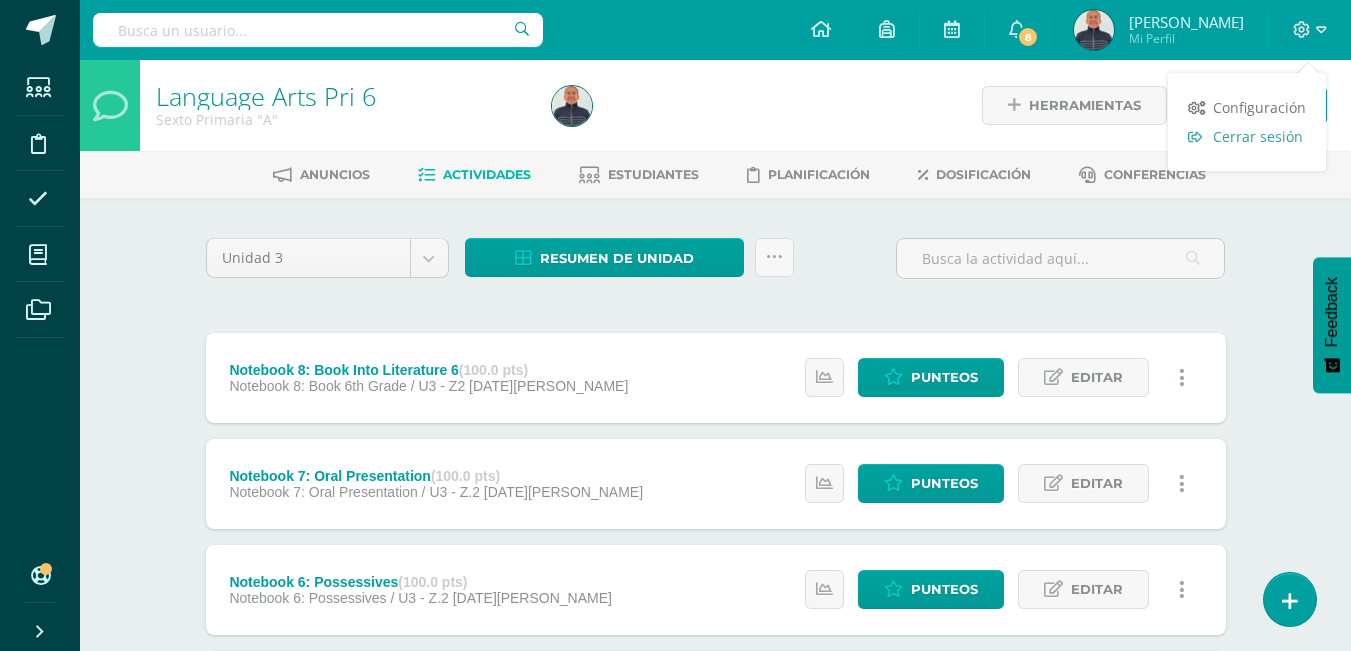 click on "Cerrar sesión" at bounding box center [1258, 136] 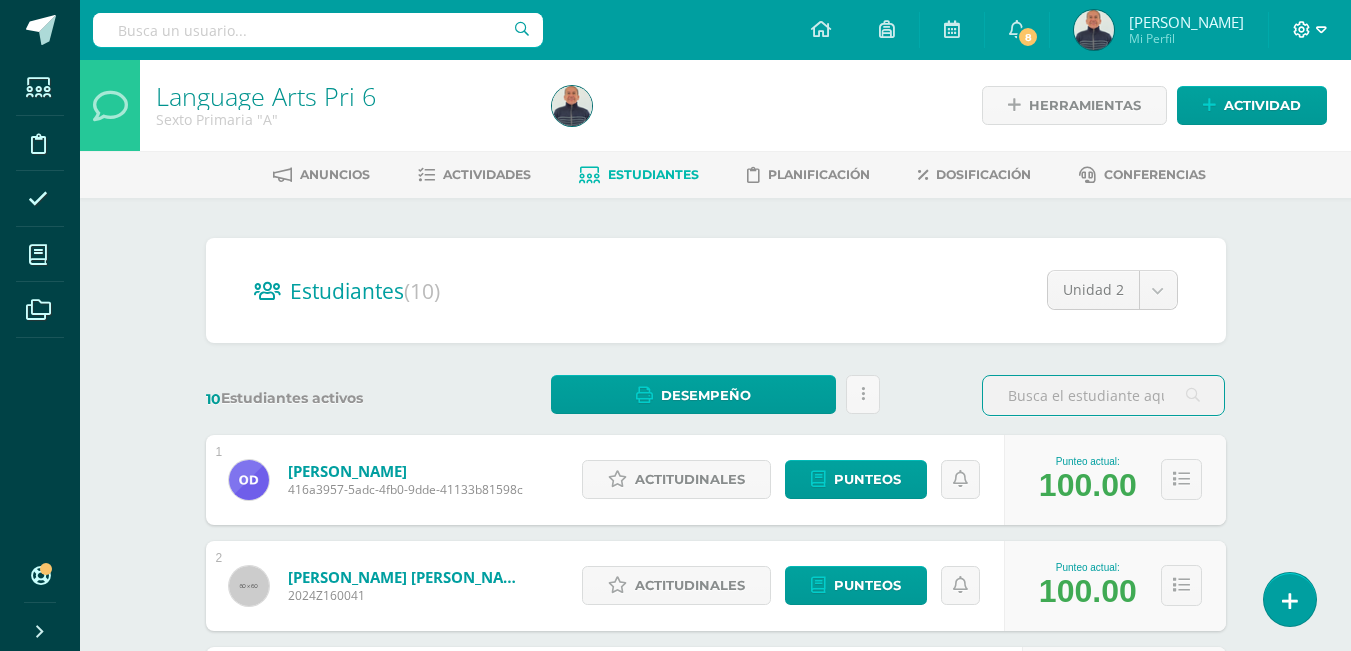scroll, scrollTop: 0, scrollLeft: 0, axis: both 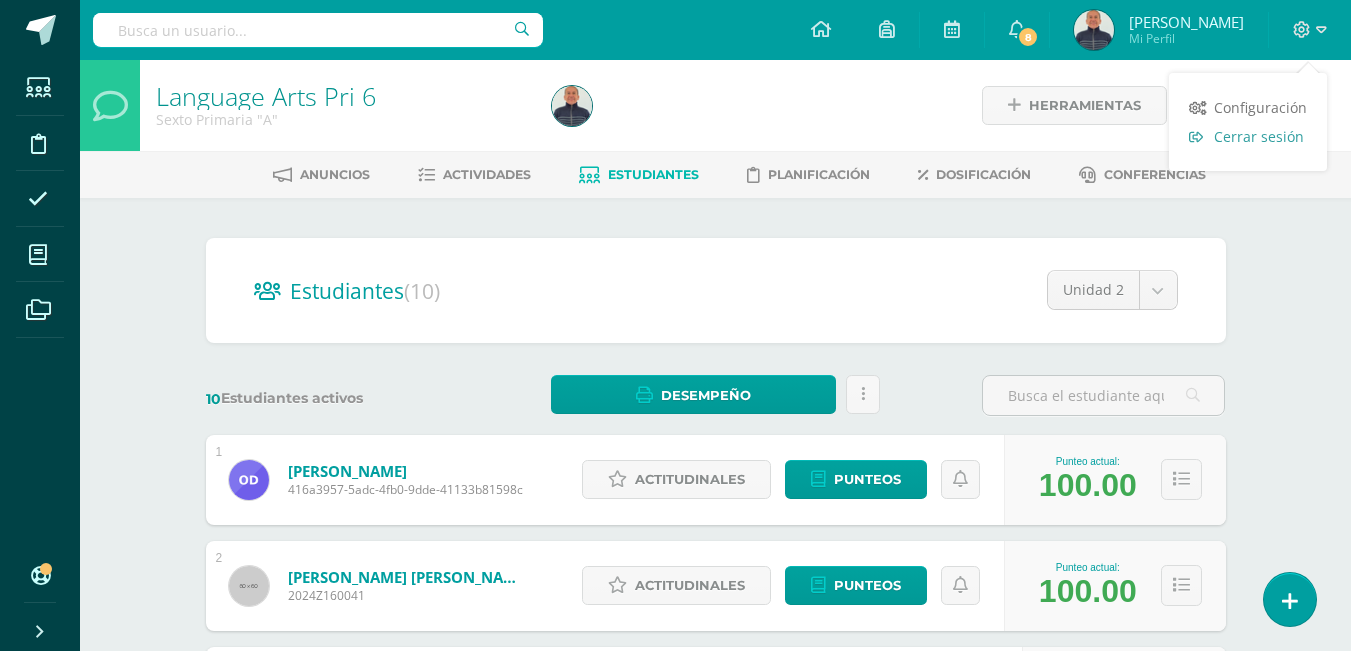 click on "Cerrar sesión" at bounding box center [1259, 136] 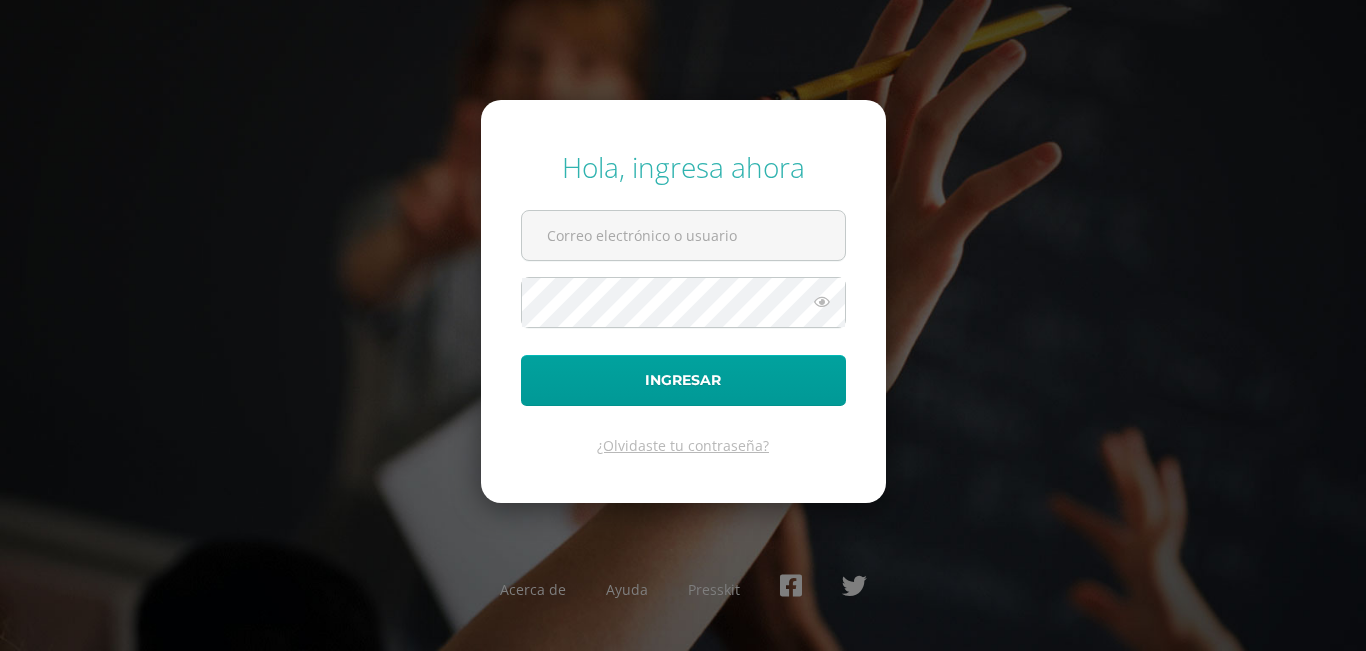 scroll, scrollTop: 0, scrollLeft: 0, axis: both 